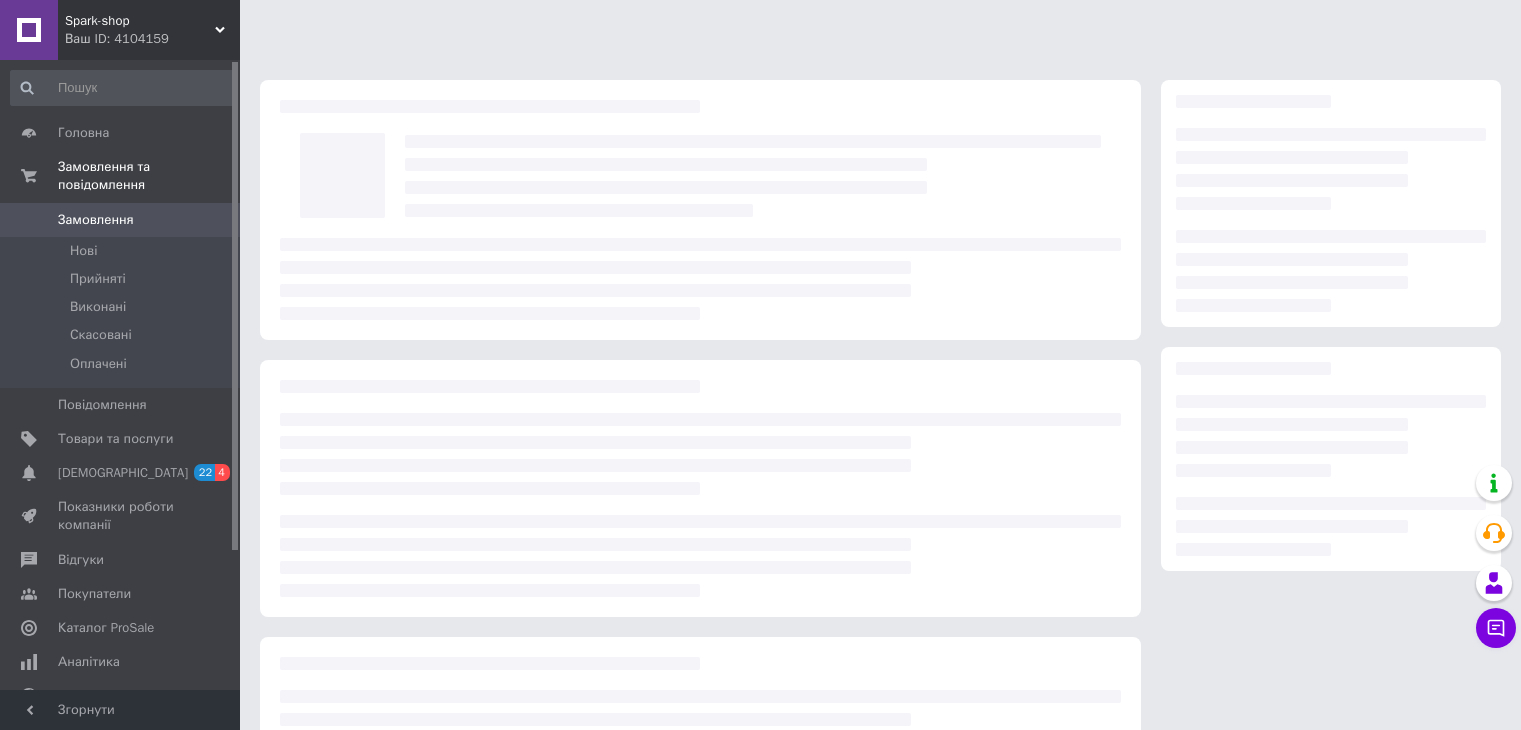 scroll, scrollTop: 0, scrollLeft: 0, axis: both 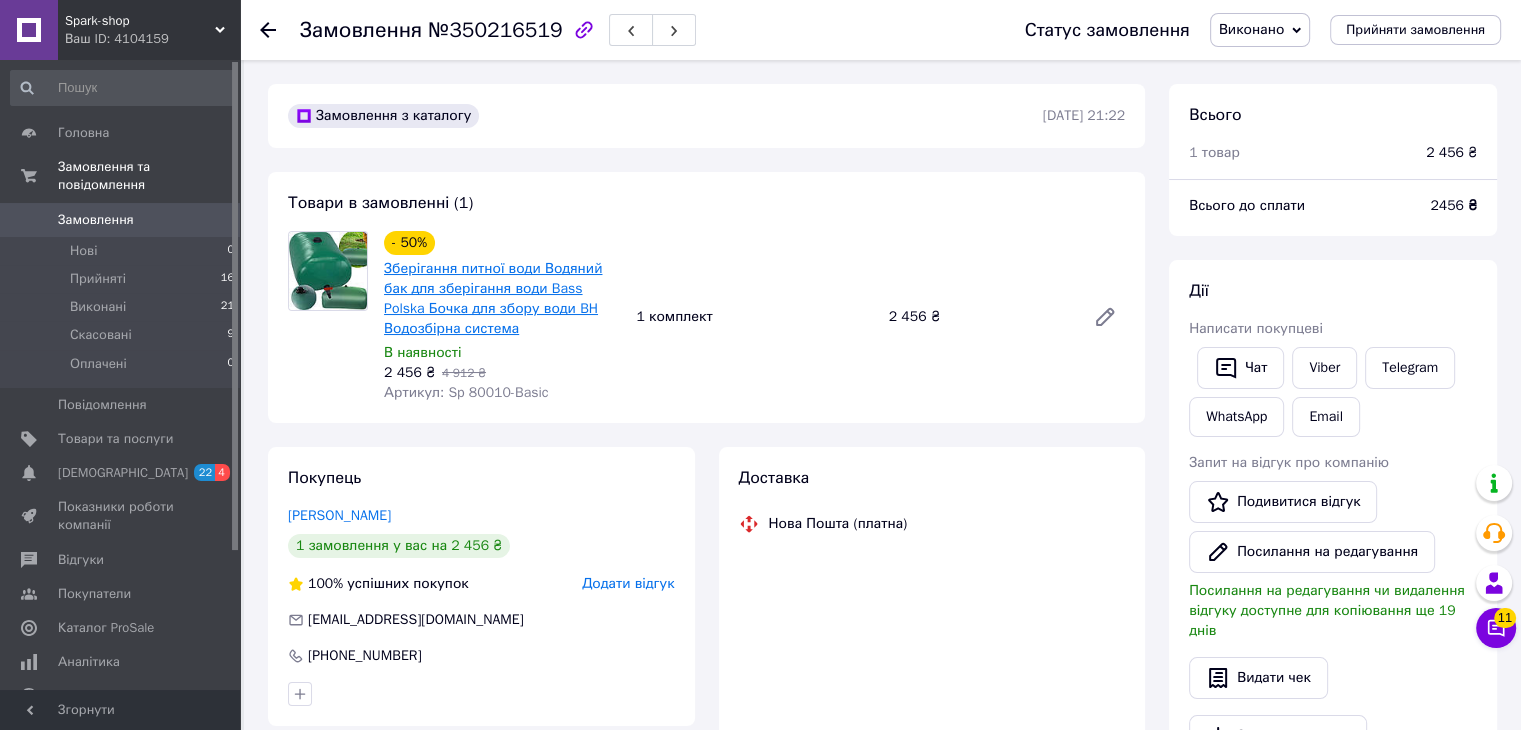 click on "Зберігання питної води Водяний бак для зберігання води Bass Polska Бочка для збору води BH Водозбірна система" at bounding box center (493, 298) 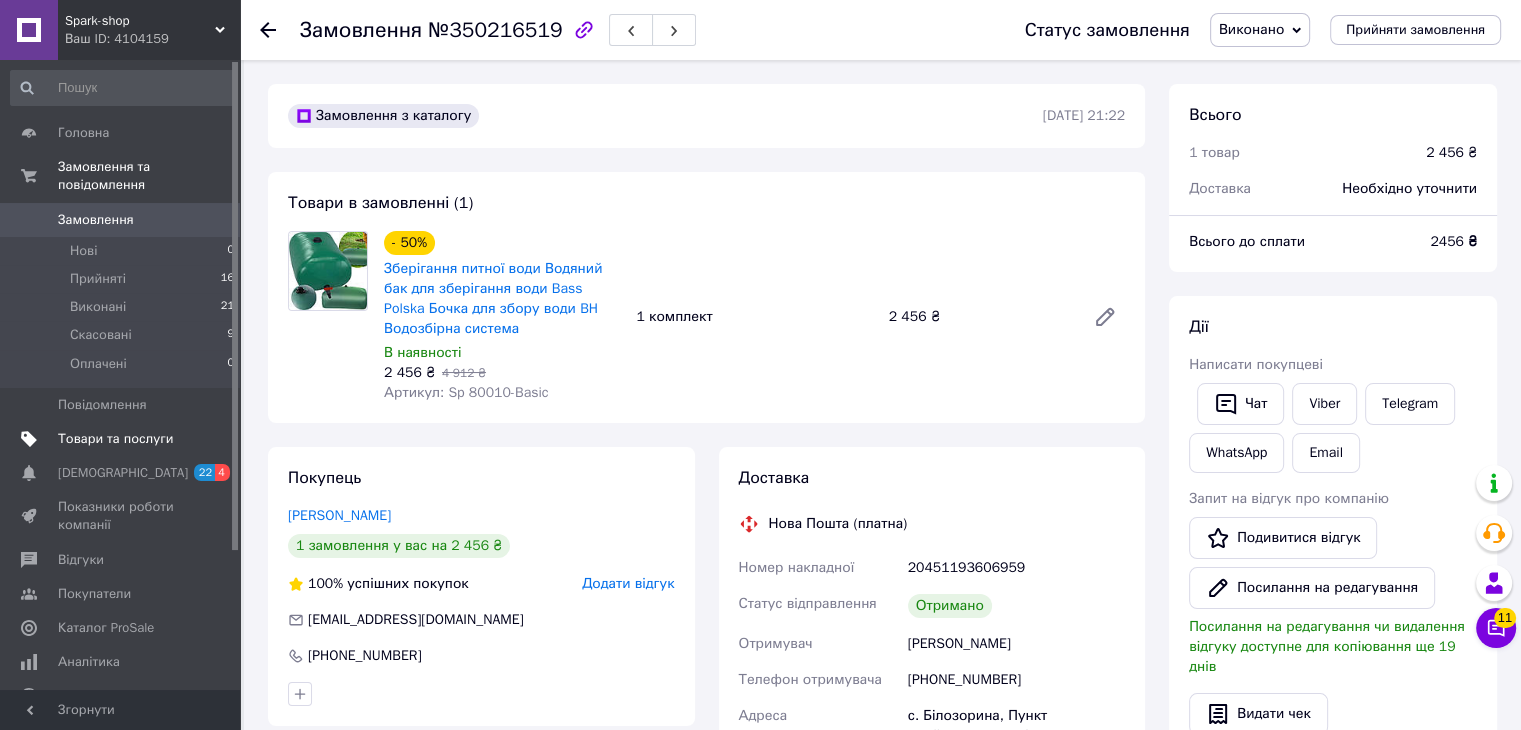 click on "Товари та послуги" at bounding box center (115, 439) 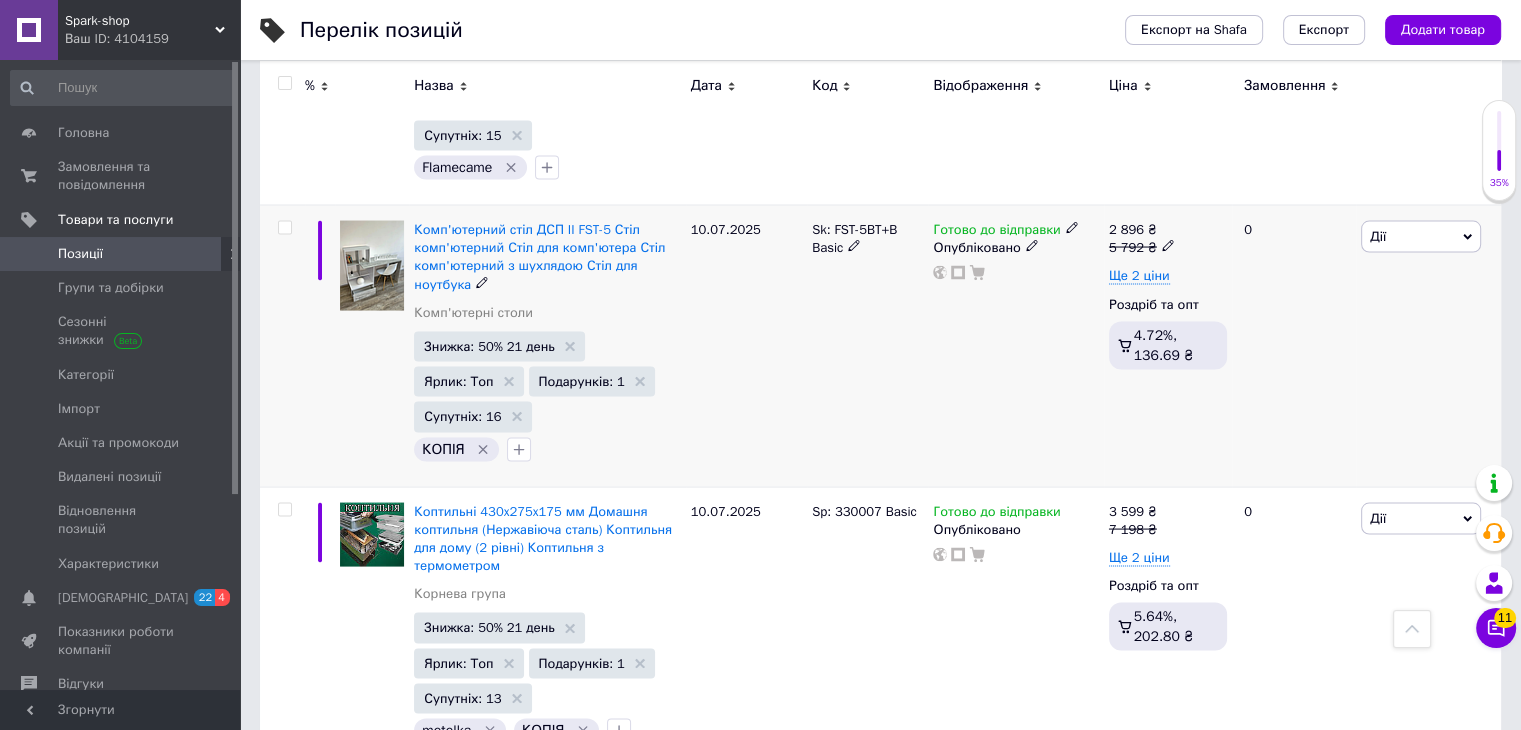 scroll, scrollTop: 3800, scrollLeft: 0, axis: vertical 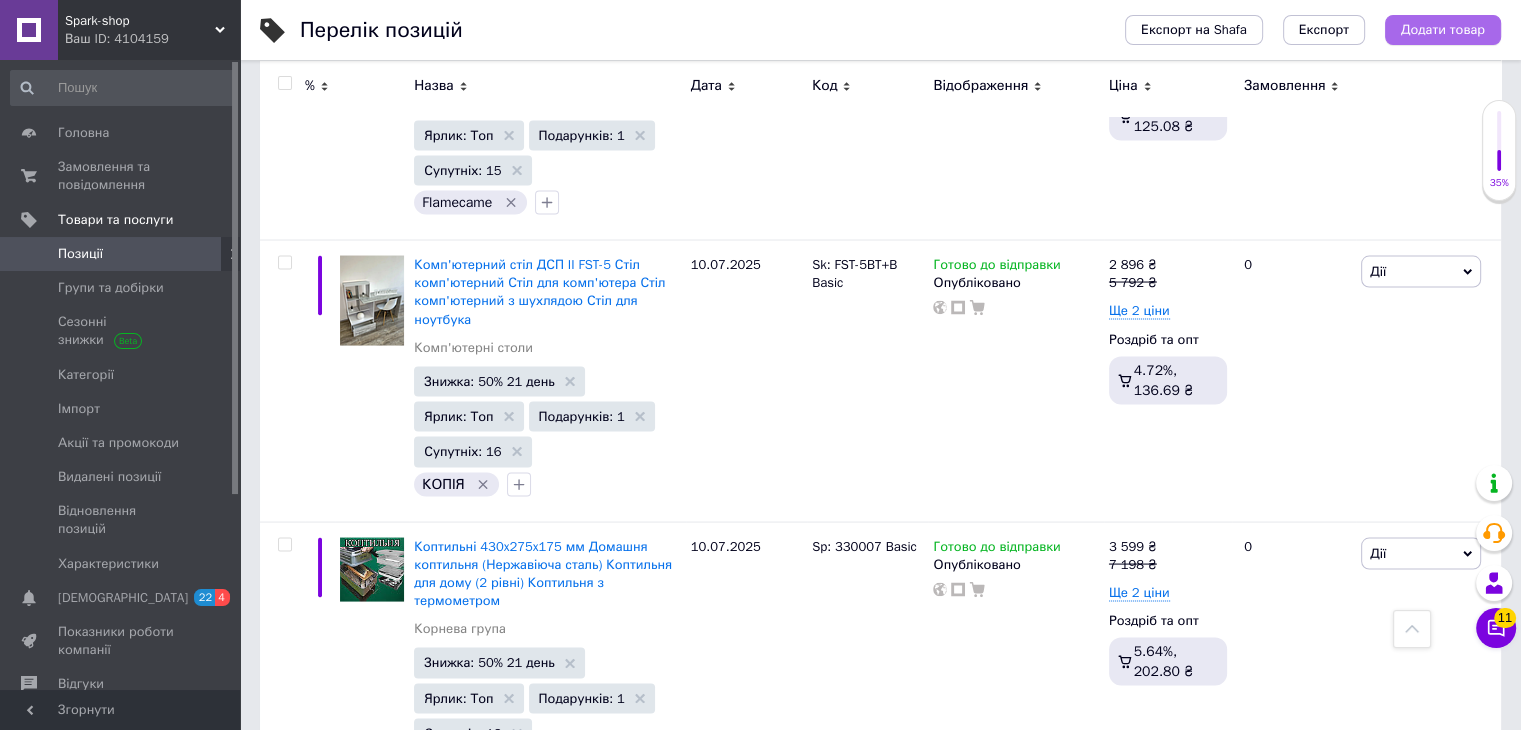 click on "Додати товар" at bounding box center (1443, 30) 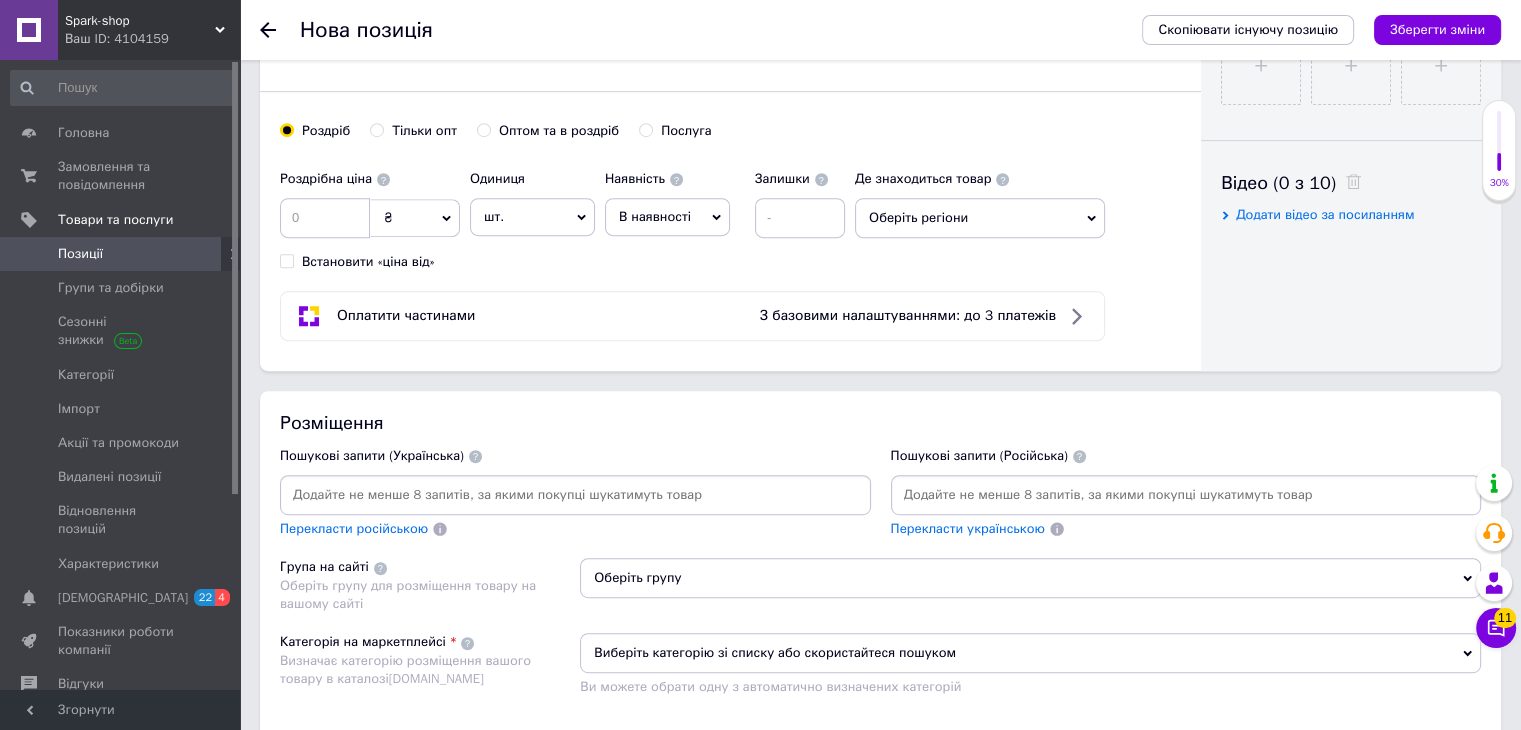 scroll, scrollTop: 800, scrollLeft: 0, axis: vertical 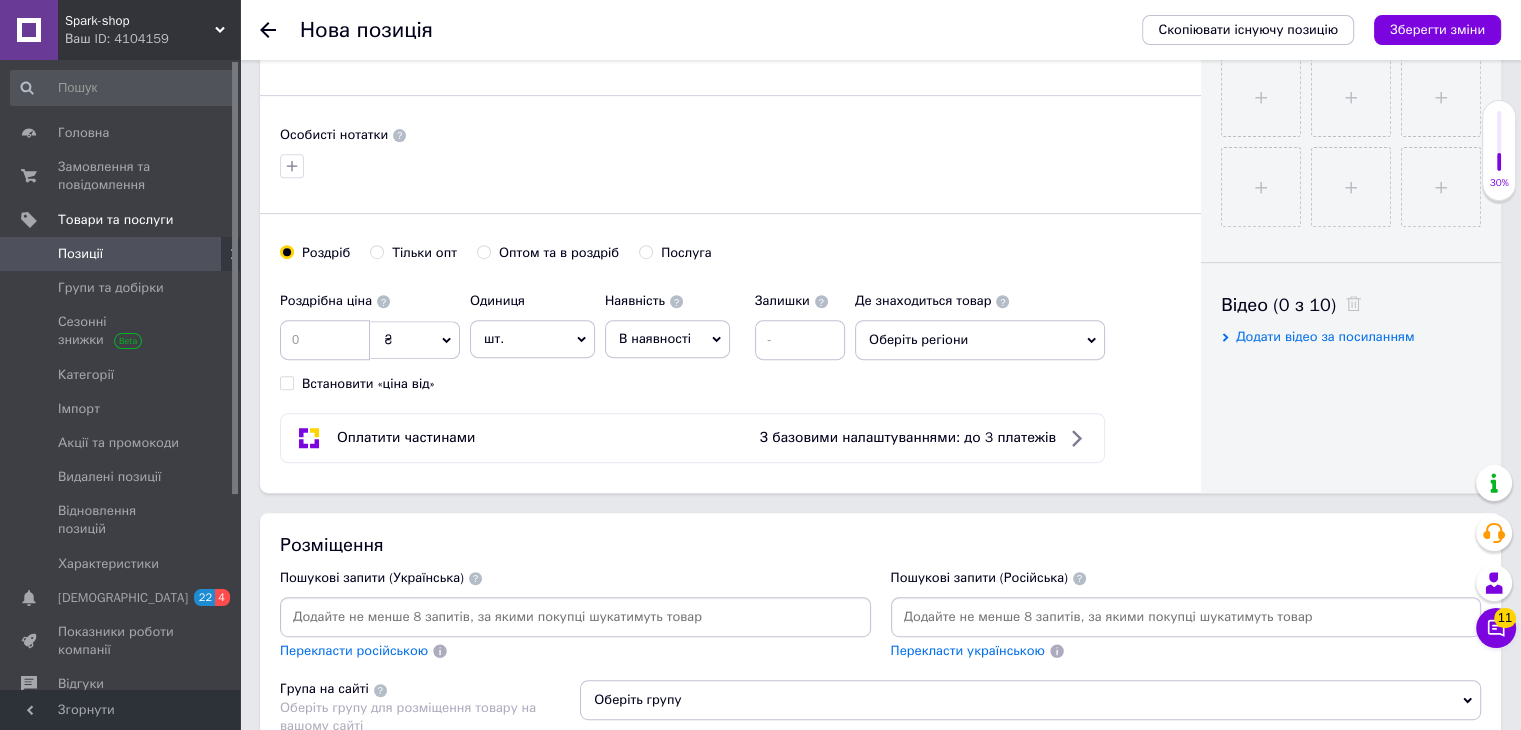 click at bounding box center [1186, 617] 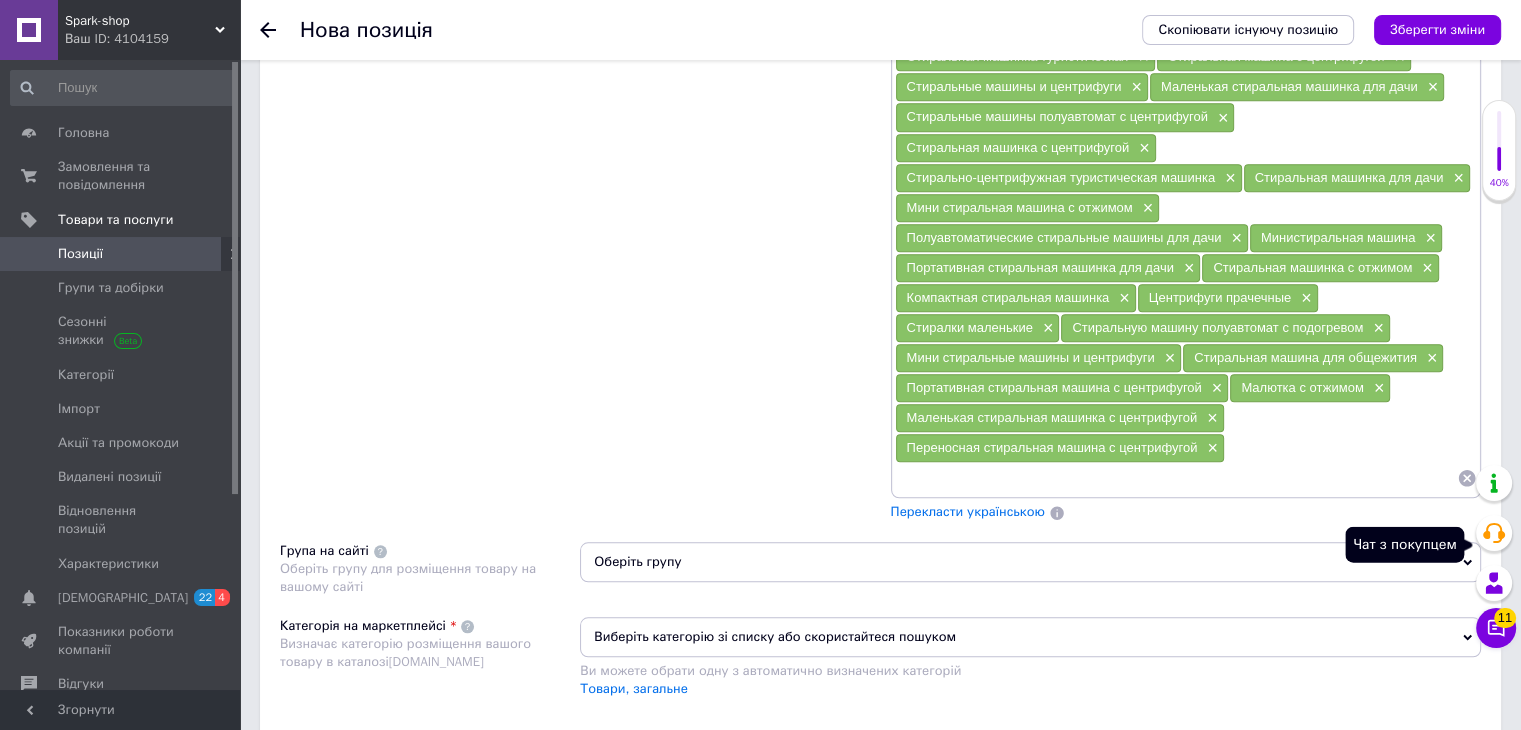 scroll, scrollTop: 1300, scrollLeft: 0, axis: vertical 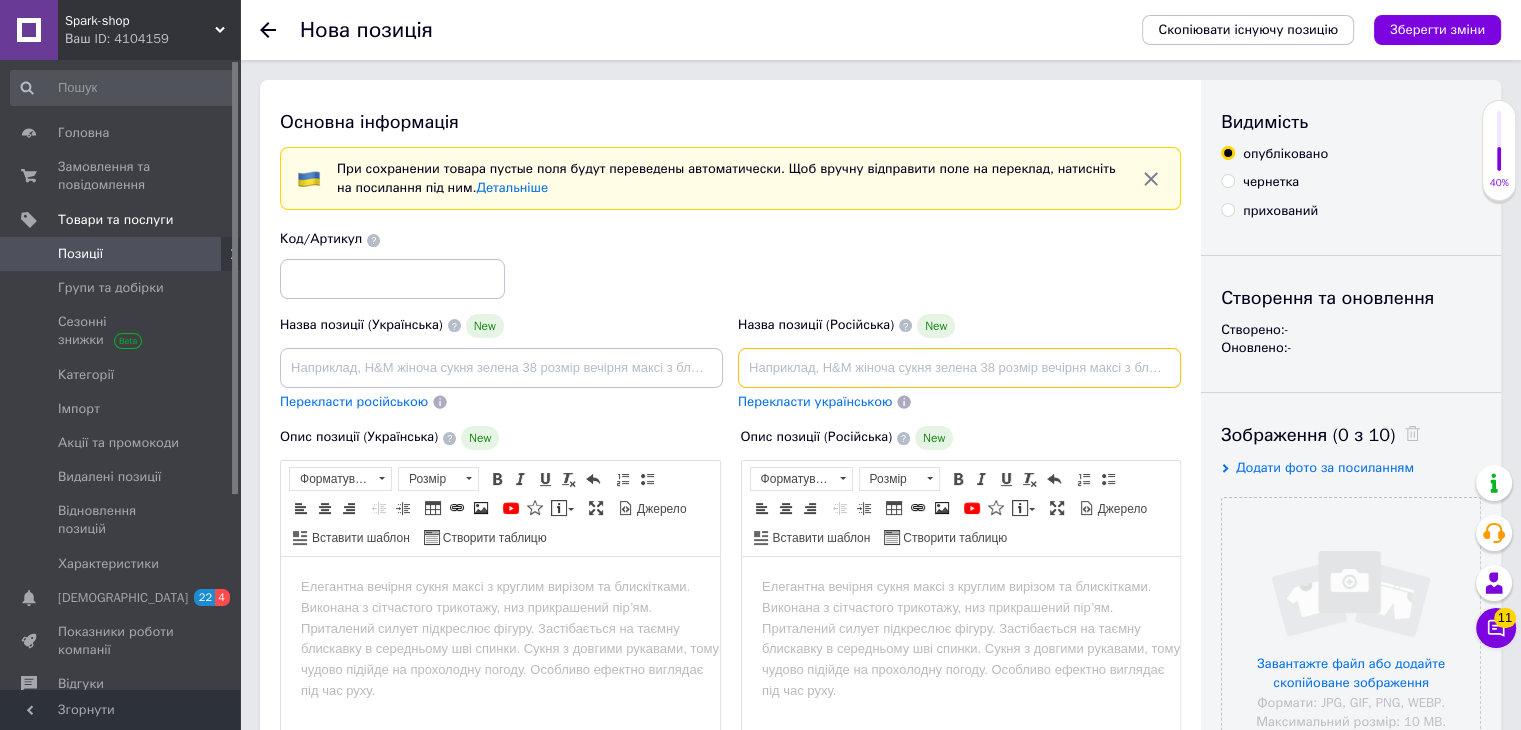 click at bounding box center (959, 368) 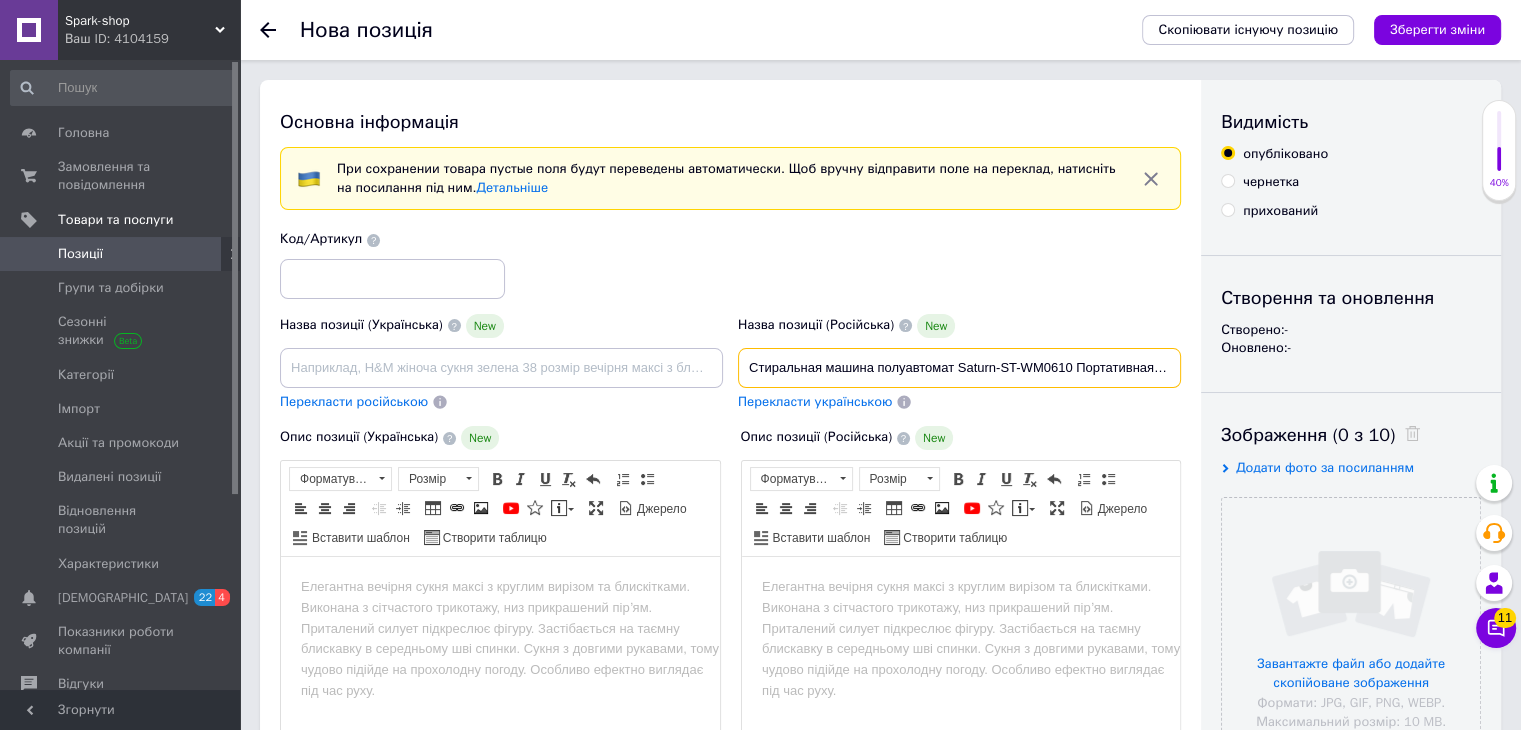 scroll, scrollTop: 0, scrollLeft: 422, axis: horizontal 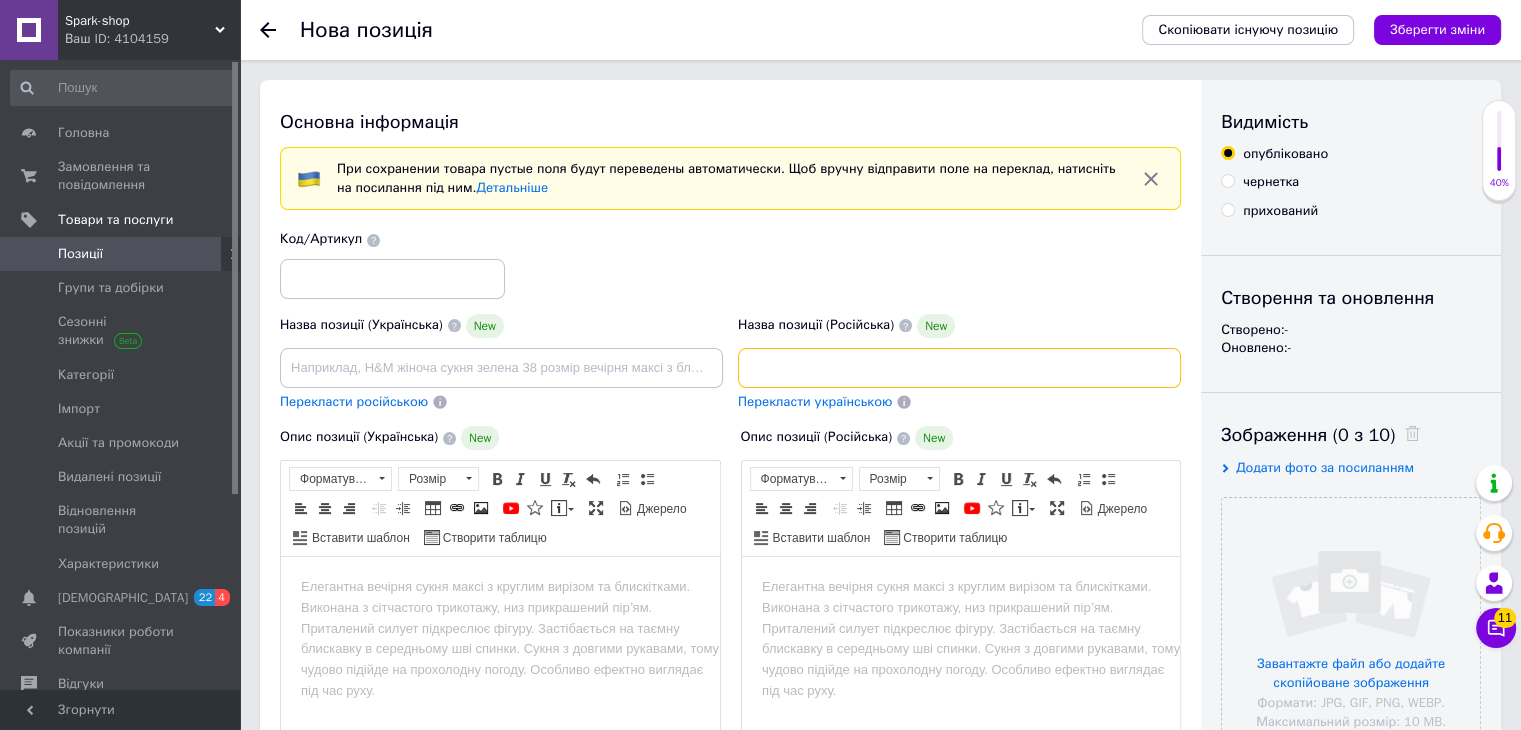 type on "Стиральная машина полуавтомат Saturn-ST-WM0610 Портативная мини стиральная машина (140 Вт) Стиральная машинка туристическая" 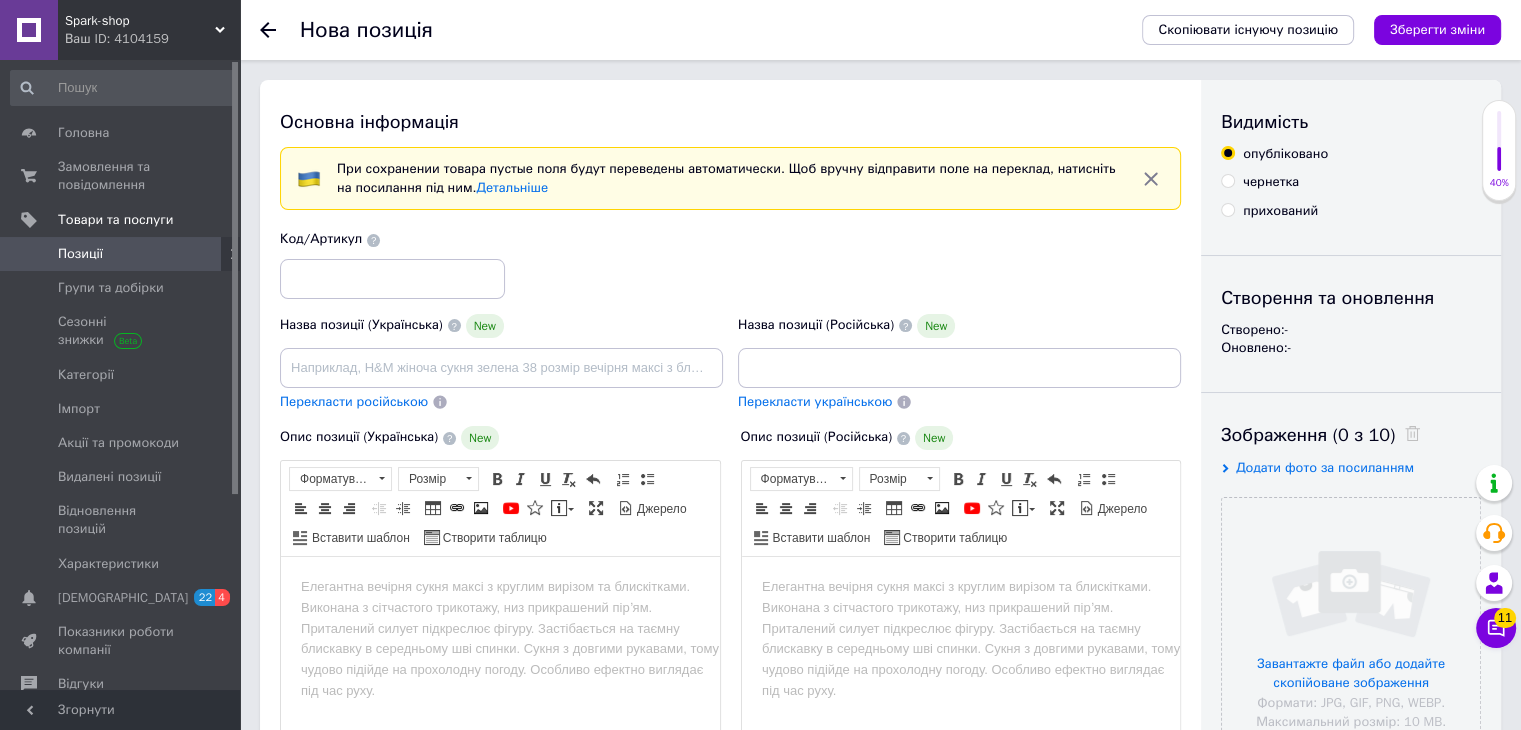 scroll, scrollTop: 0, scrollLeft: 0, axis: both 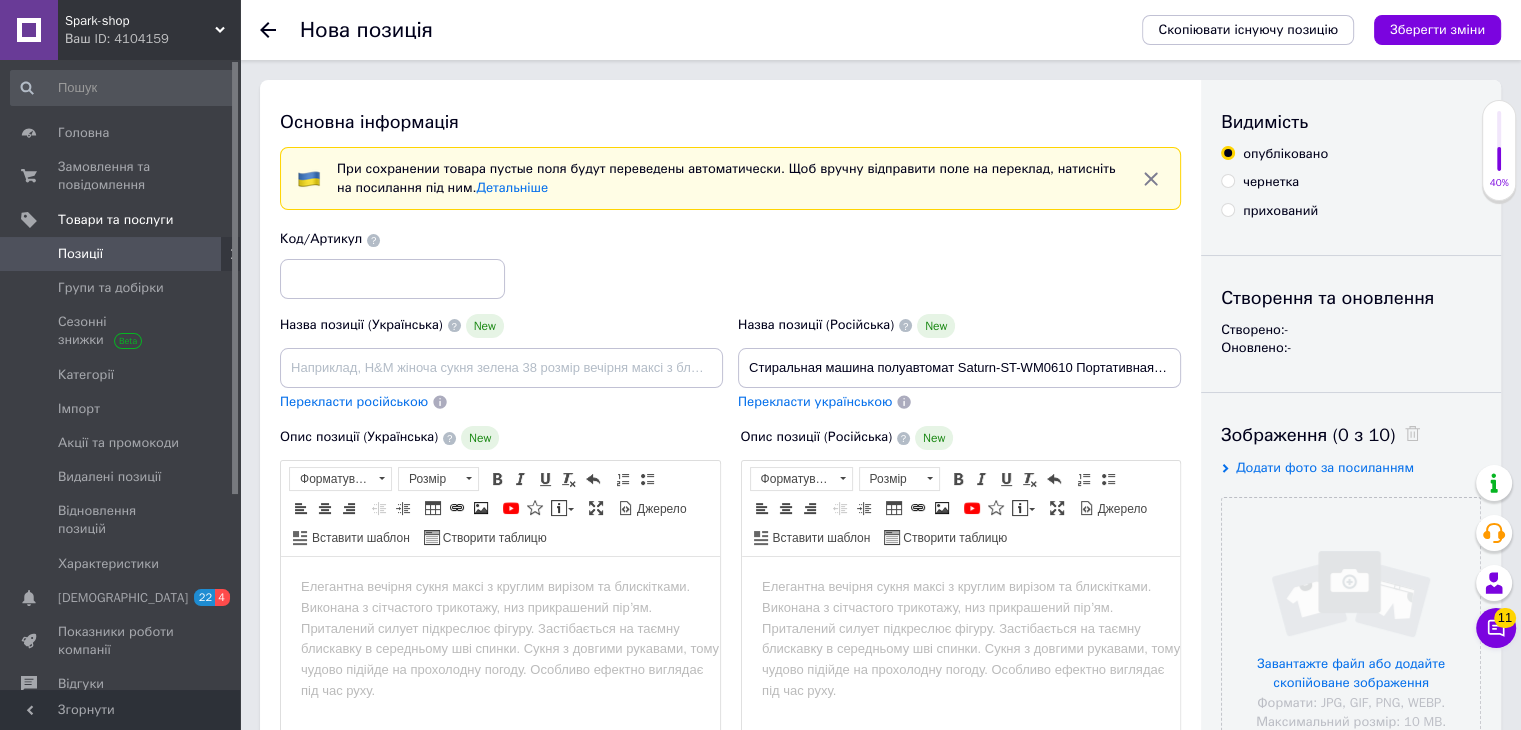 click on "Перекласти українською" at bounding box center [815, 401] 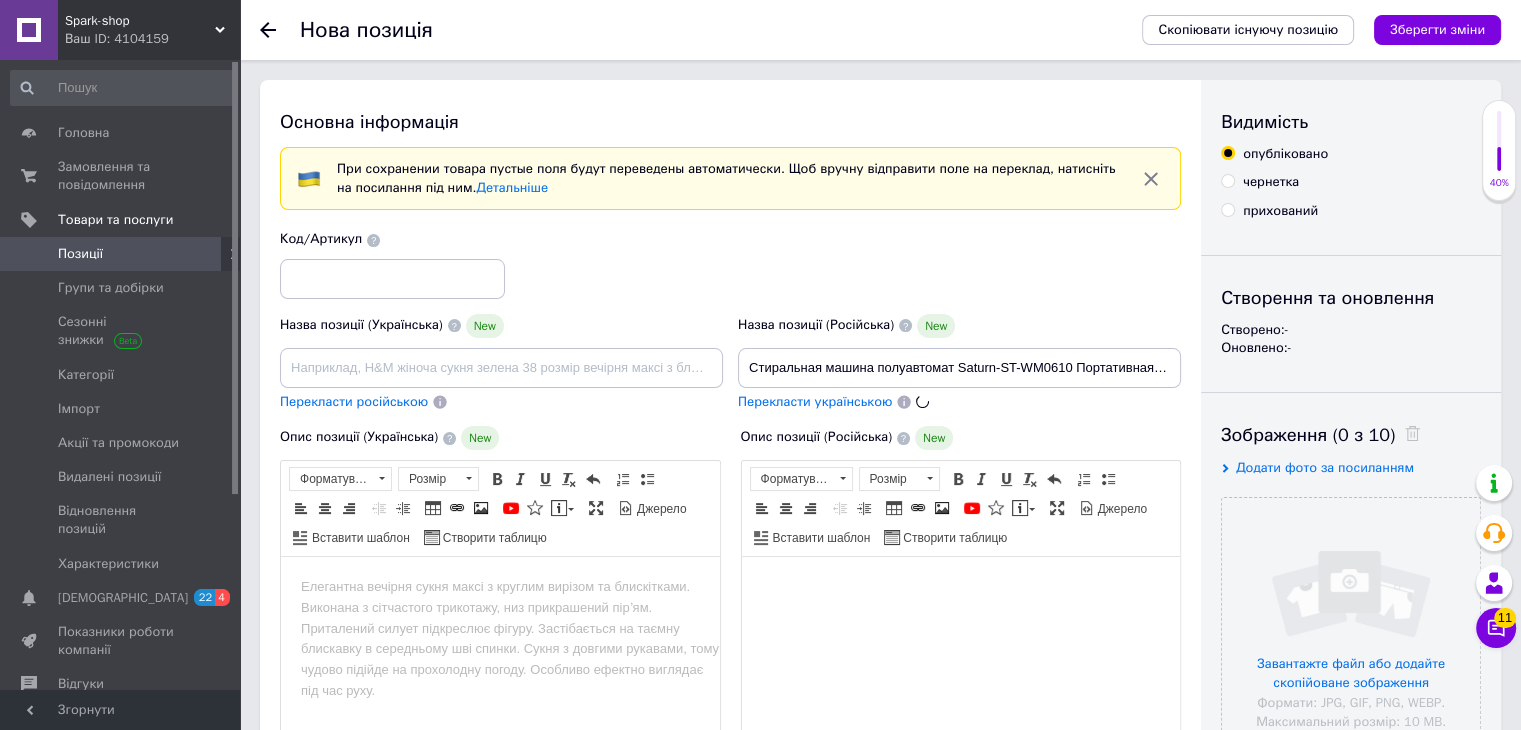 click at bounding box center [960, 587] 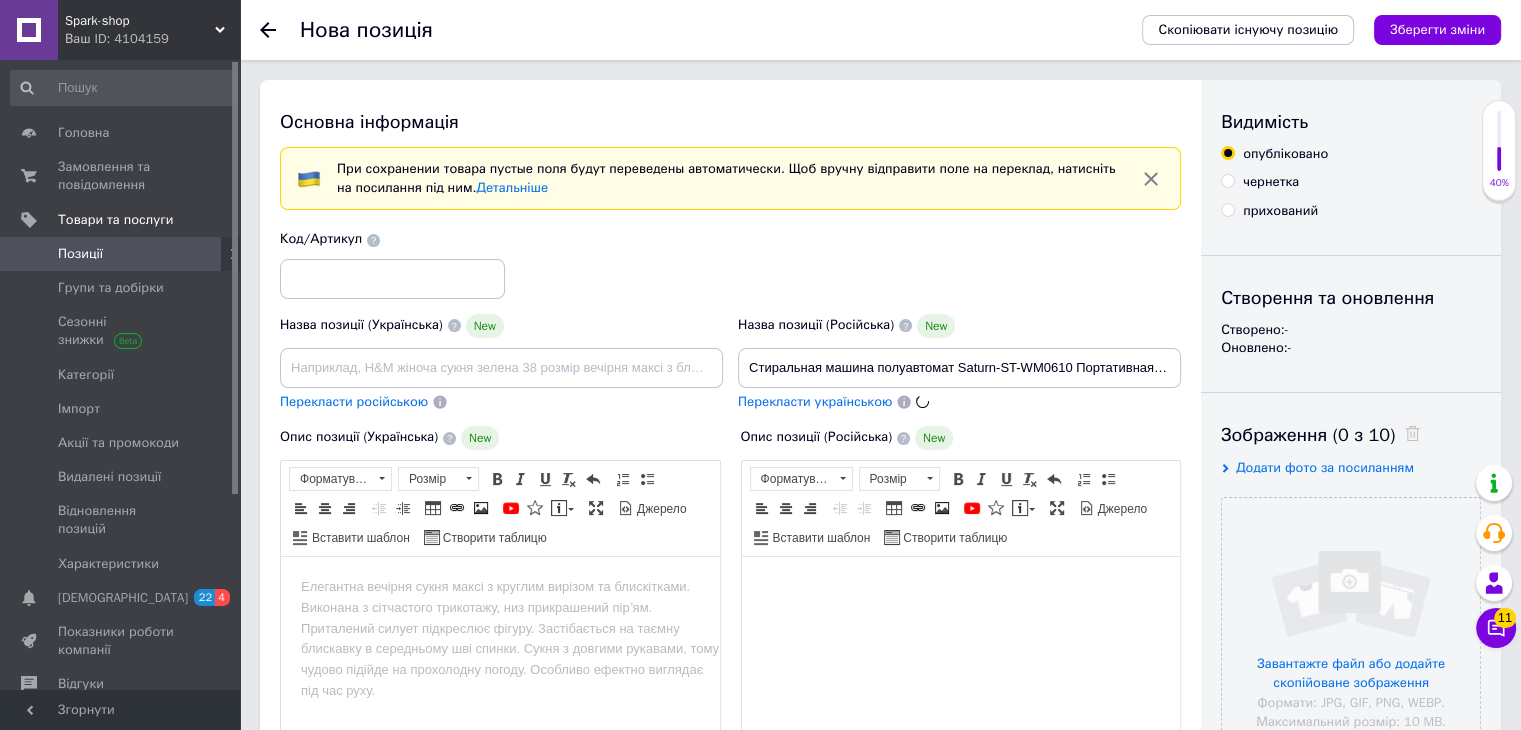 type on "Пральна машина напівавтомат Saturn-ST-WM0610 Портативна міні пральна машина (140 Вт) Пральна машинка туристична" 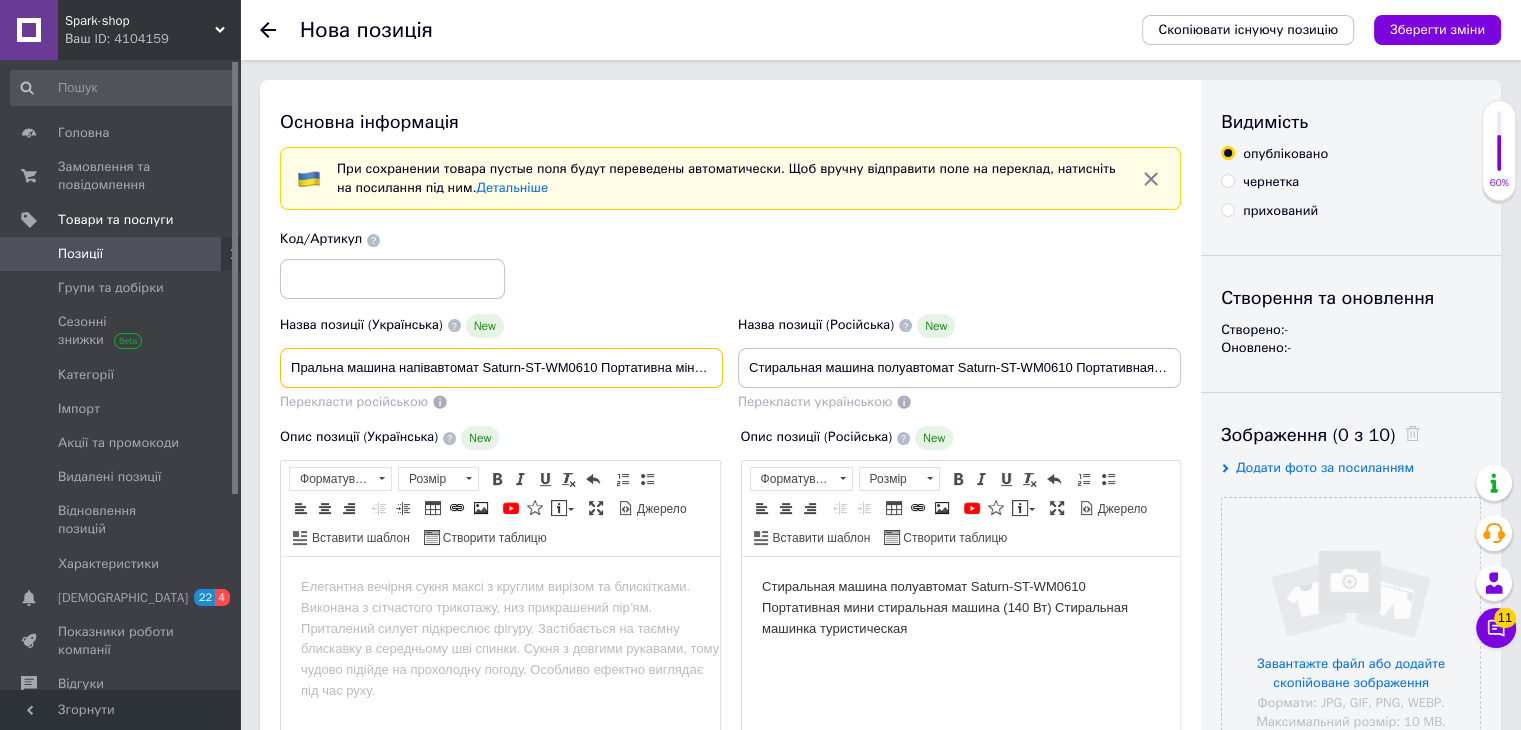 click on "Пральна машина напівавтомат Saturn-ST-WM0610 Портативна міні пральна машина (140 Вт) Пральна машинка туристична" at bounding box center (501, 368) 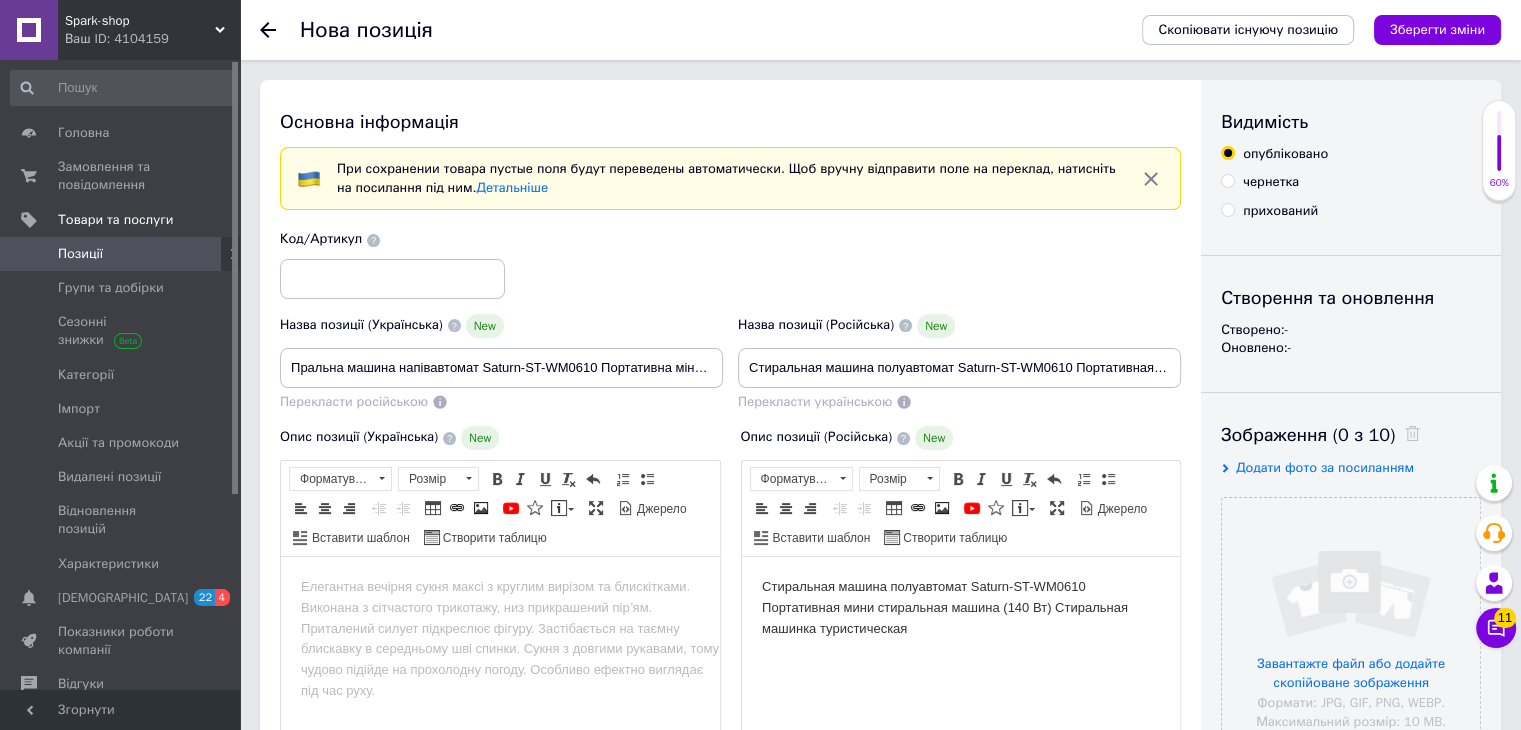 click at bounding box center [500, 587] 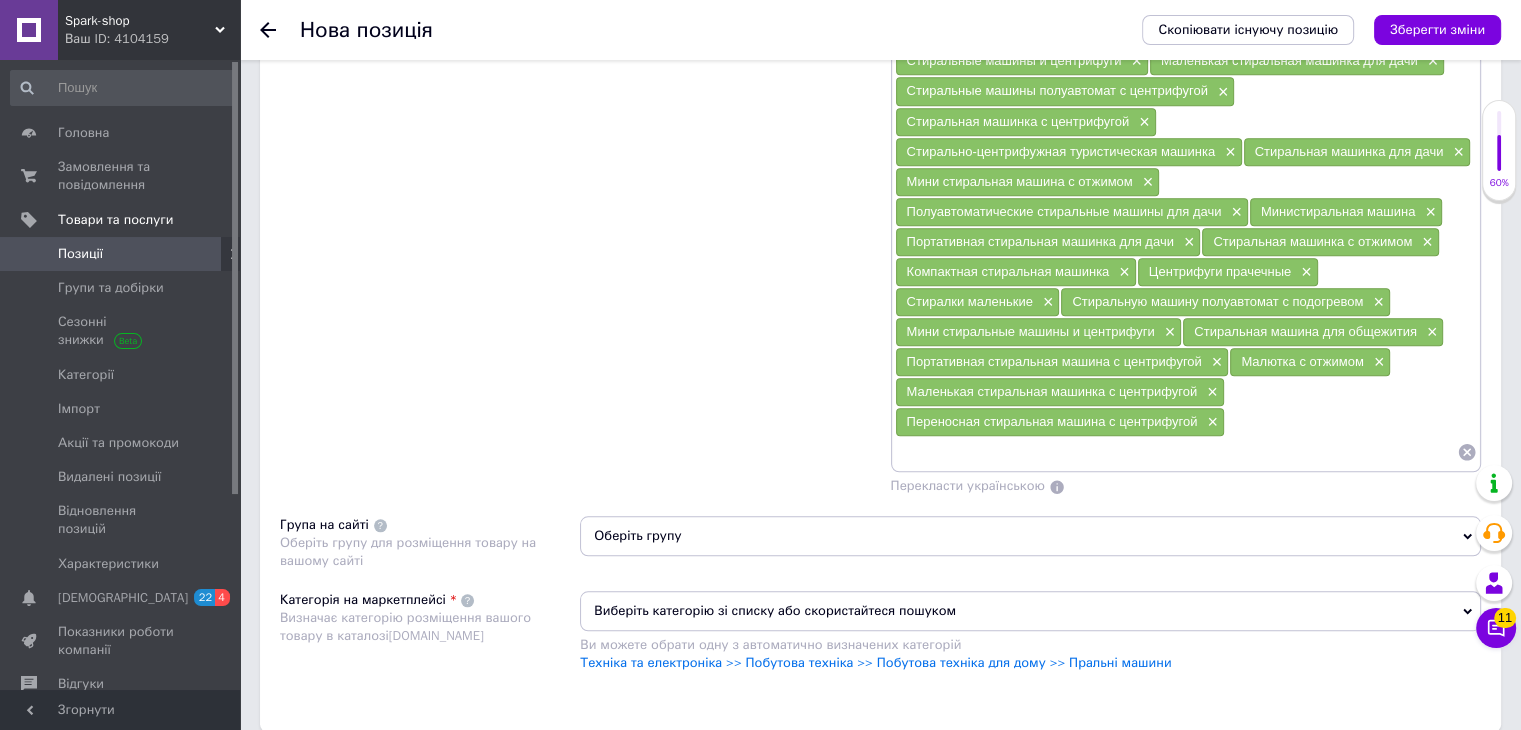 scroll, scrollTop: 1800, scrollLeft: 0, axis: vertical 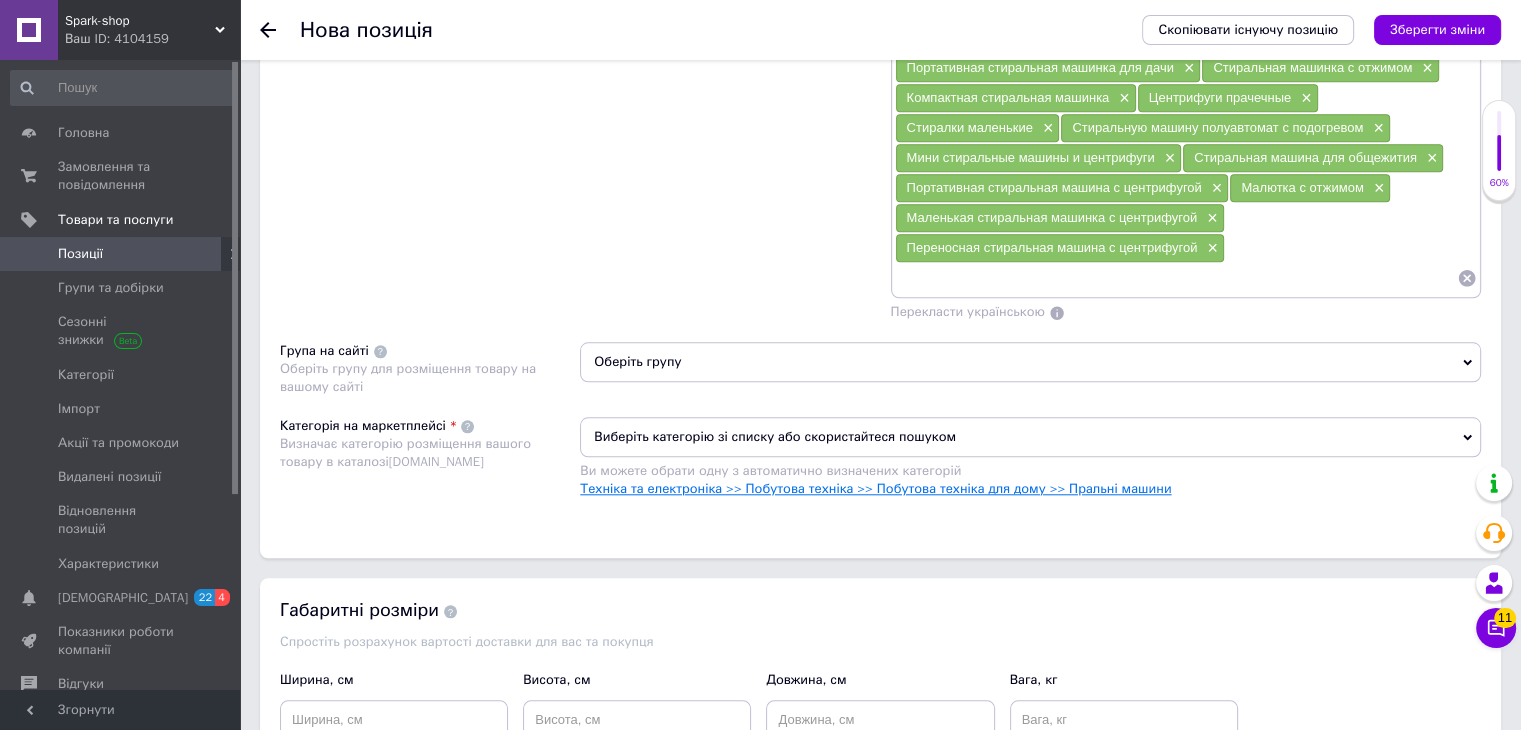 click on "Техніка та електроніка >> Побутова техніка >> Побутова техніка для дому >> Пральні машини" at bounding box center (875, 488) 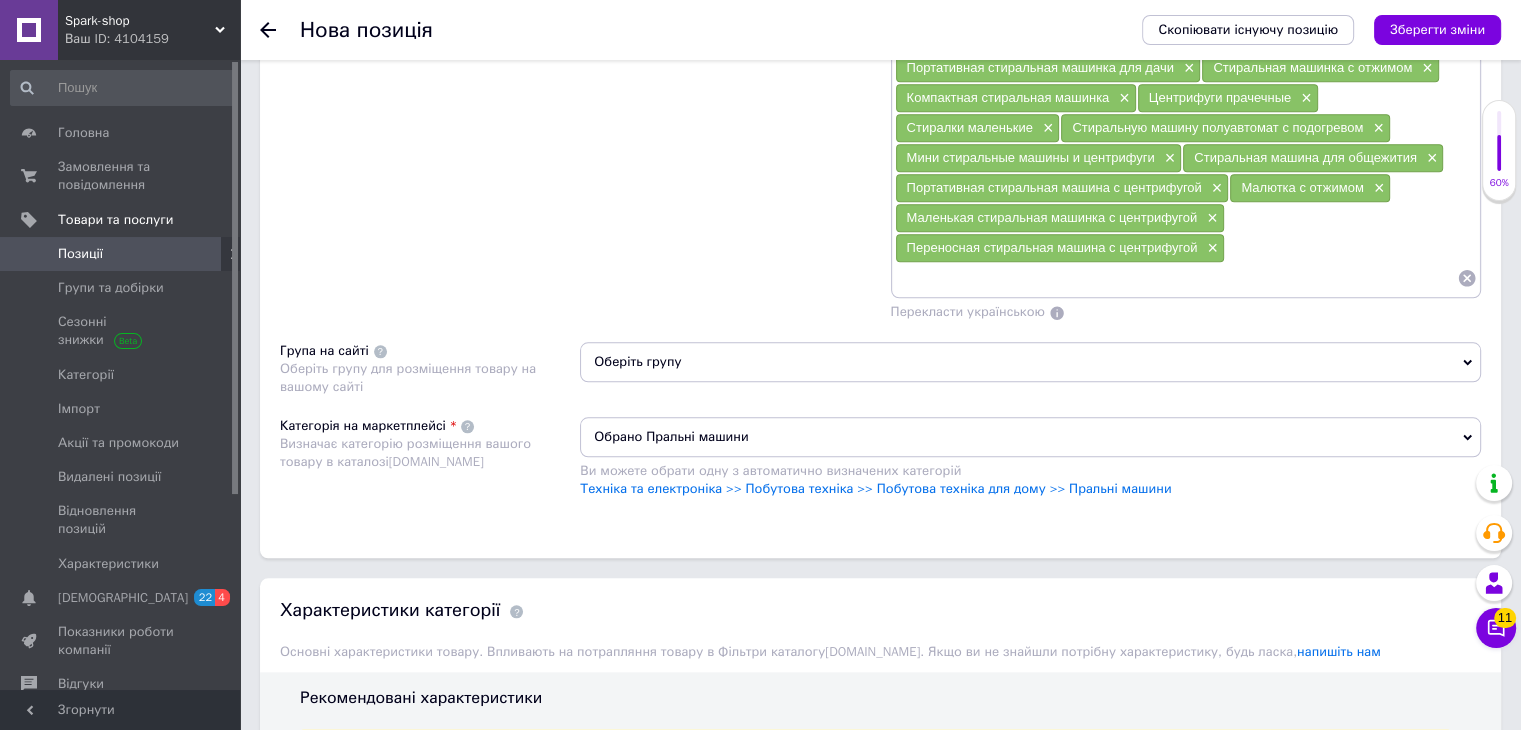 click on "Оберіть групу" at bounding box center (1030, 362) 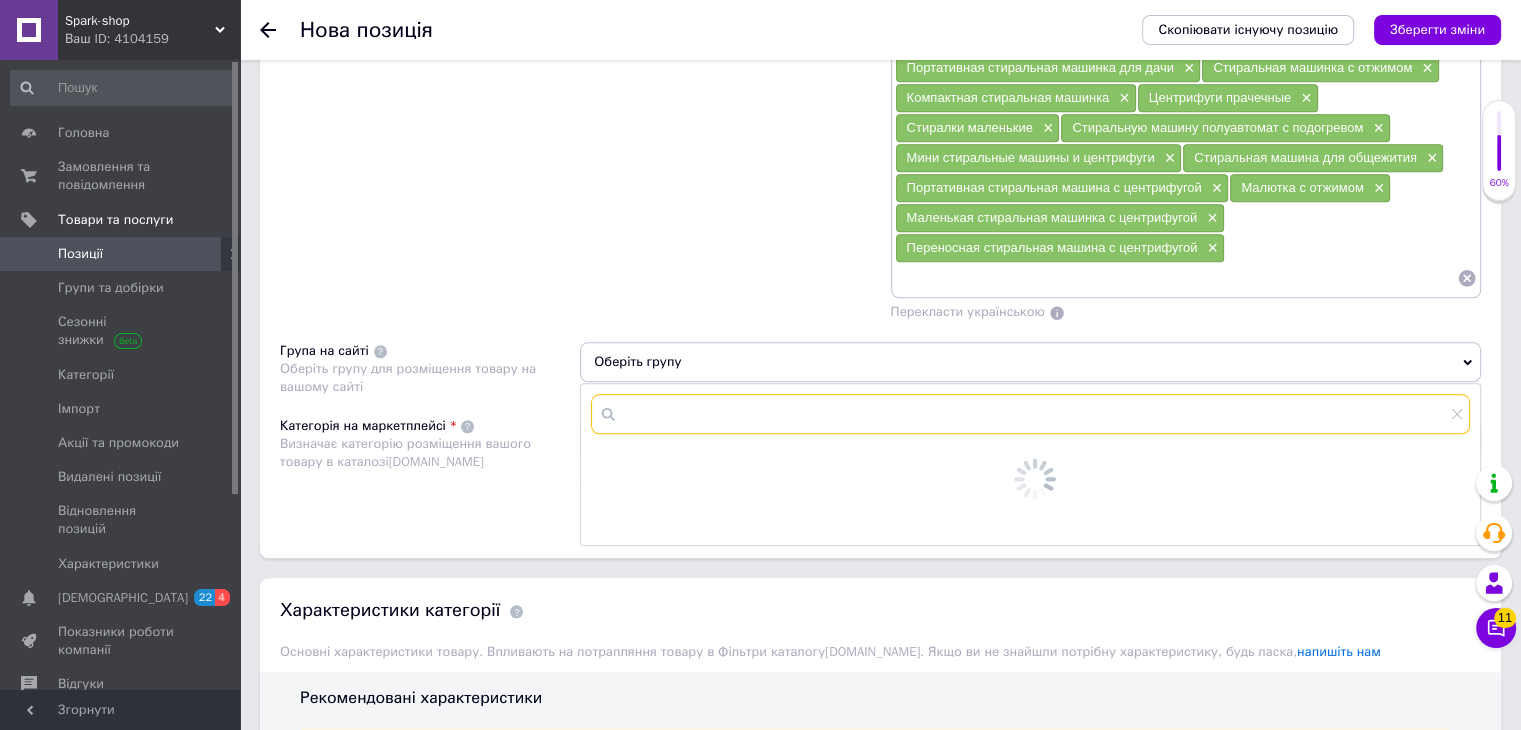 click at bounding box center [1030, 414] 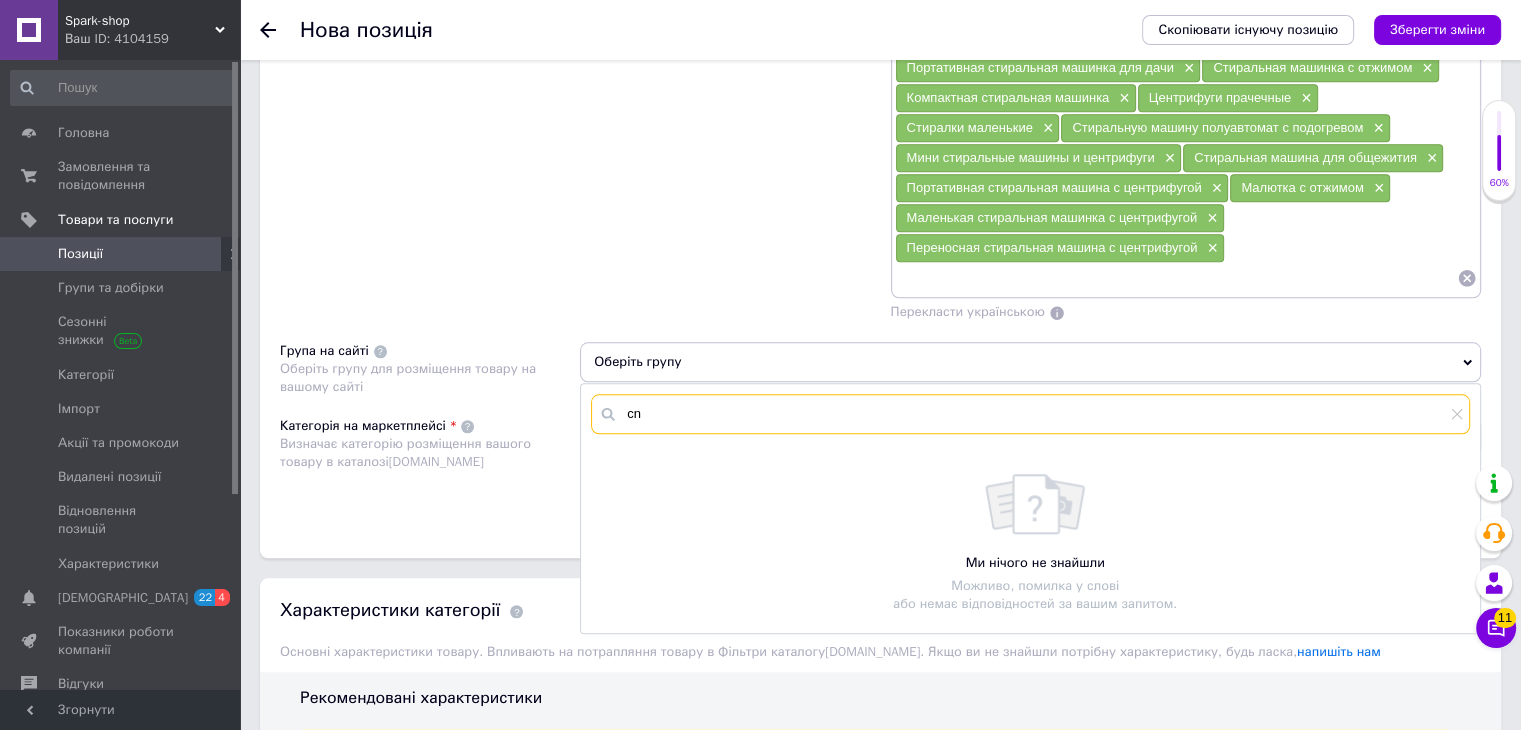type on "c" 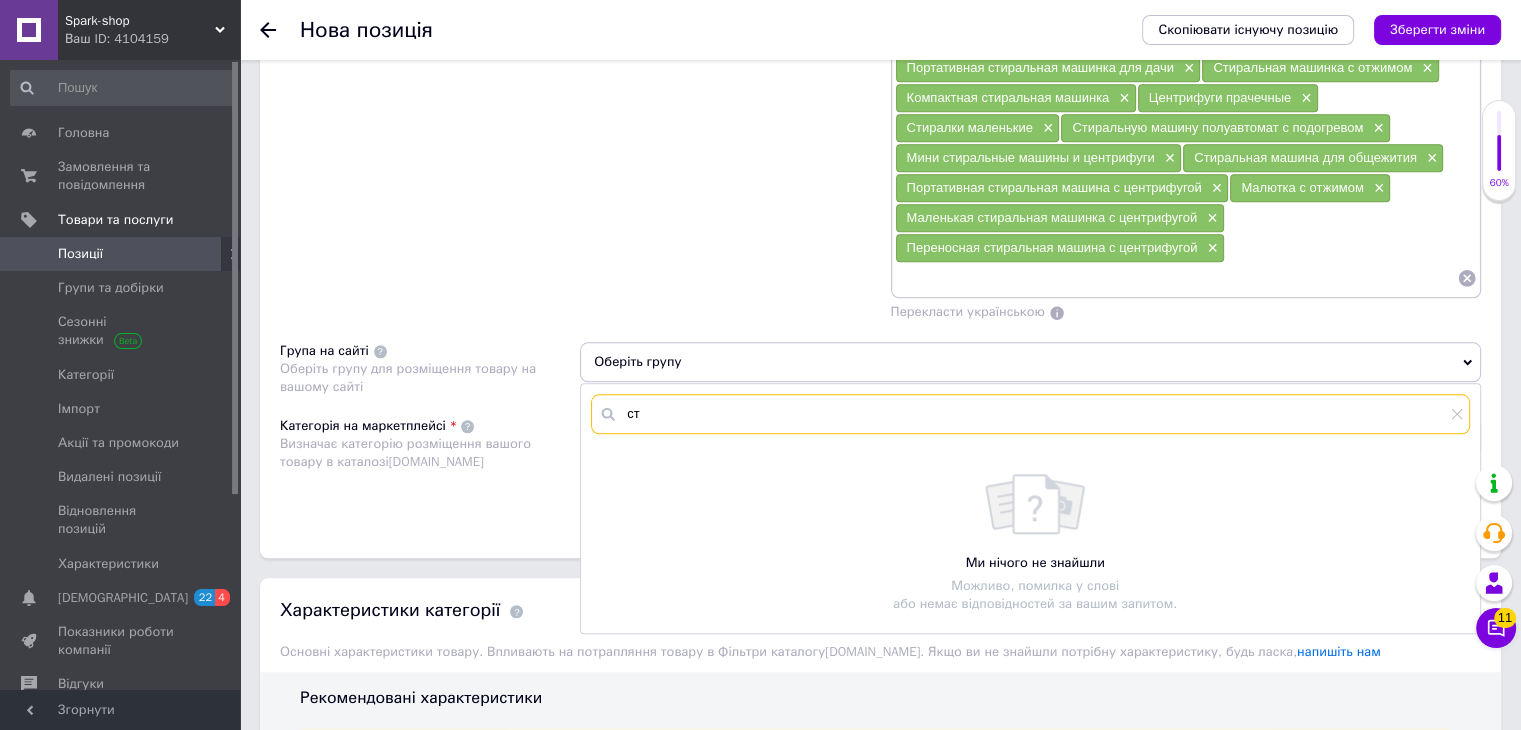 type on "с" 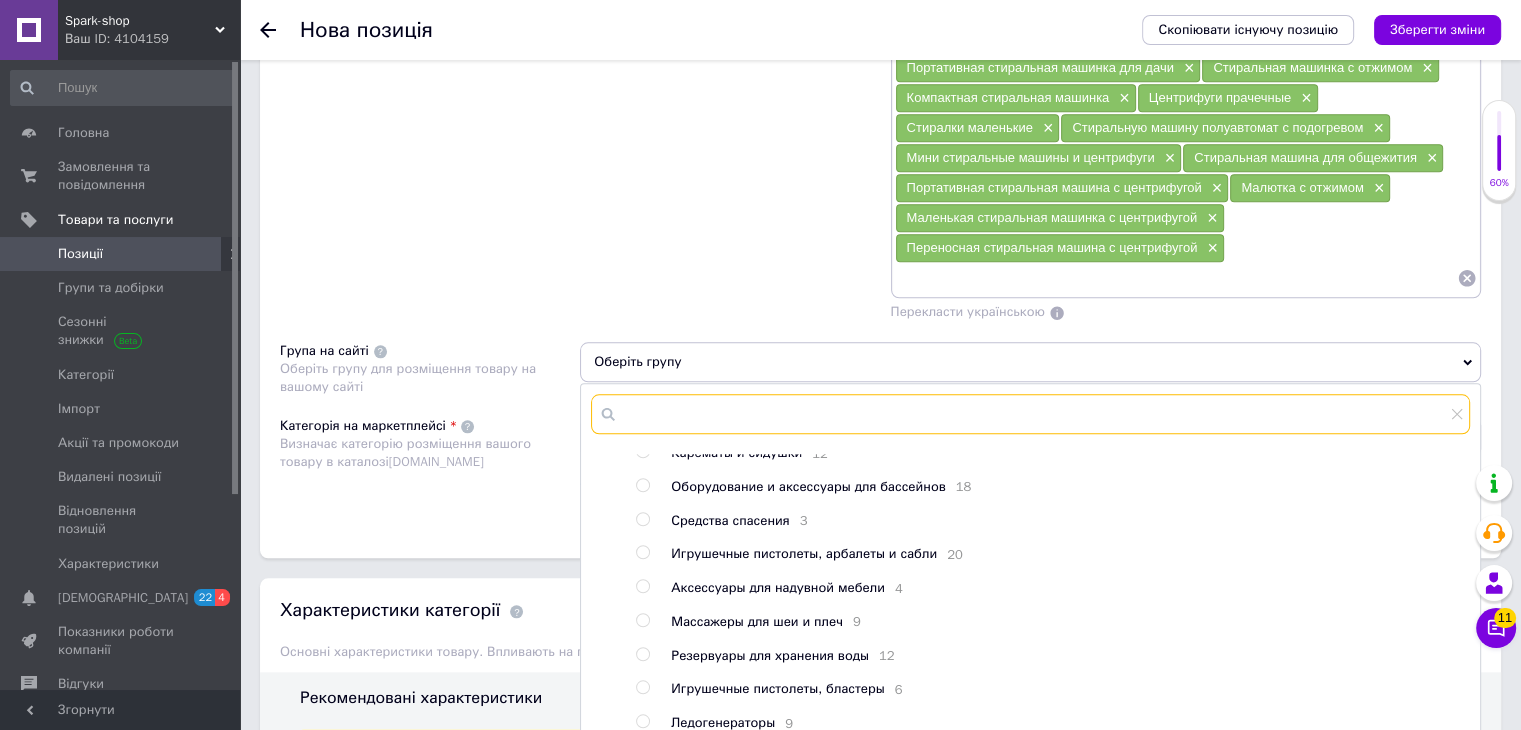 scroll, scrollTop: 756, scrollLeft: 0, axis: vertical 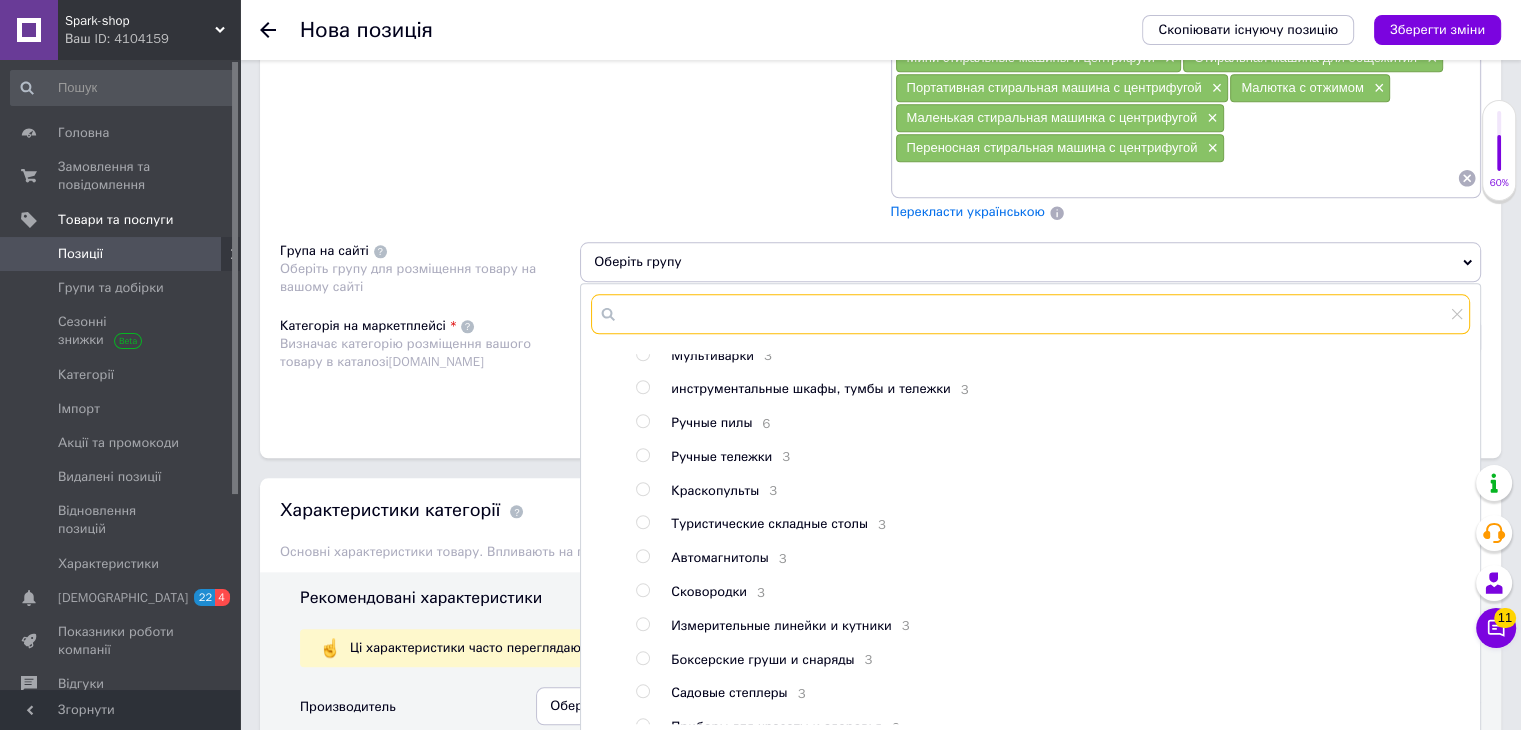 click at bounding box center (1030, 314) 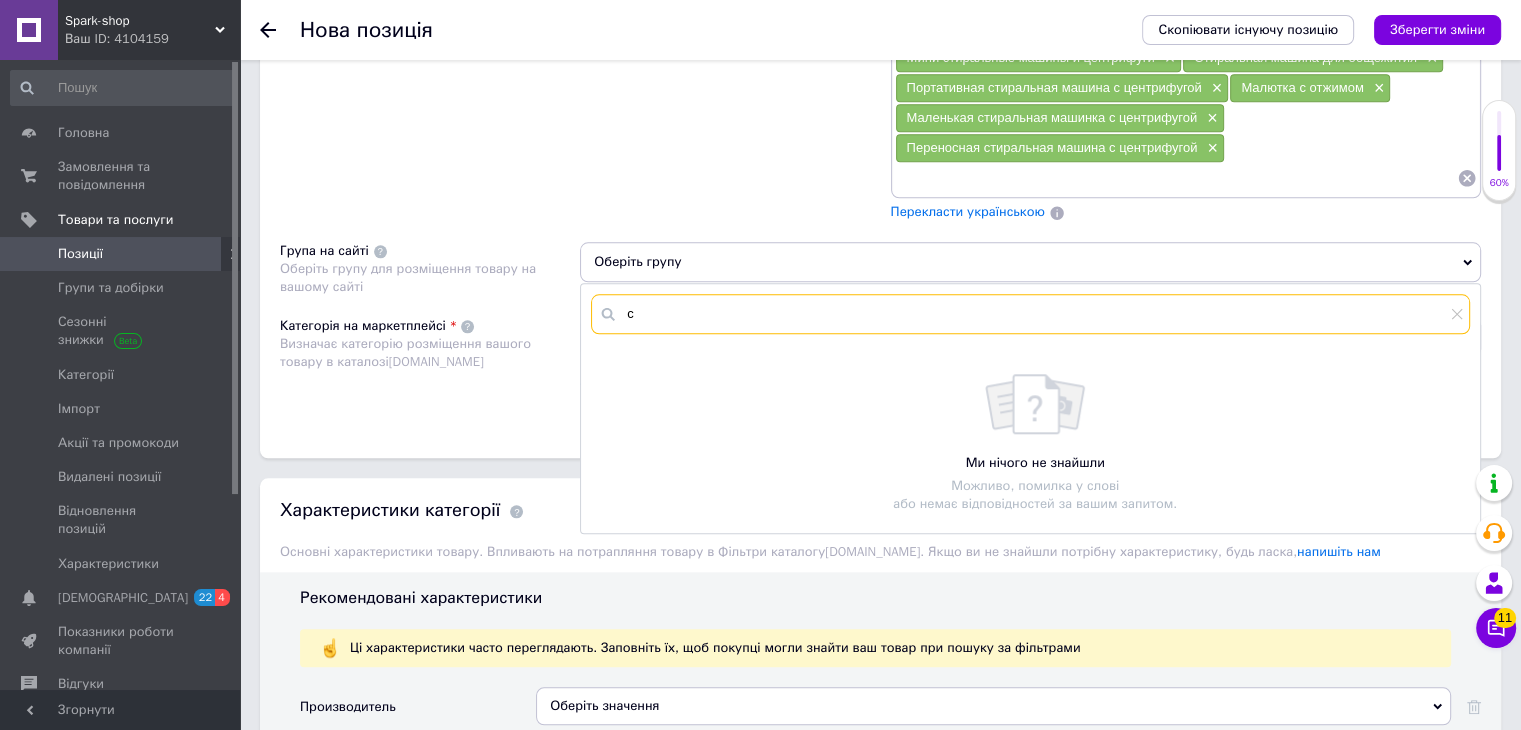 scroll, scrollTop: 0, scrollLeft: 0, axis: both 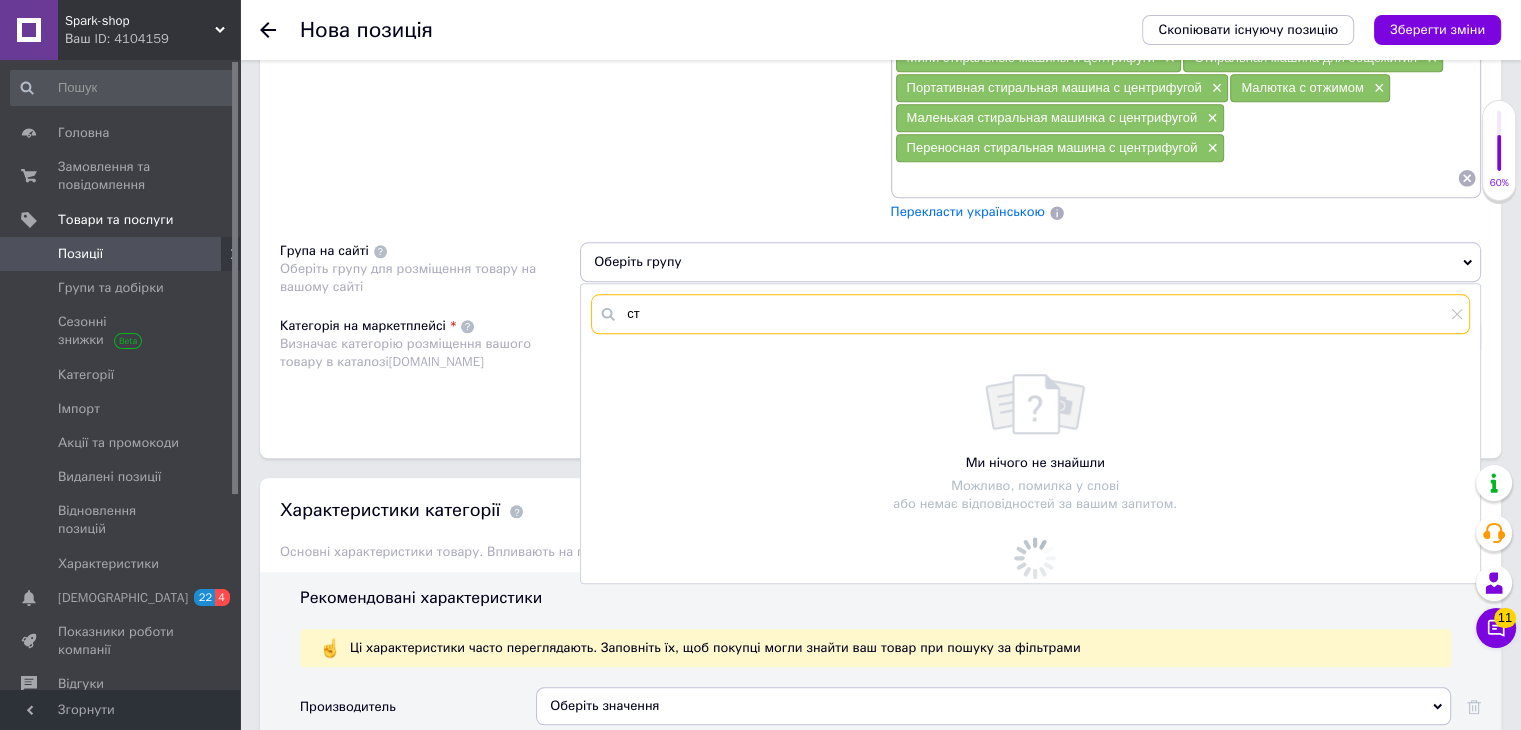 type on "с" 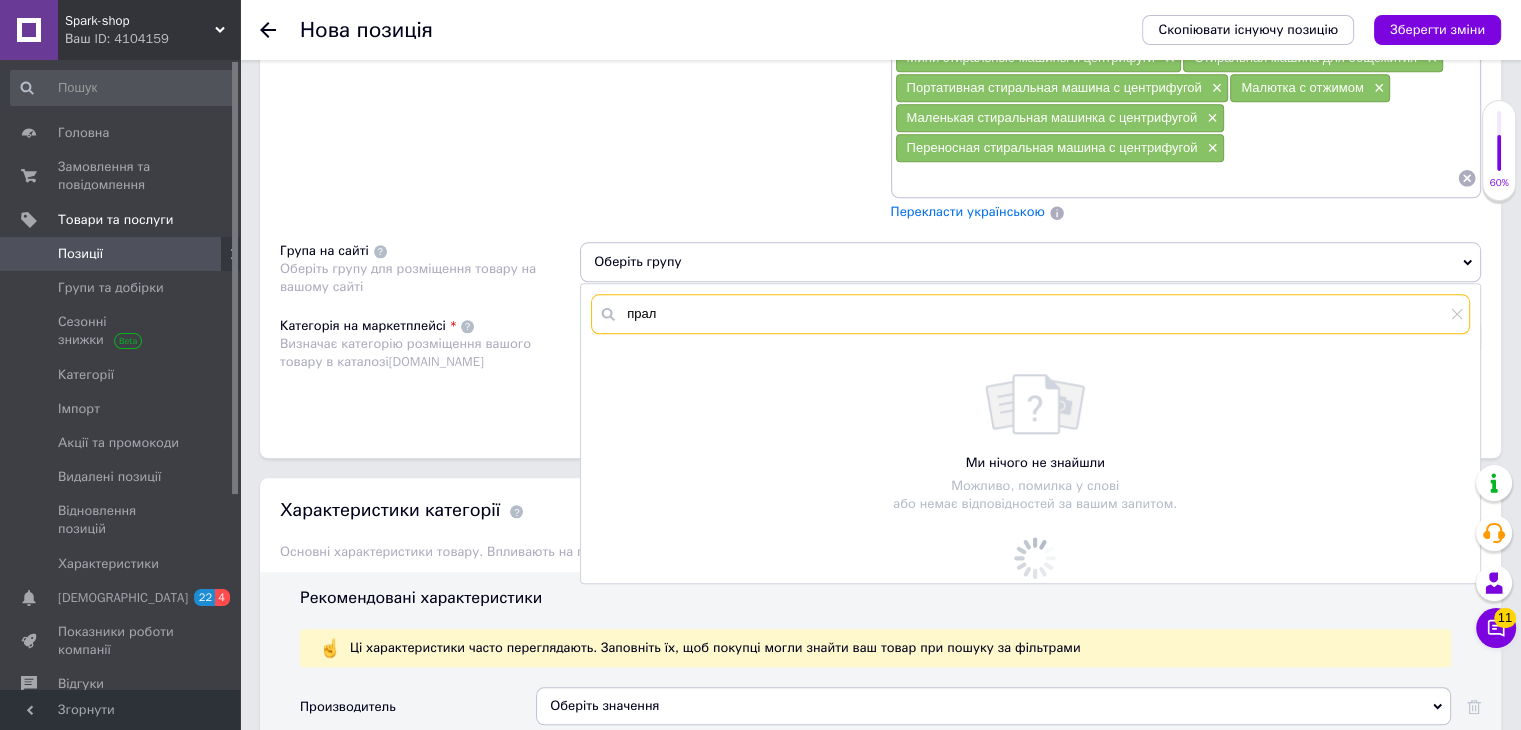 type on "праль" 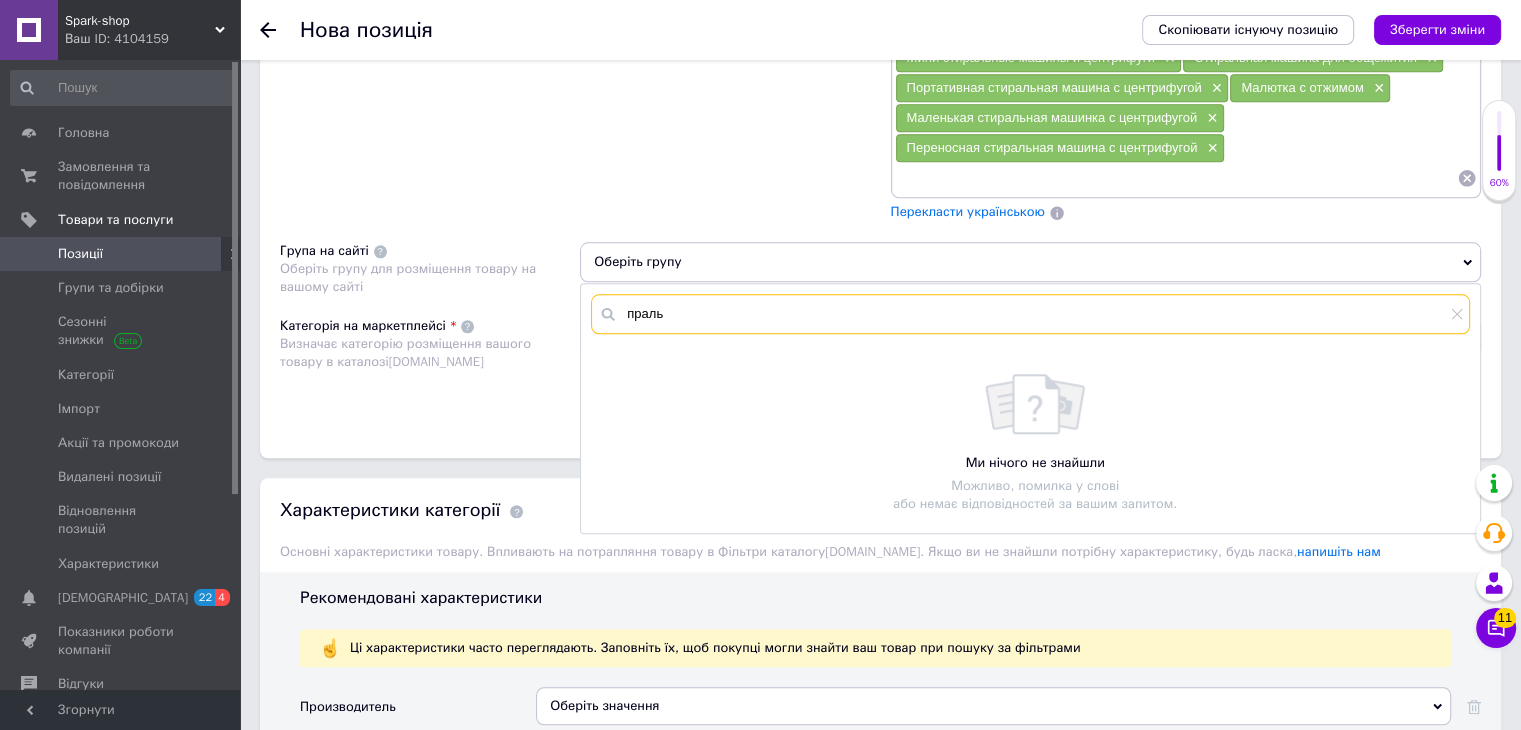 drag, startPoint x: 722, startPoint y: 294, endPoint x: 597, endPoint y: 309, distance: 125.89678 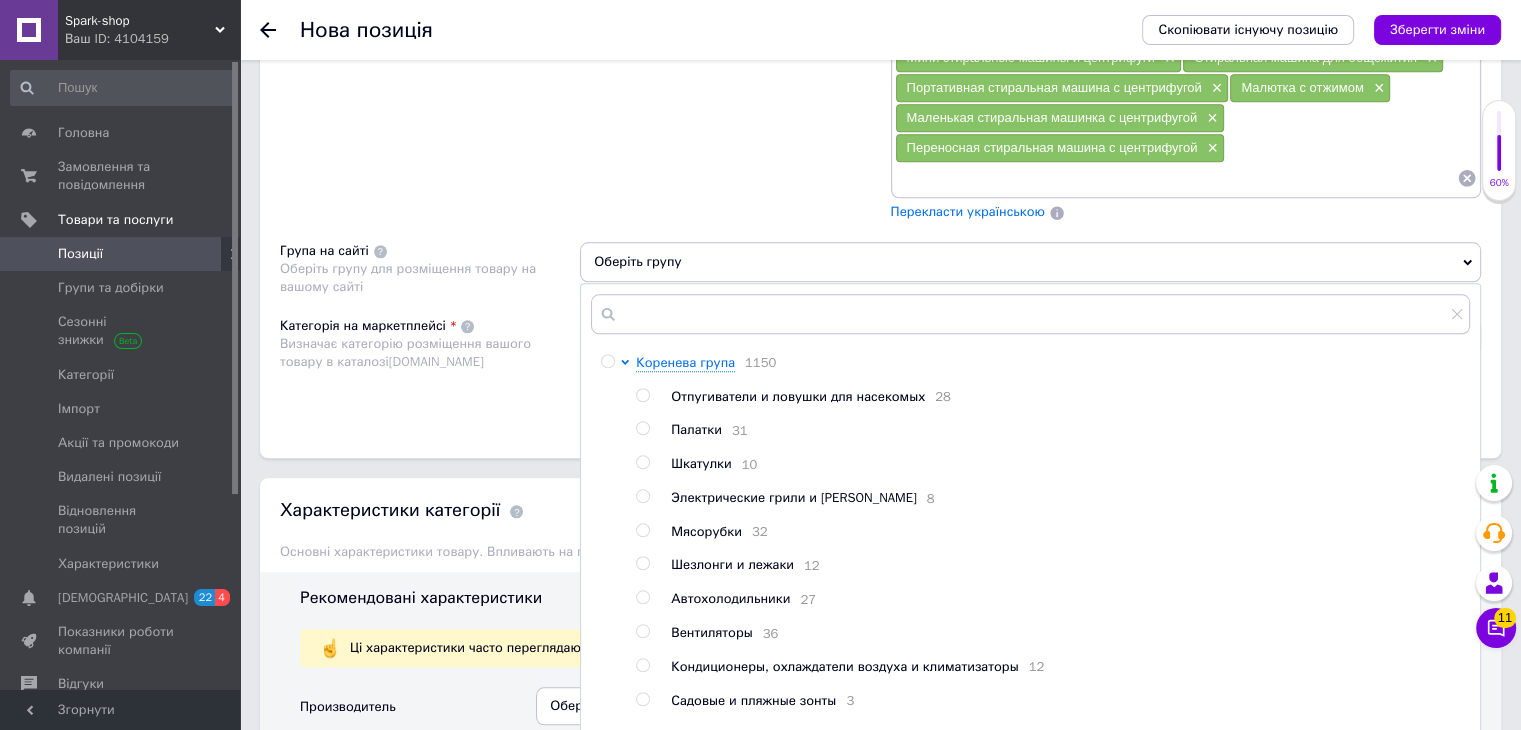 drag, startPoint x: 673, startPoint y: 179, endPoint x: 676, endPoint y: 156, distance: 23.194826 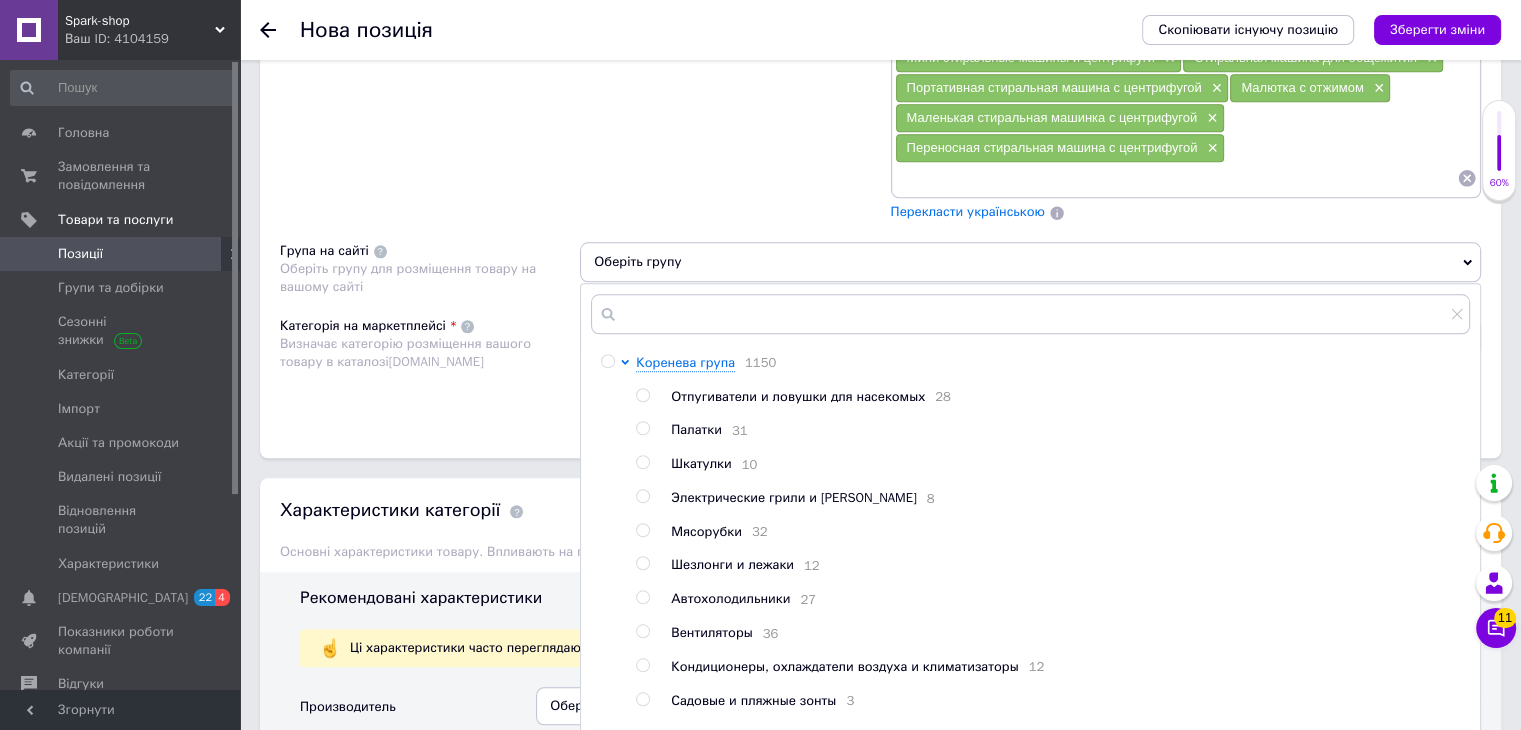 click on "Пошукові запити (Українська) Перекласти російською" at bounding box center (575, -155) 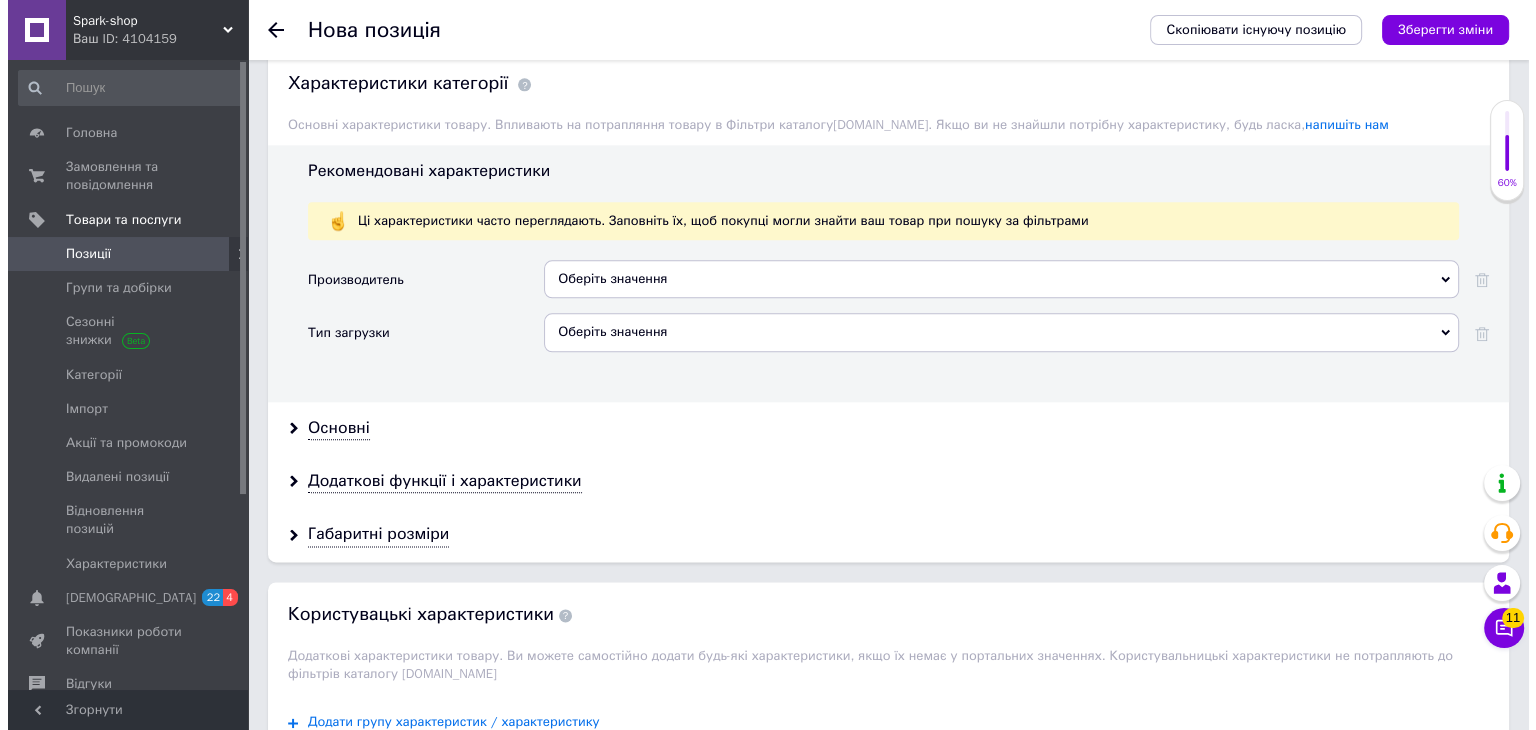 scroll, scrollTop: 2400, scrollLeft: 0, axis: vertical 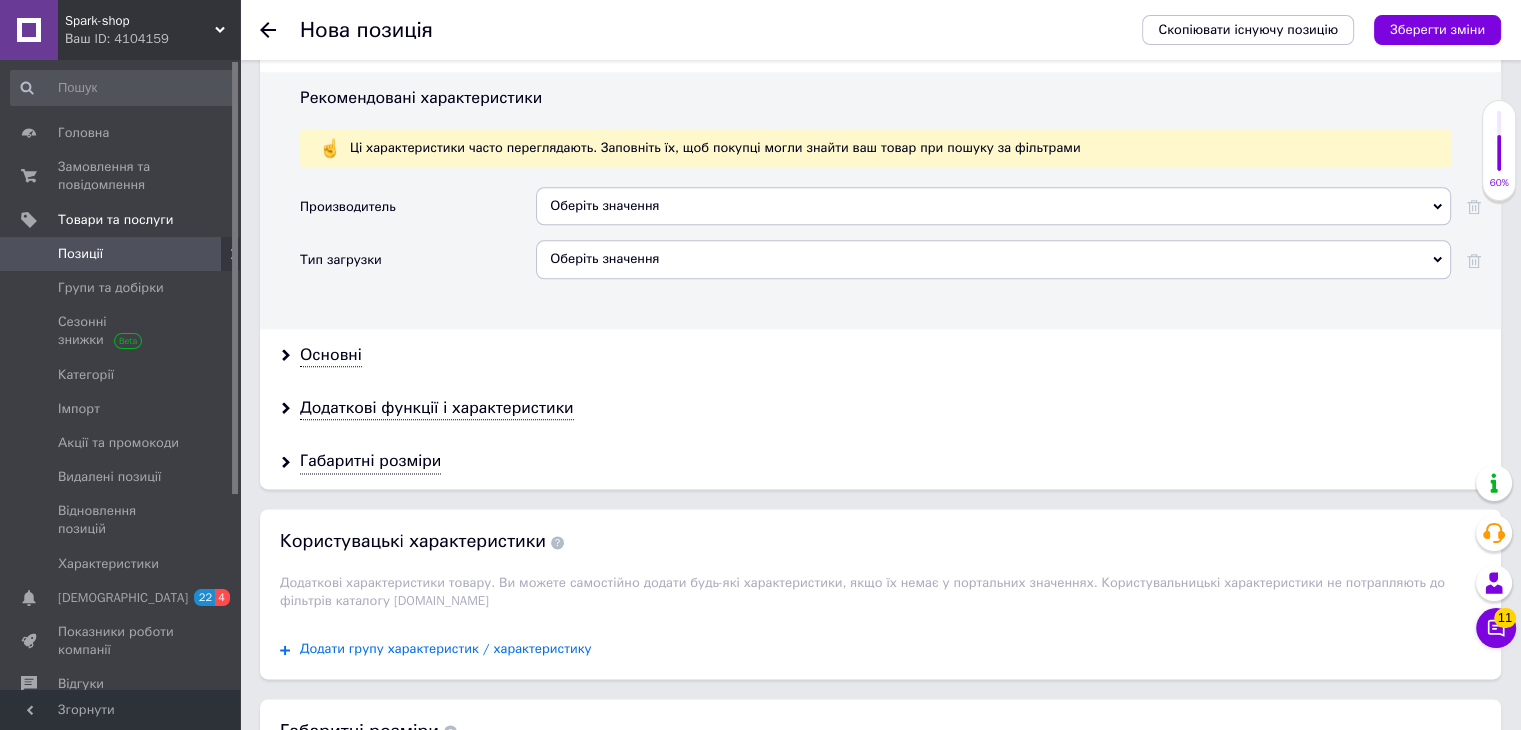 click on "Додати групу характеристик / характеристику" at bounding box center [446, 649] 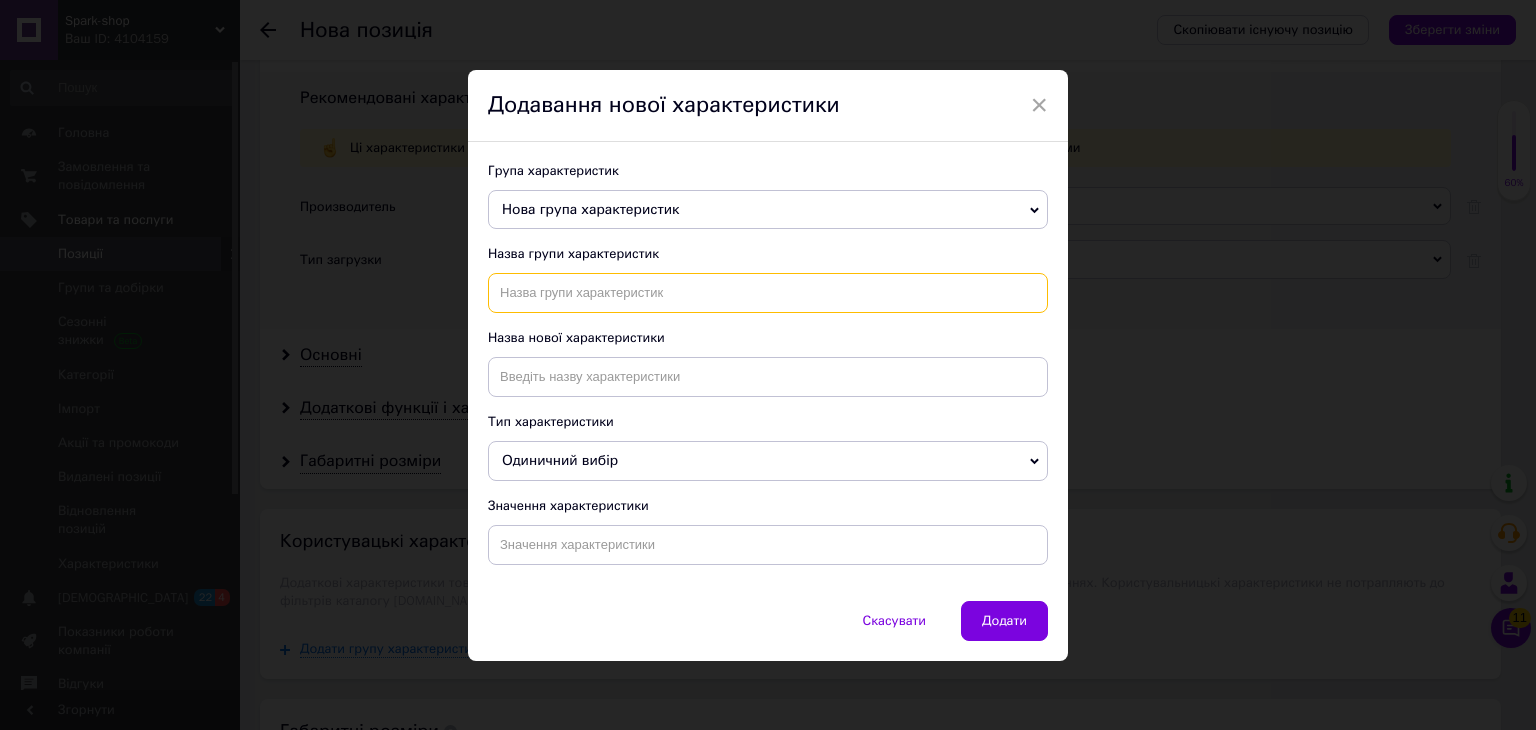 click at bounding box center (768, 293) 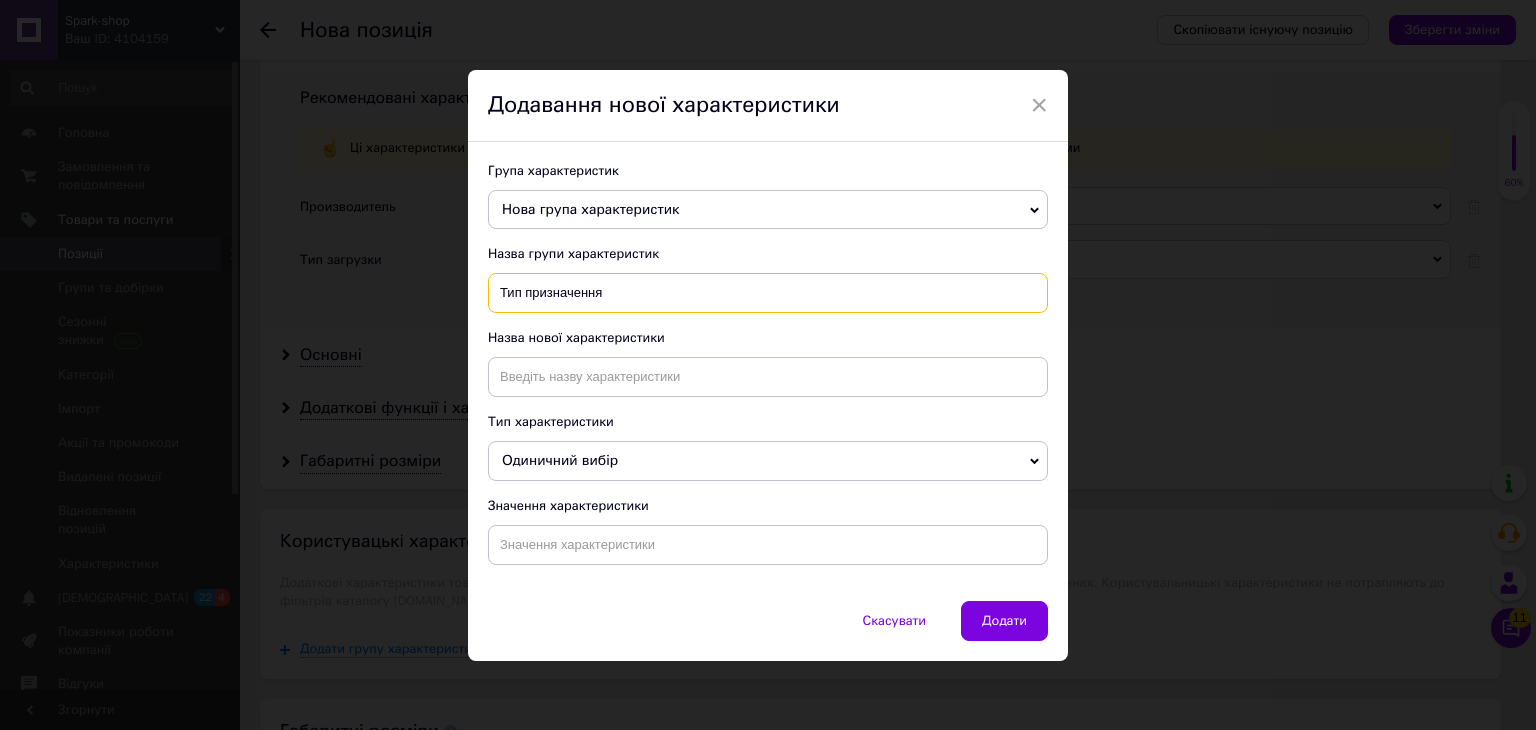 type on "Тип призначення" 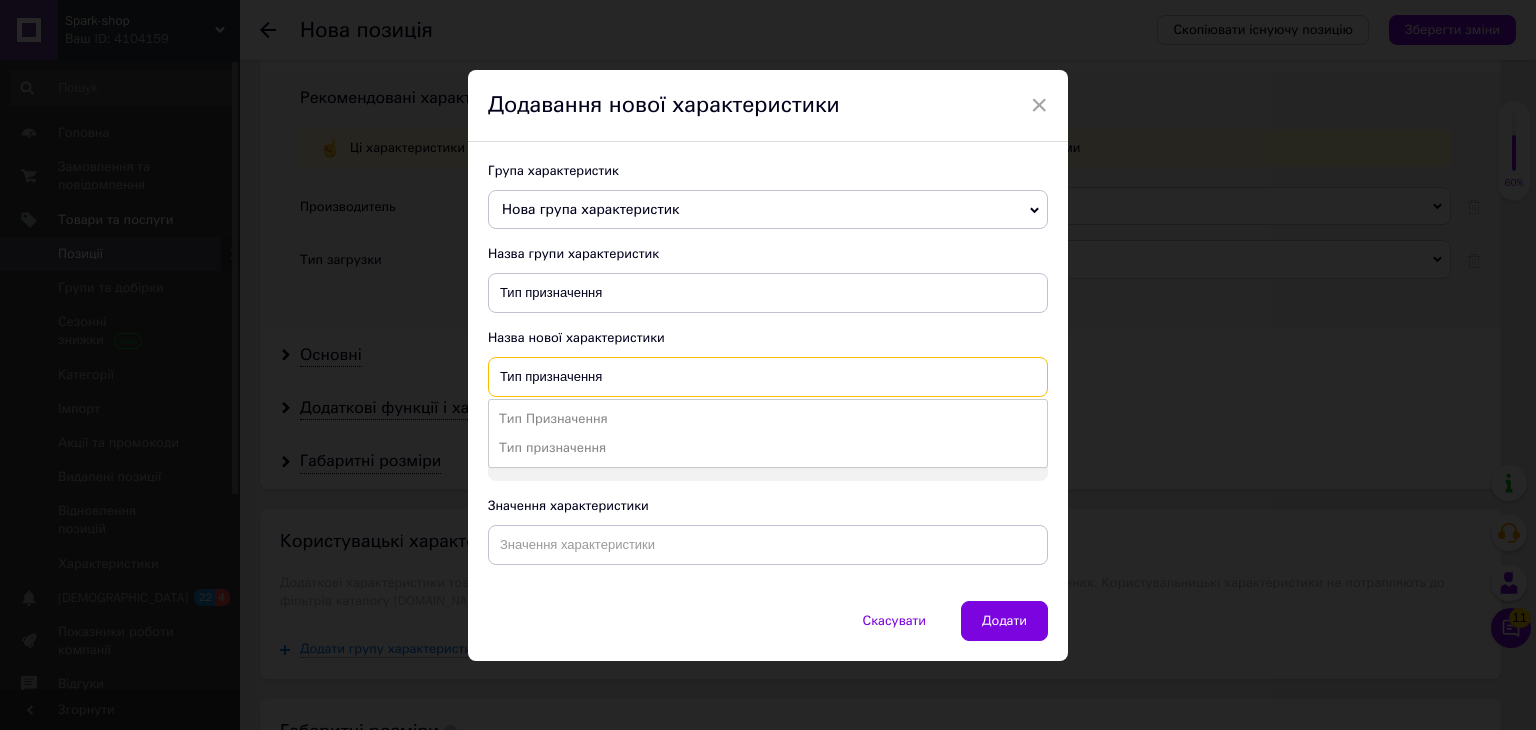 type on "Тип призначення" 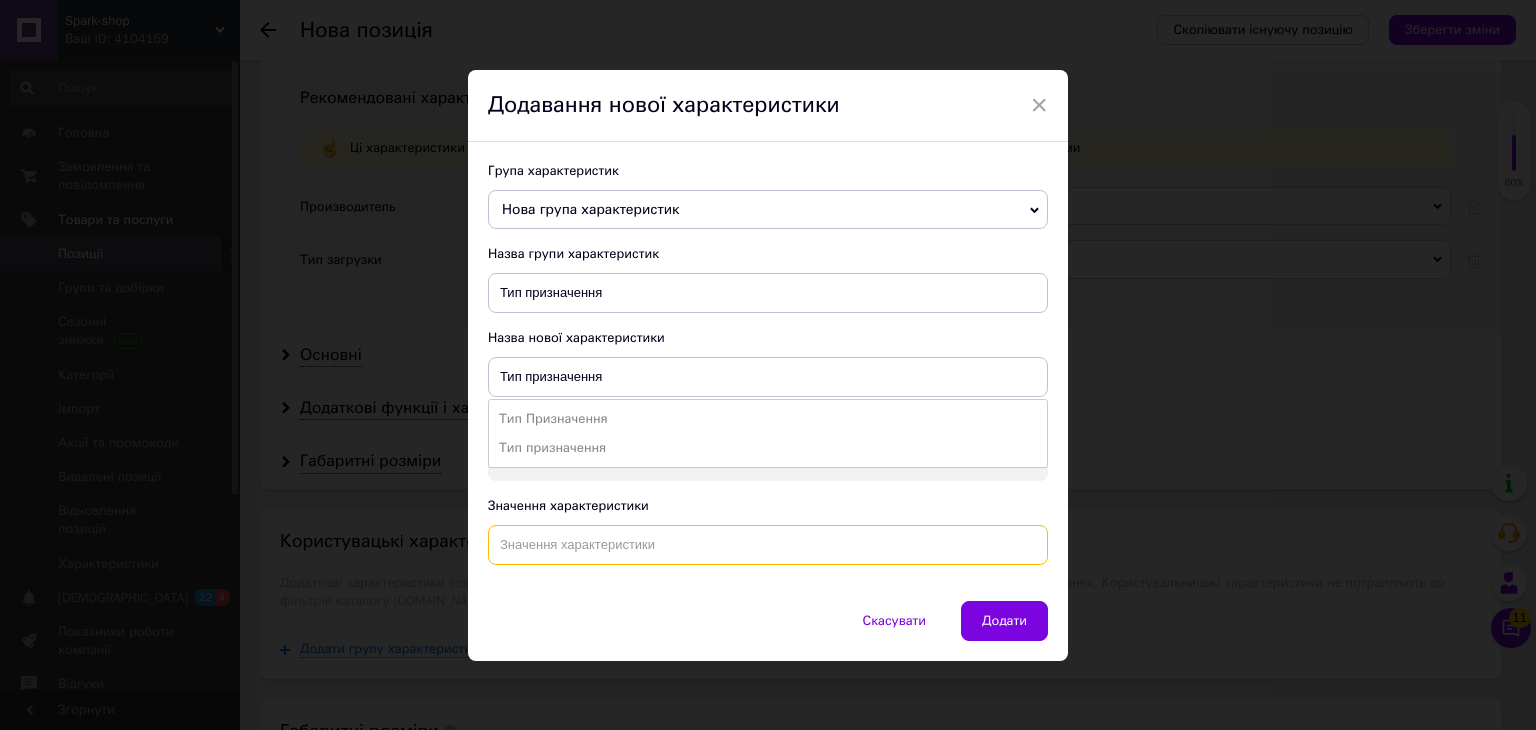 paste on "Пральна машина напівавтомат Saturn-ST-WM0610 Портативна міні пральна машина (140 Вт) Пральна машинка туристична" 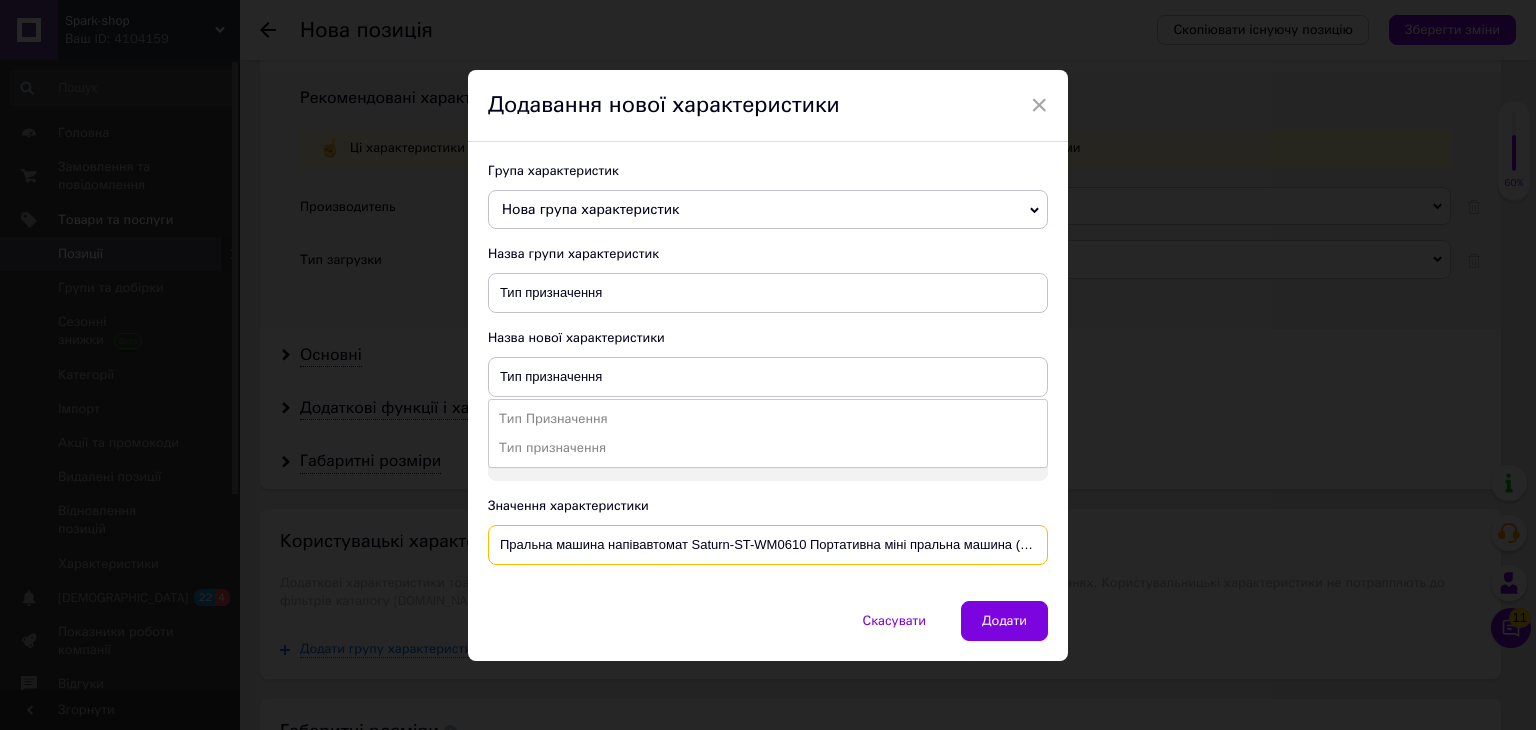 scroll, scrollTop: 0, scrollLeft: 212, axis: horizontal 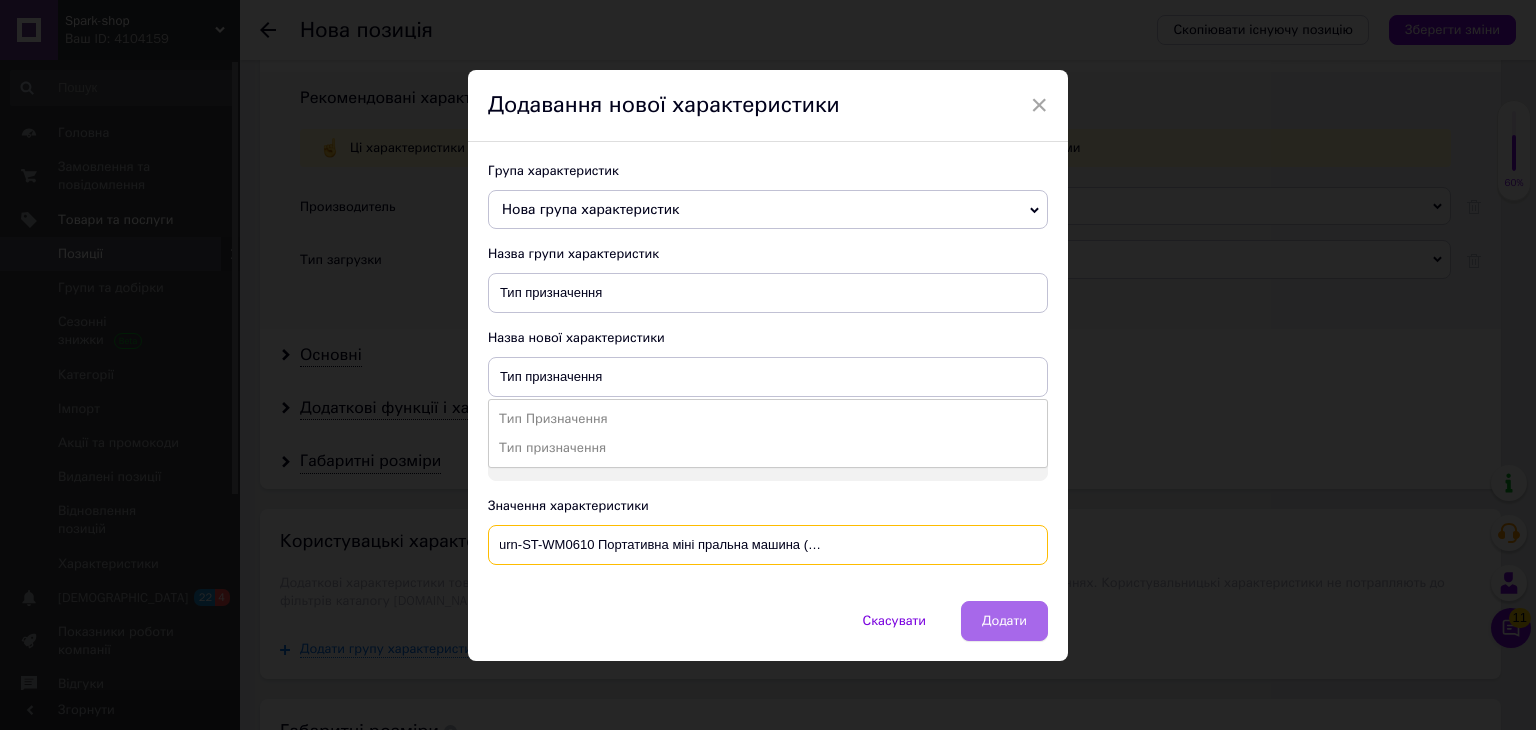 type on "Пральна машина напівавтомат Saturn-ST-WM0610 Портативна міні пральна машина (140 Вт) Пральна машинка туристична" 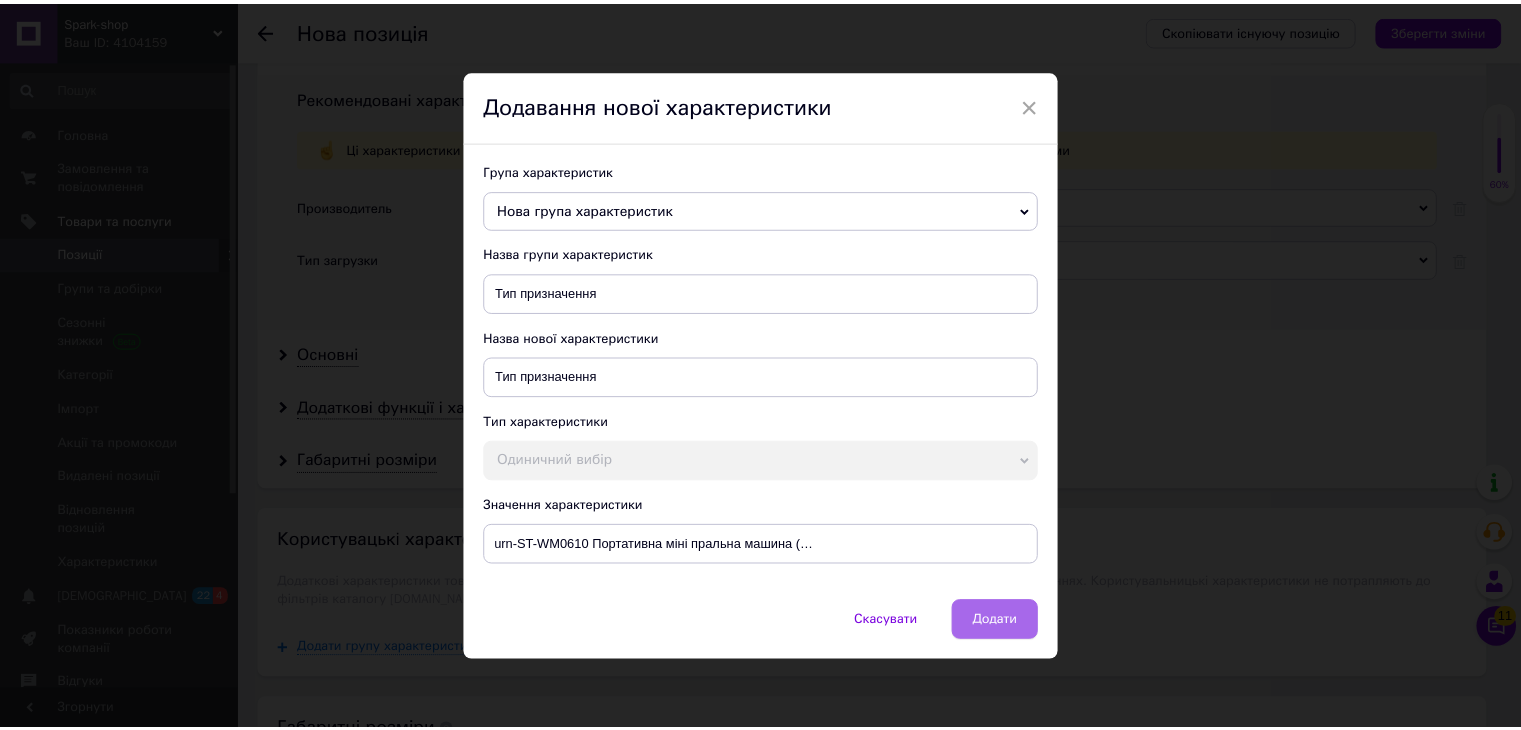 scroll, scrollTop: 0, scrollLeft: 0, axis: both 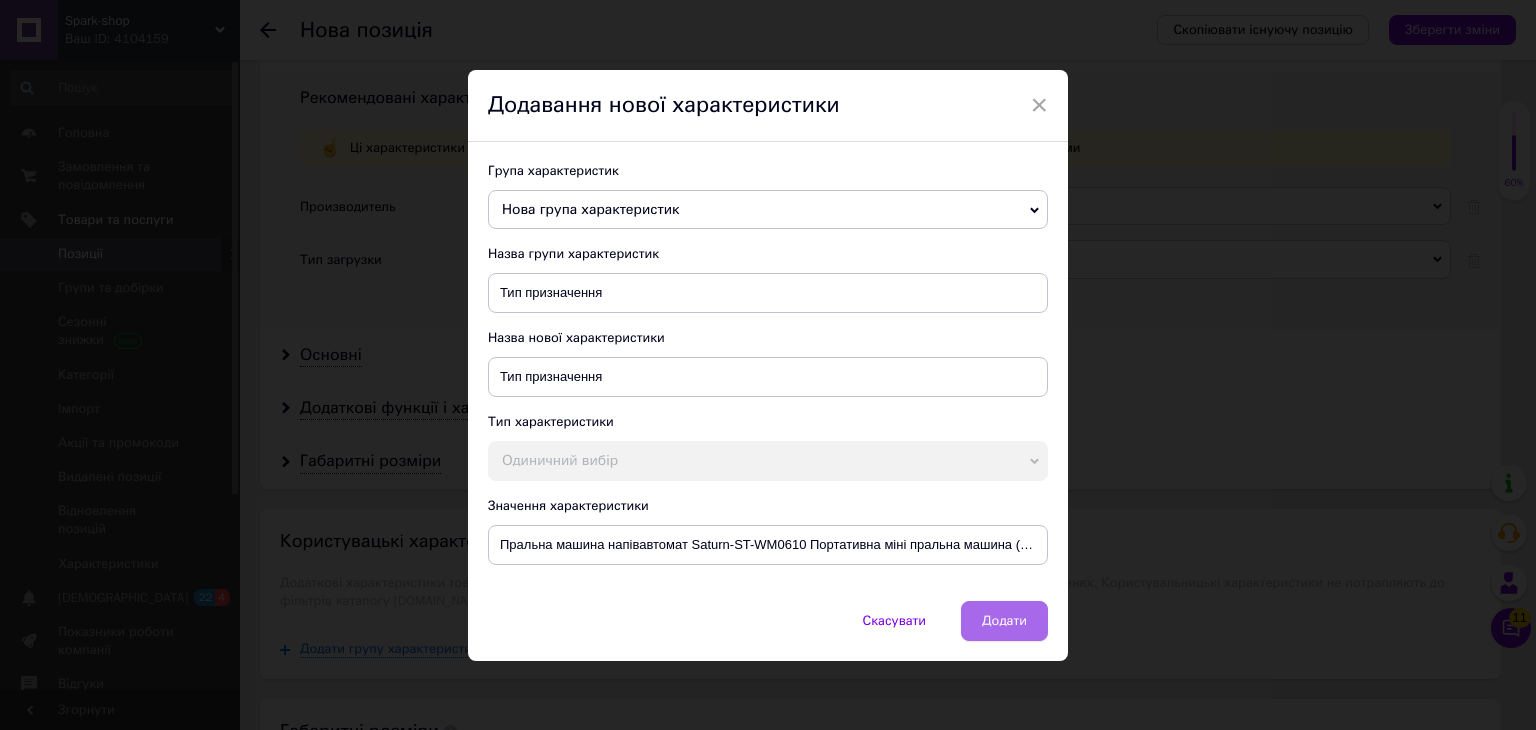 click on "Додати" at bounding box center (1004, 621) 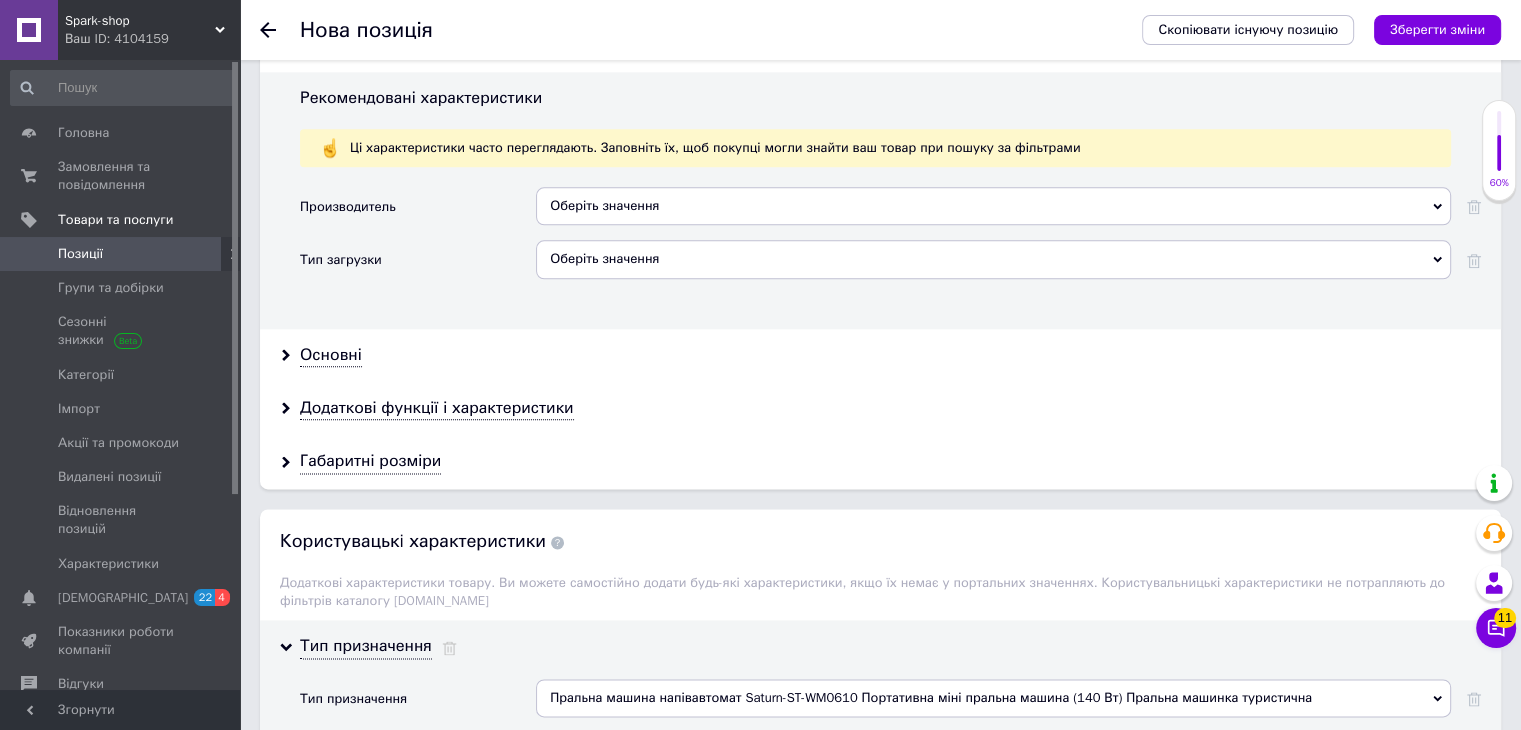 click on "Тип призначення Тип призначення Пральна машина напівавтомат Saturn-ST-WM0610 Портативна міні пральна машина (140 Вт) Пральна машинка туристична Додати ваше значення Басейн Bestway 60027 Сімейний надувний басейн [GEOGRAPHIC_DATA] для дачі (Надувні басейни для дому та дачі) Басейн джакузи Принтер 3 д Flyingbear Ghost 6 Принтер професійний (300 Вт) Настільний персональний 3d принтер 270 °C 3д принтери fdm Іграшкова зброя Gel Energy Space 001 Пістолет Grey Іграшкові бластери (Іграшки для хлопчиків) Дитячий пістолет орбіз Додати характеристику" at bounding box center (880, 702) 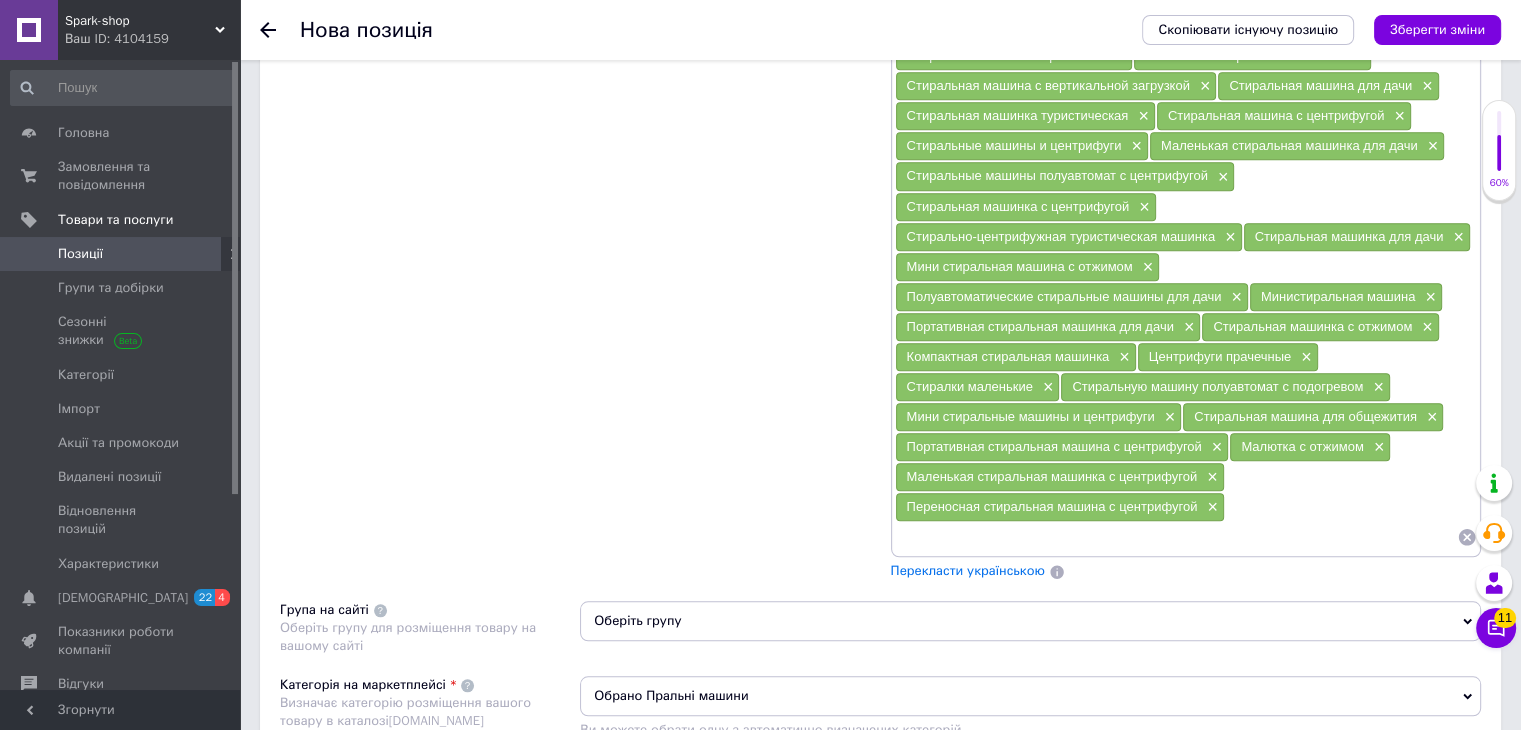 scroll, scrollTop: 1600, scrollLeft: 0, axis: vertical 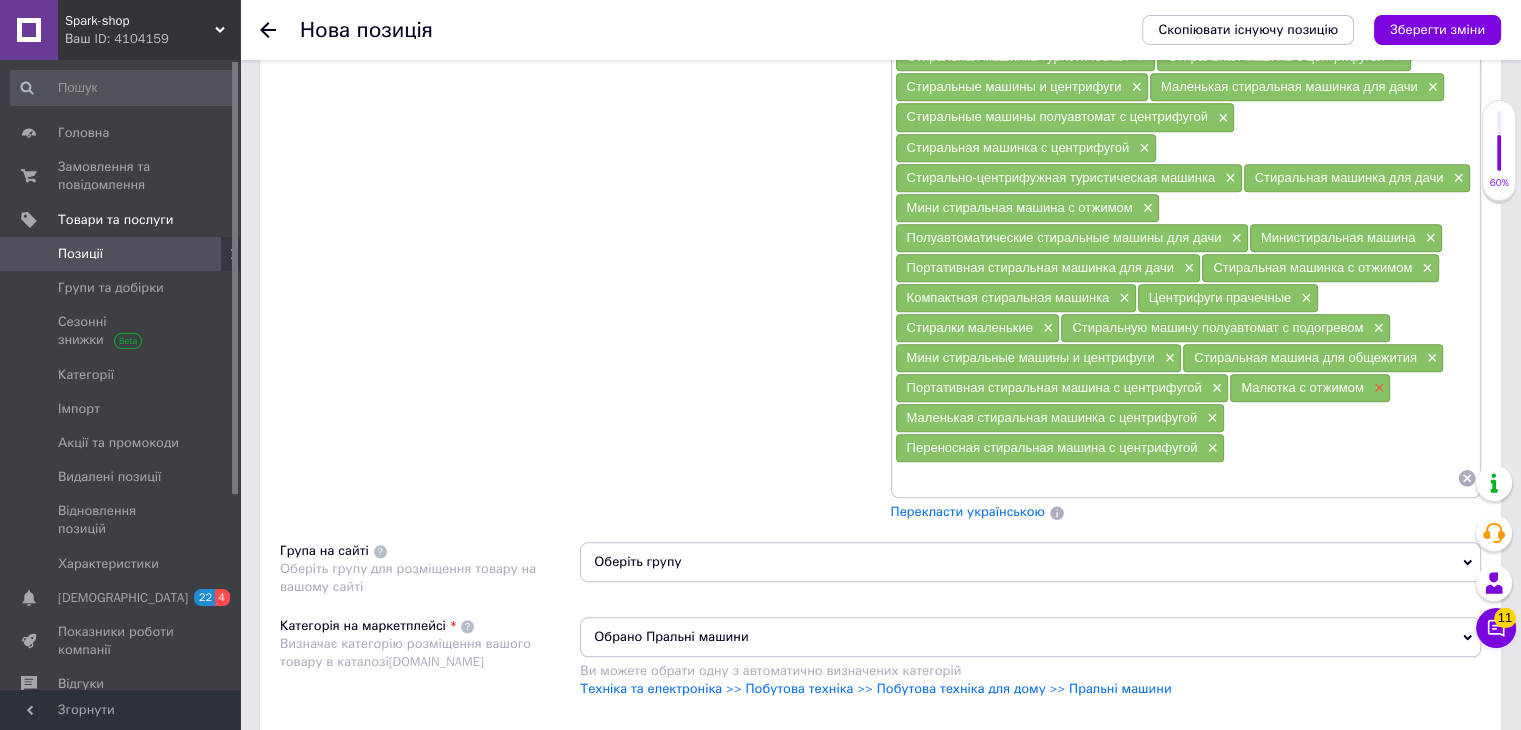 click on "×" at bounding box center (1377, 388) 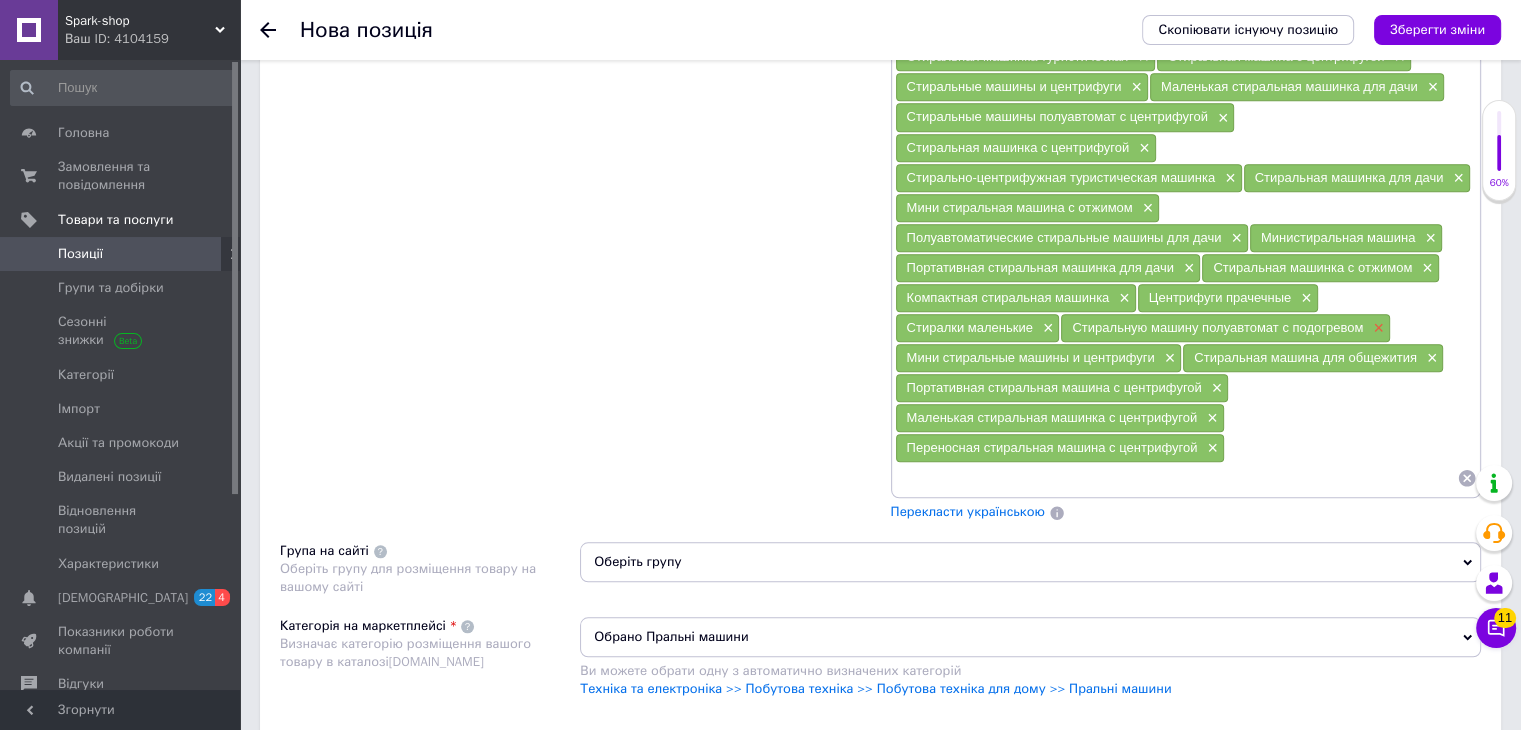 click on "×" at bounding box center (1376, 328) 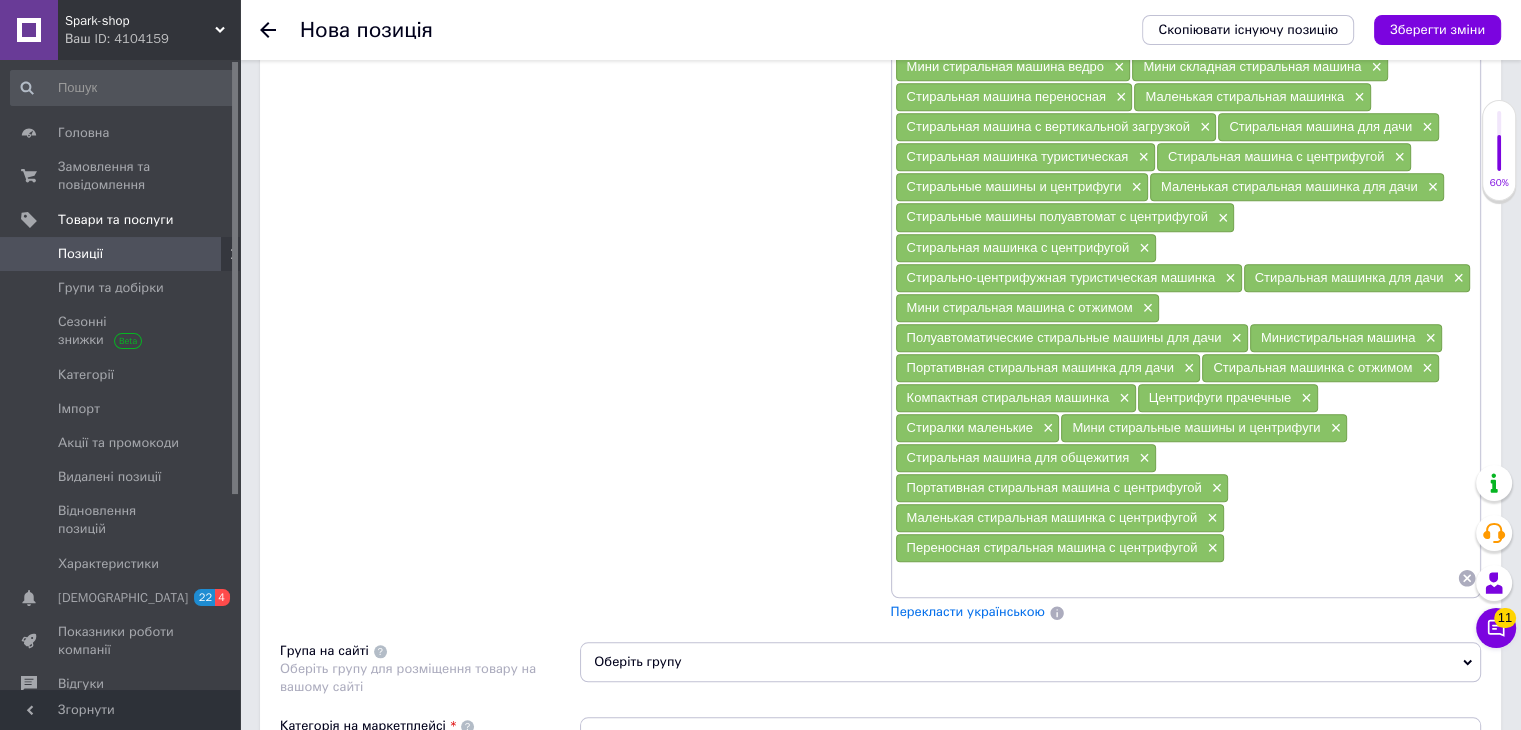 scroll, scrollTop: 1400, scrollLeft: 0, axis: vertical 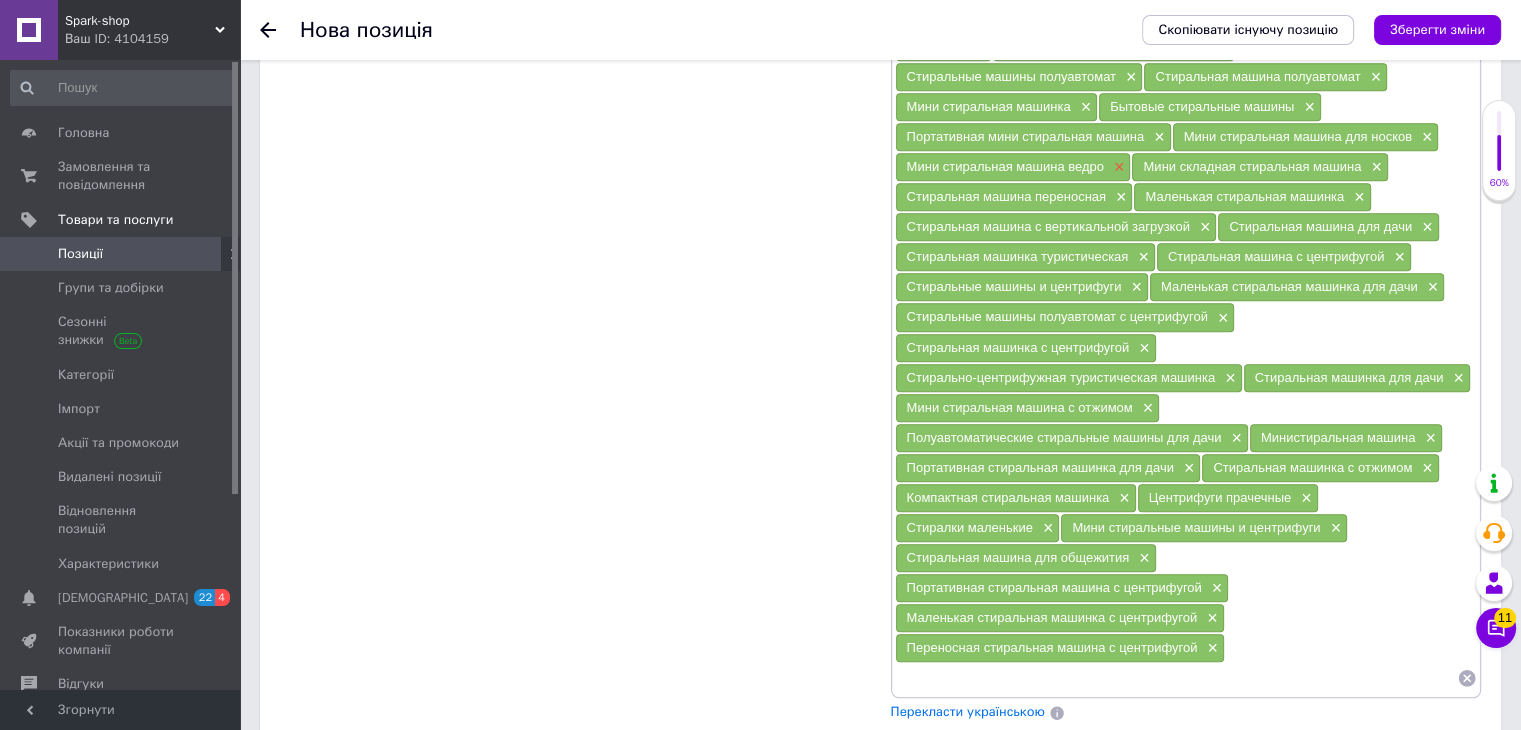 click on "×" at bounding box center [1117, 167] 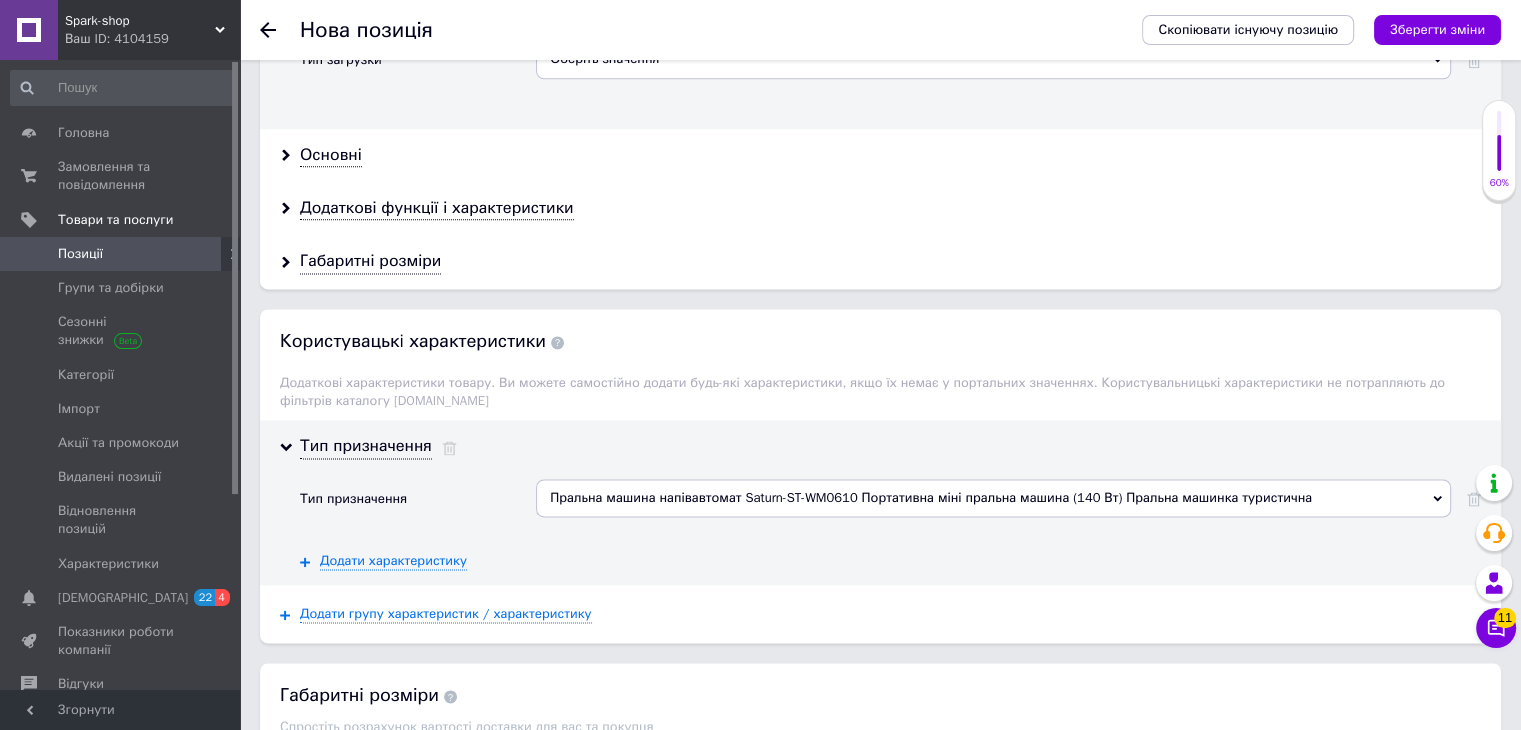 scroll, scrollTop: 2887, scrollLeft: 0, axis: vertical 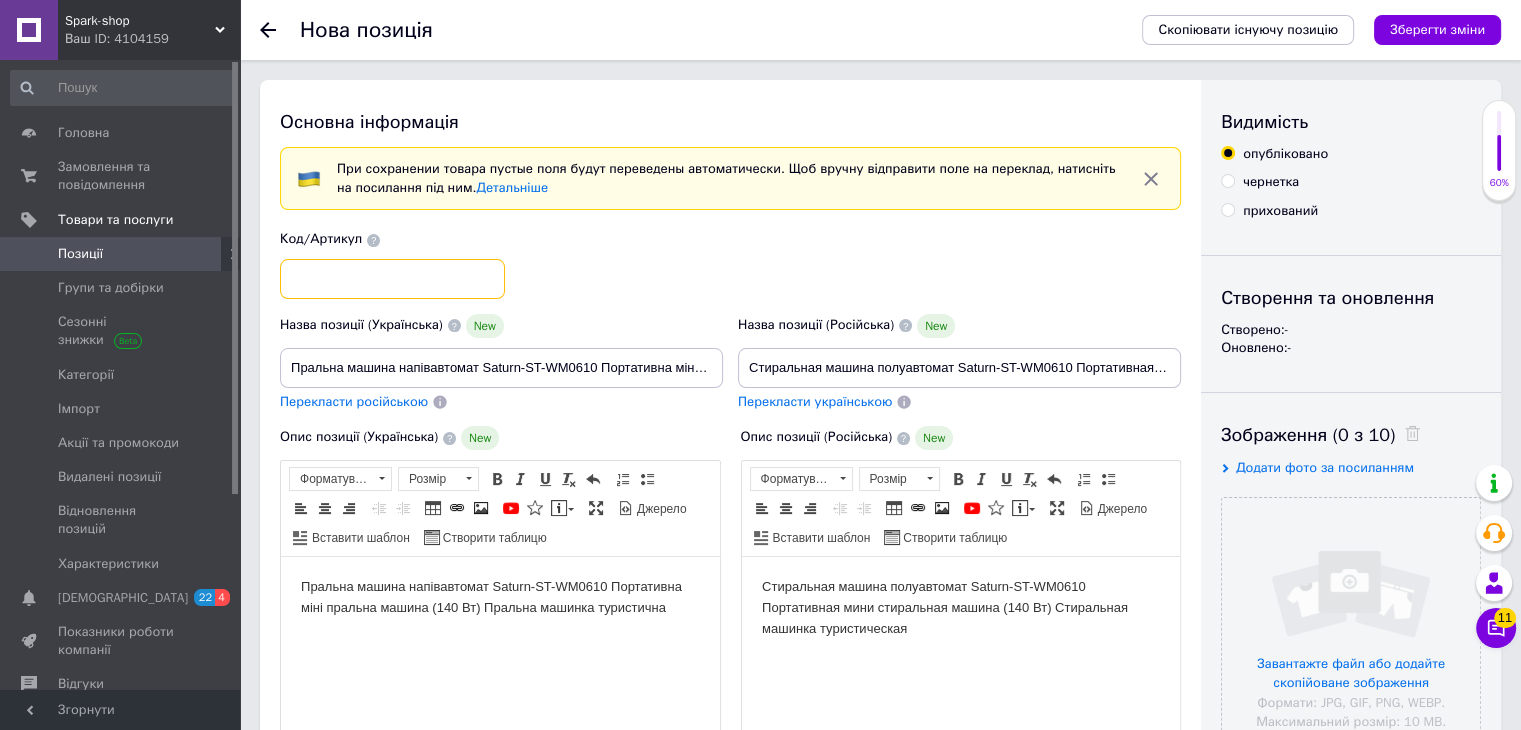 click at bounding box center (392, 279) 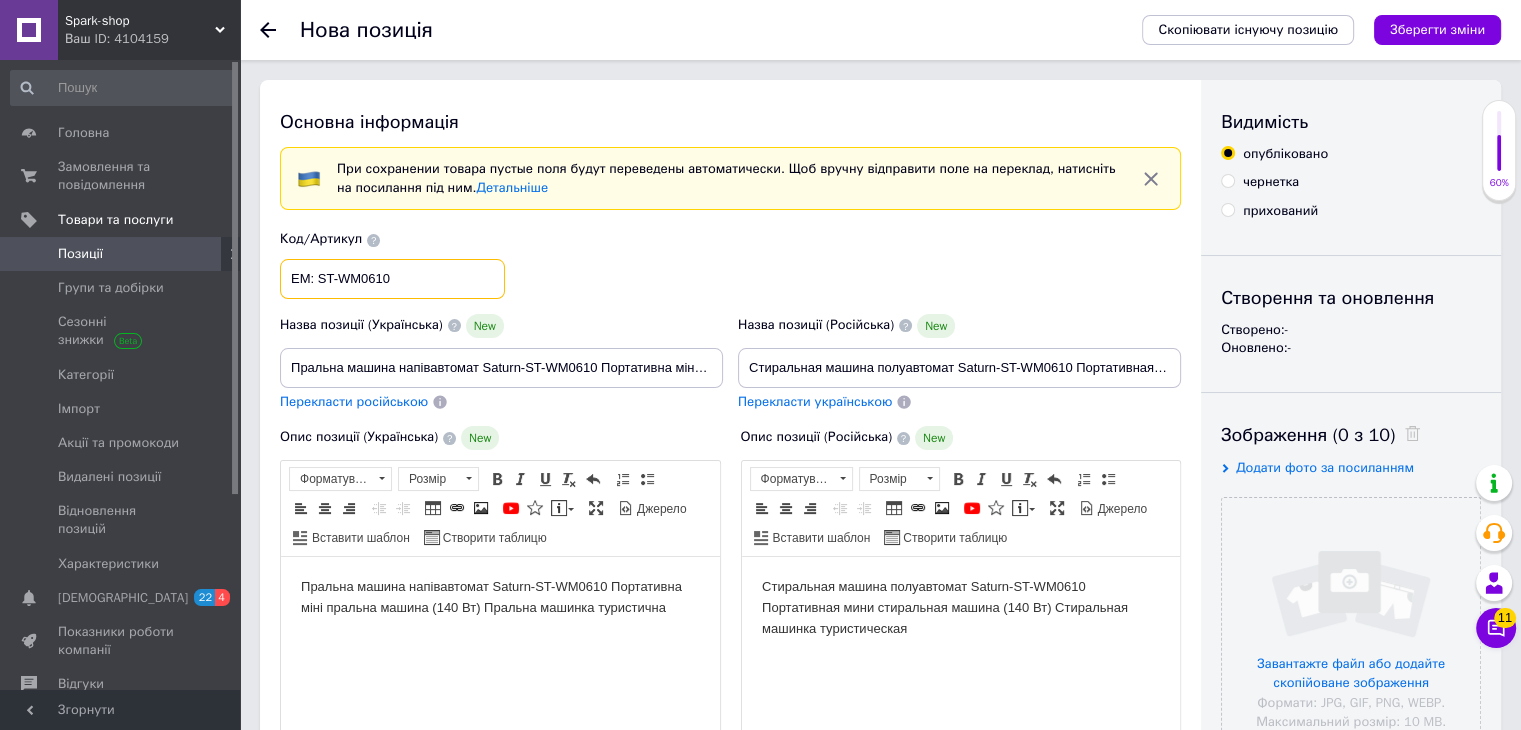 click on "EM: ST-WM0610" at bounding box center (392, 279) 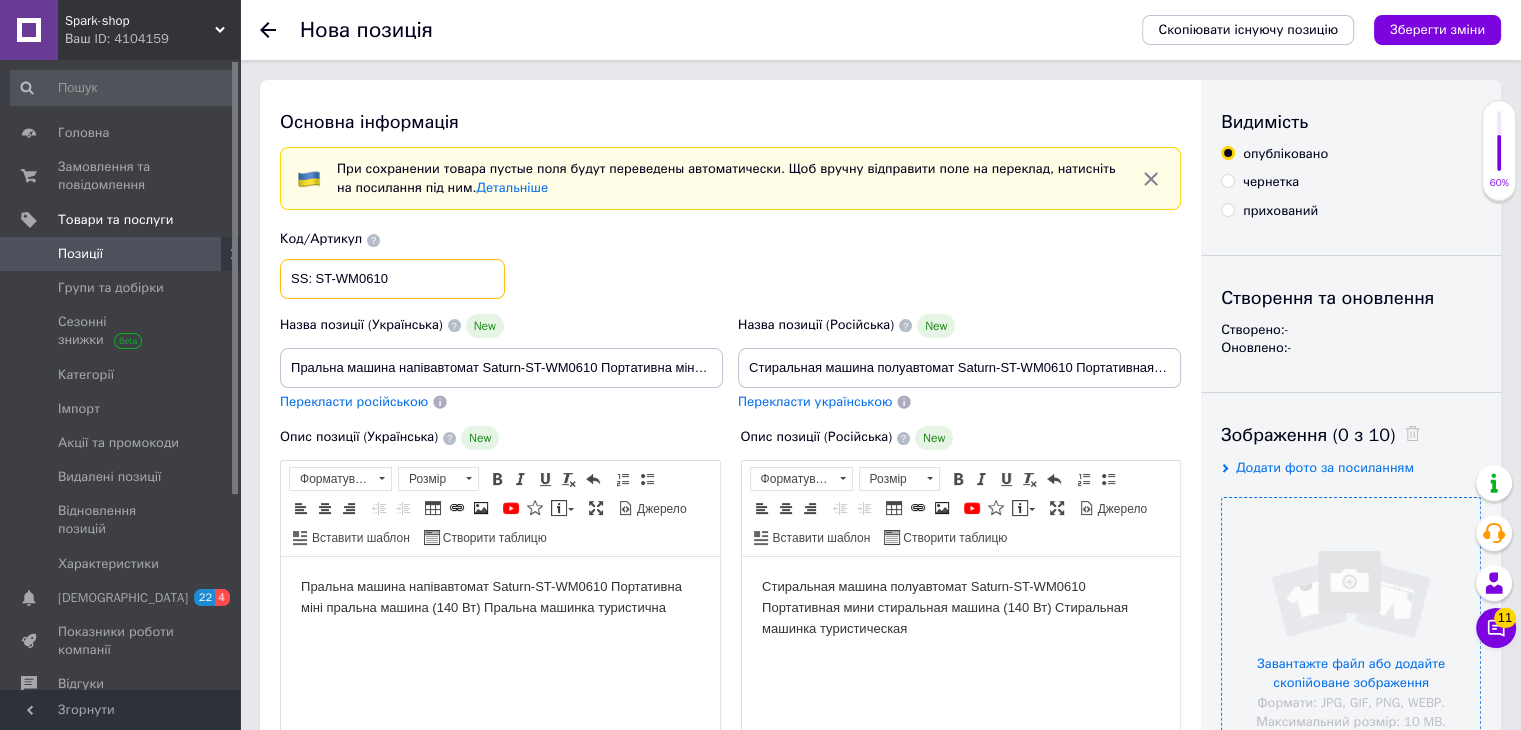 type on "SS: ST-WM0610" 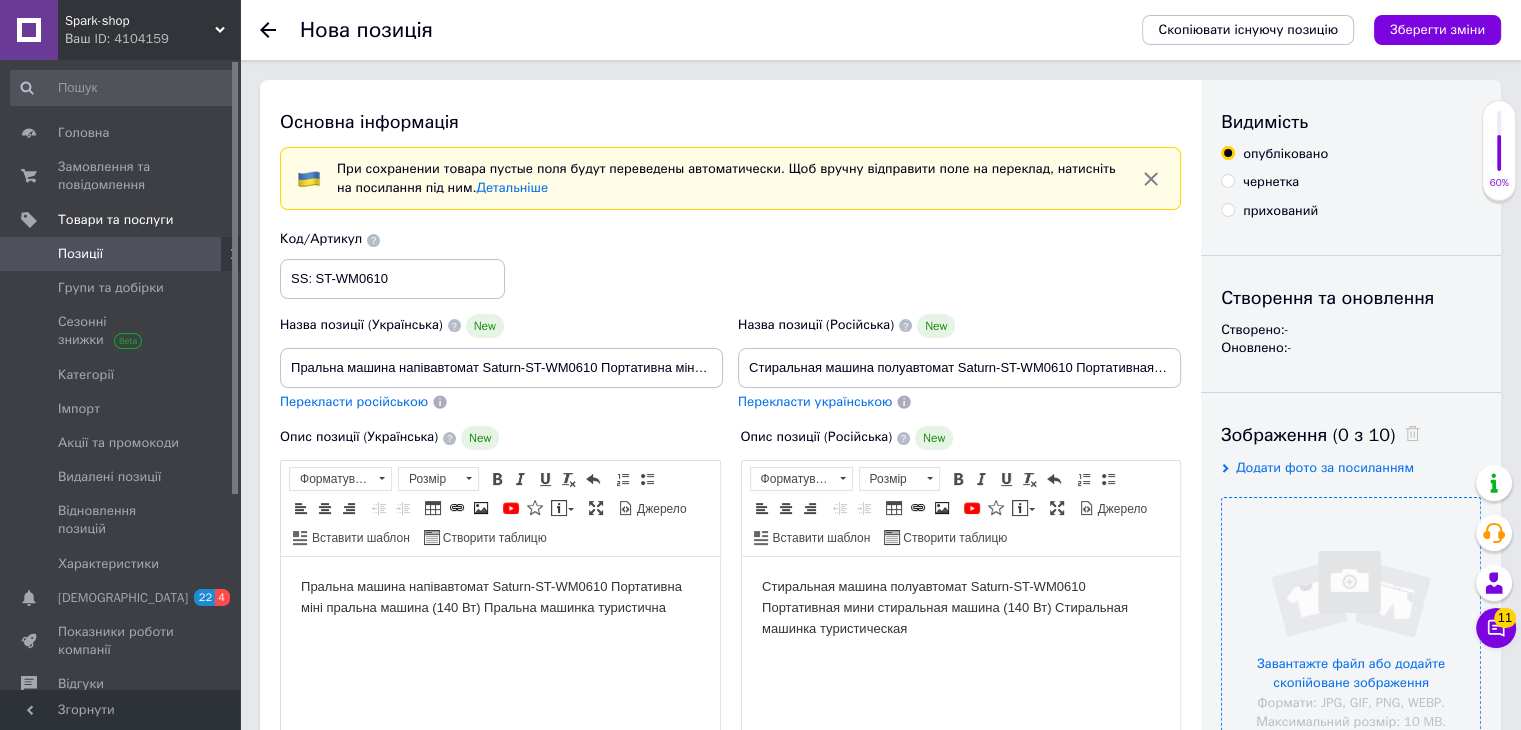 click at bounding box center (1351, 627) 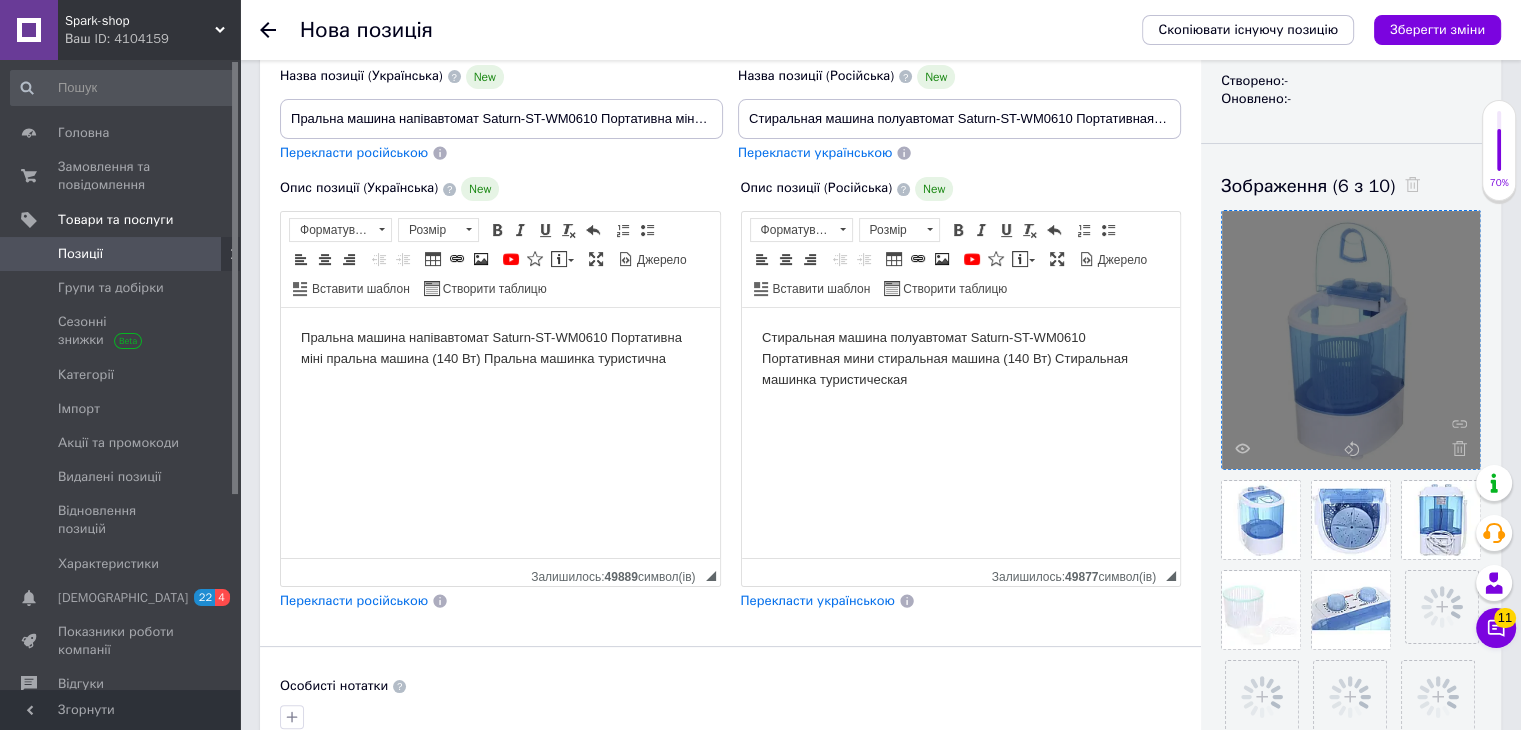scroll, scrollTop: 300, scrollLeft: 0, axis: vertical 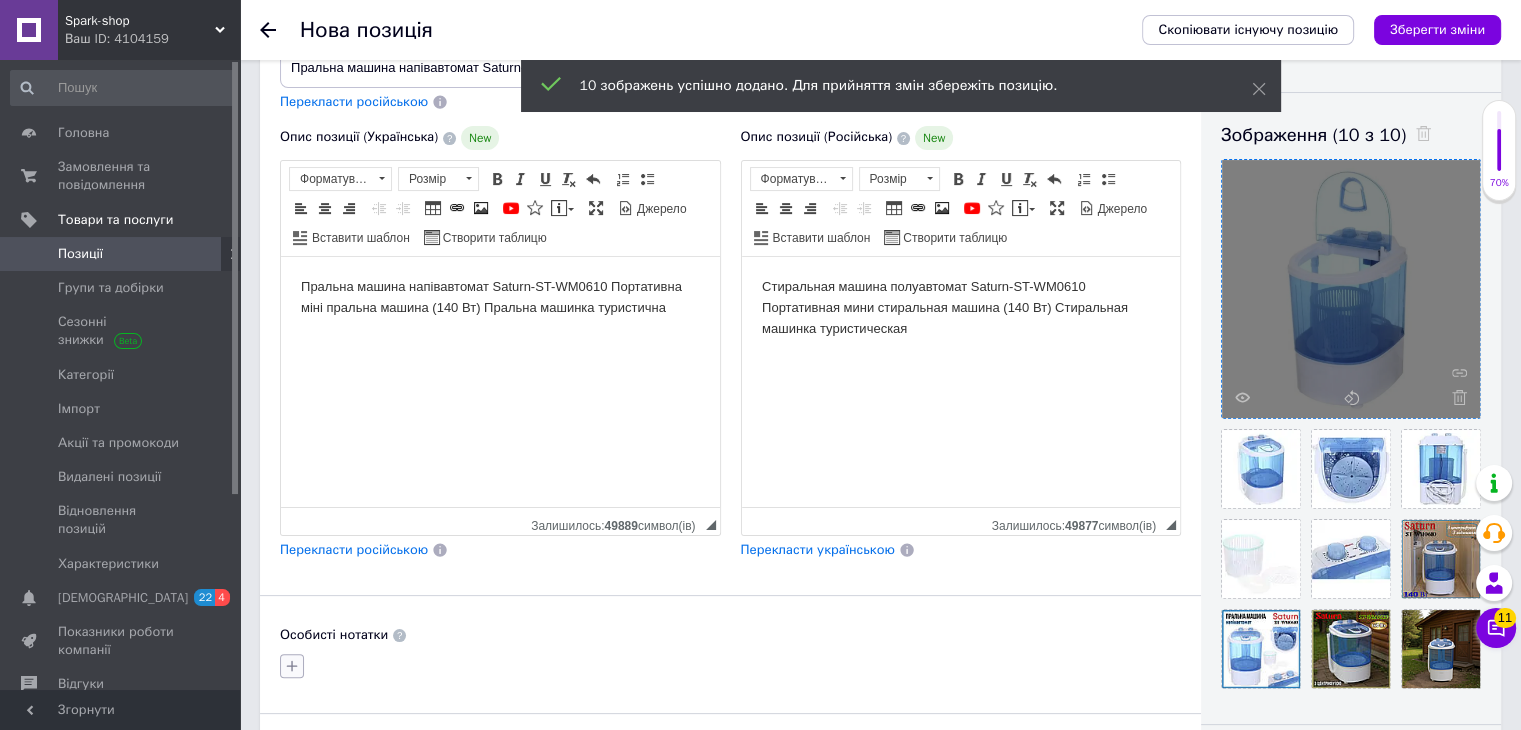 click 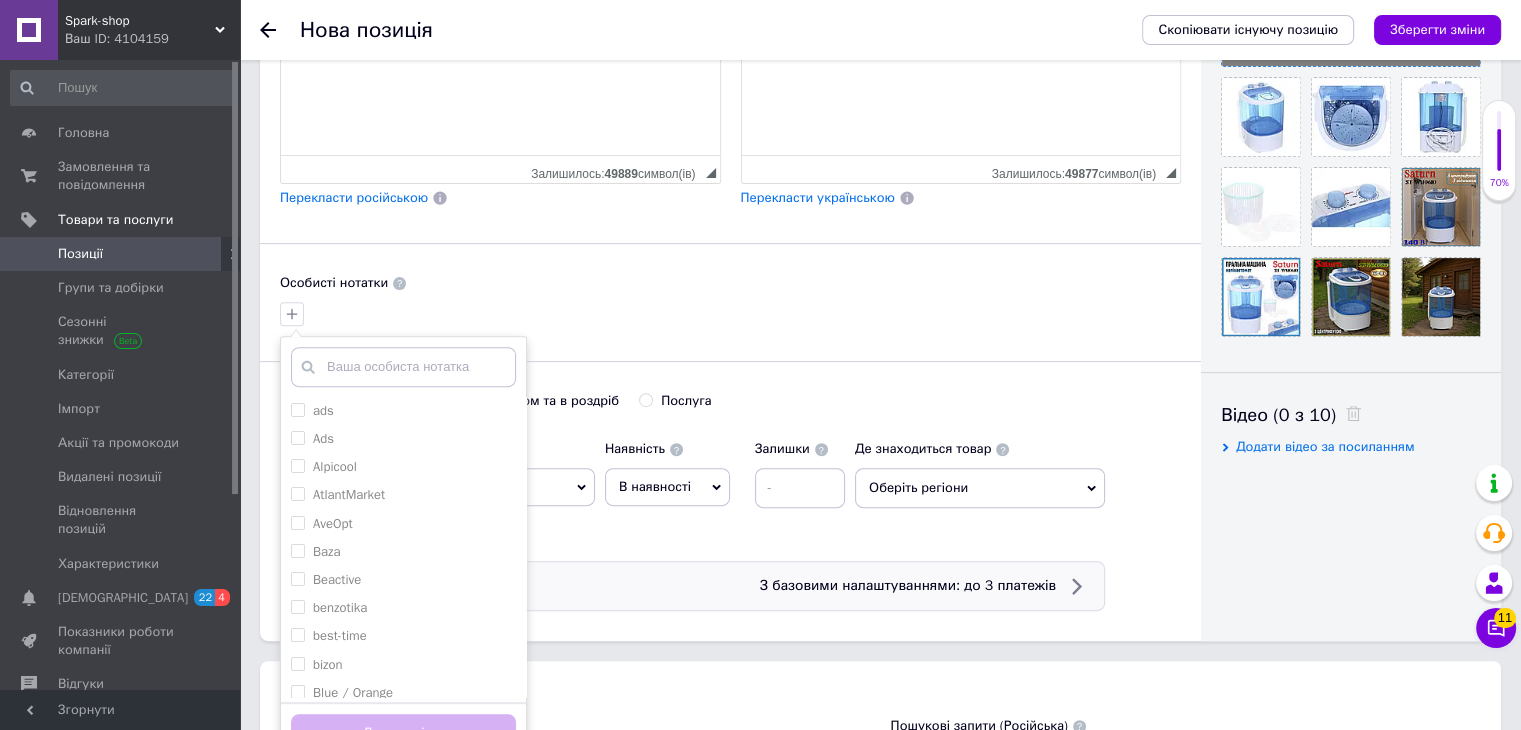 scroll, scrollTop: 704, scrollLeft: 0, axis: vertical 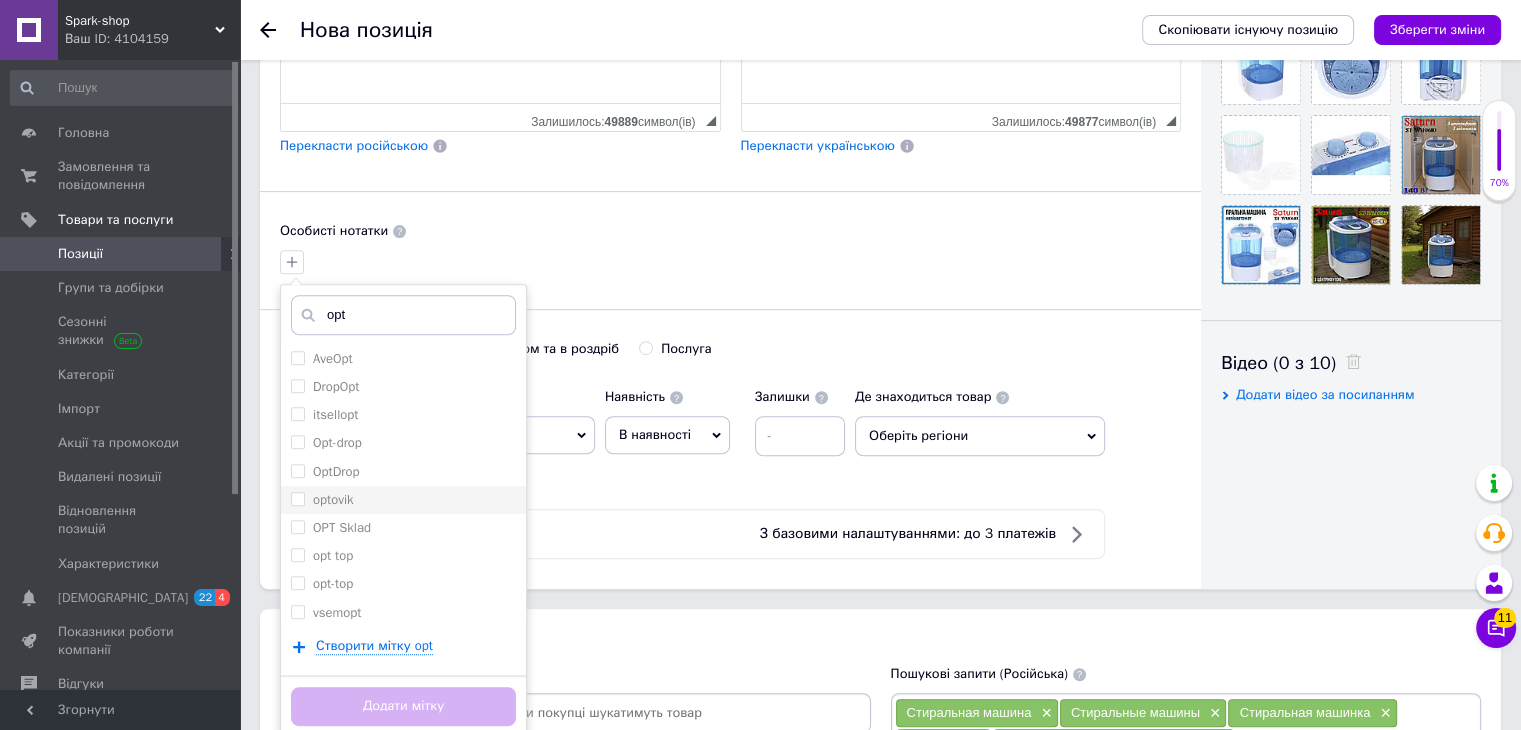 type on "opt" 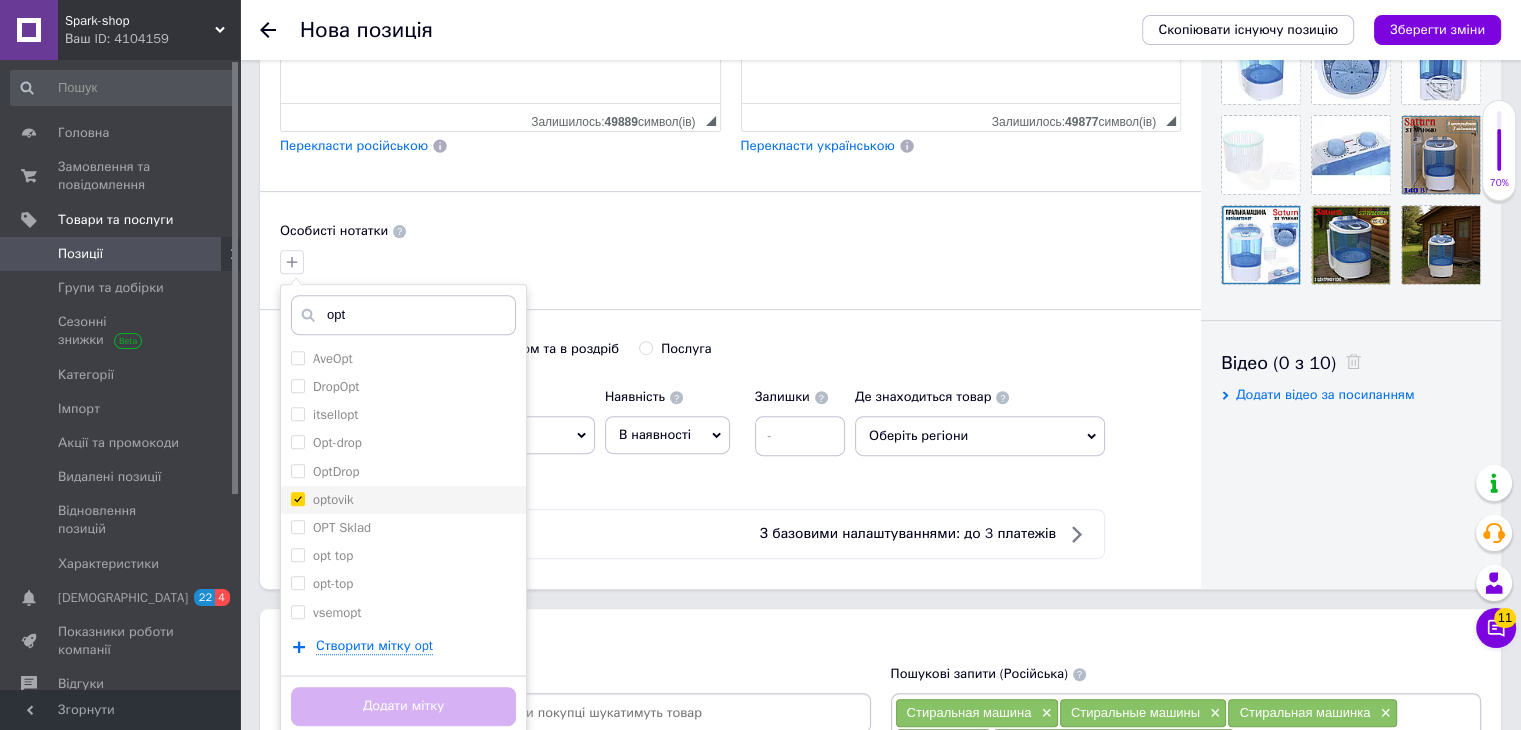 checkbox on "true" 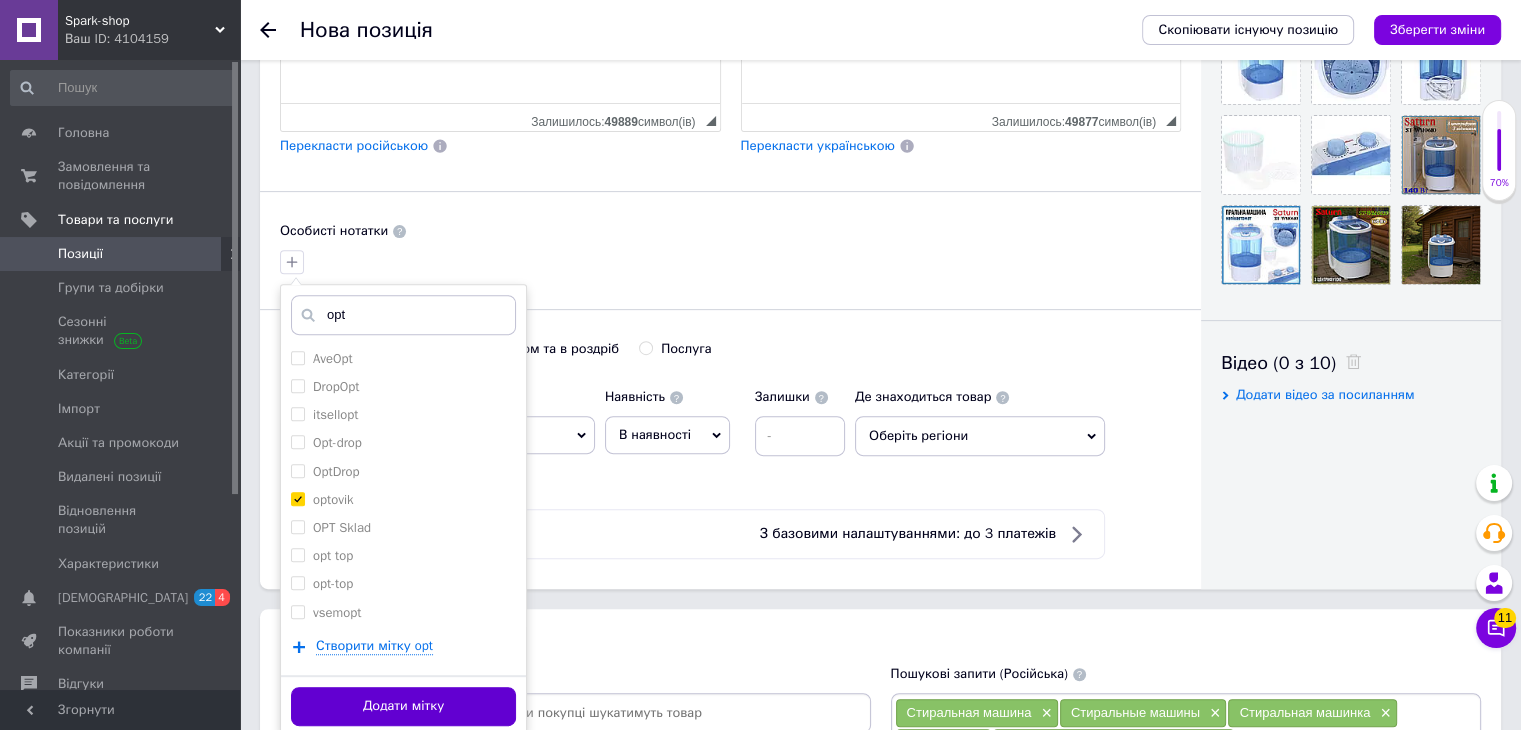 click on "Додати мітку" at bounding box center (403, 706) 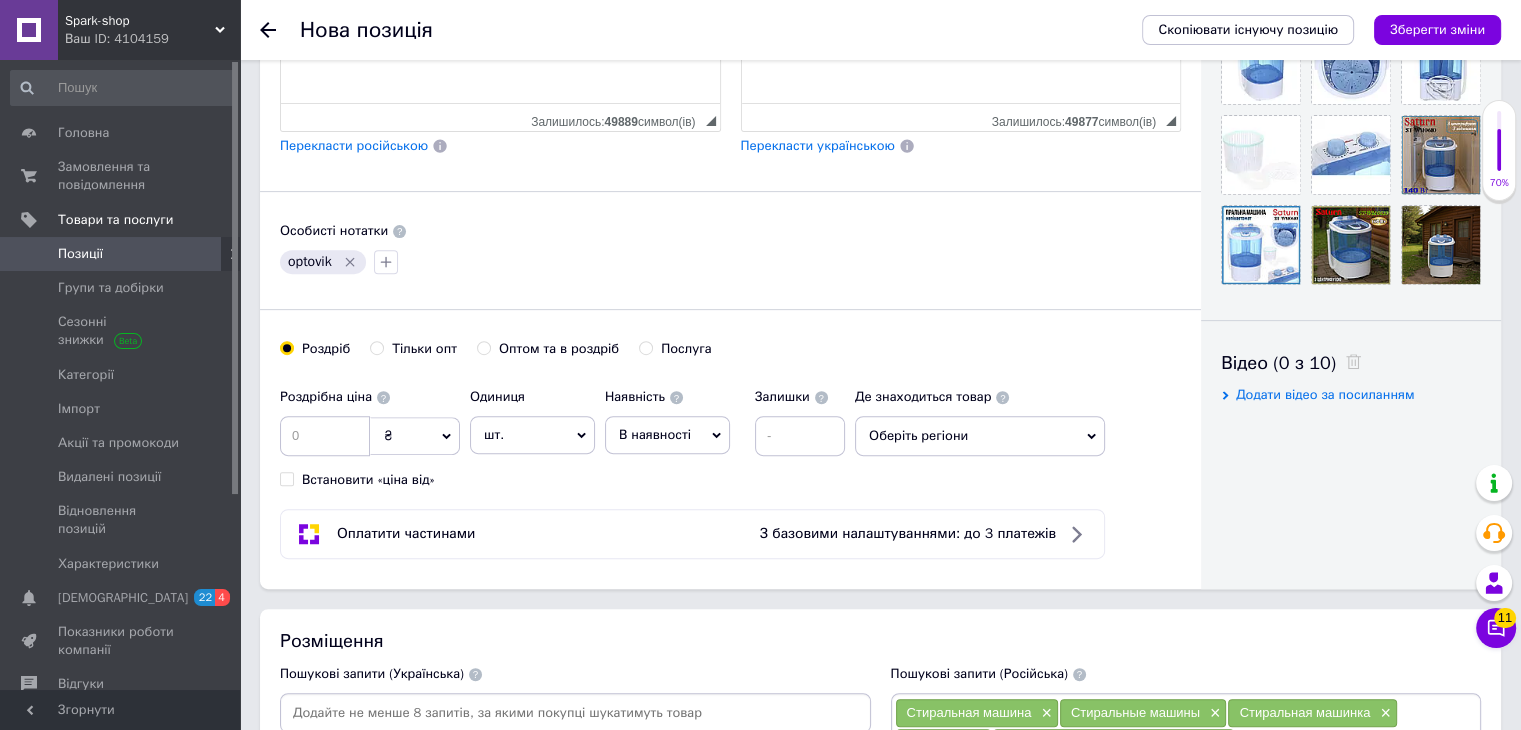 click on "Оптом та в роздріб" at bounding box center (483, 347) 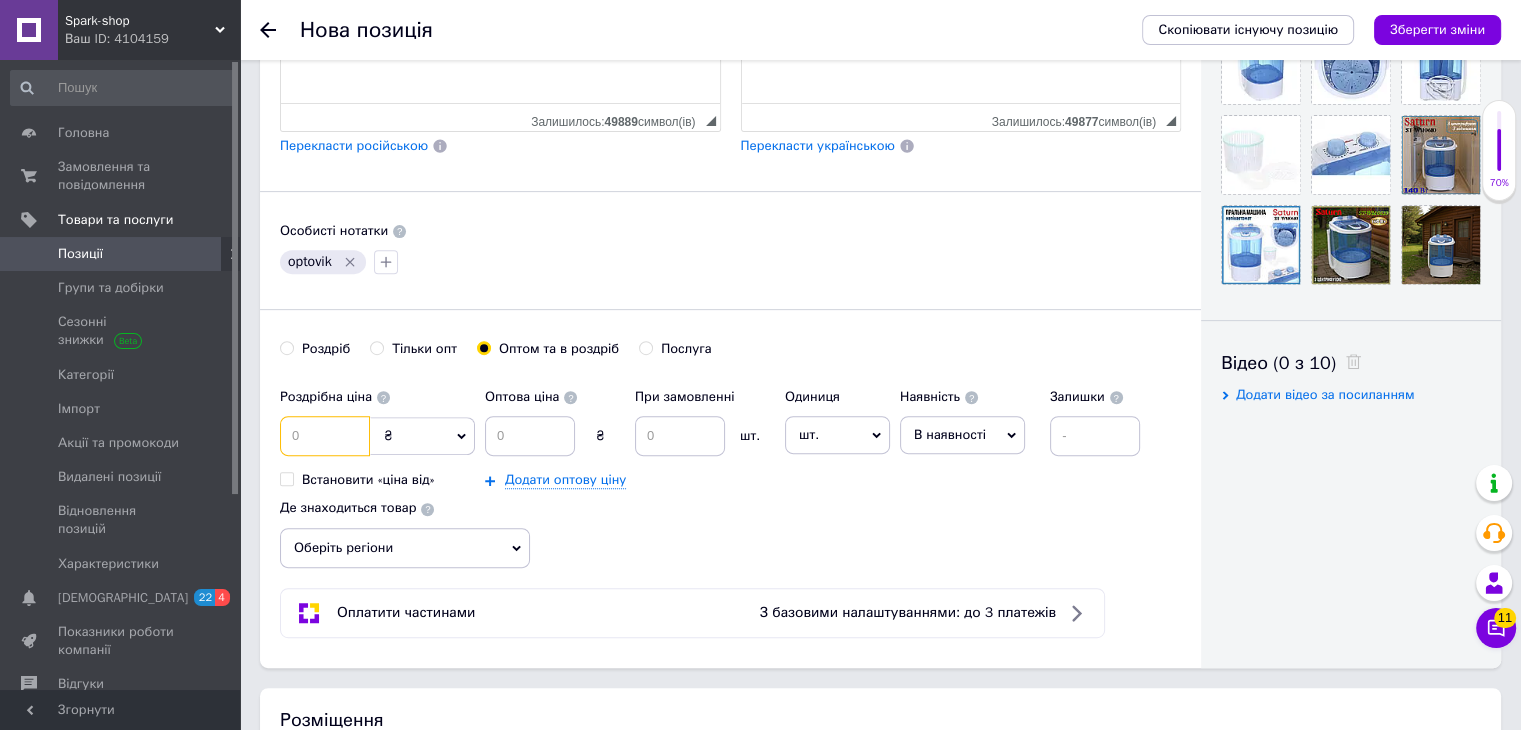 click at bounding box center [325, 436] 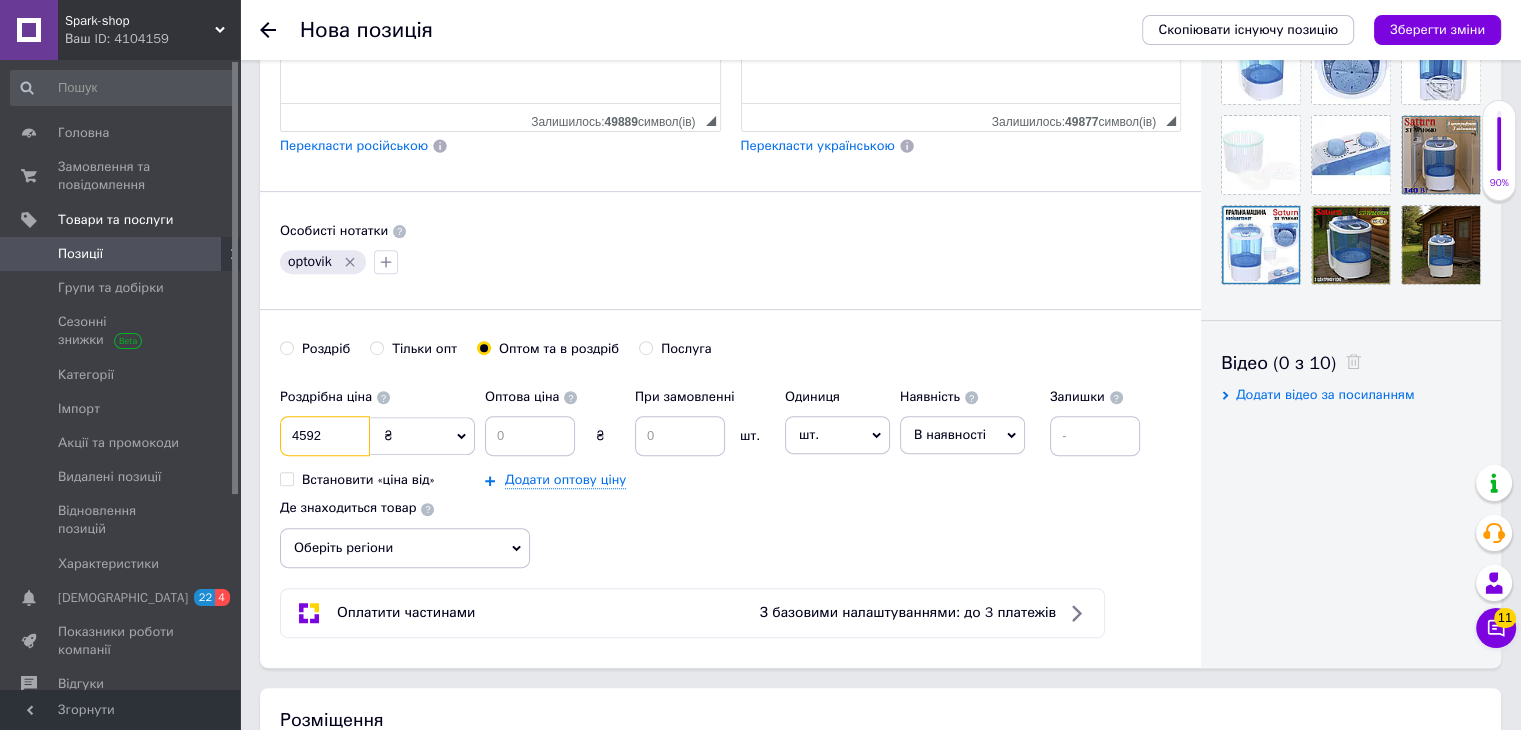 type on "4592" 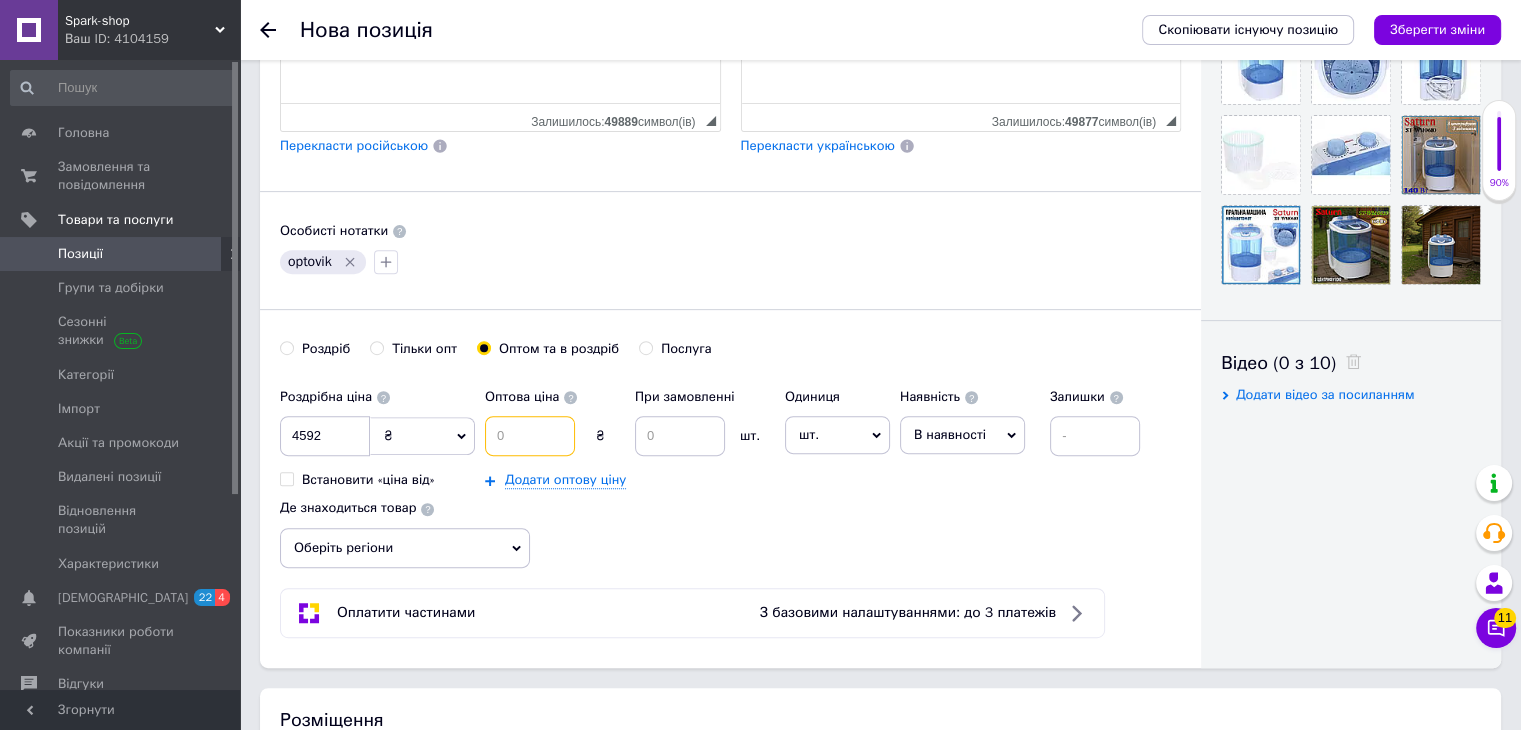 click at bounding box center (530, 436) 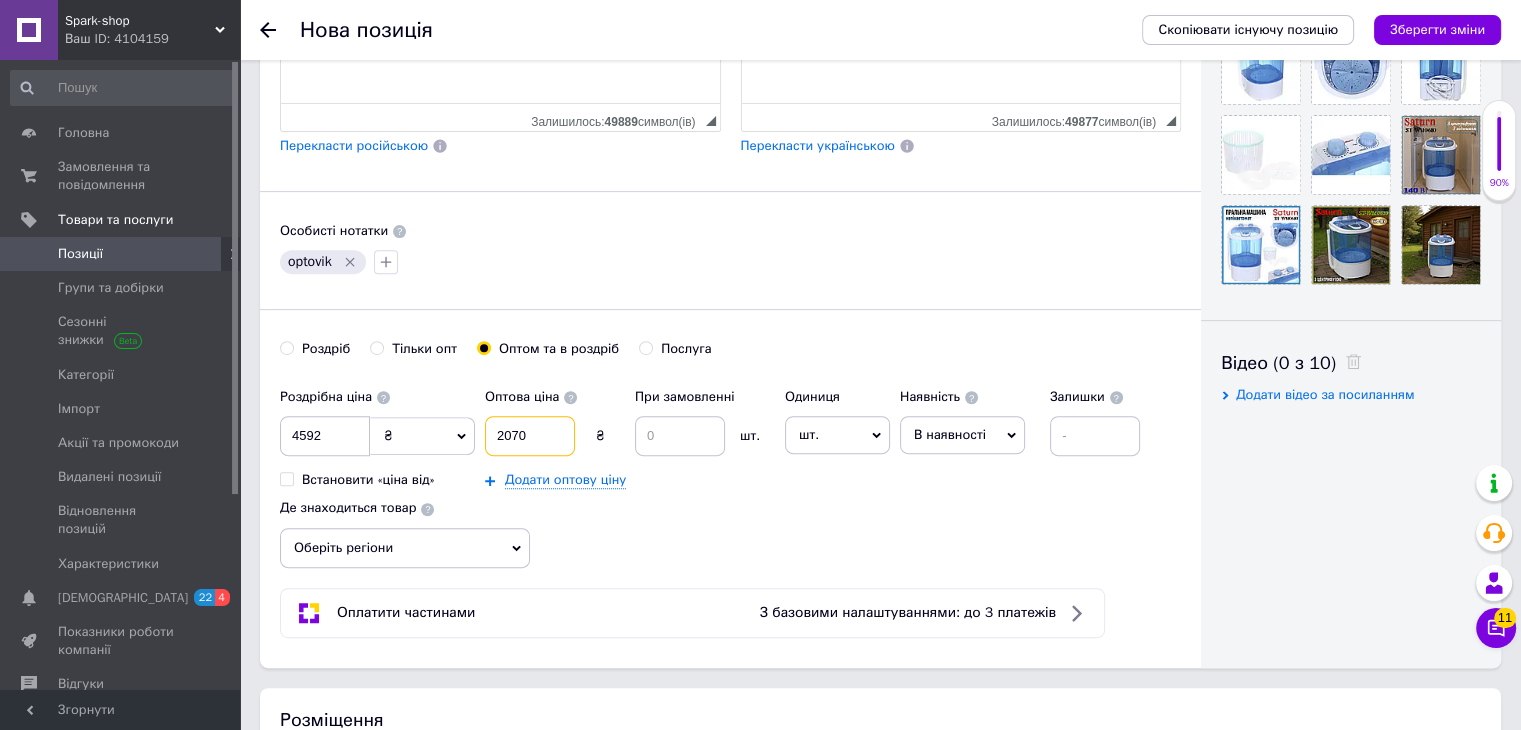 type on "2070" 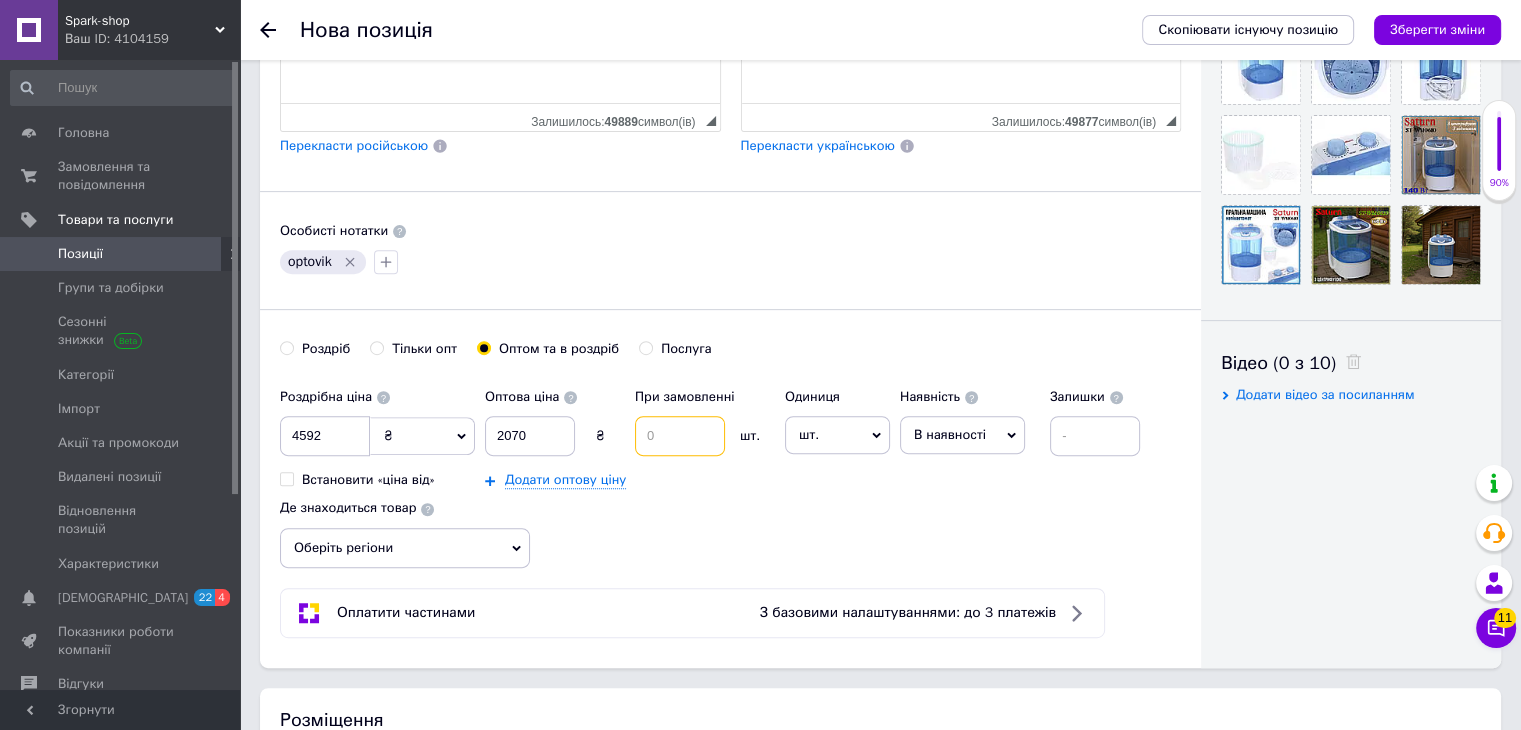 click at bounding box center [680, 436] 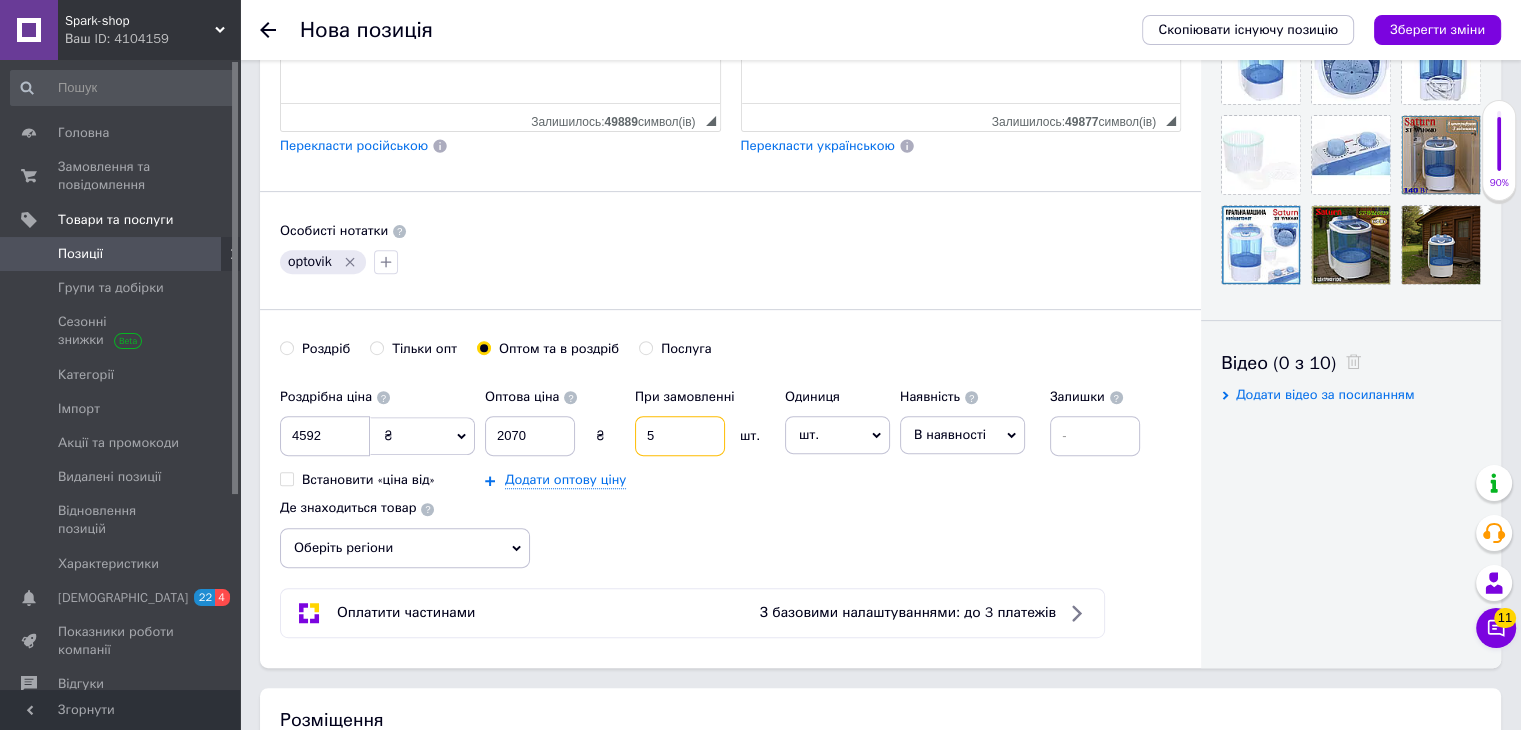 type on "5" 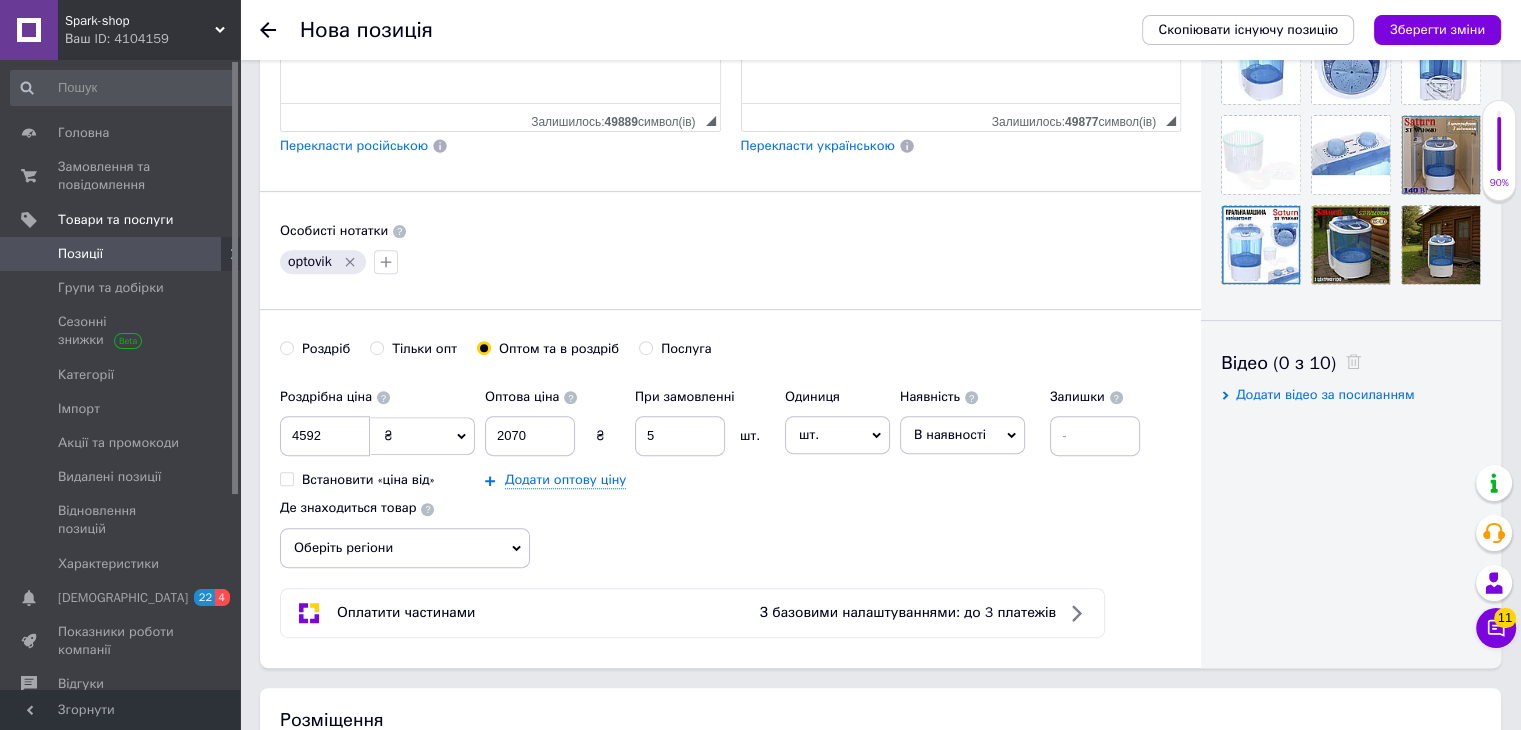 click on "шт." at bounding box center (837, 435) 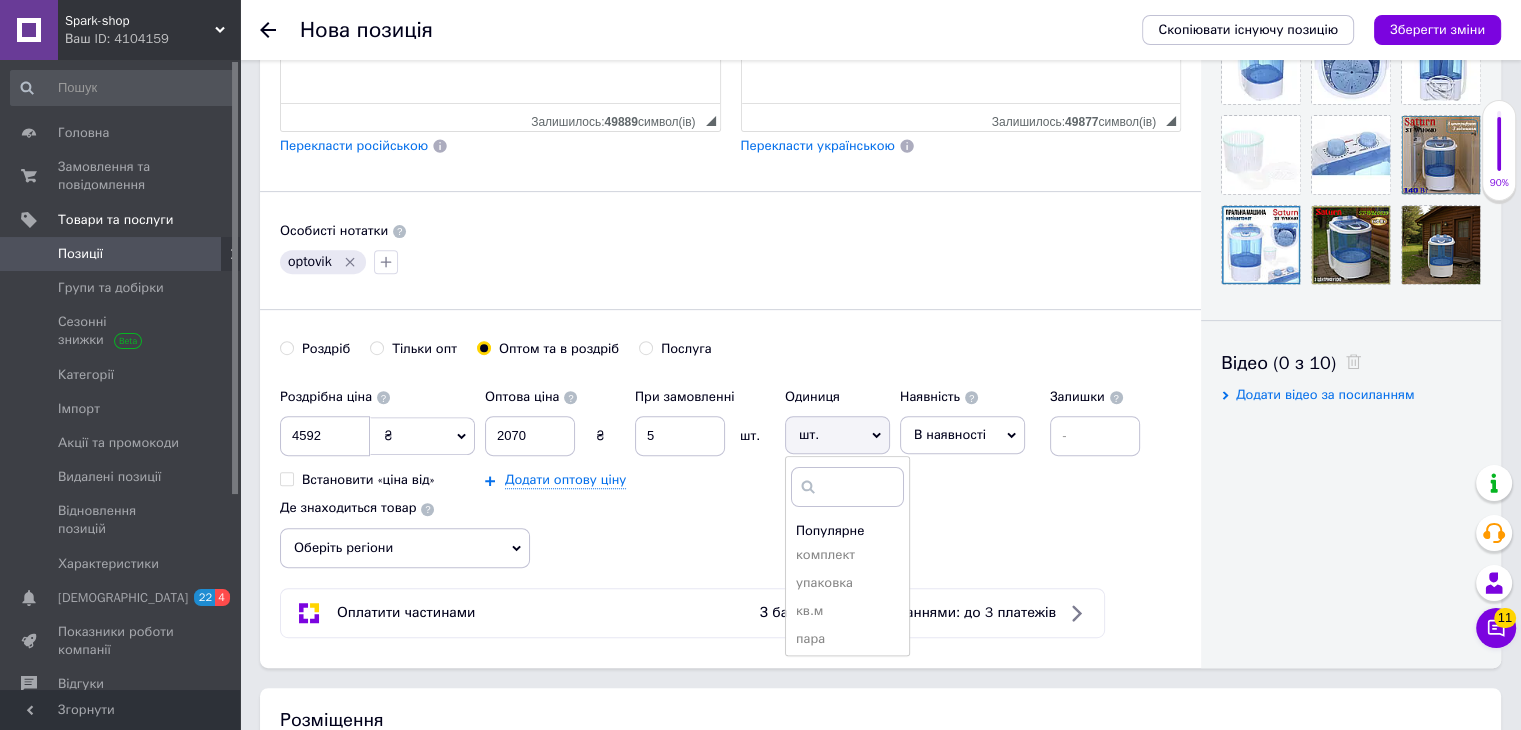 click on "комплект" at bounding box center [847, 555] 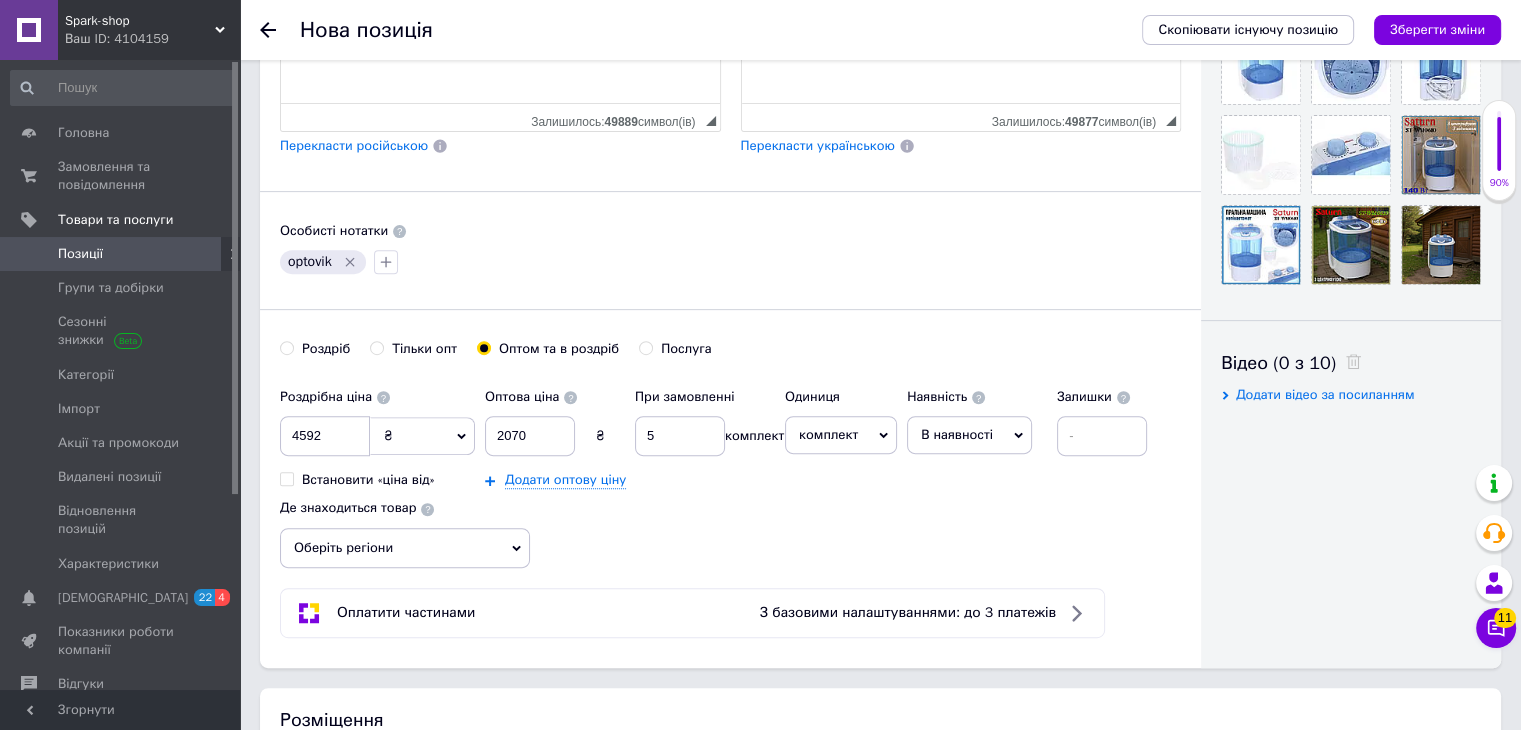 click on "В наявності" at bounding box center (957, 434) 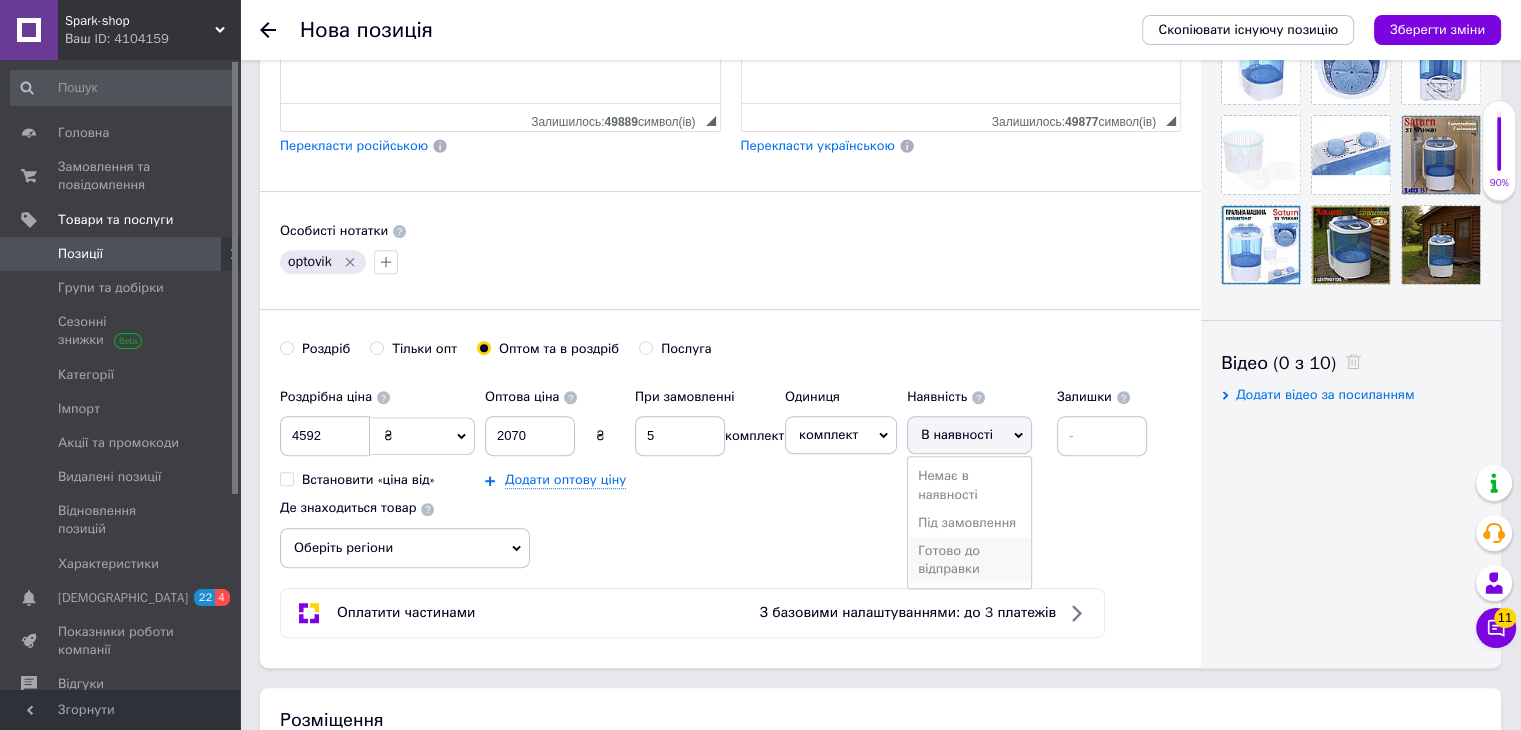click on "Готово до відправки" at bounding box center (969, 560) 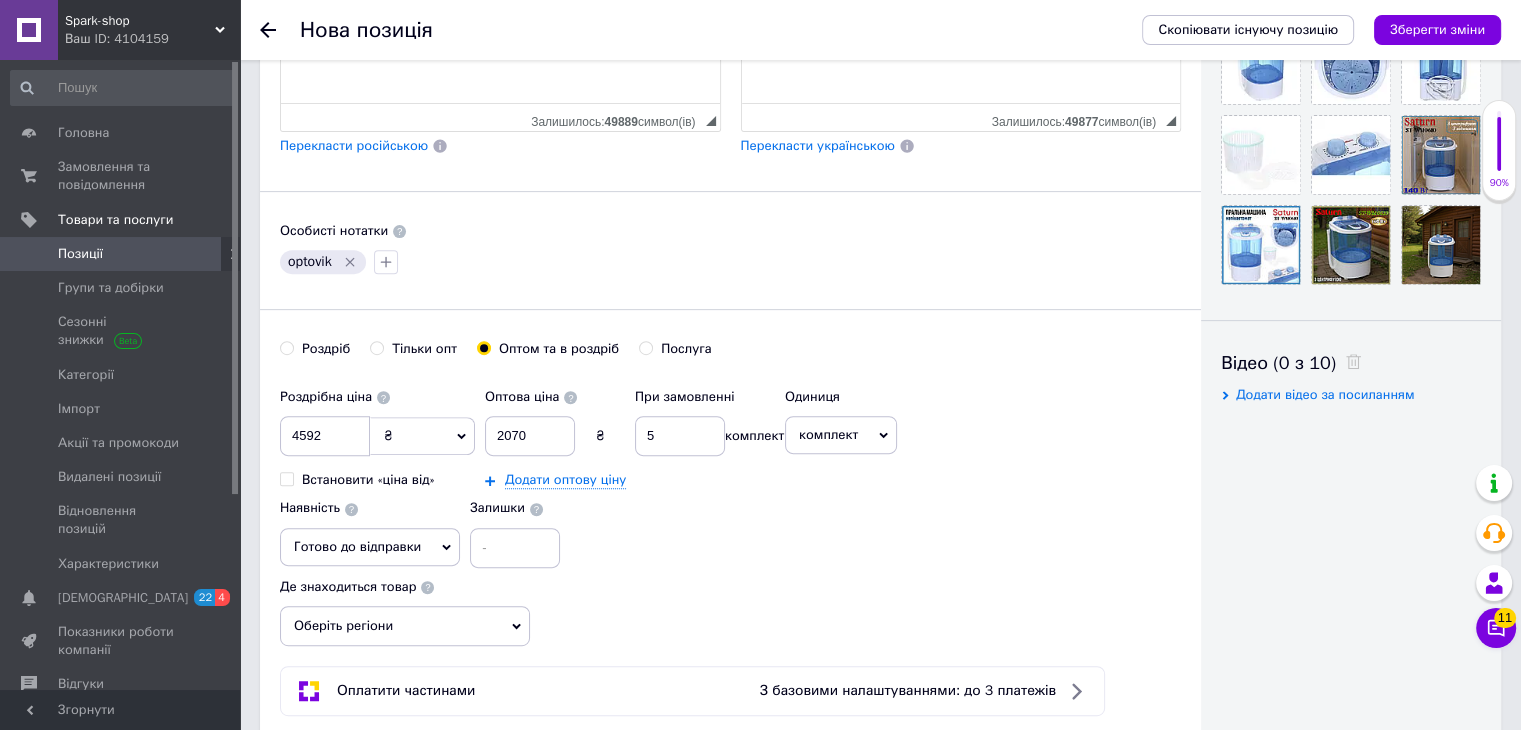 click on "Роздрібна ціна 4592 ₴ $ EUR CHF GBP ¥ PLN ₸ MDL HUF KGS CNY TRY KRW lei Встановити «ціна від» Оптова ціна 2070 ₴ При замовленні 5 комплект Додати оптову ціну Одиниця комплект Популярне шт. упаковка кв.м пара м кг пог.м послуга т а автоцистерна ампула б балон банка блістер бобіна бочка [PERSON_NAME] бухта в ват виїзд відро г г га година гр/кв.м гігакалорія д дав два місяці день доба доза є єврокуб з зміна к кВт каністра карат кв.дм кв.м кв.см кв.фут квартал кг кг/кв.м км колесо коробка куб.дм куб.м л л лист м м мВт мл мм моток місяць мішок н набір номер о об'єкт од. п палетомісце пара партія пач пог.м" at bounding box center [730, 473] 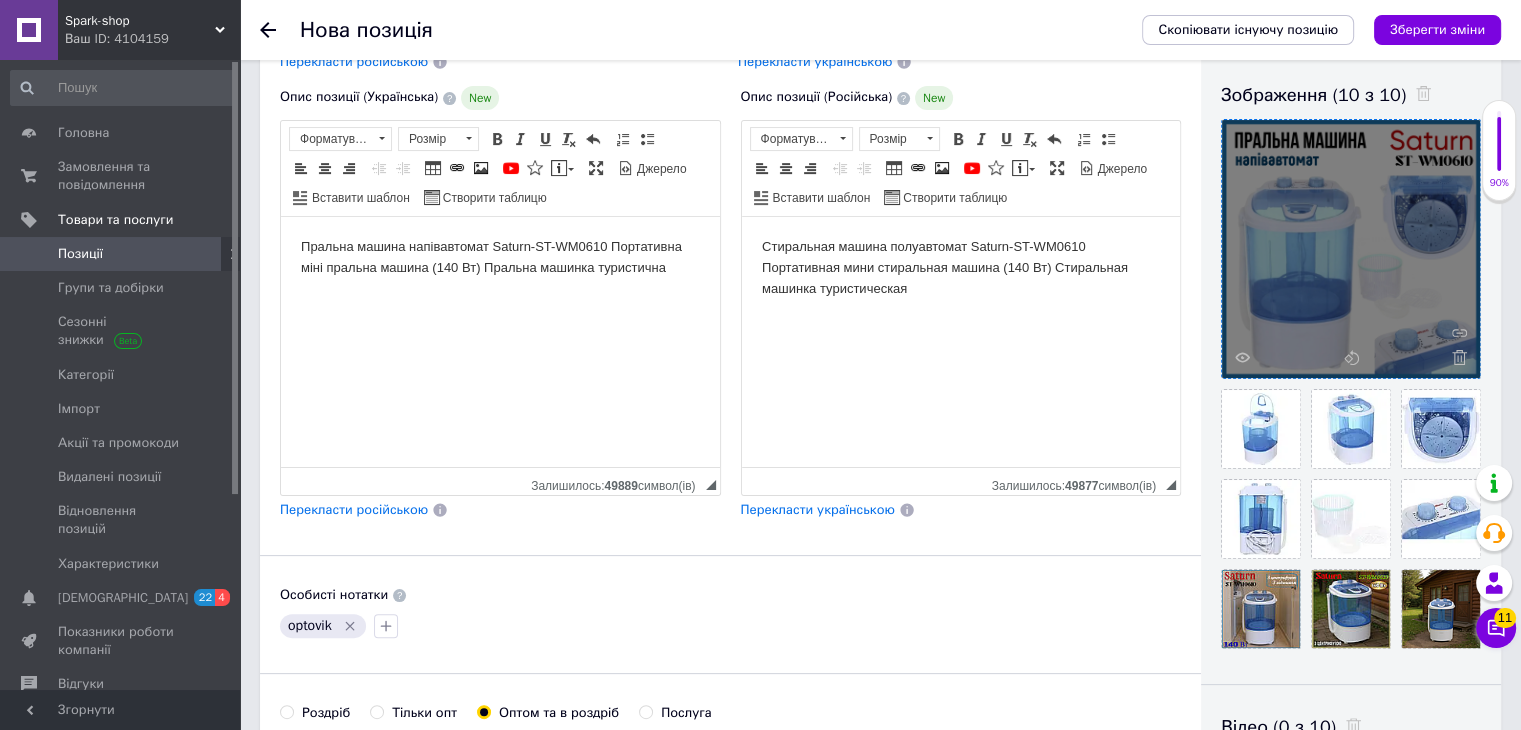 scroll, scrollTop: 304, scrollLeft: 0, axis: vertical 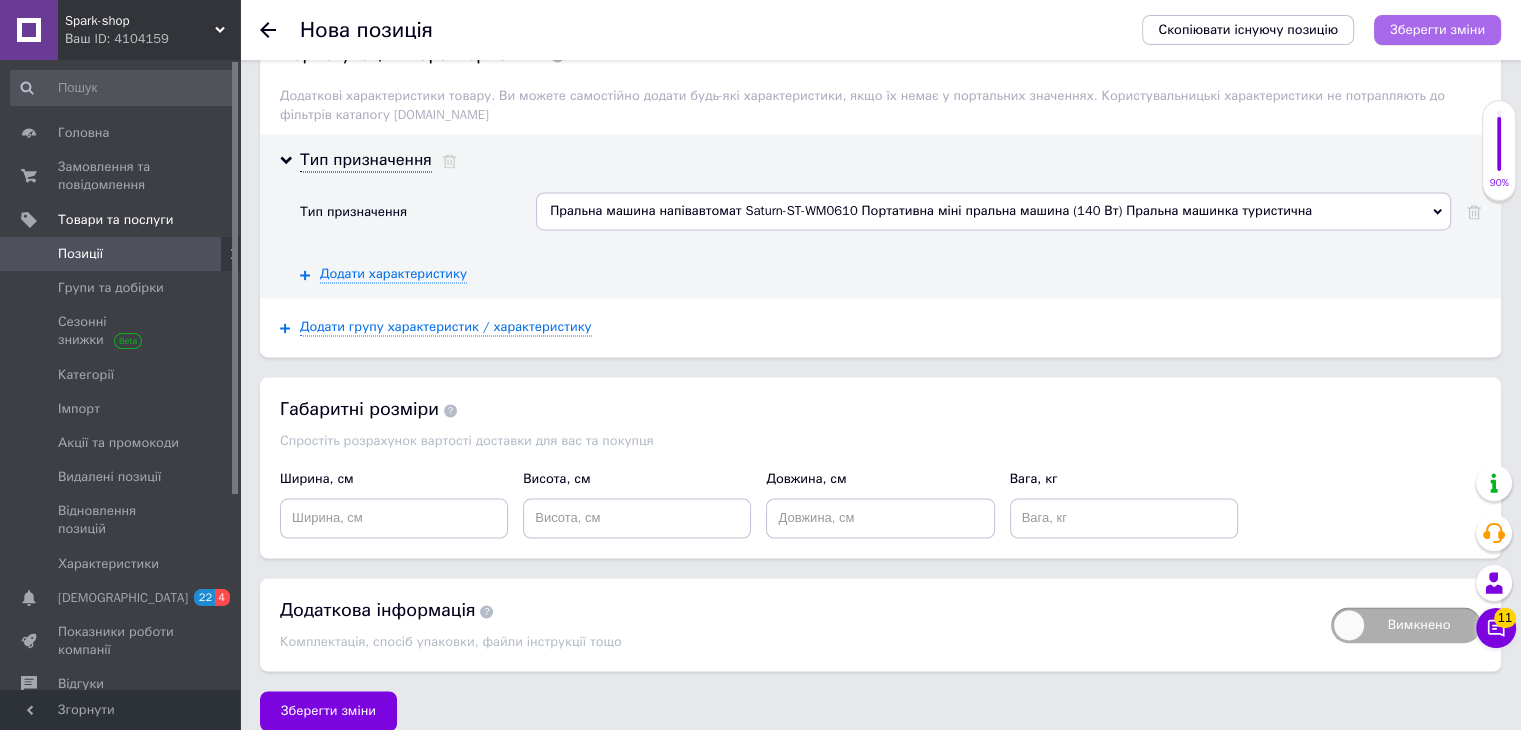 click on "Зберегти зміни" at bounding box center (1437, 29) 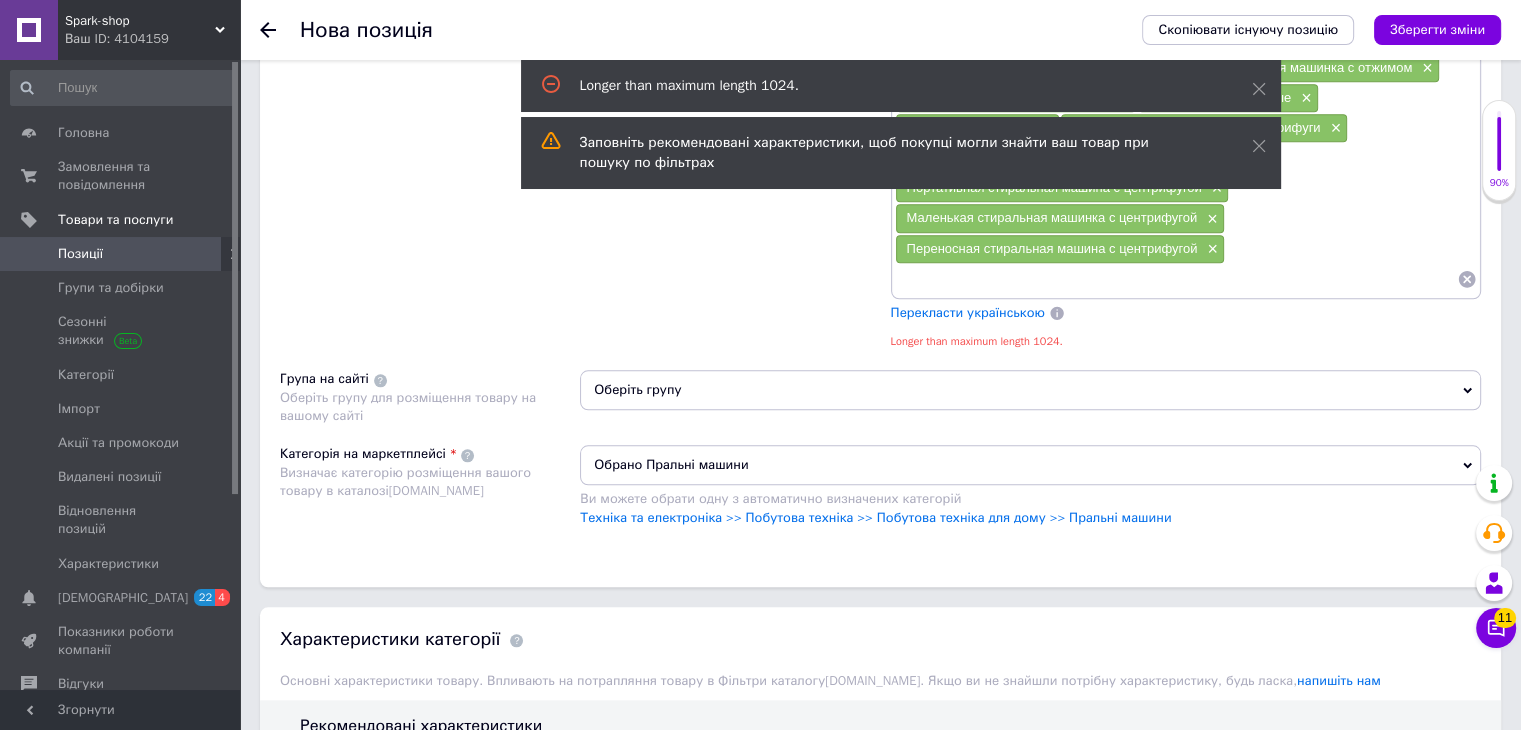 scroll, scrollTop: 1915, scrollLeft: 0, axis: vertical 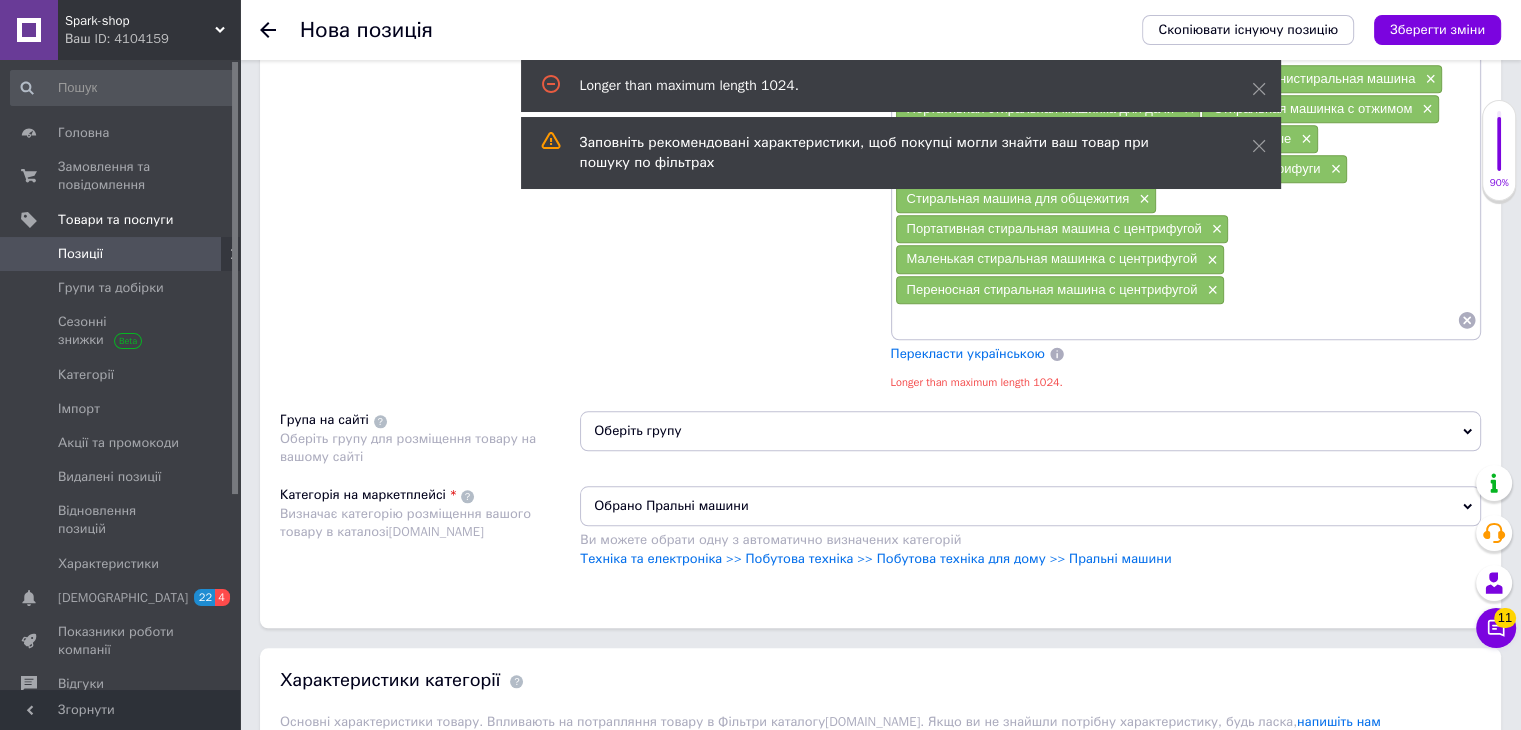 click on "Переносная стиральная машина с центрифугой ×" at bounding box center (1060, 290) 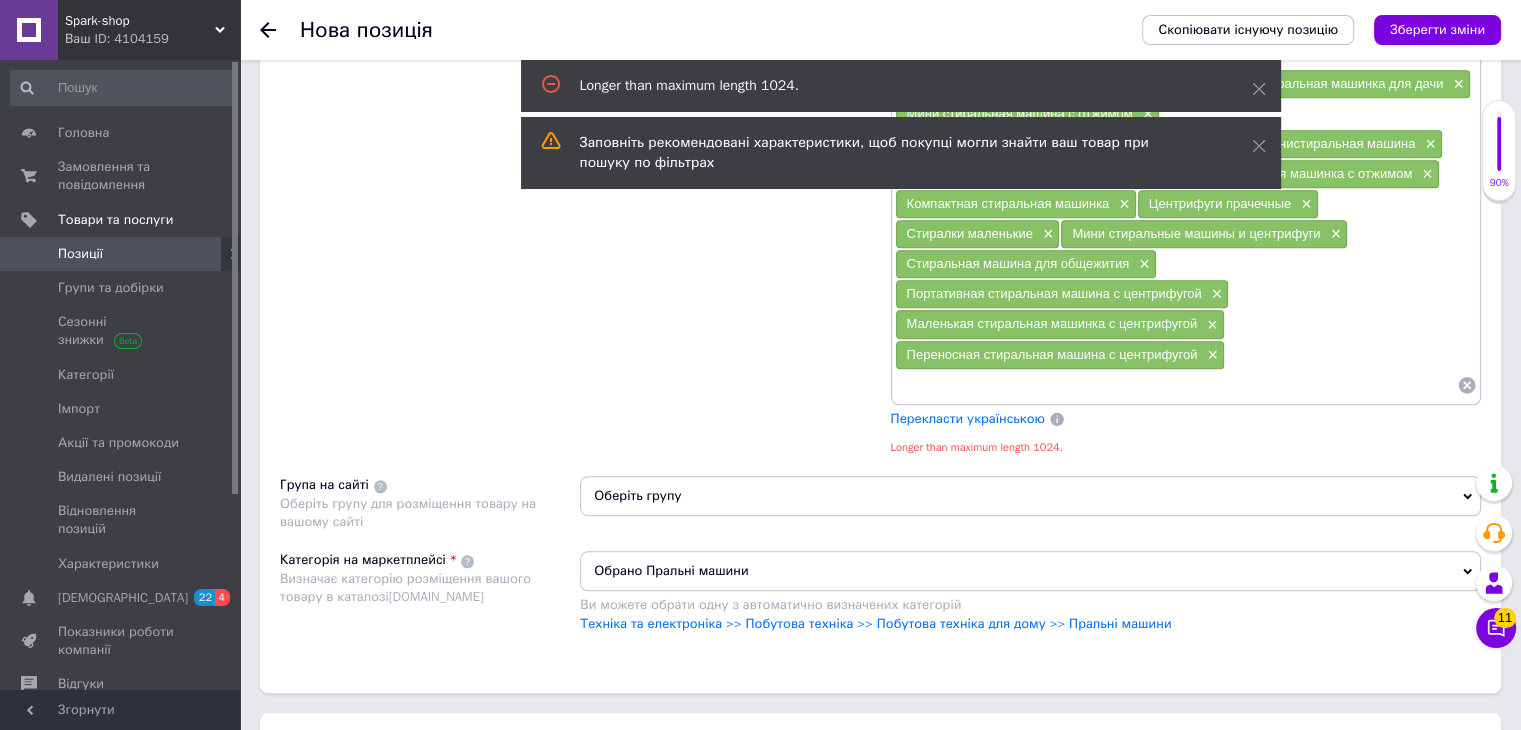scroll, scrollTop: 1815, scrollLeft: 0, axis: vertical 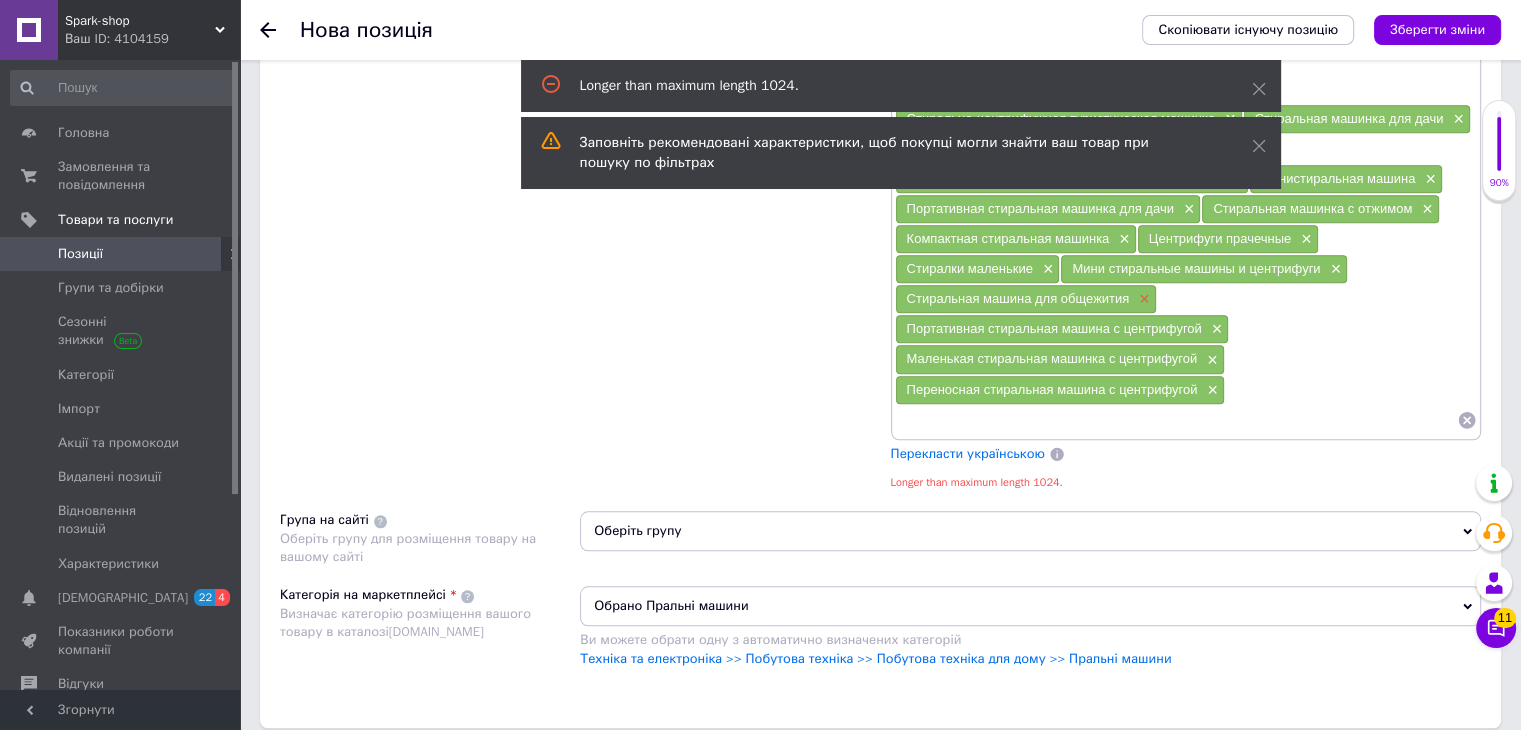 click on "×" at bounding box center (1142, 299) 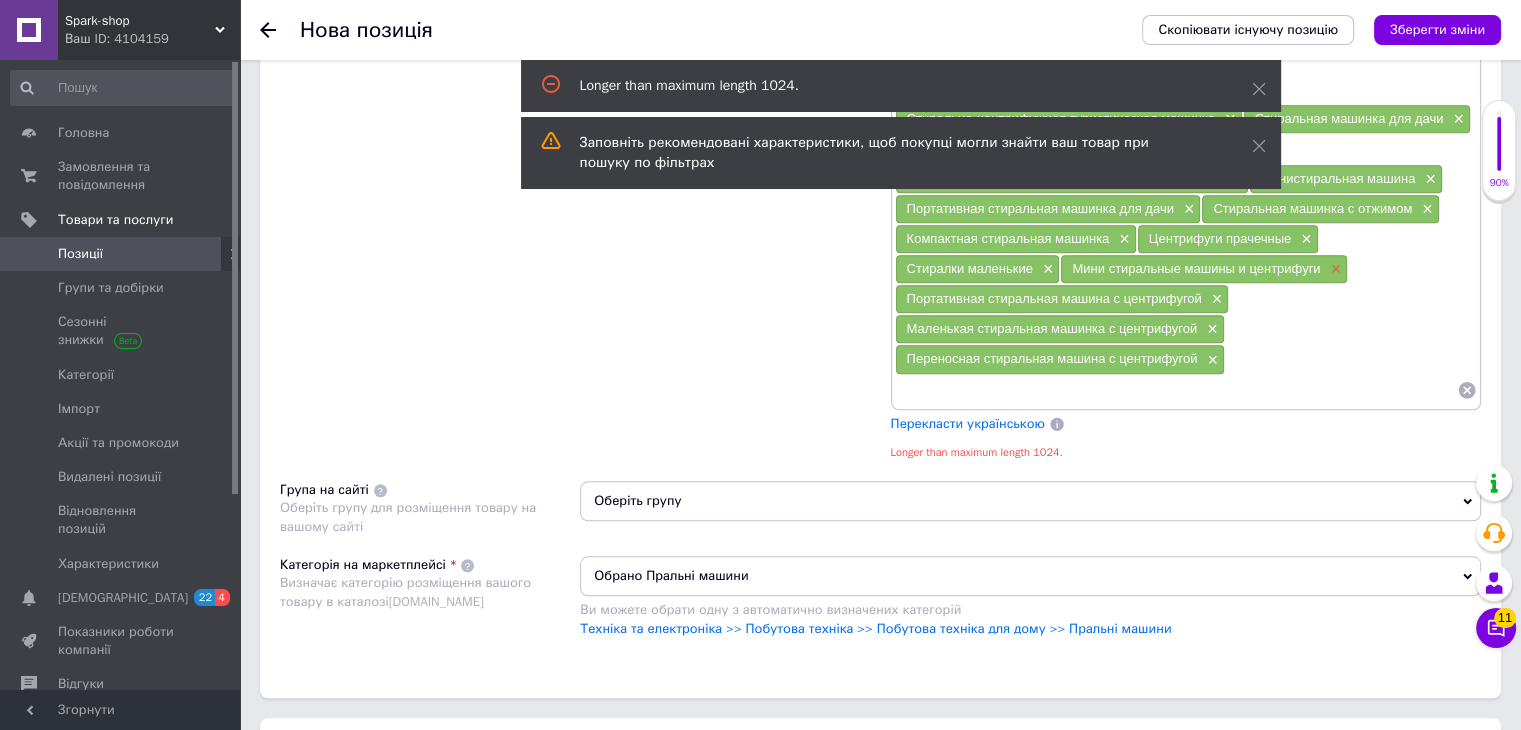 click on "×" at bounding box center [1333, 269] 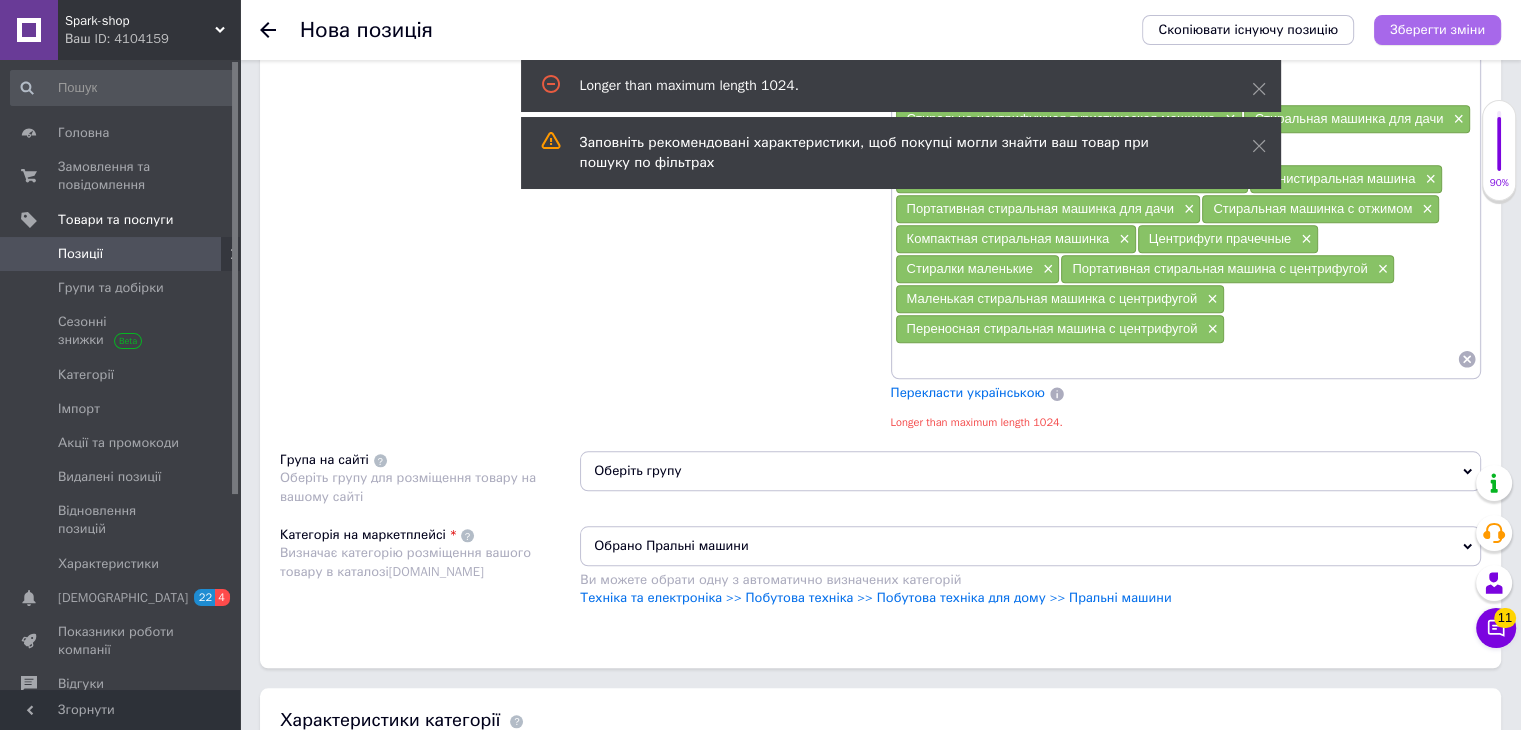 click on "Зберегти зміни" at bounding box center [1437, 30] 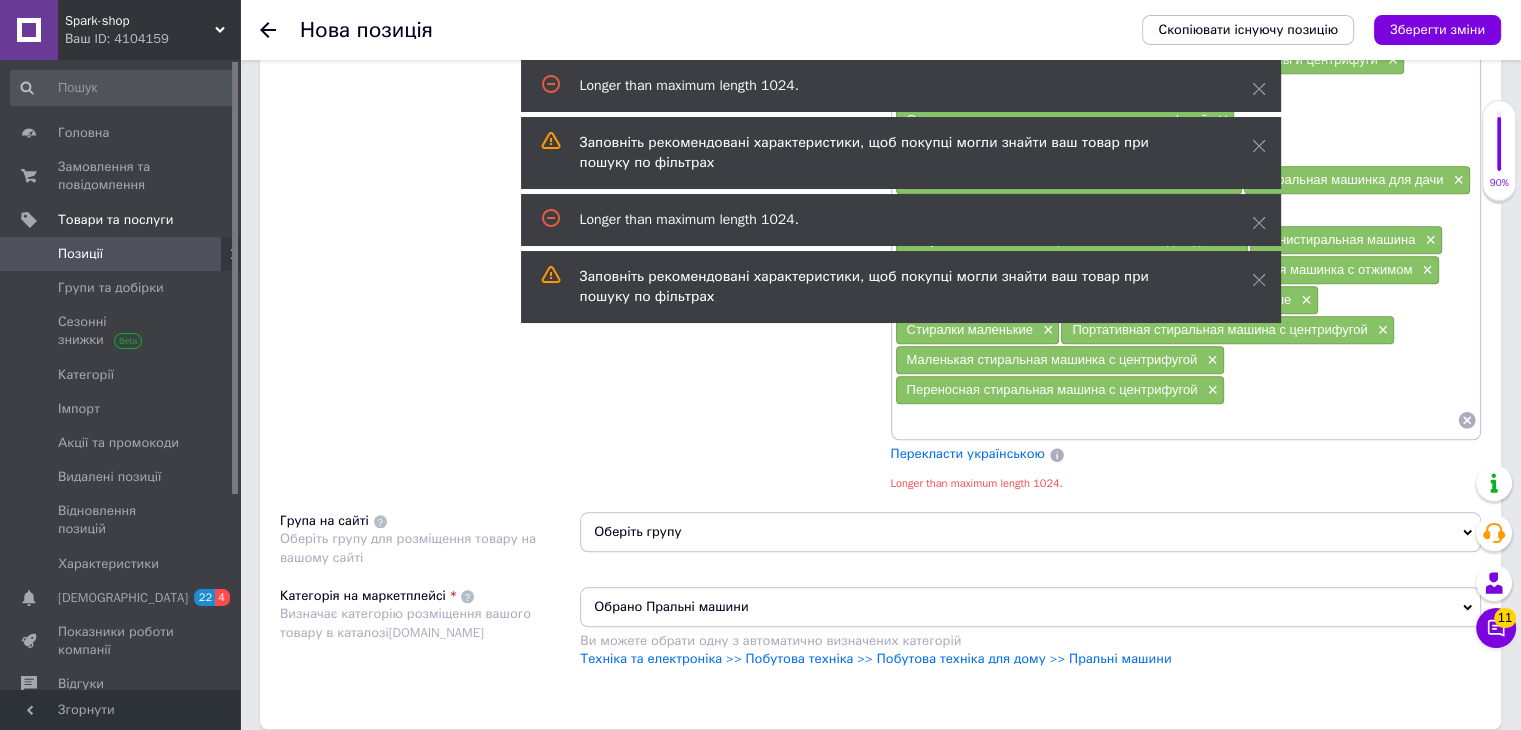 scroll, scrollTop: 1656, scrollLeft: 0, axis: vertical 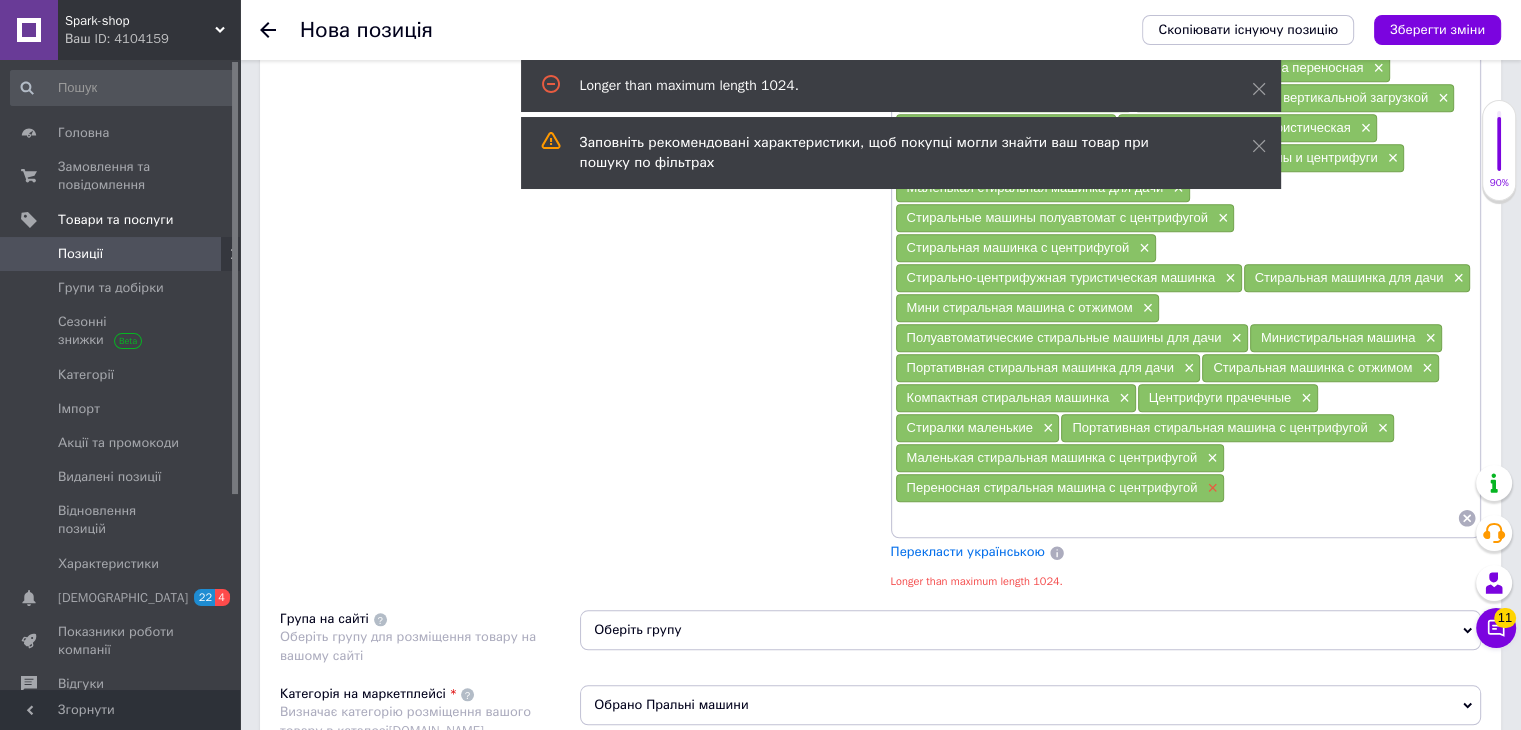 click on "×" at bounding box center [1210, 488] 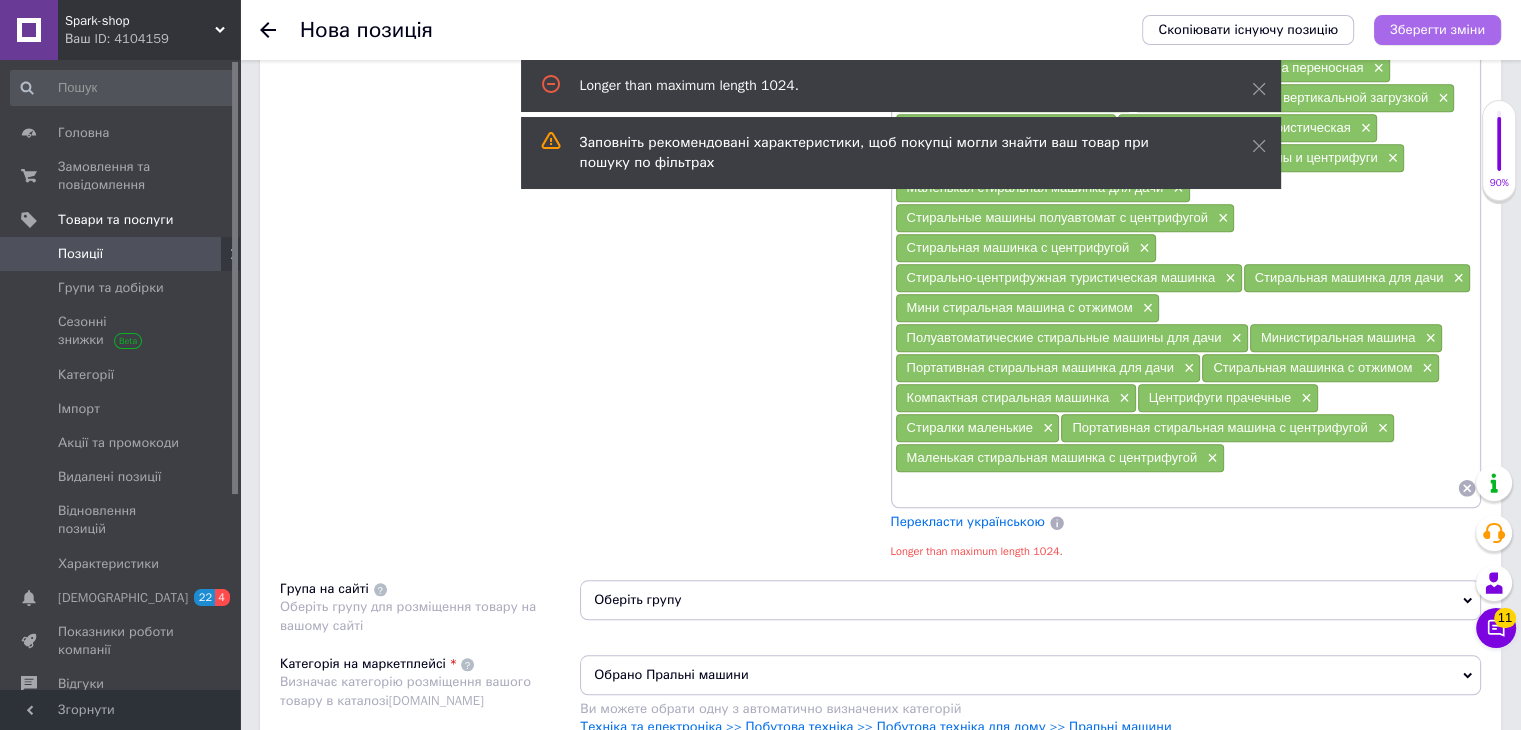click on "Зберегти зміни" at bounding box center [1437, 29] 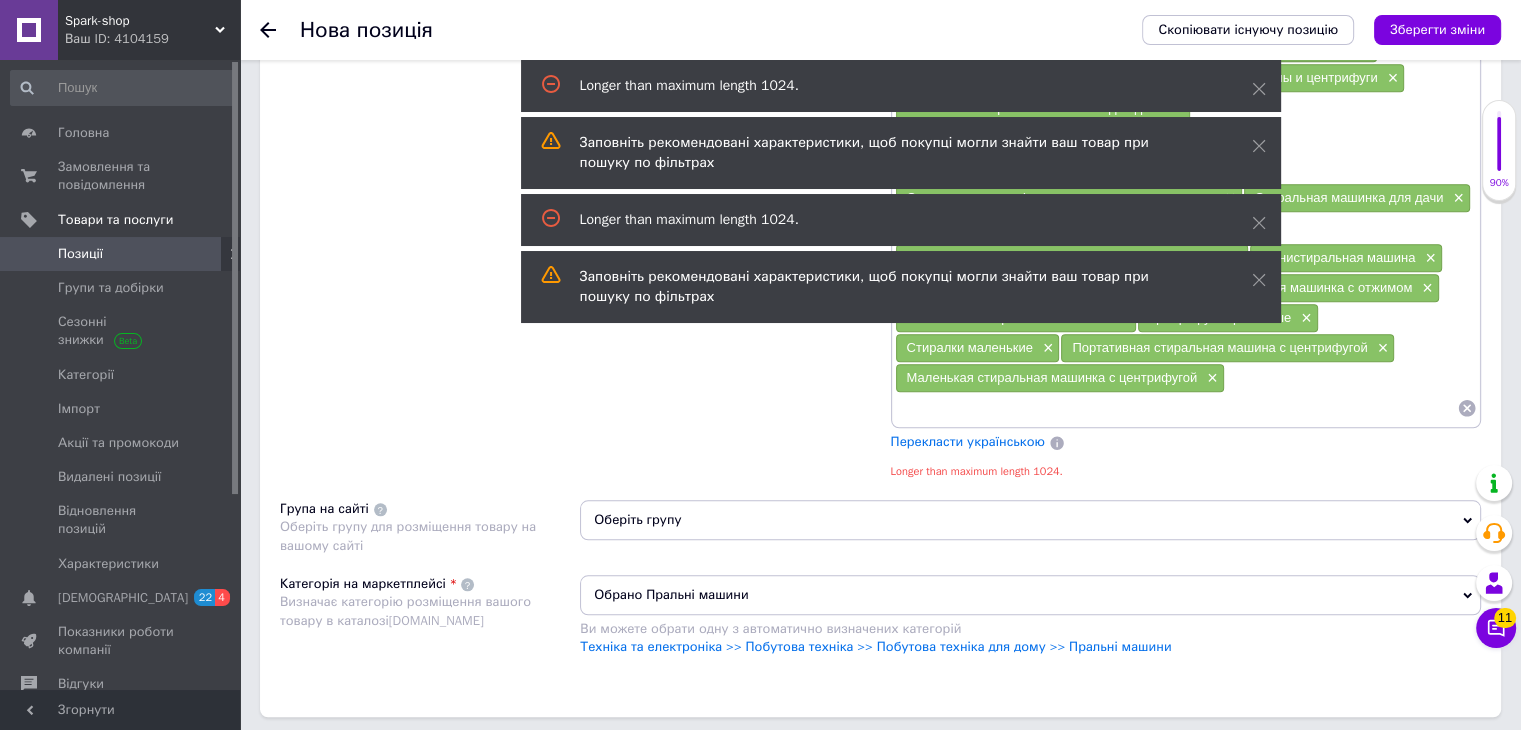 scroll, scrollTop: 1626, scrollLeft: 0, axis: vertical 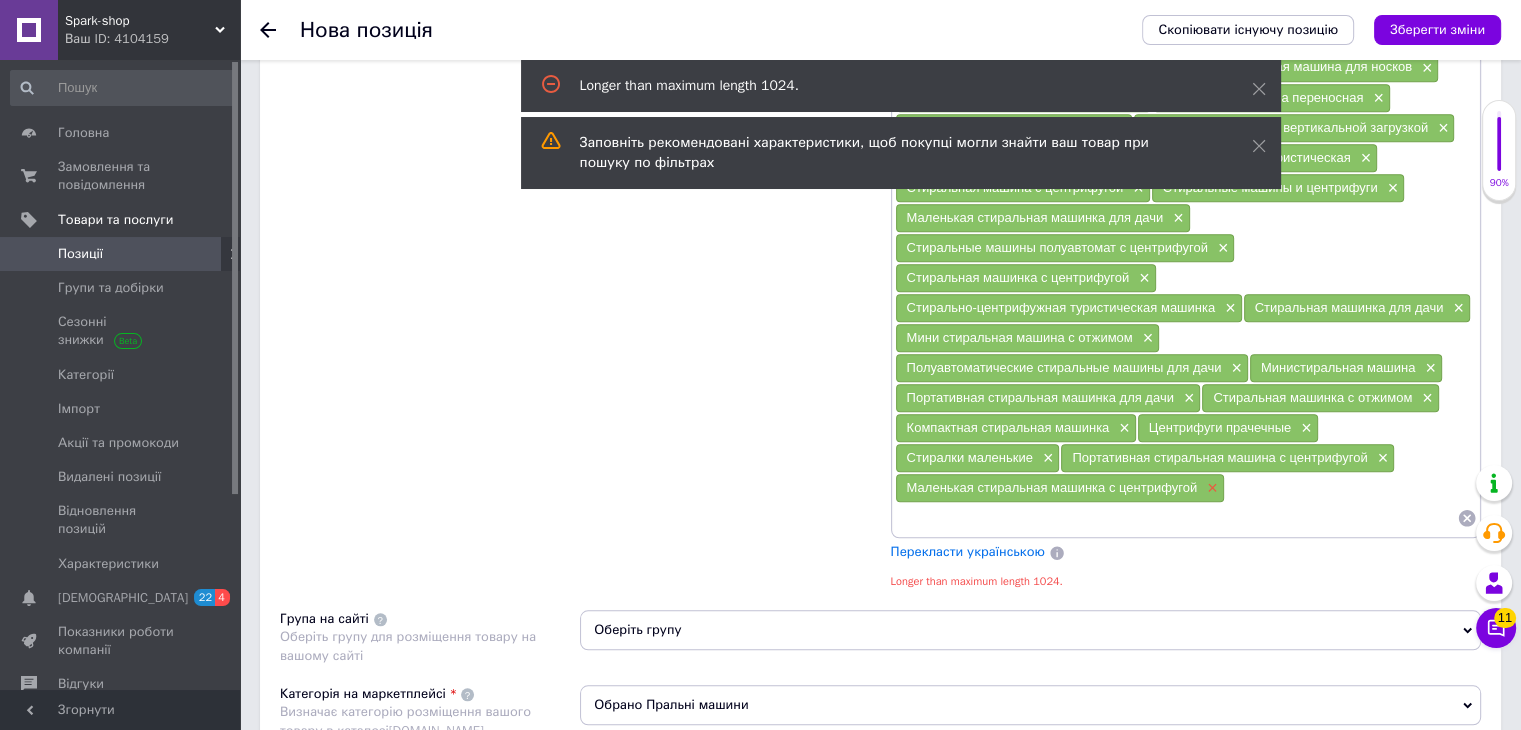 click on "×" at bounding box center (1210, 488) 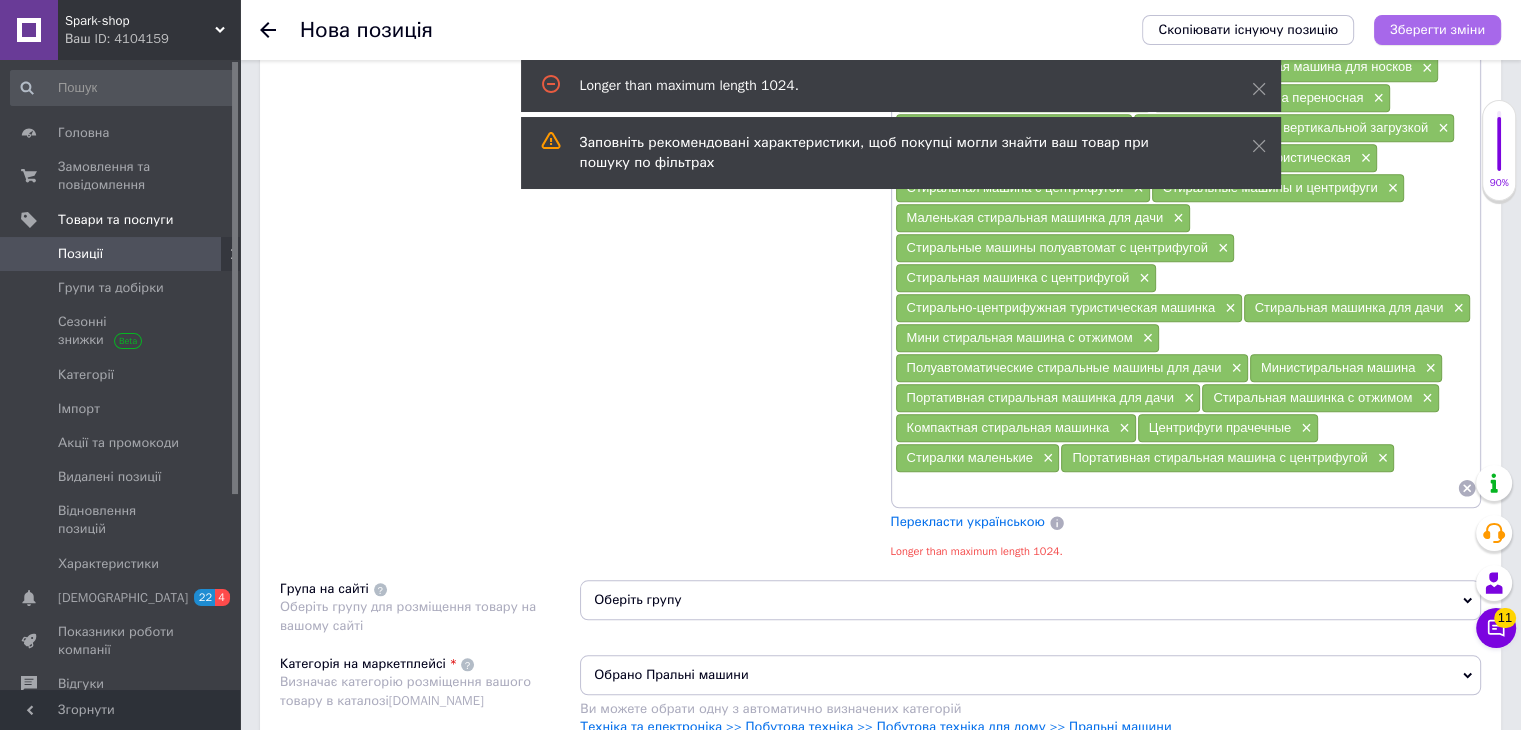 click on "Зберегти зміни" at bounding box center (1437, 29) 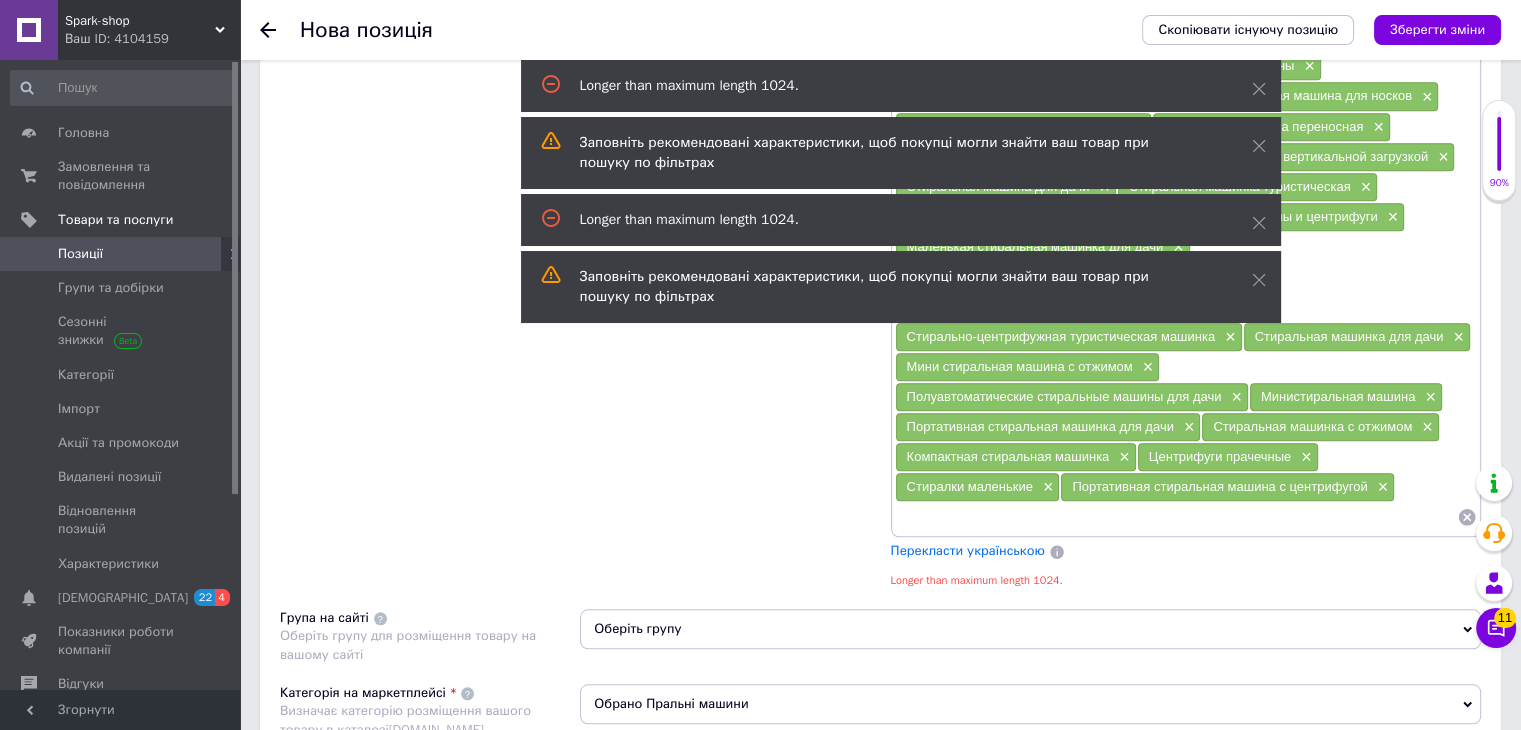 scroll, scrollTop: 1596, scrollLeft: 0, axis: vertical 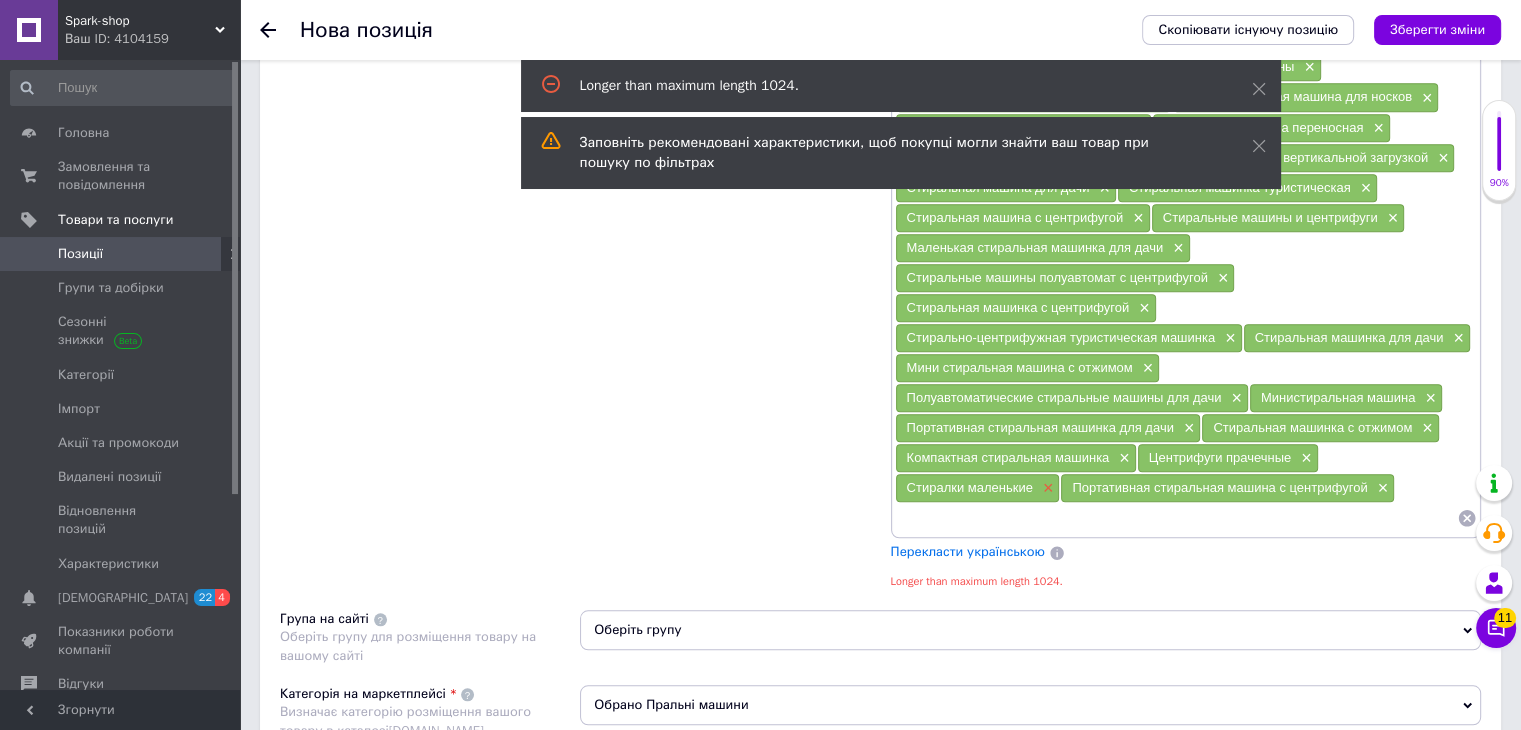click on "×" at bounding box center [1046, 488] 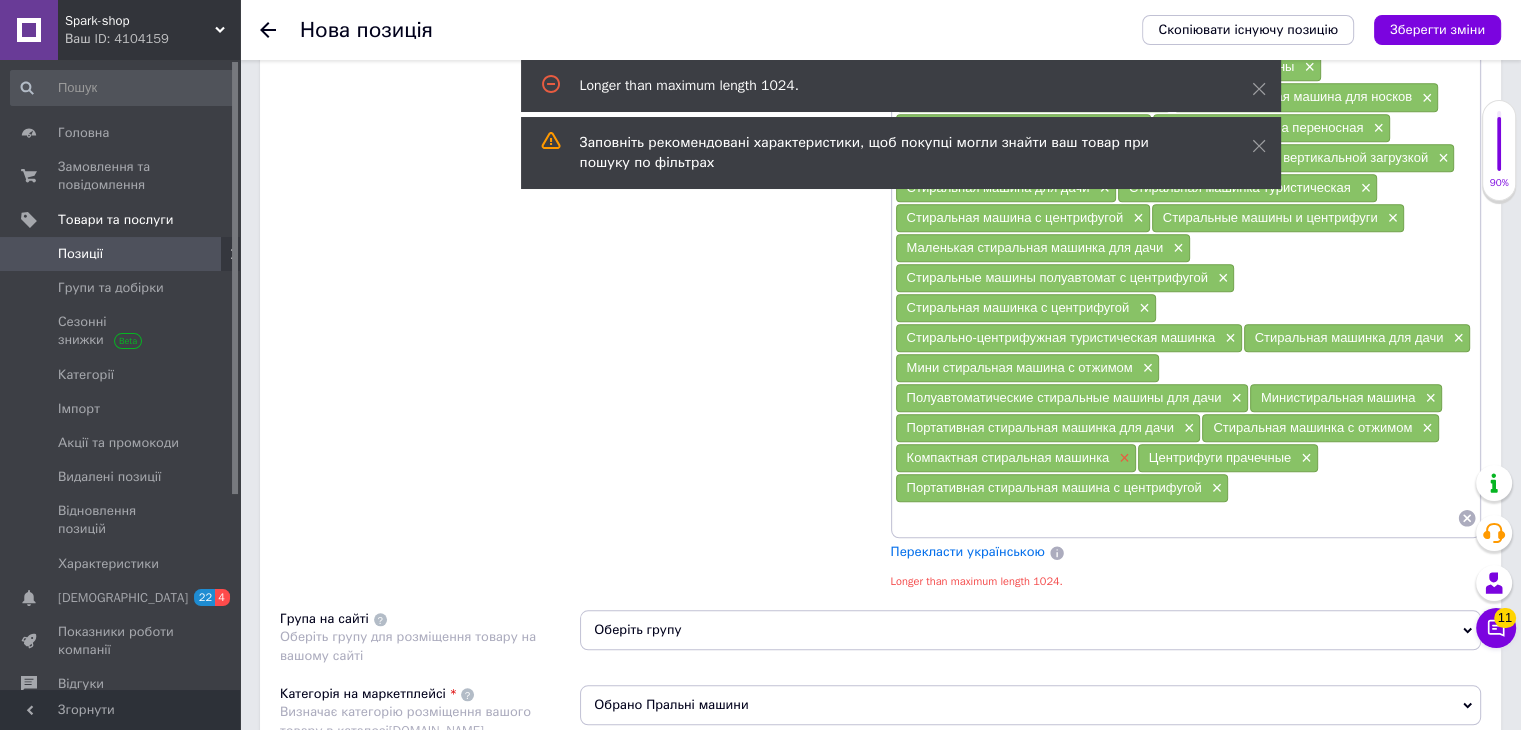 click on "×" at bounding box center (1122, 458) 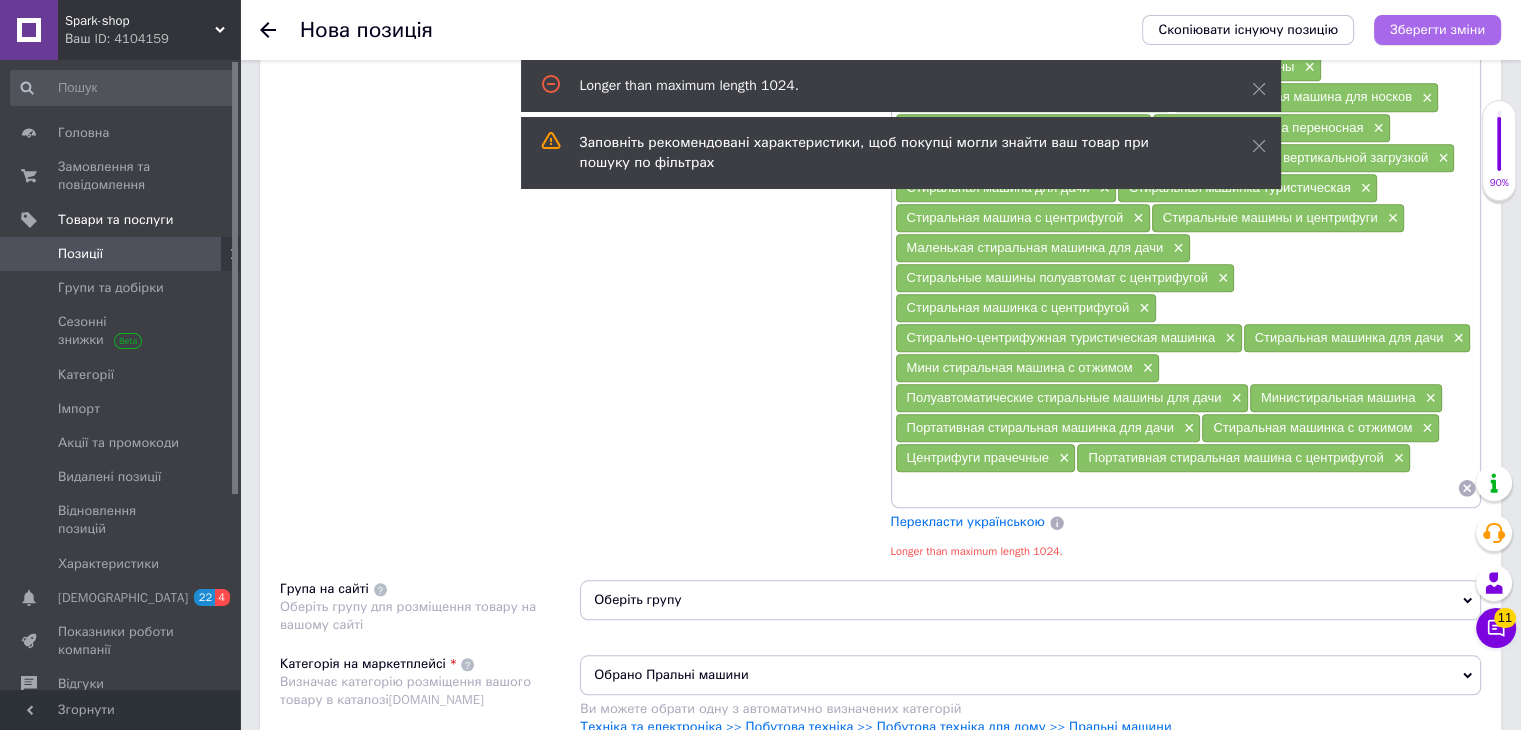 click on "Зберегти зміни" at bounding box center (1437, 29) 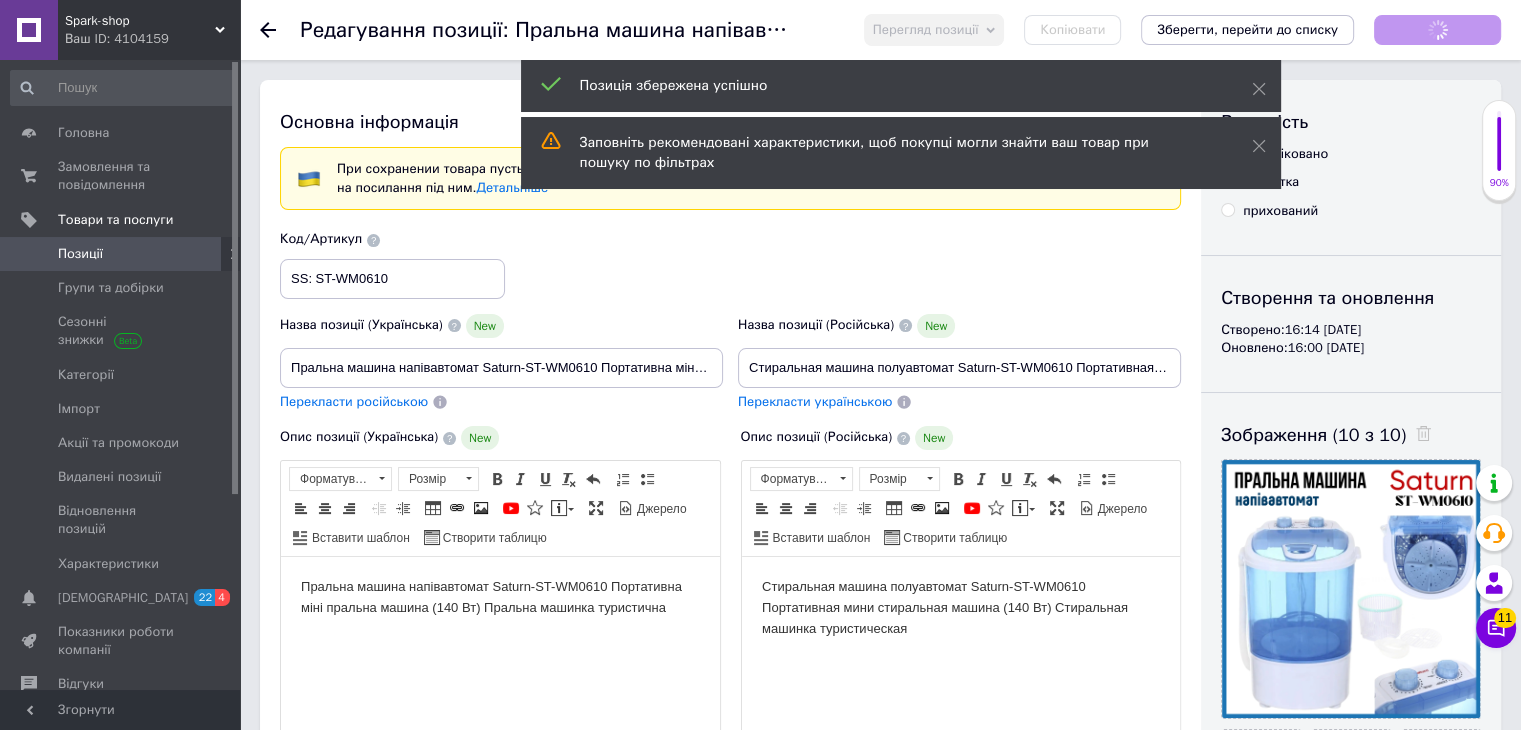 scroll, scrollTop: 0, scrollLeft: 0, axis: both 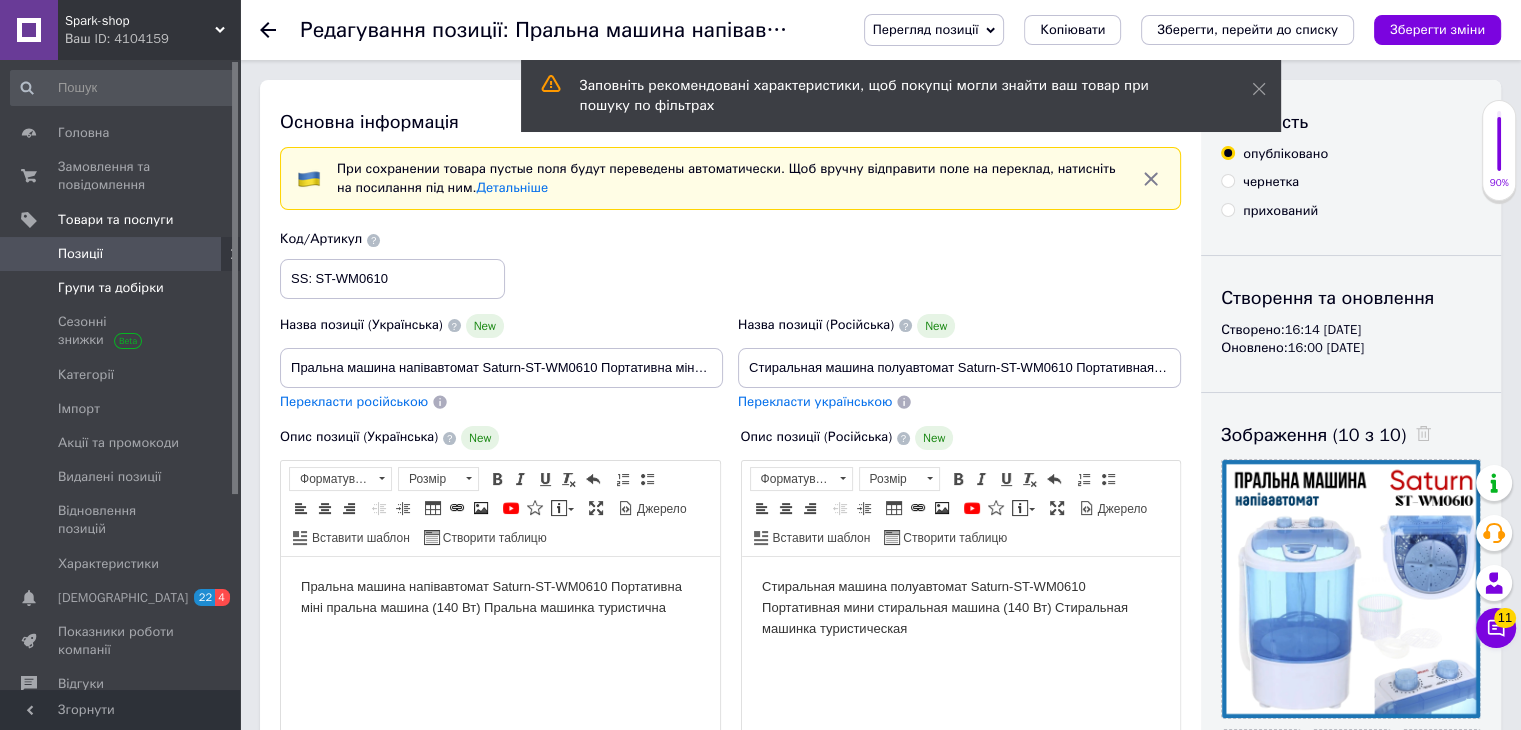 click on "Групи та добірки" at bounding box center [111, 288] 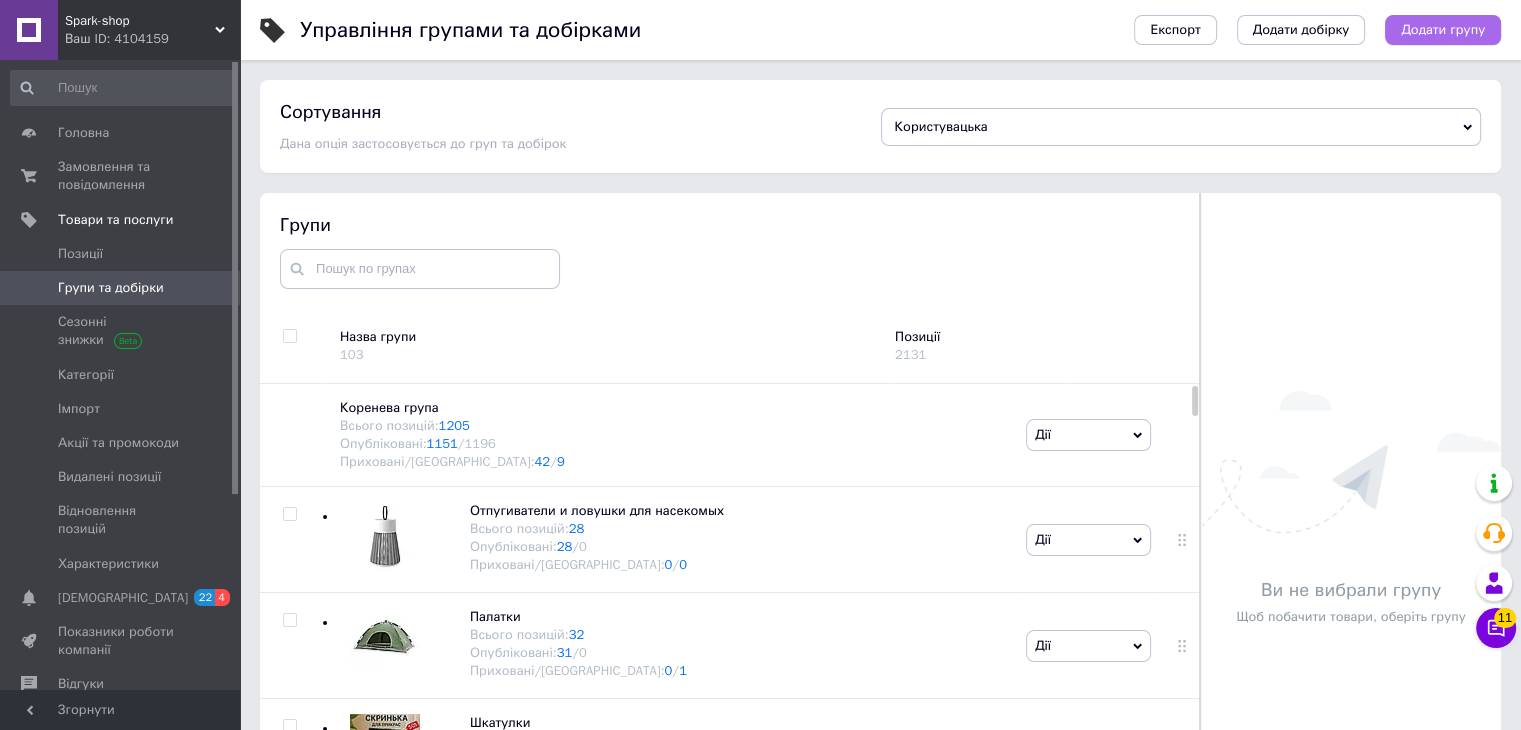 click on "Додати групу" at bounding box center [1443, 30] 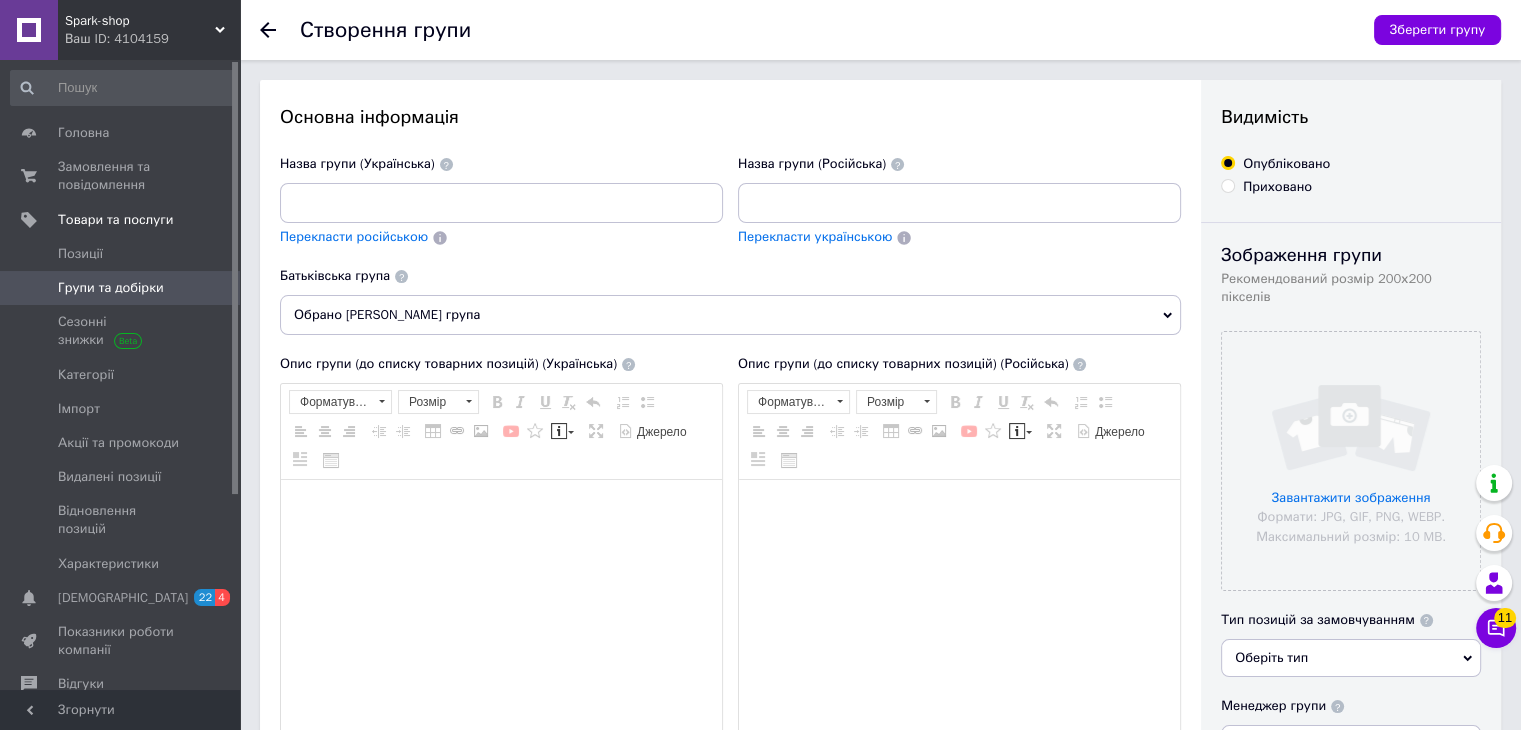 scroll, scrollTop: 0, scrollLeft: 0, axis: both 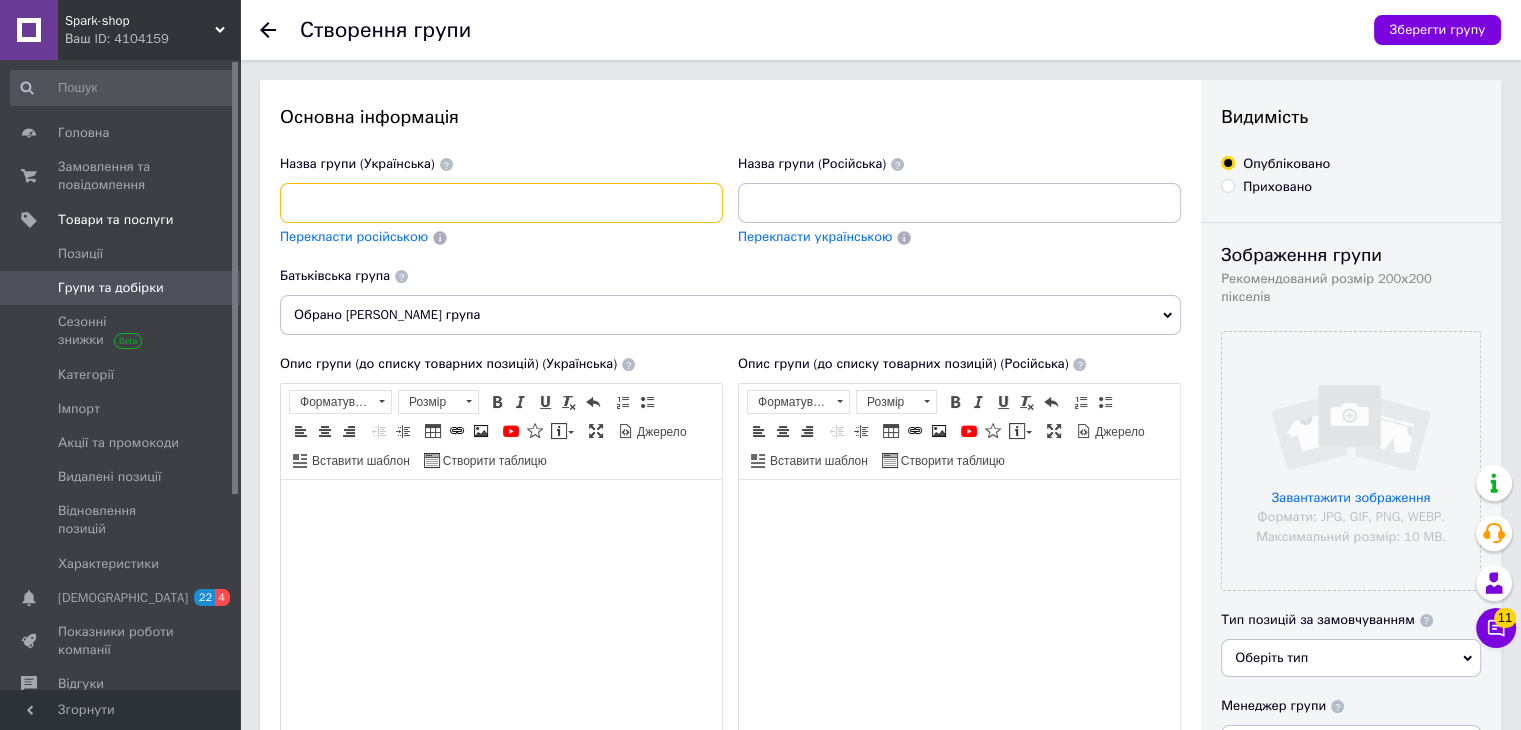 click at bounding box center (501, 203) 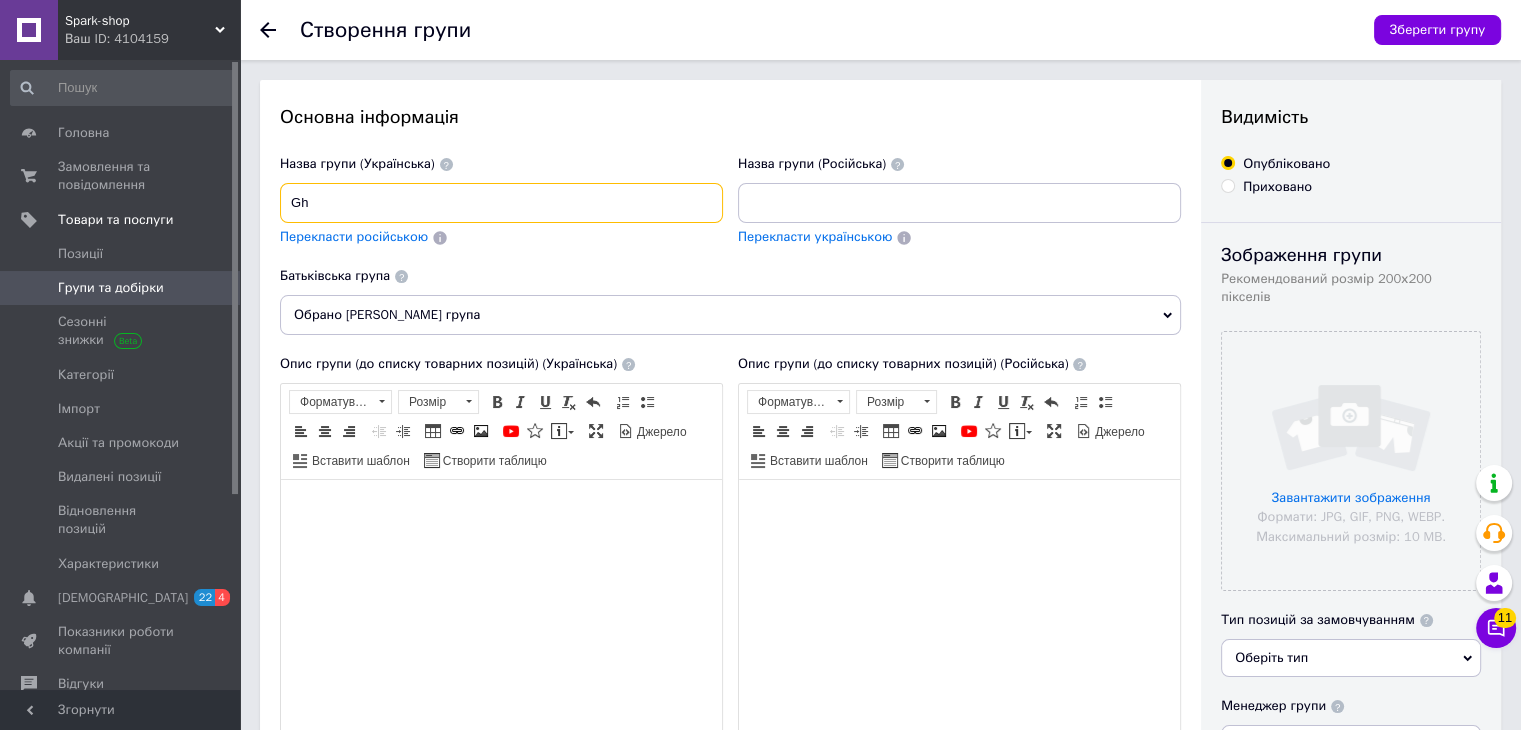 type on "G" 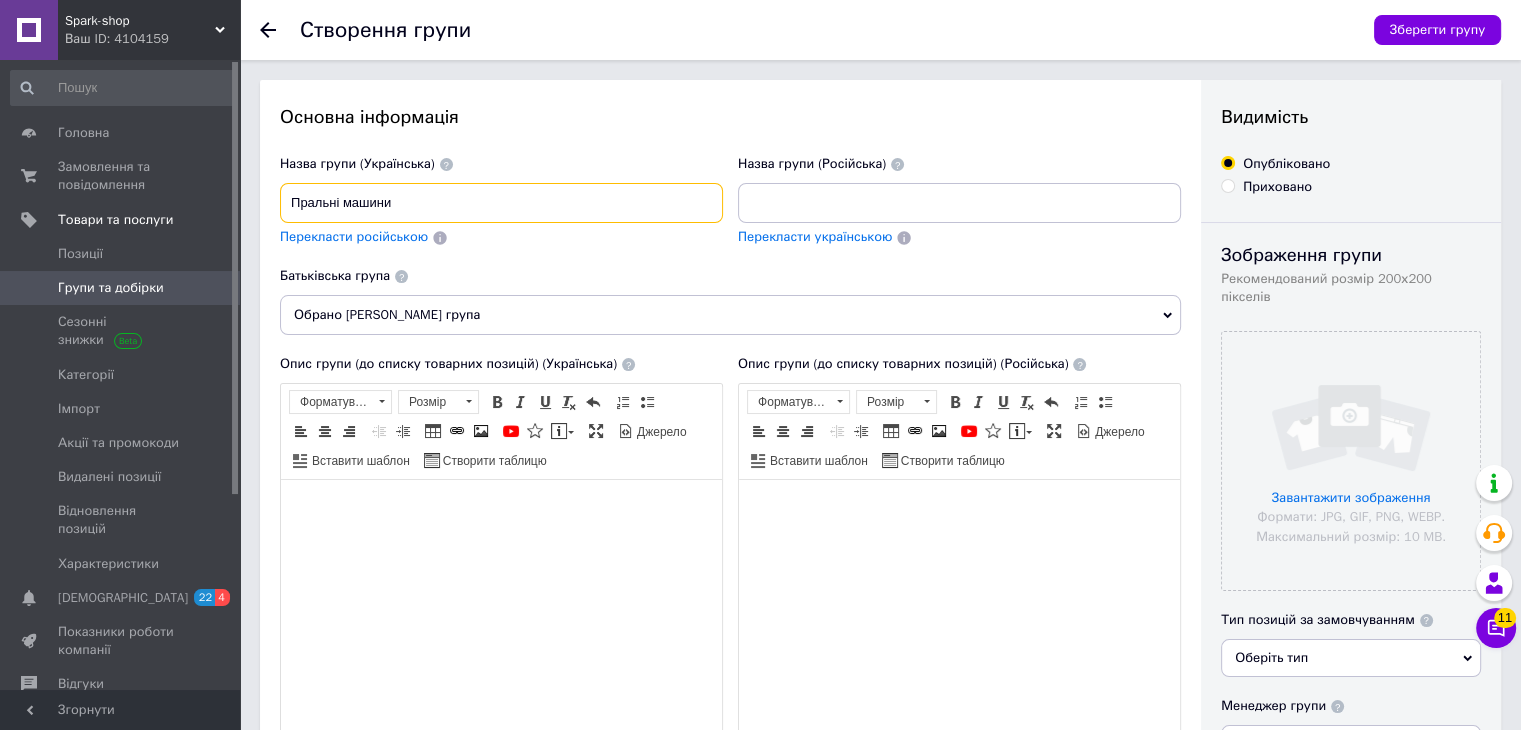 type on "Пральні машини" 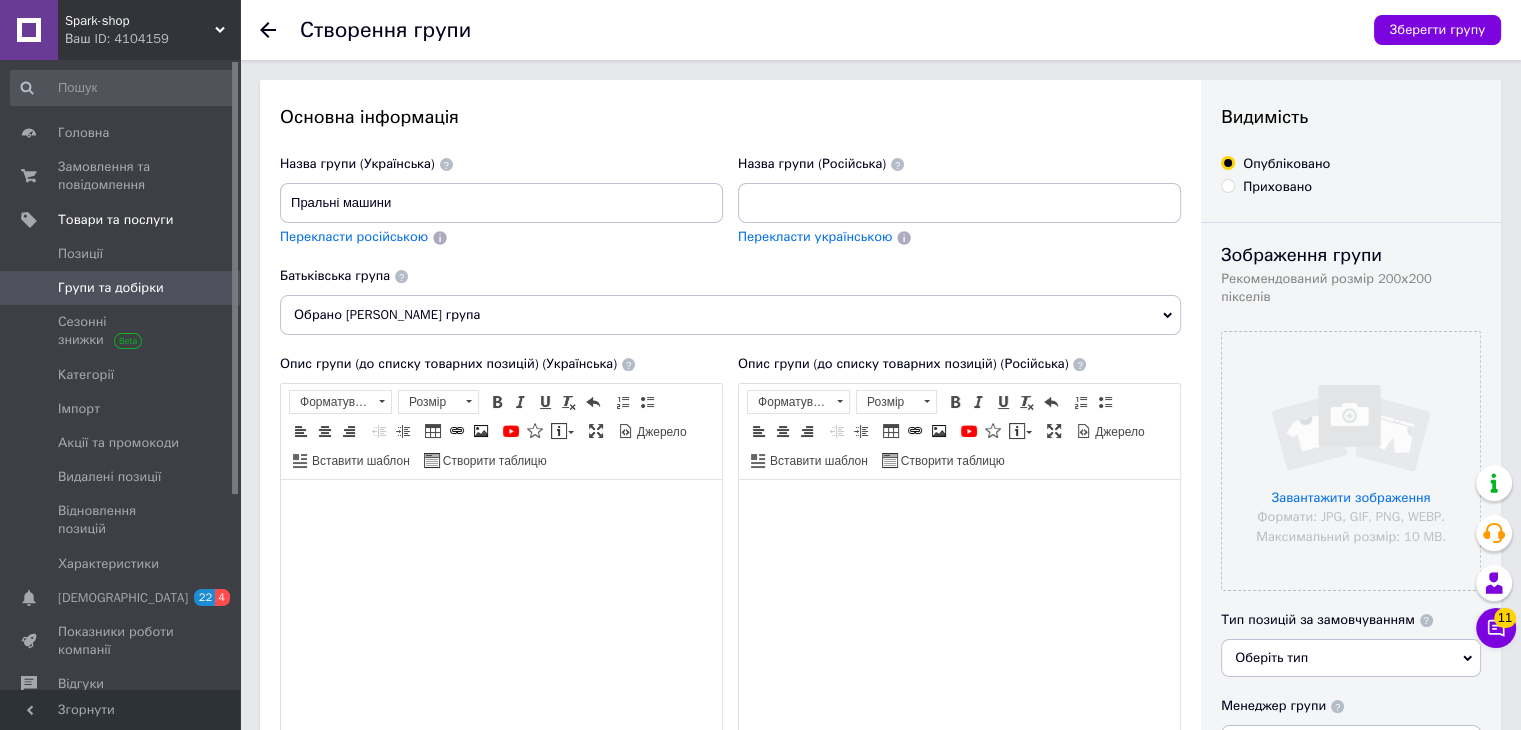 click on "Перекласти російською" at bounding box center (354, 236) 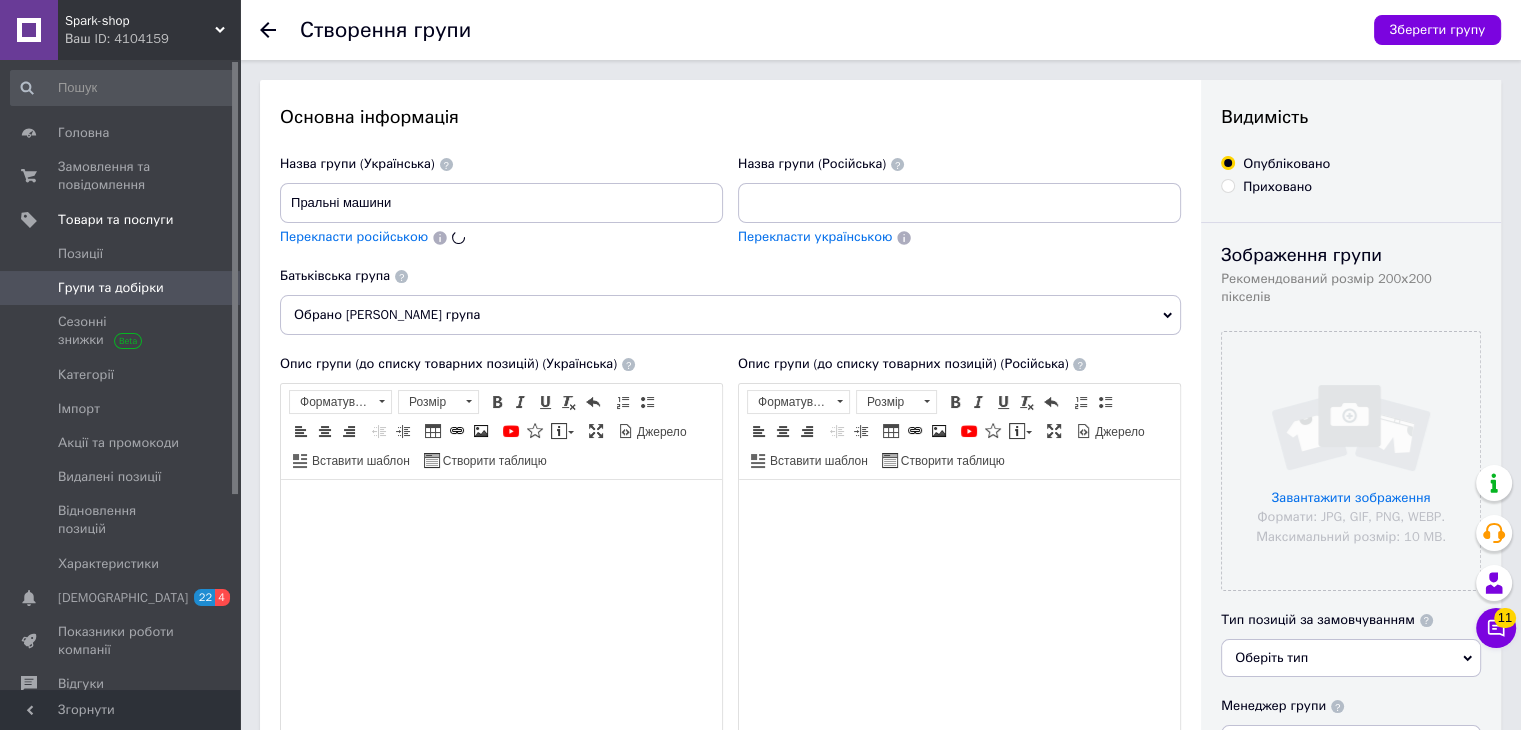 type on "Стиральные машины" 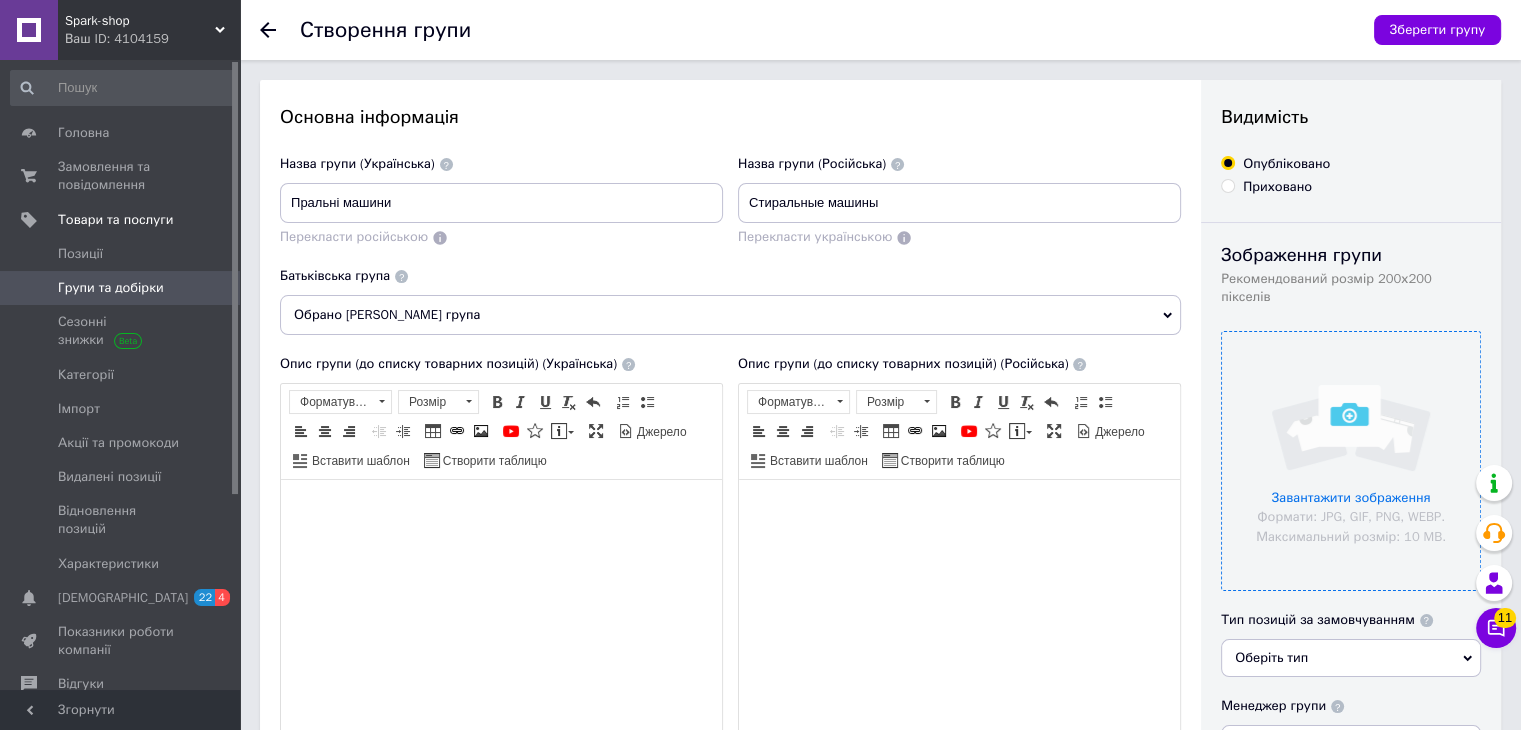 click at bounding box center [1351, 461] 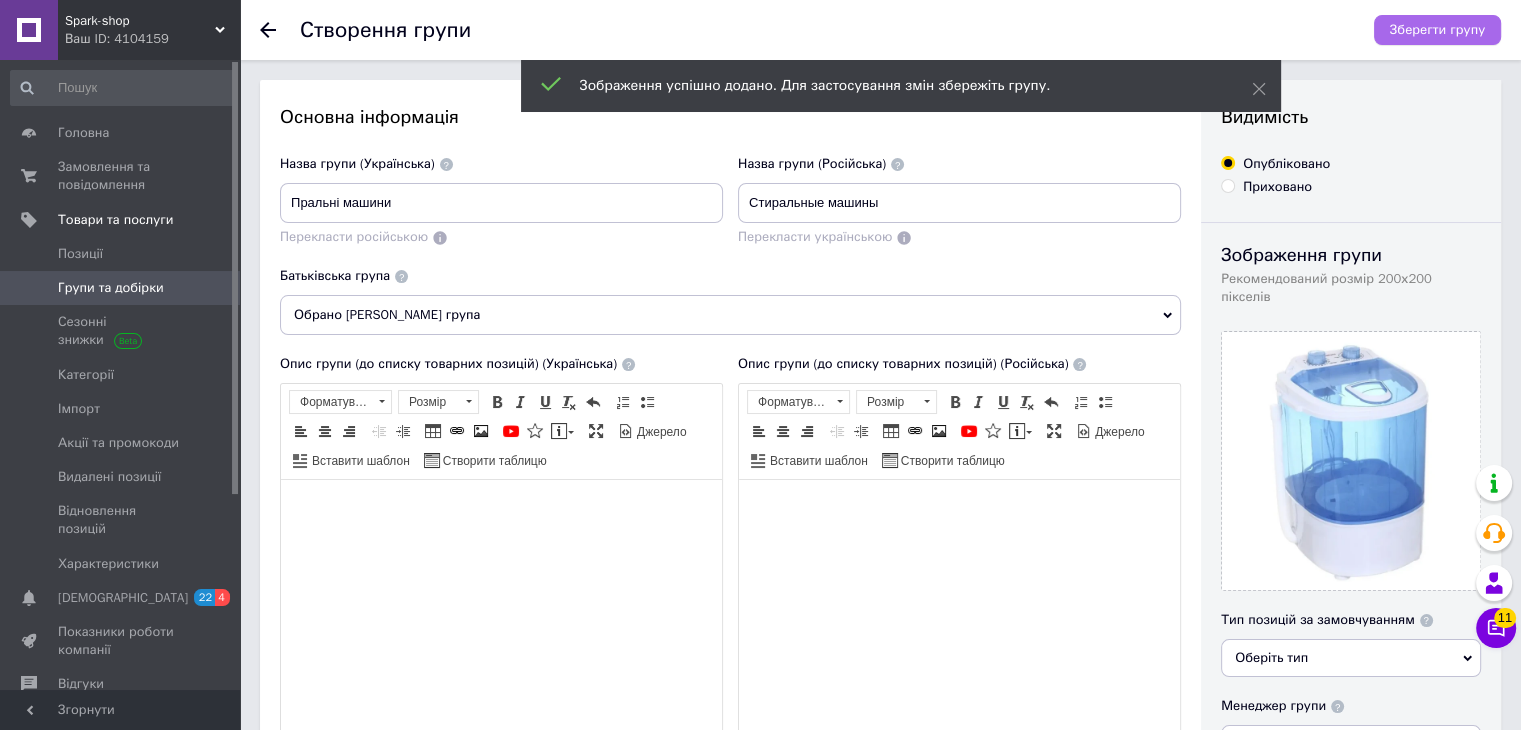 click on "Зберегти групу" at bounding box center (1437, 30) 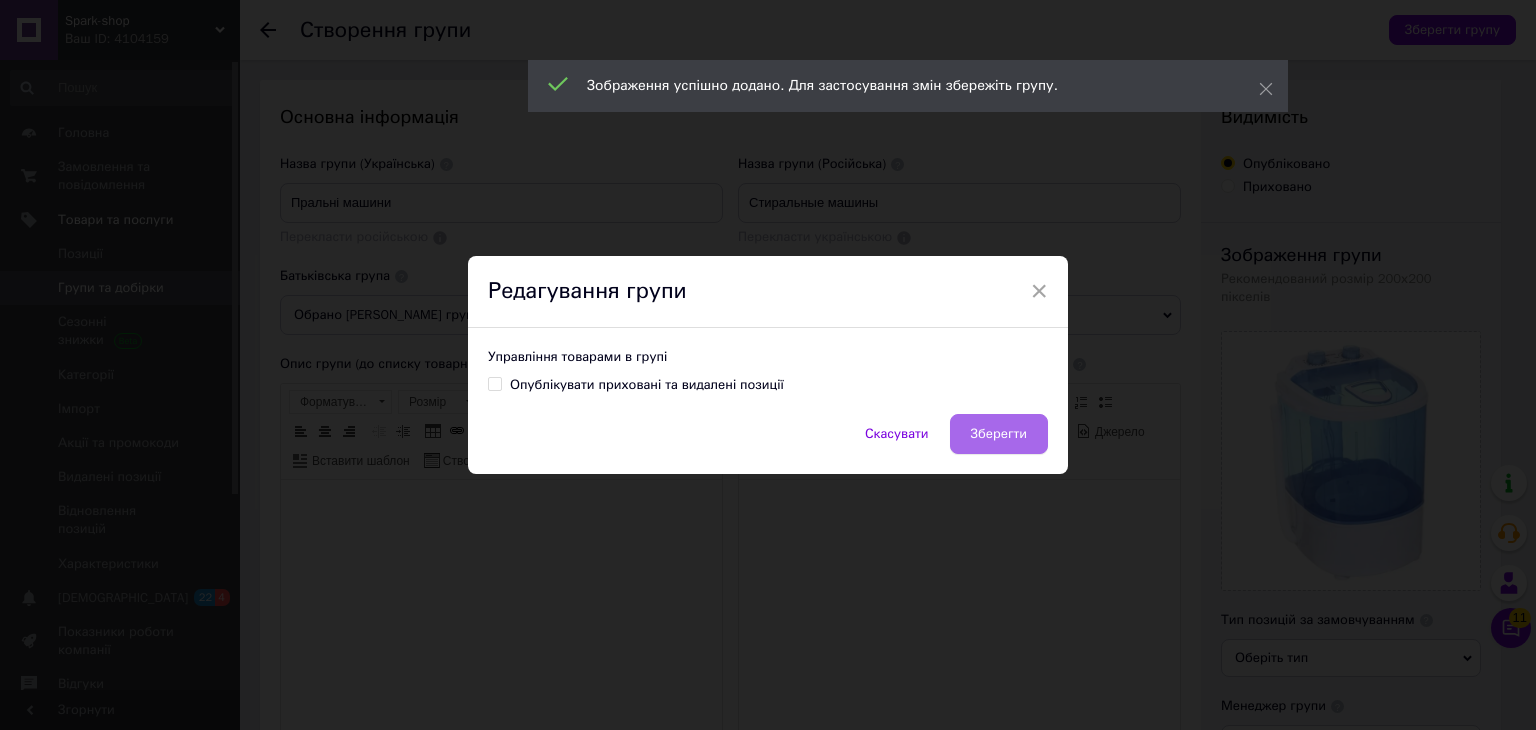 click on "Зберегти" at bounding box center [999, 434] 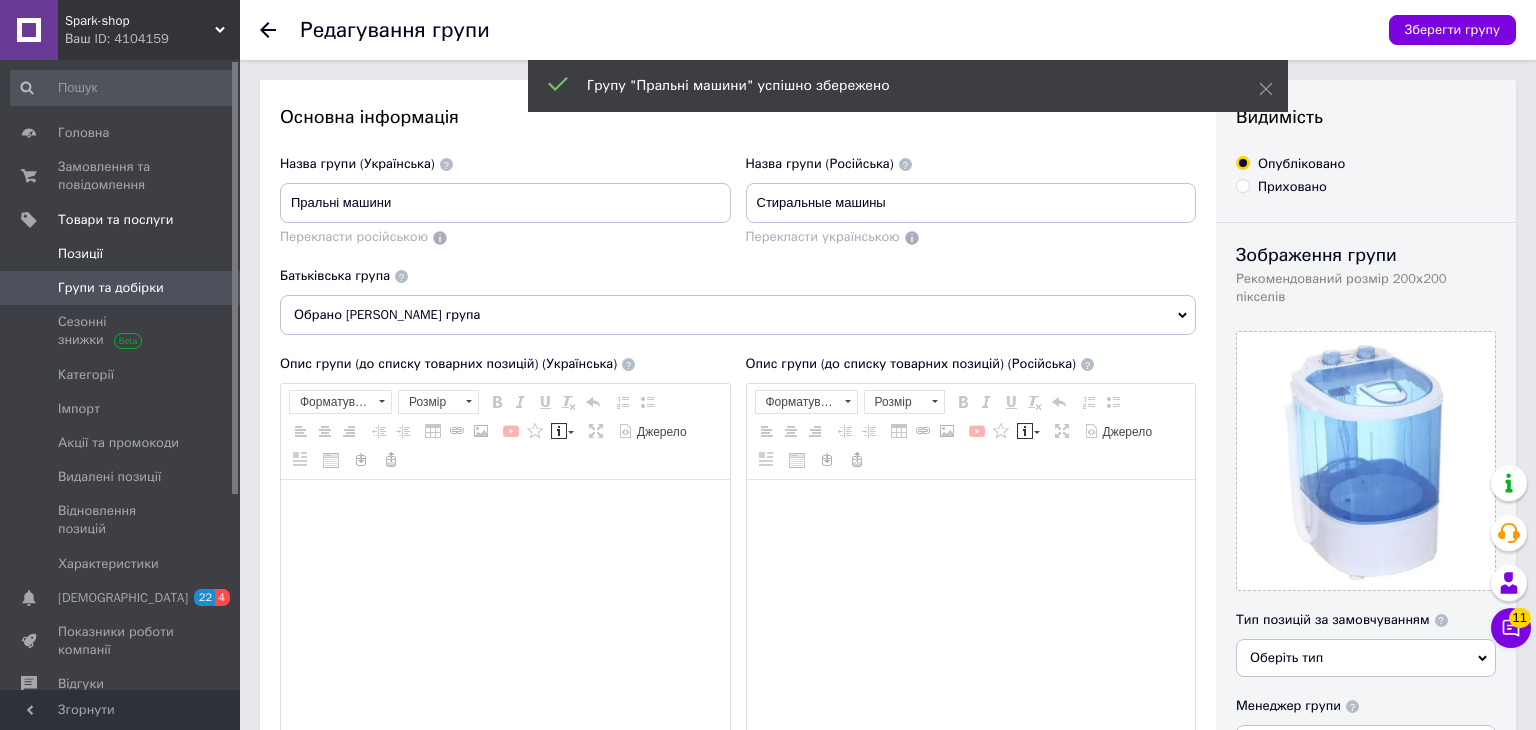 click on "Позиції" at bounding box center (121, 254) 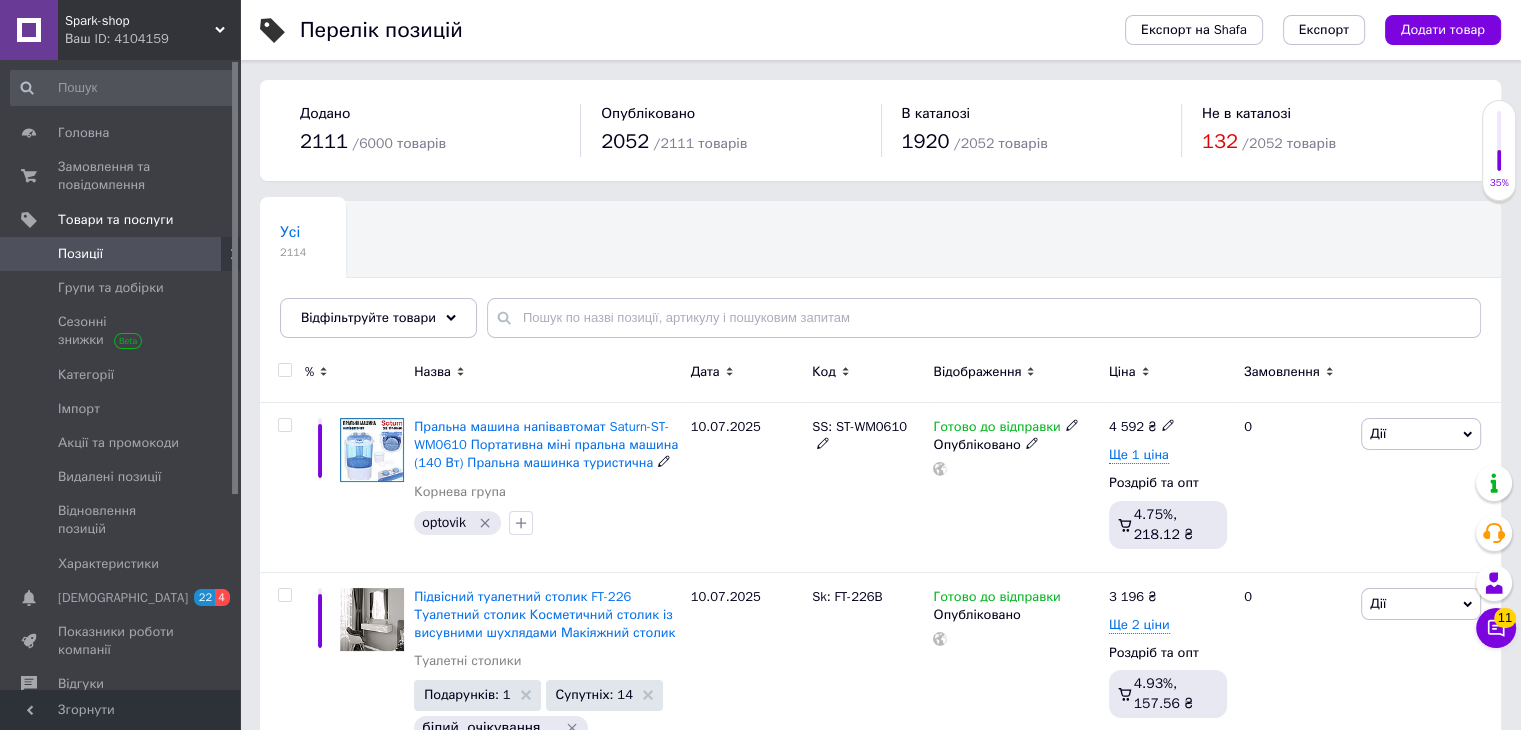 click on "Пральна машина напівавтомат Saturn-ST-WM0610 Портативна міні пральна машина (140 Вт) Пральна машинка туристична" at bounding box center [546, 444] 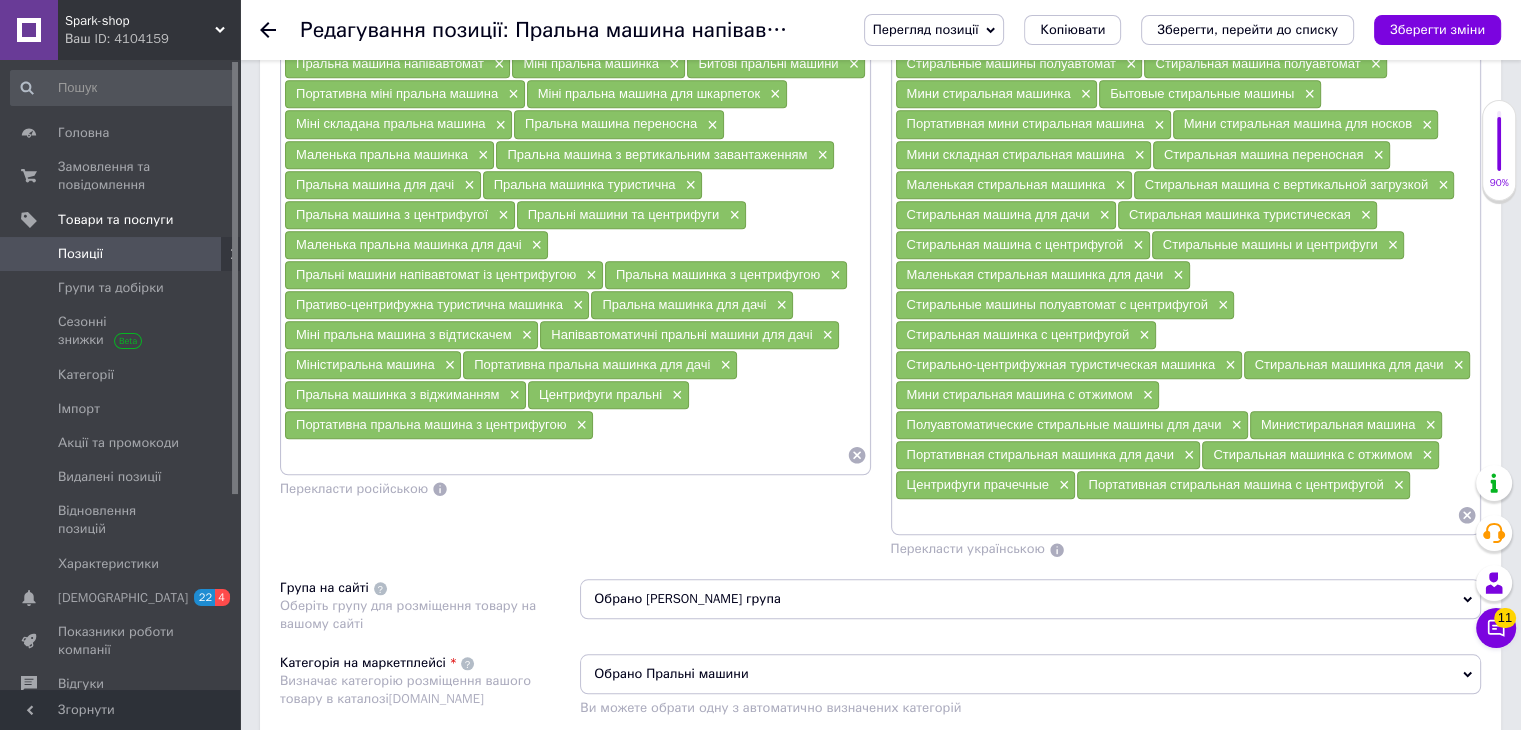 scroll, scrollTop: 1800, scrollLeft: 0, axis: vertical 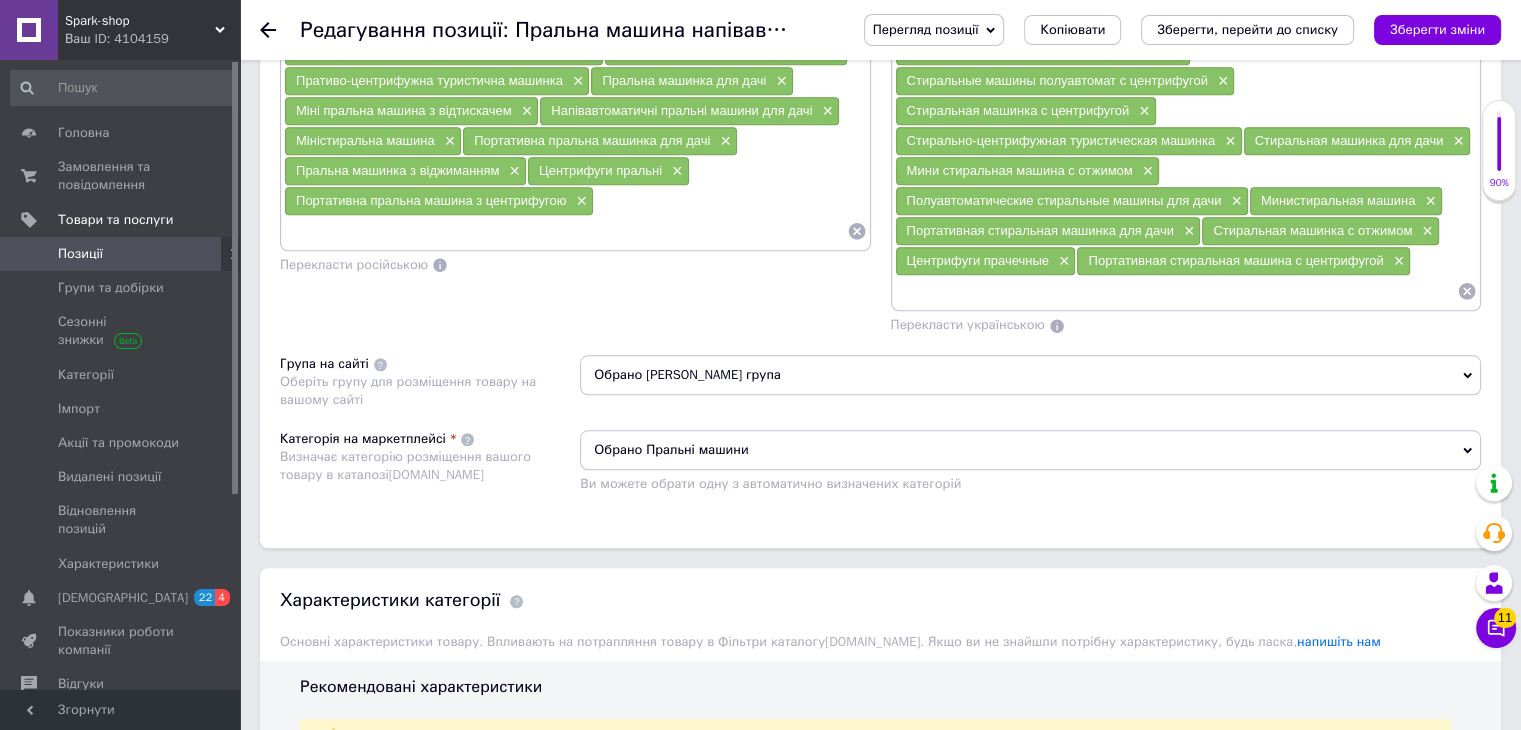click on "Обрано [PERSON_NAME] група" at bounding box center [1030, 375] 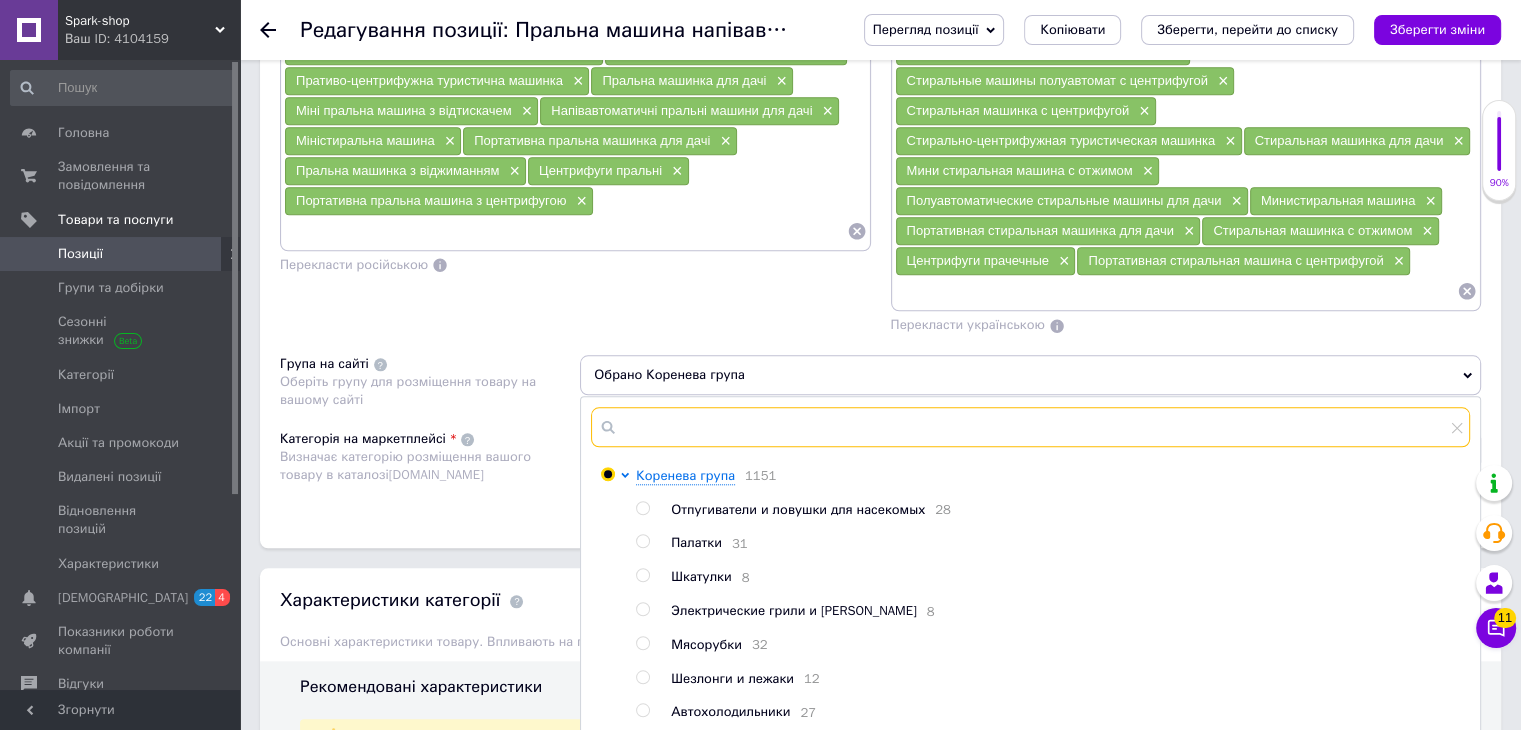 click at bounding box center [1030, 427] 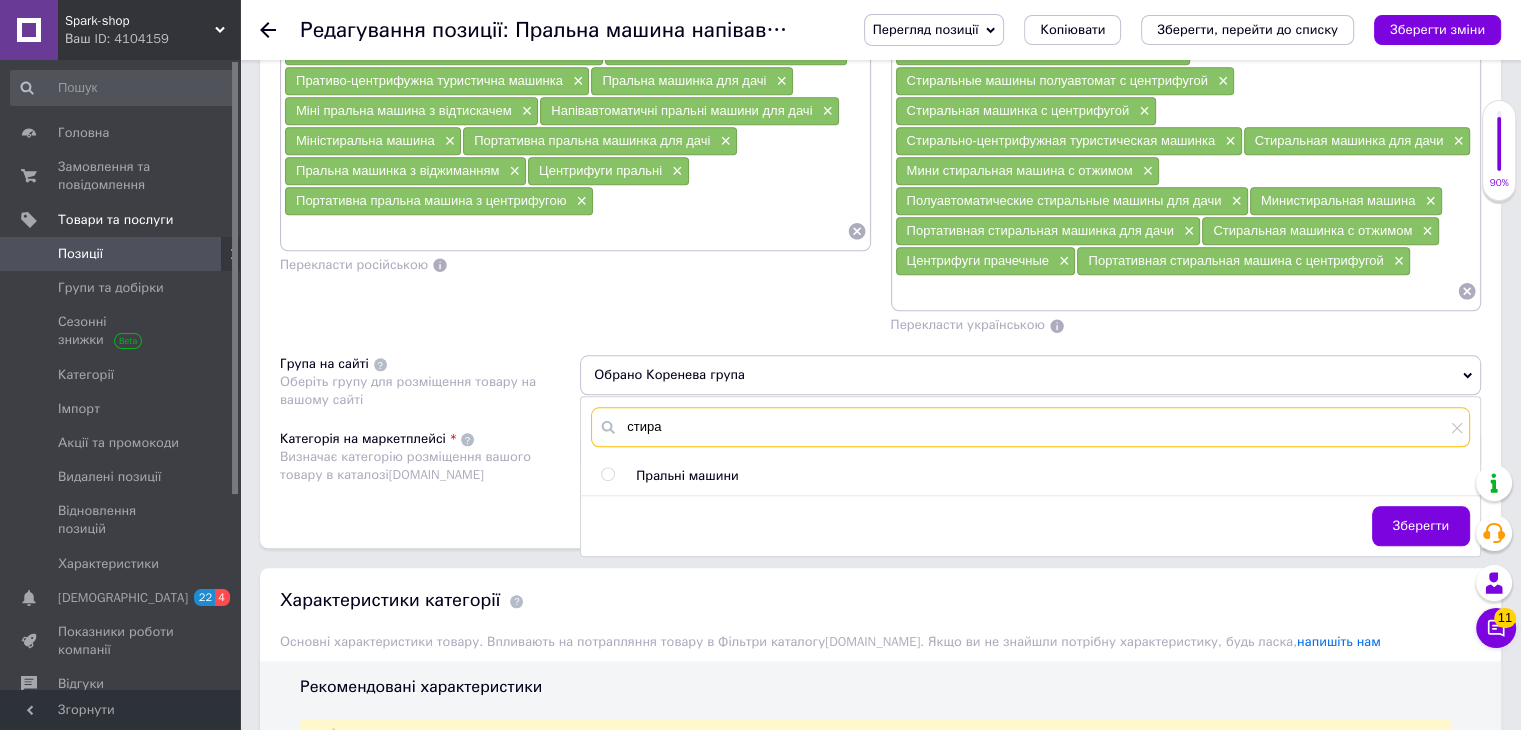 type on "стира" 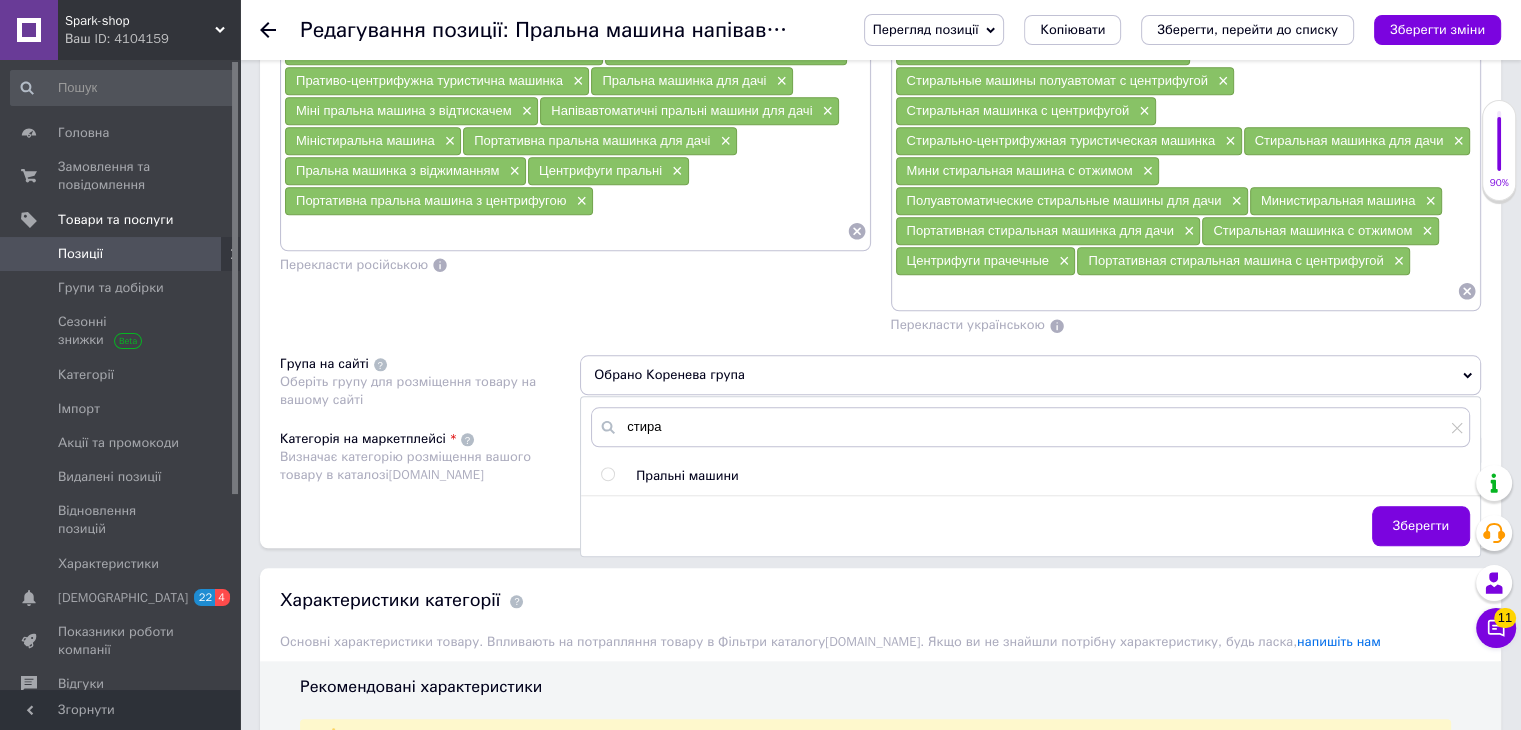 click on "Пральні машини" at bounding box center (687, 475) 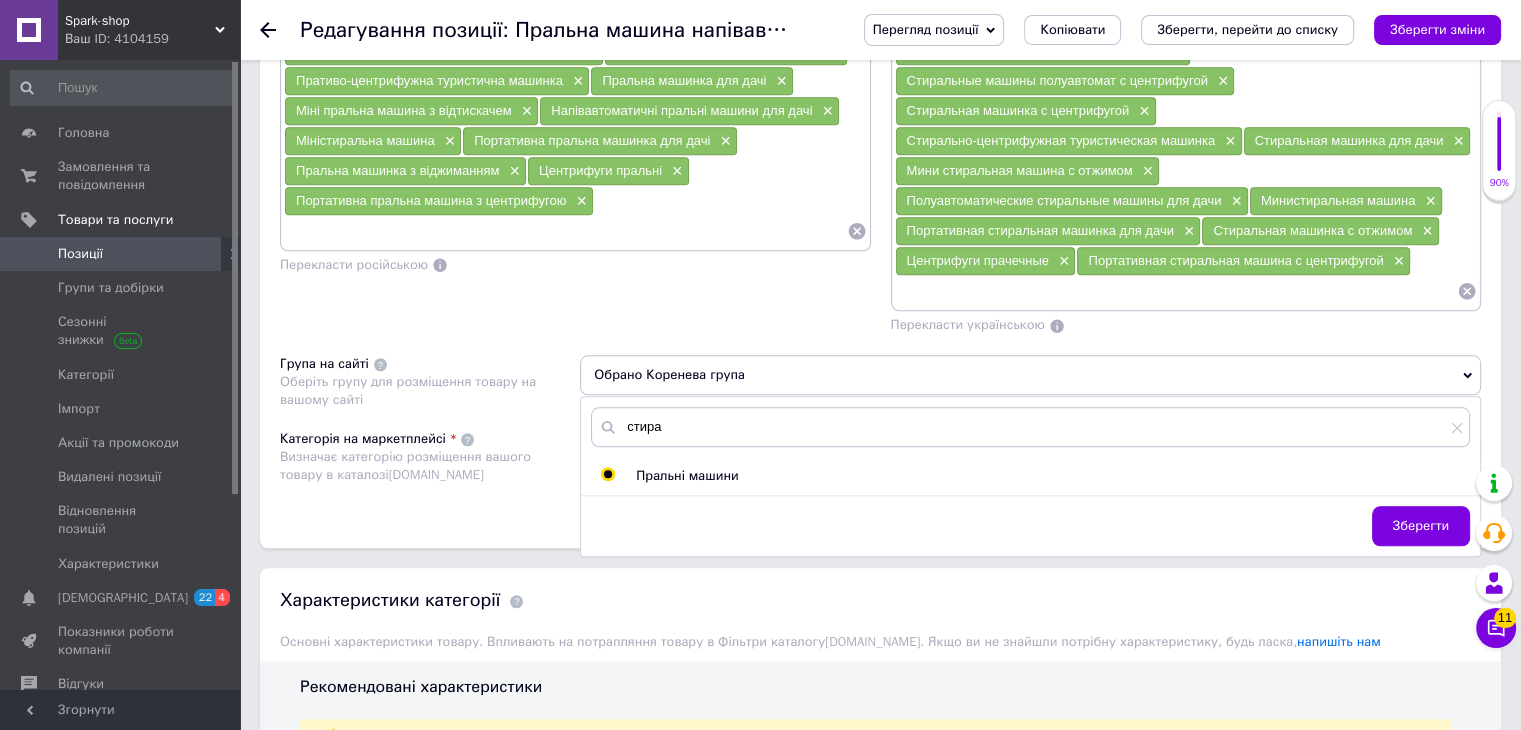 radio on "true" 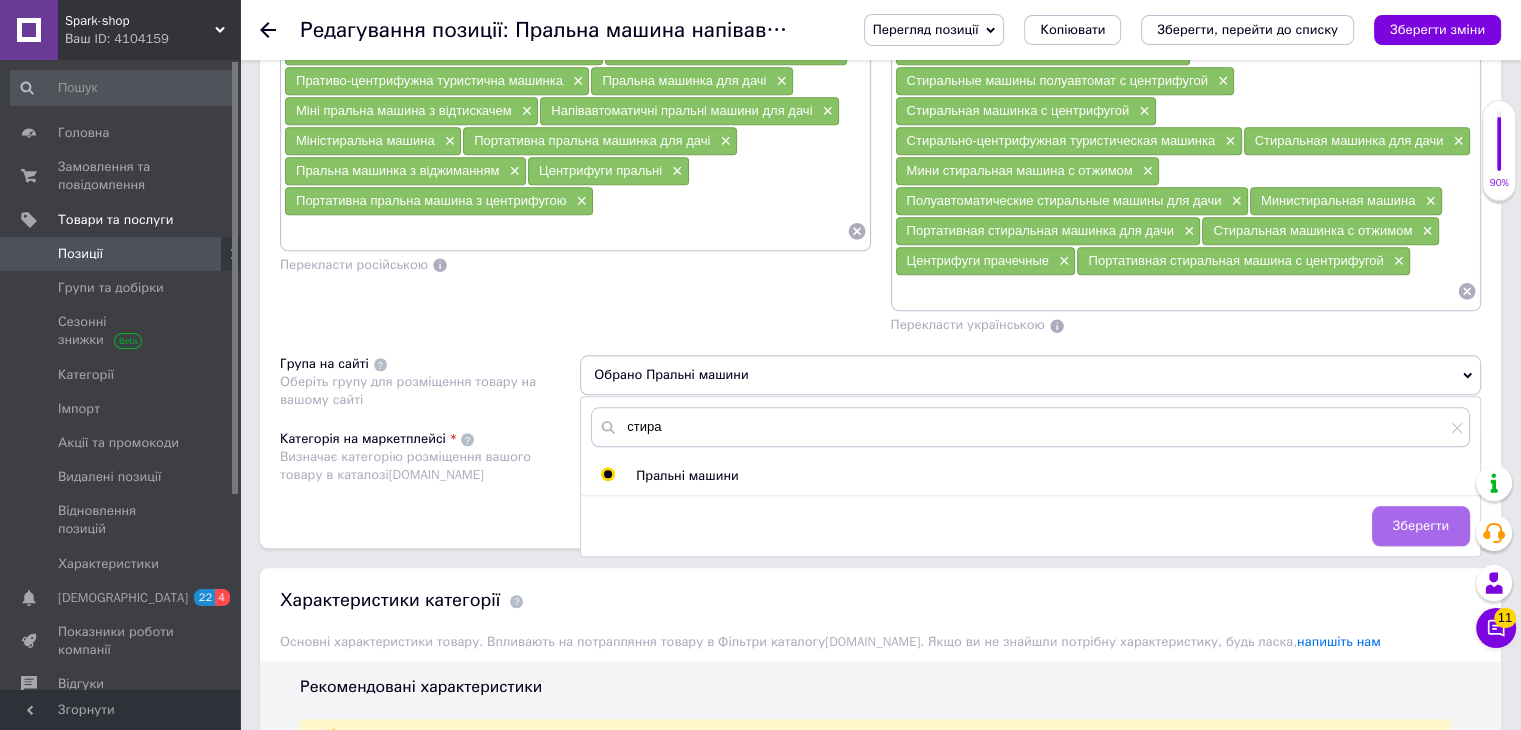 click on "Зберегти" at bounding box center [1421, 526] 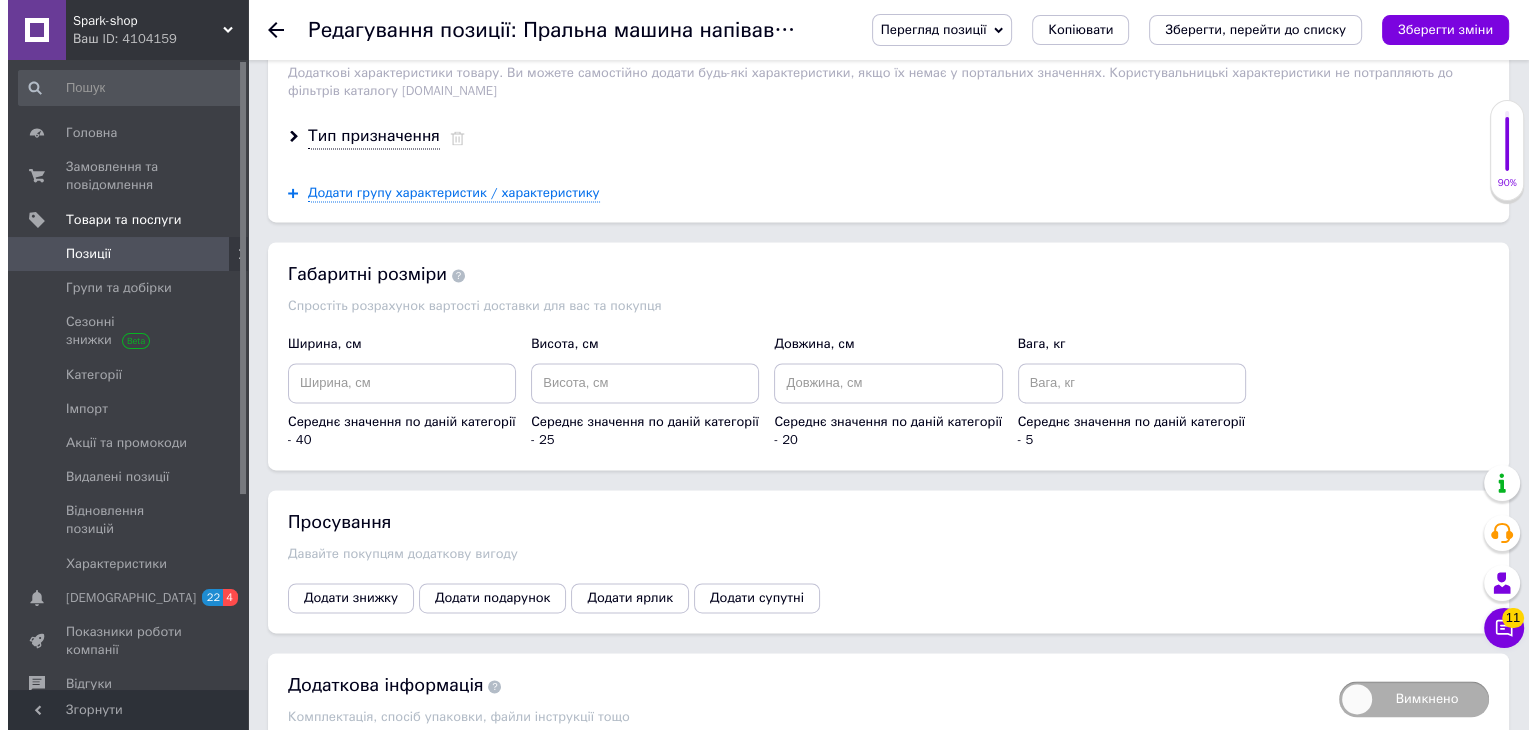 scroll, scrollTop: 2977, scrollLeft: 0, axis: vertical 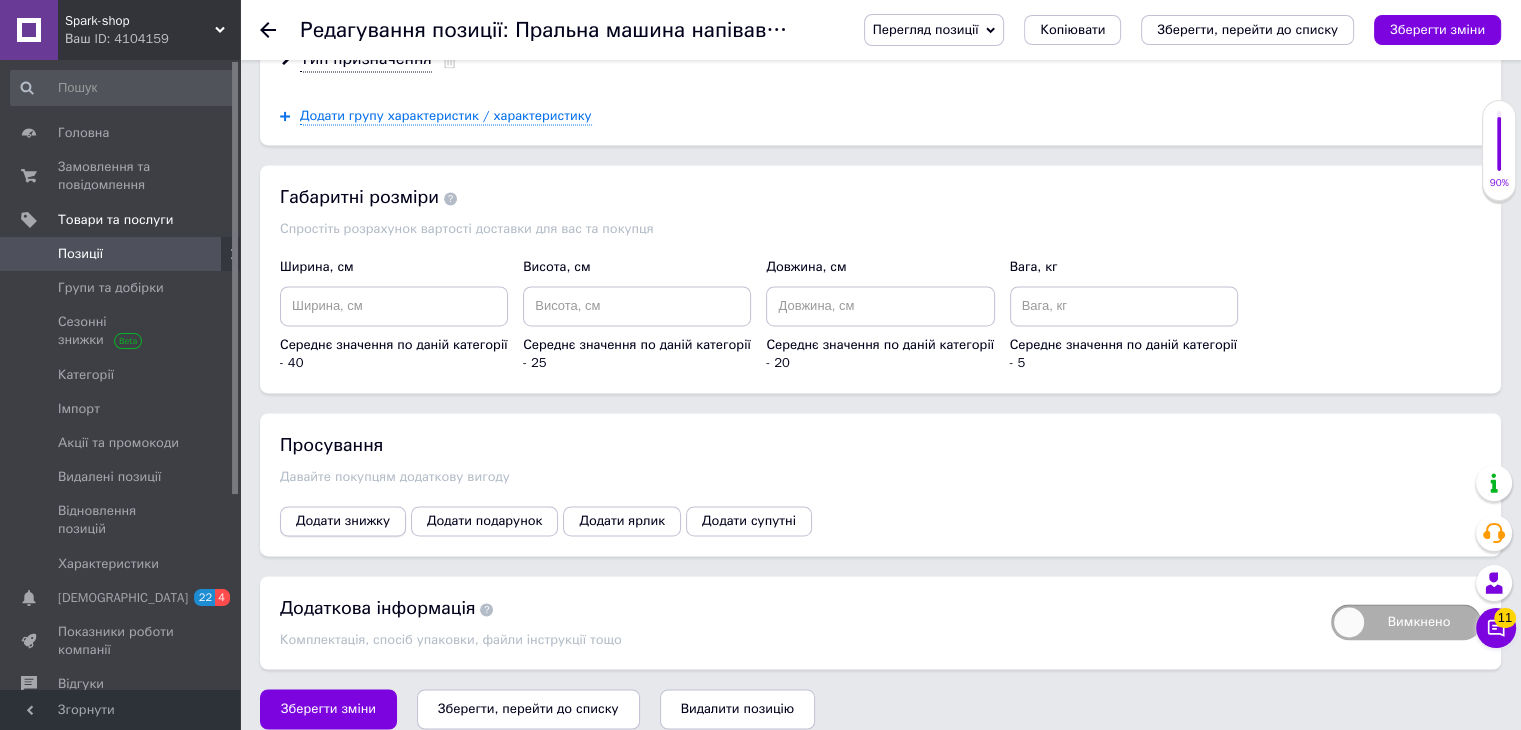 click on "Додати знижку" at bounding box center [343, 521] 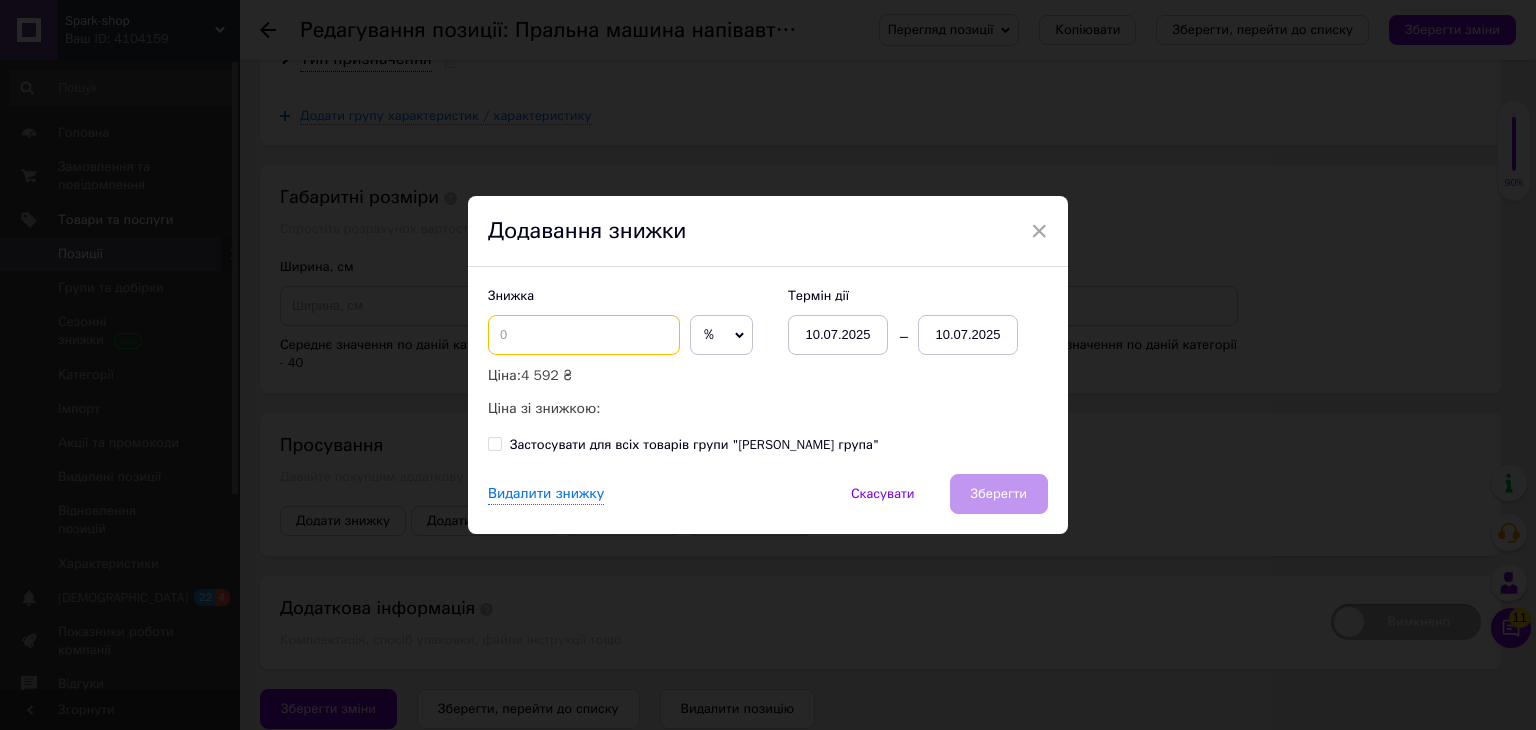 click at bounding box center [584, 335] 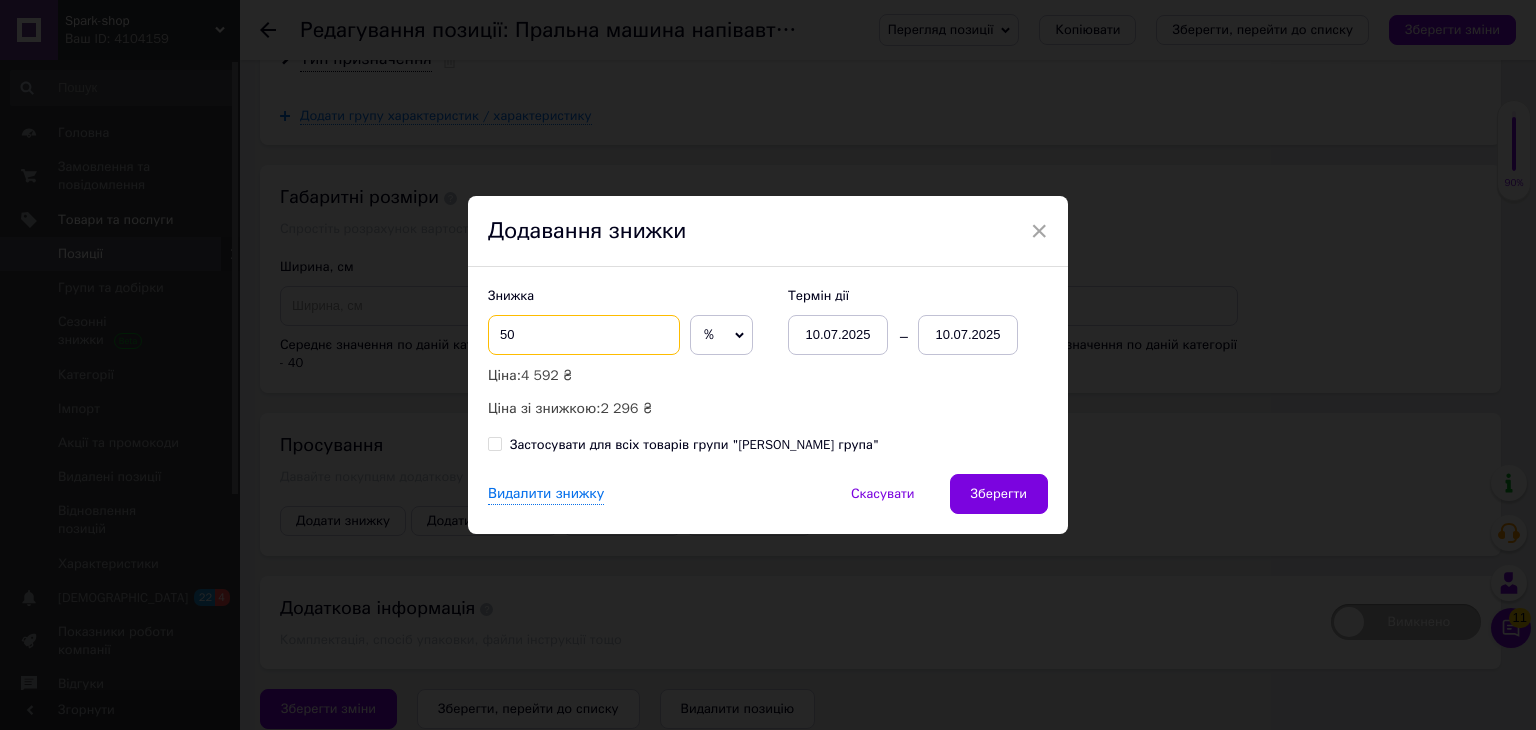 type on "50" 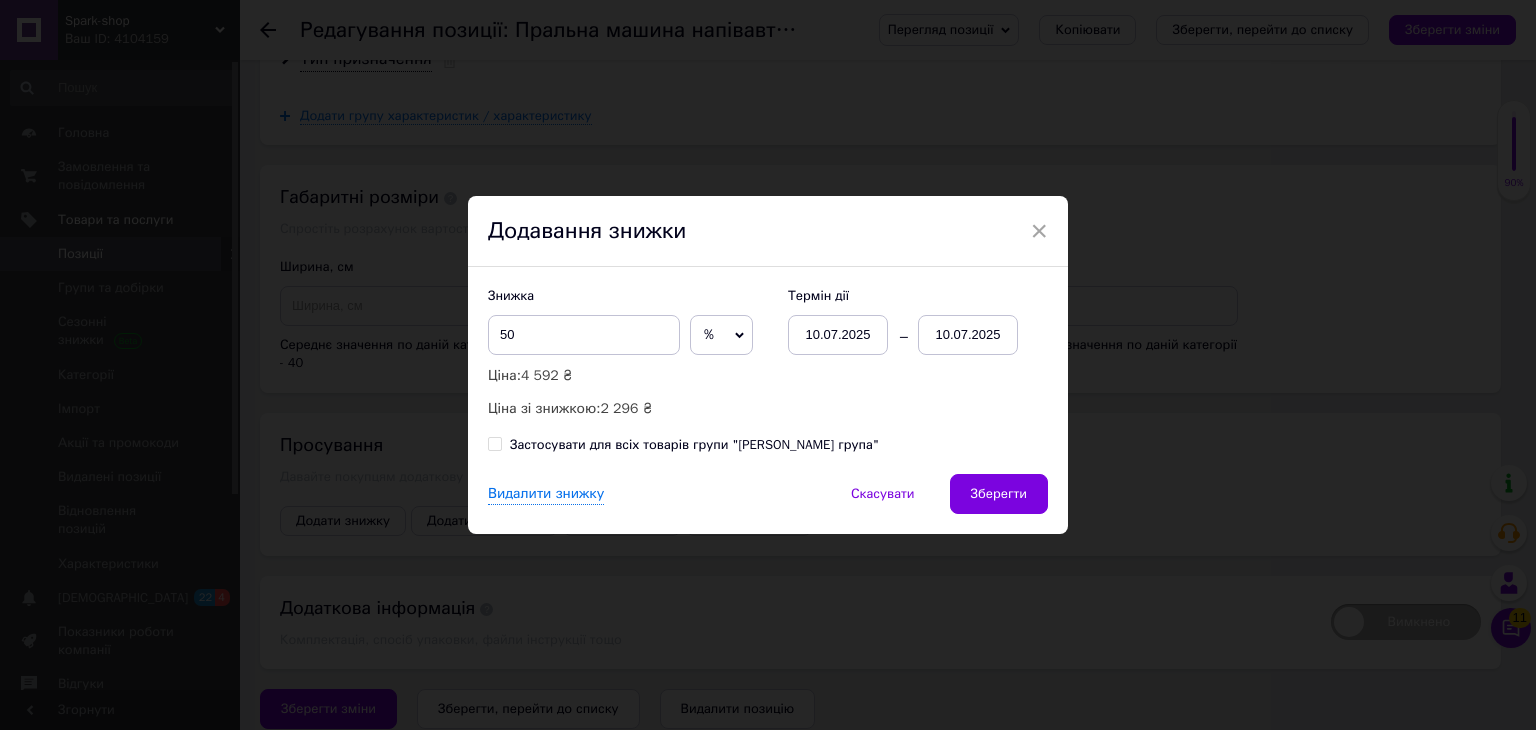 click on "10.07.2025" at bounding box center (968, 335) 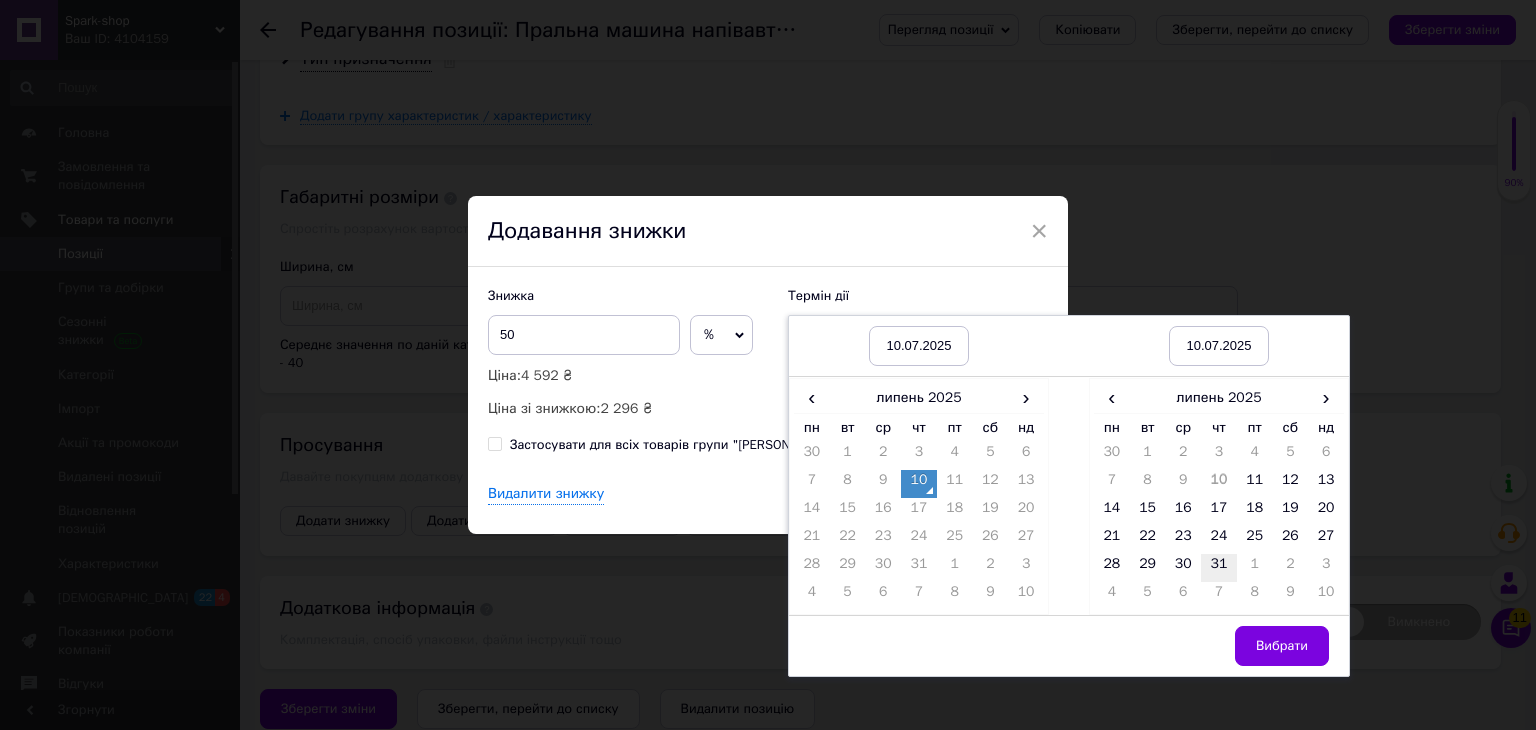 click on "31" at bounding box center [1219, 568] 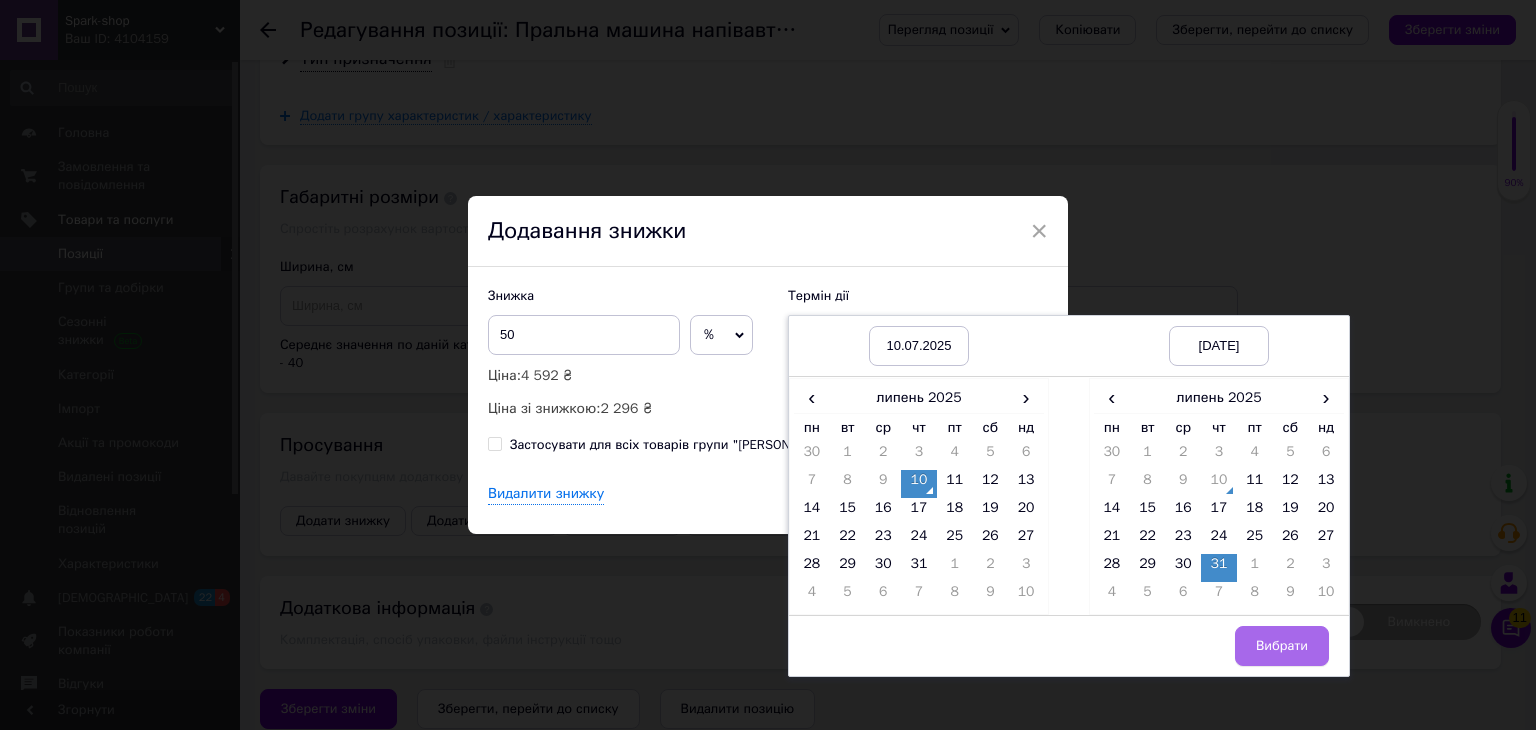 click on "Вибрати" at bounding box center (1282, 646) 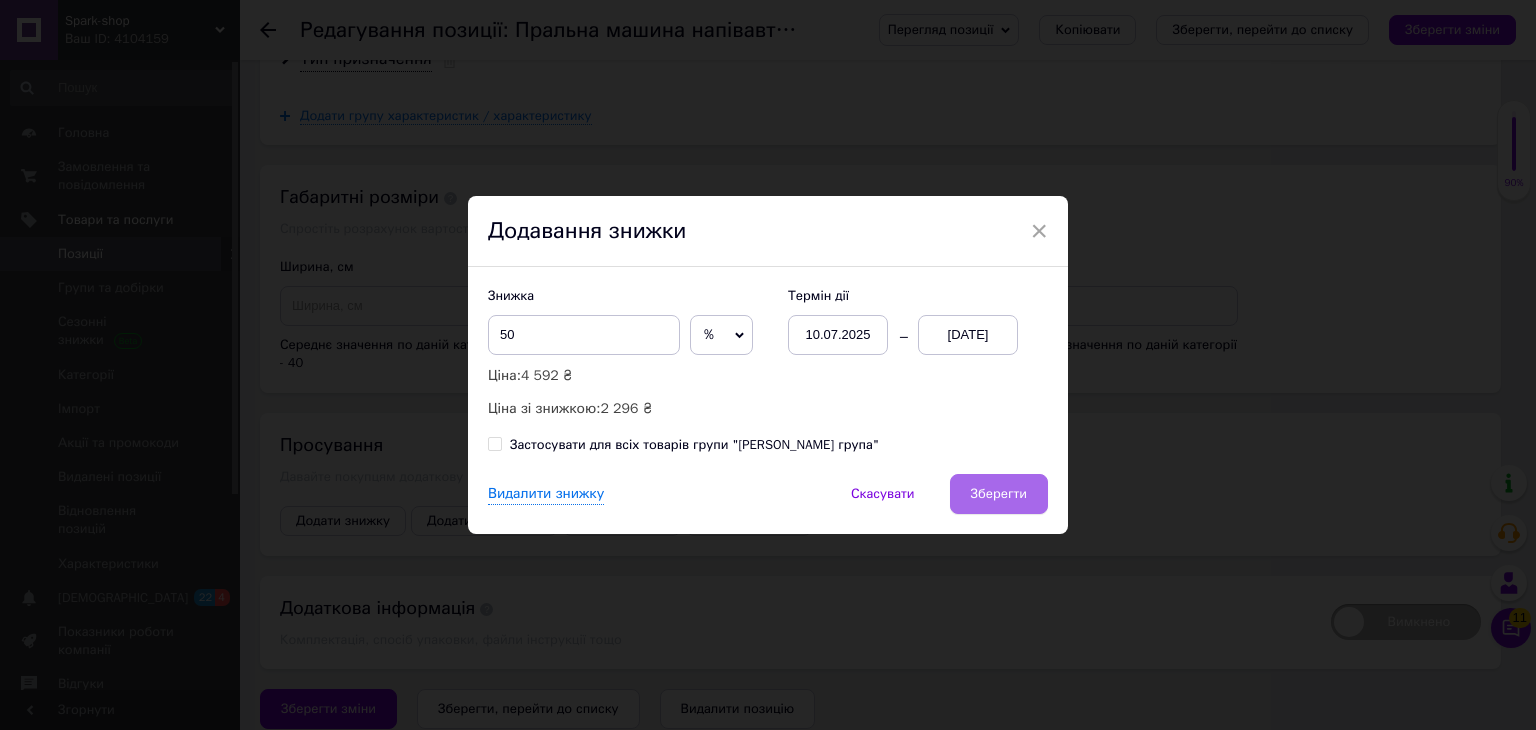 click on "Зберегти" at bounding box center (999, 494) 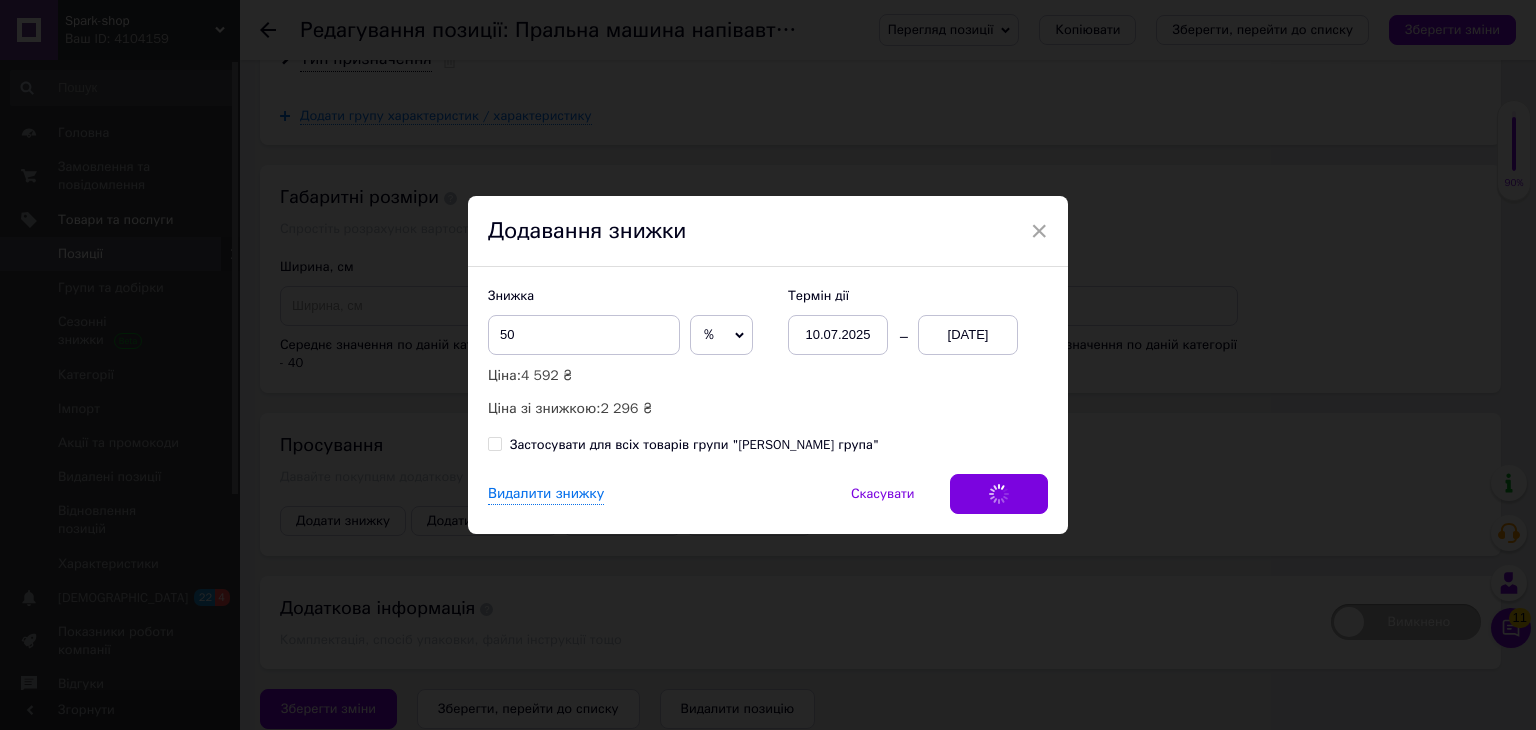 scroll, scrollTop: 2870, scrollLeft: 0, axis: vertical 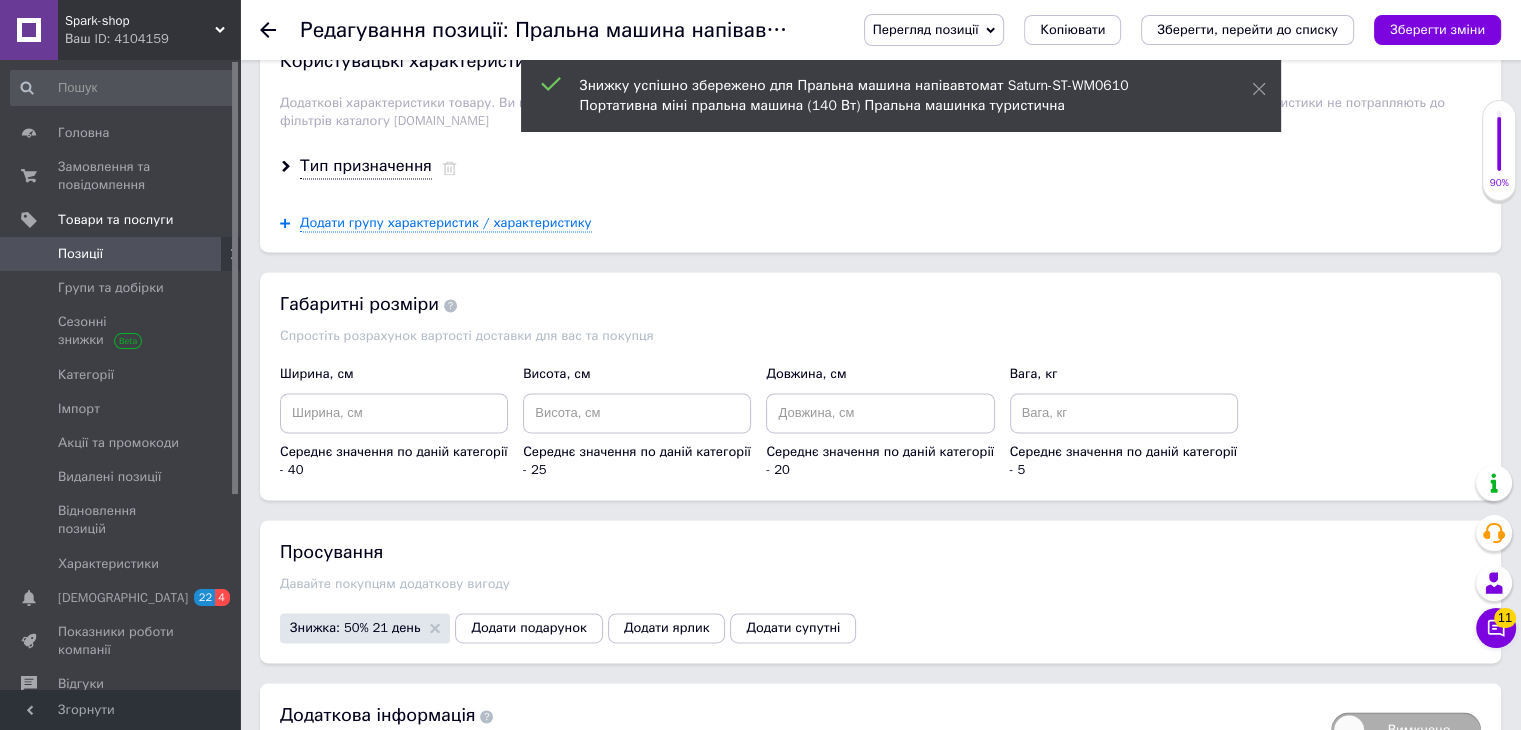 click on "Просування Давайте покупцям додаткову вигоду Знижка: 50% 21 день Додати подарунок Додати ярлик Додати супутні" at bounding box center (880, 591) 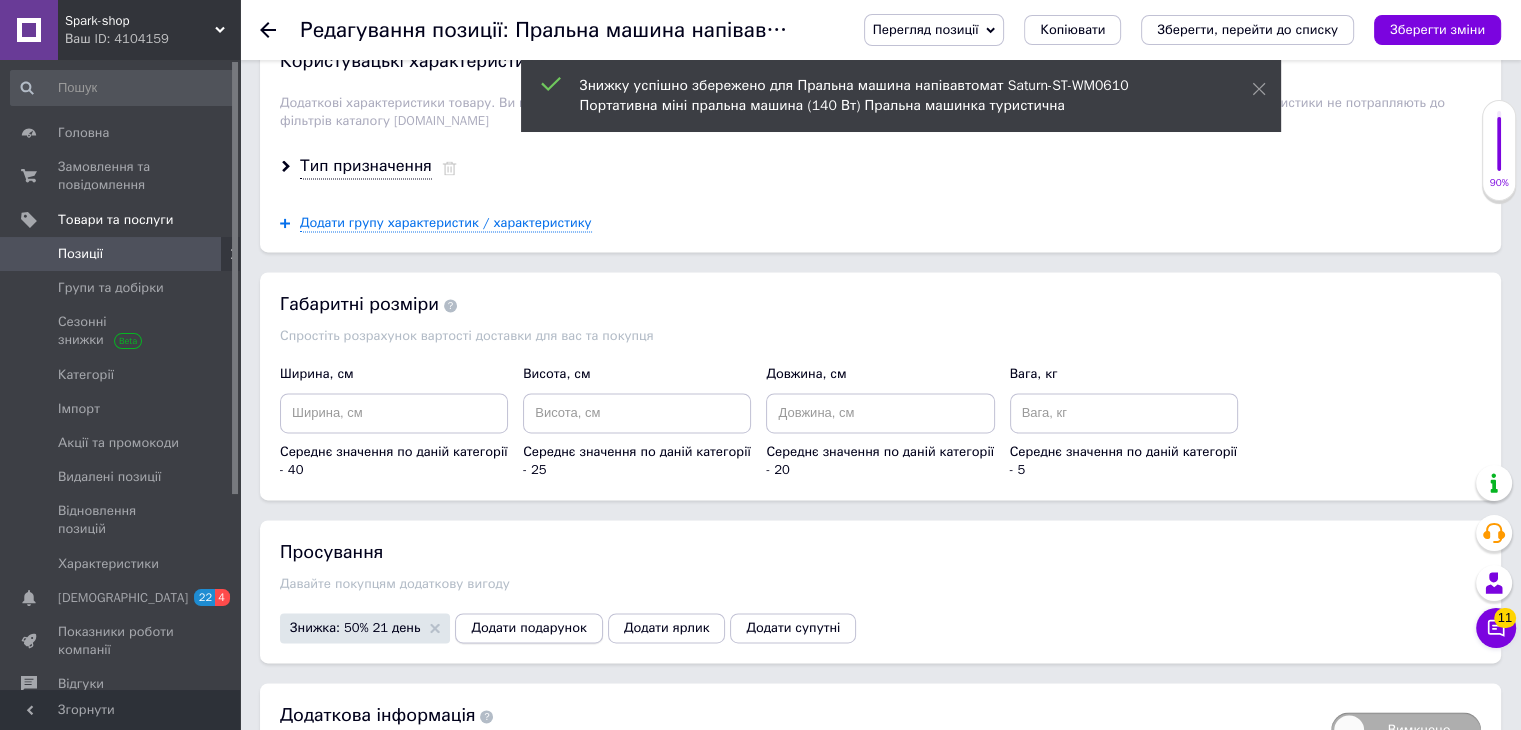 click on "Додати подарунок" at bounding box center (528, 628) 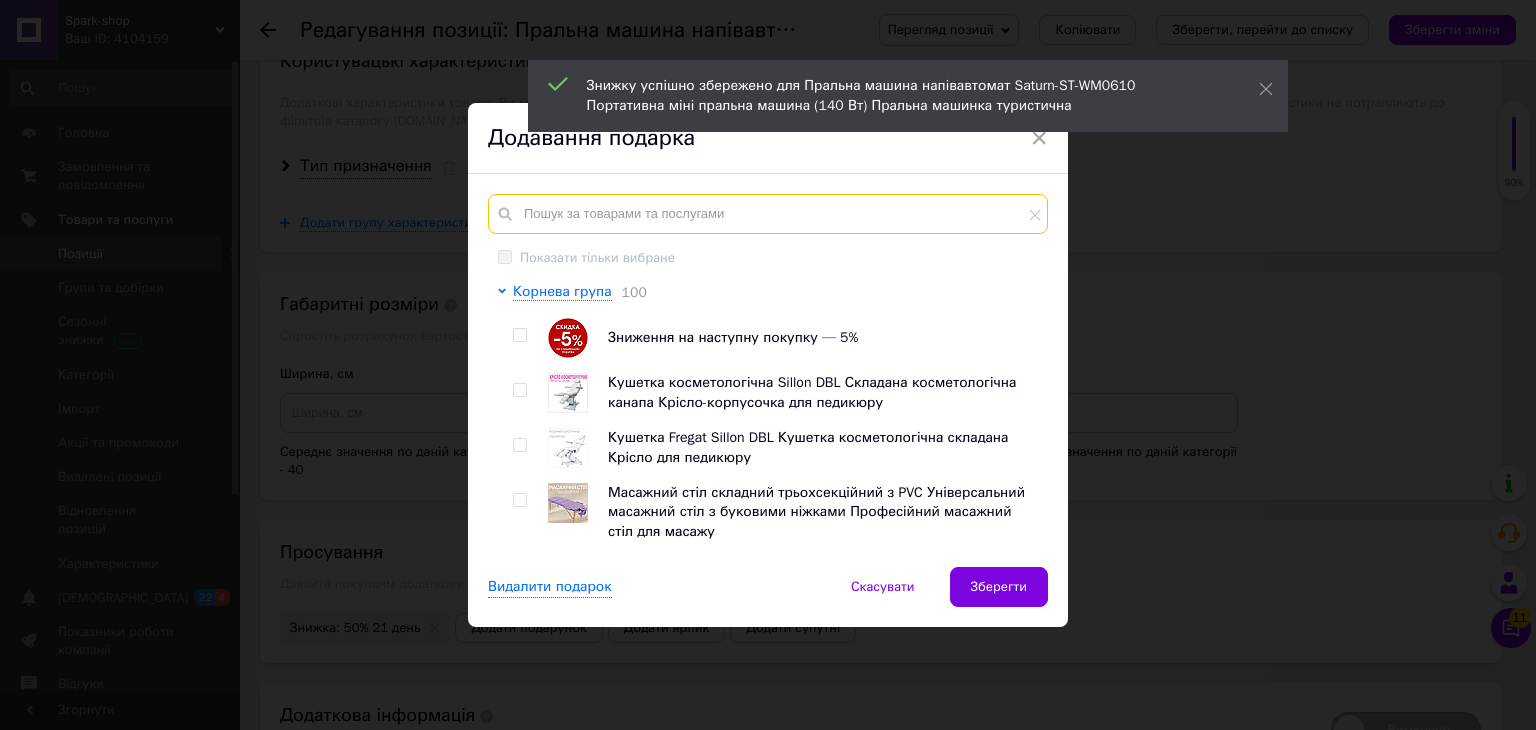 click at bounding box center (768, 214) 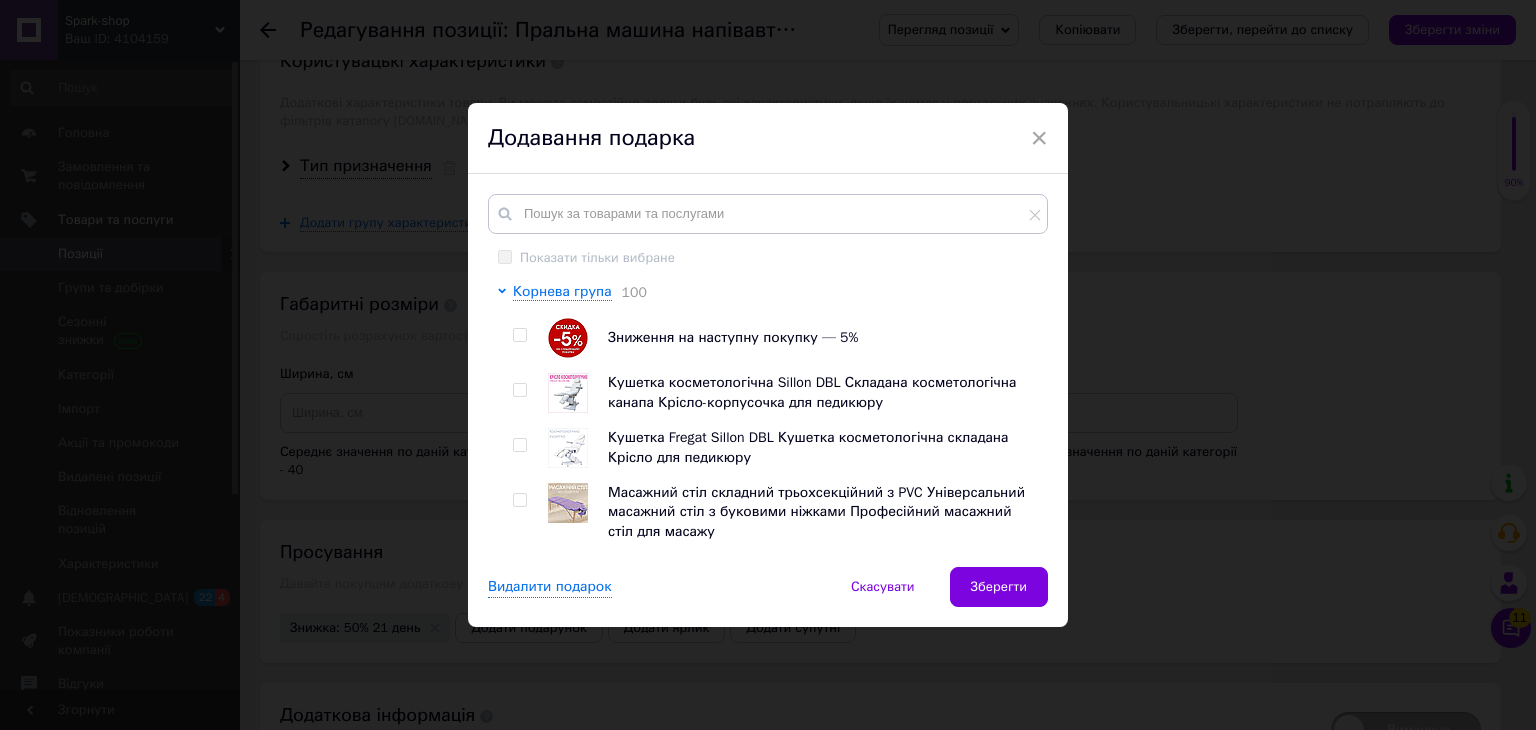 click at bounding box center [519, 335] 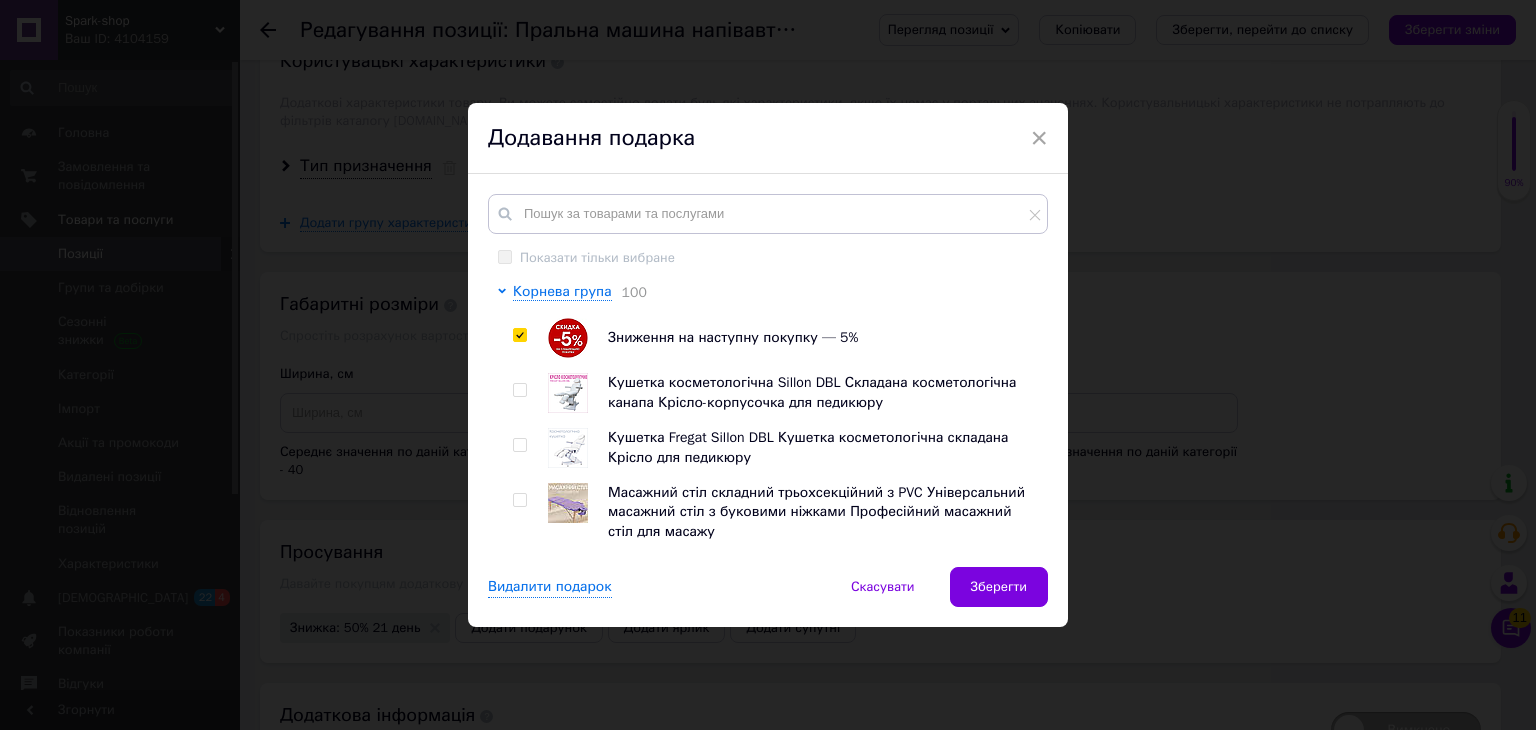 checkbox on "true" 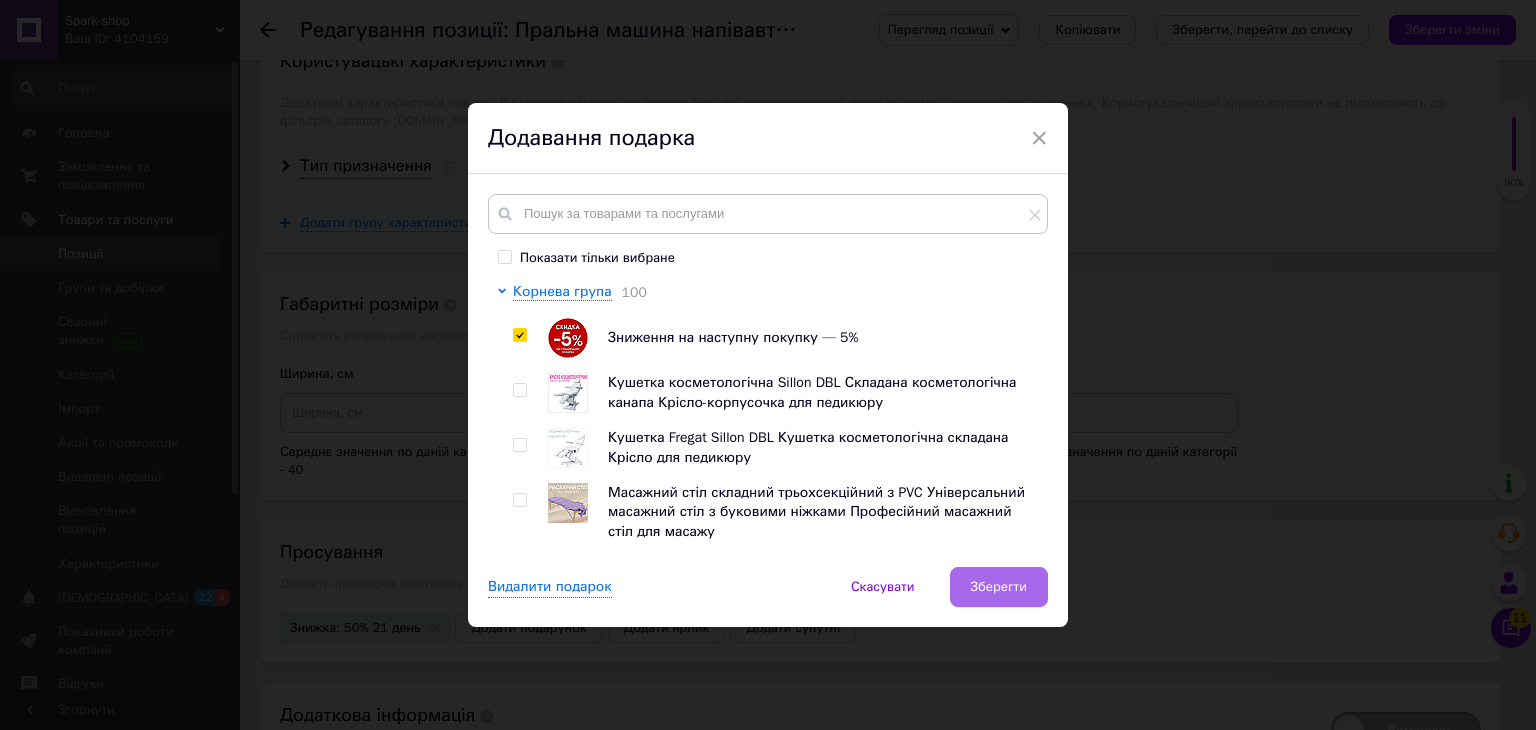 click on "Зберегти" at bounding box center [999, 587] 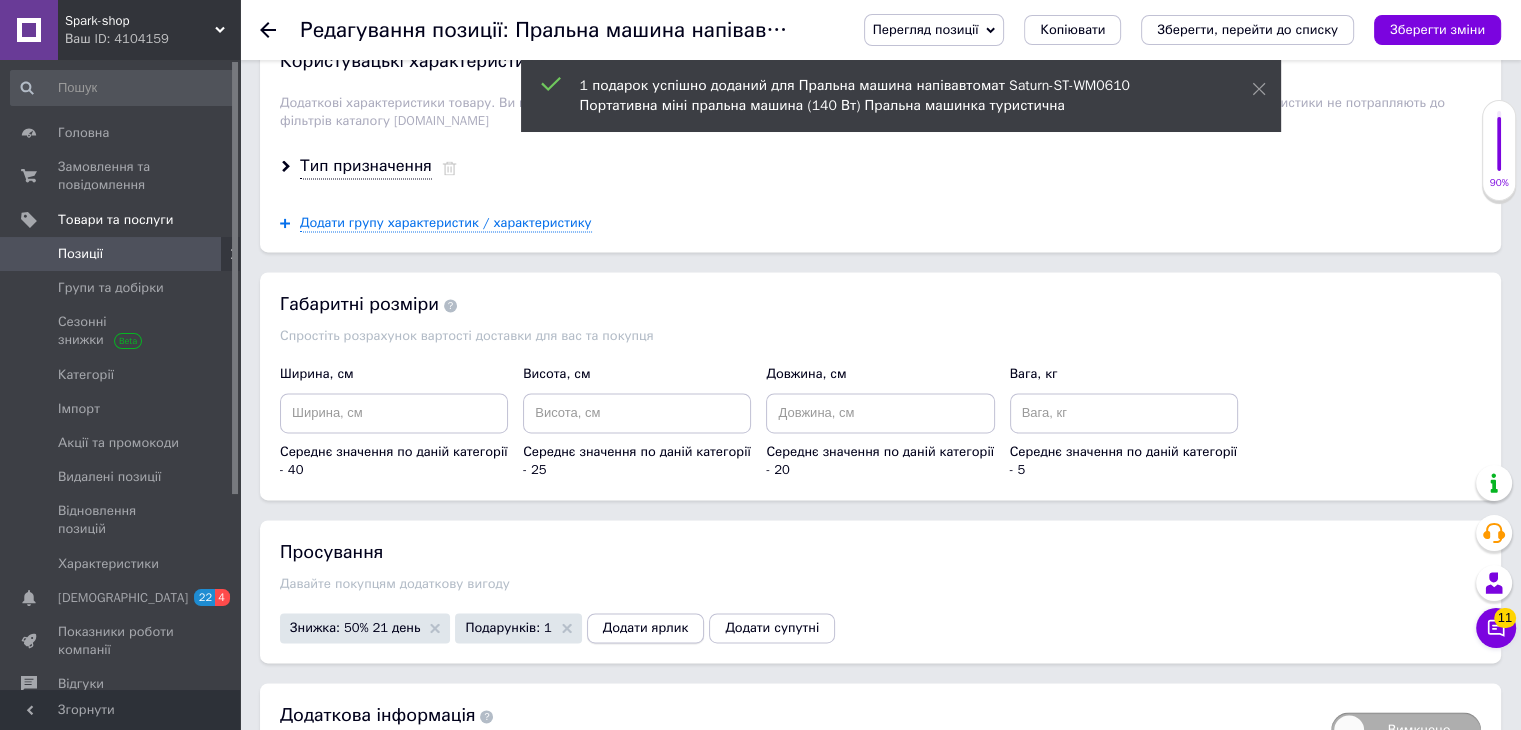 click on "Додати ярлик" at bounding box center (646, 628) 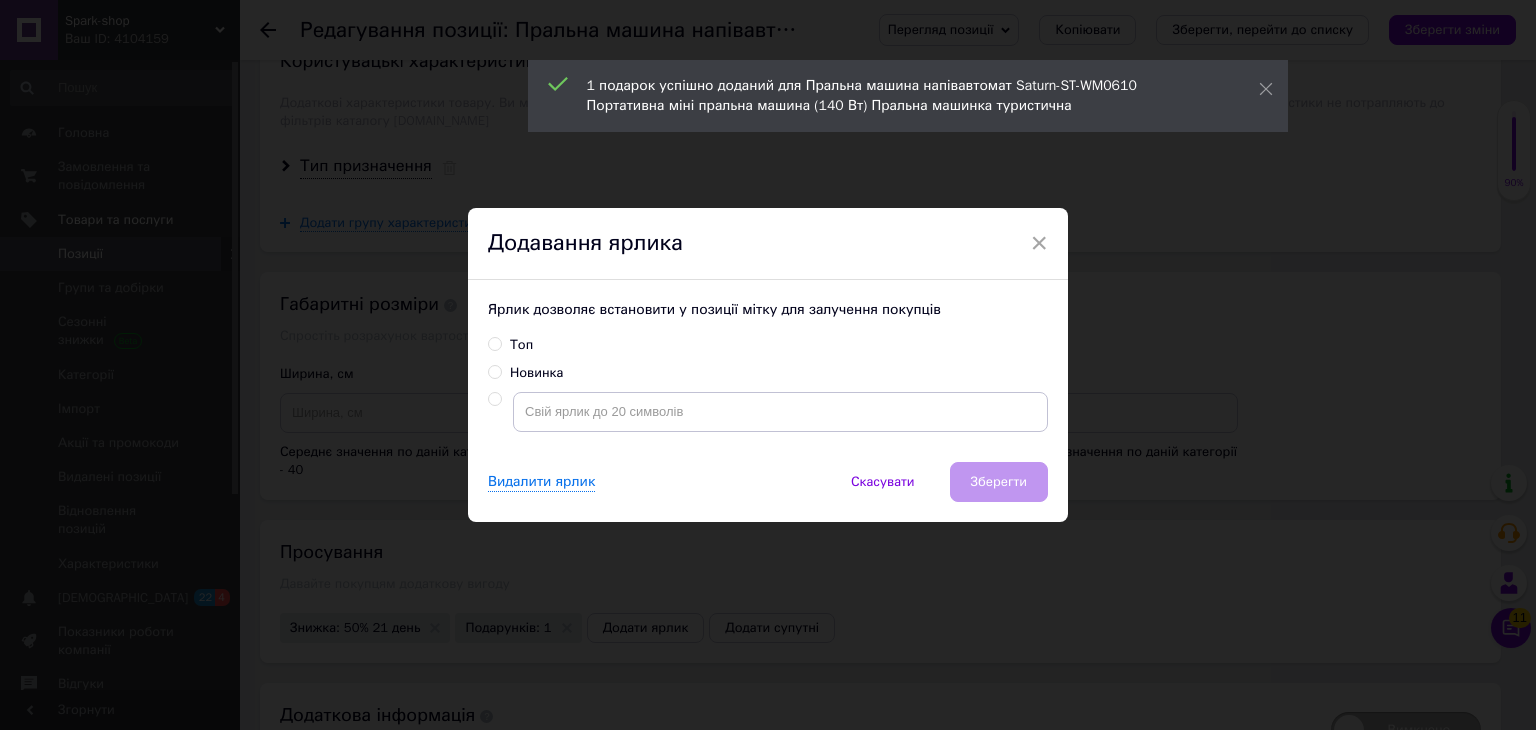 drag, startPoint x: 516, startPoint y: 342, endPoint x: 756, endPoint y: 426, distance: 254.27544 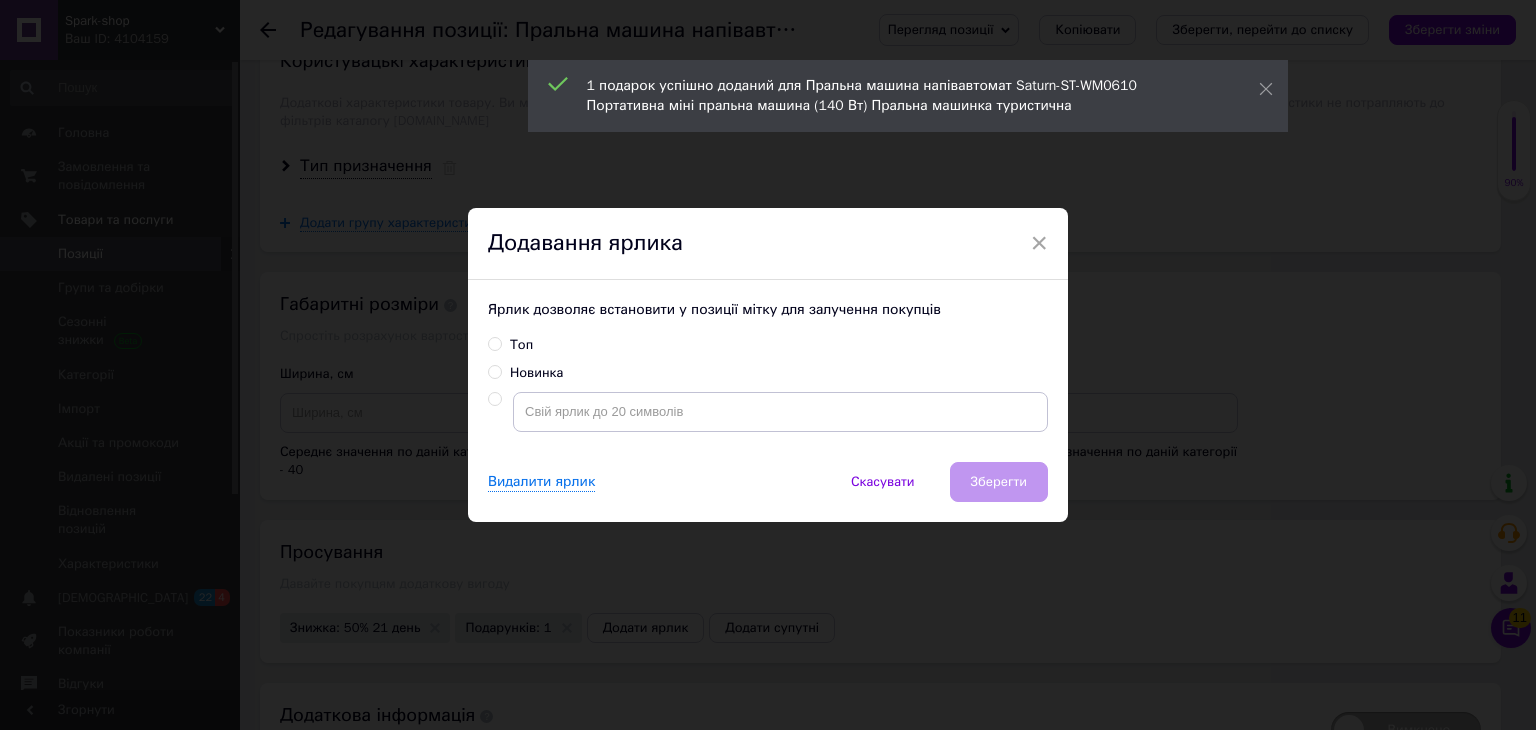 click on "Топ" at bounding box center [521, 345] 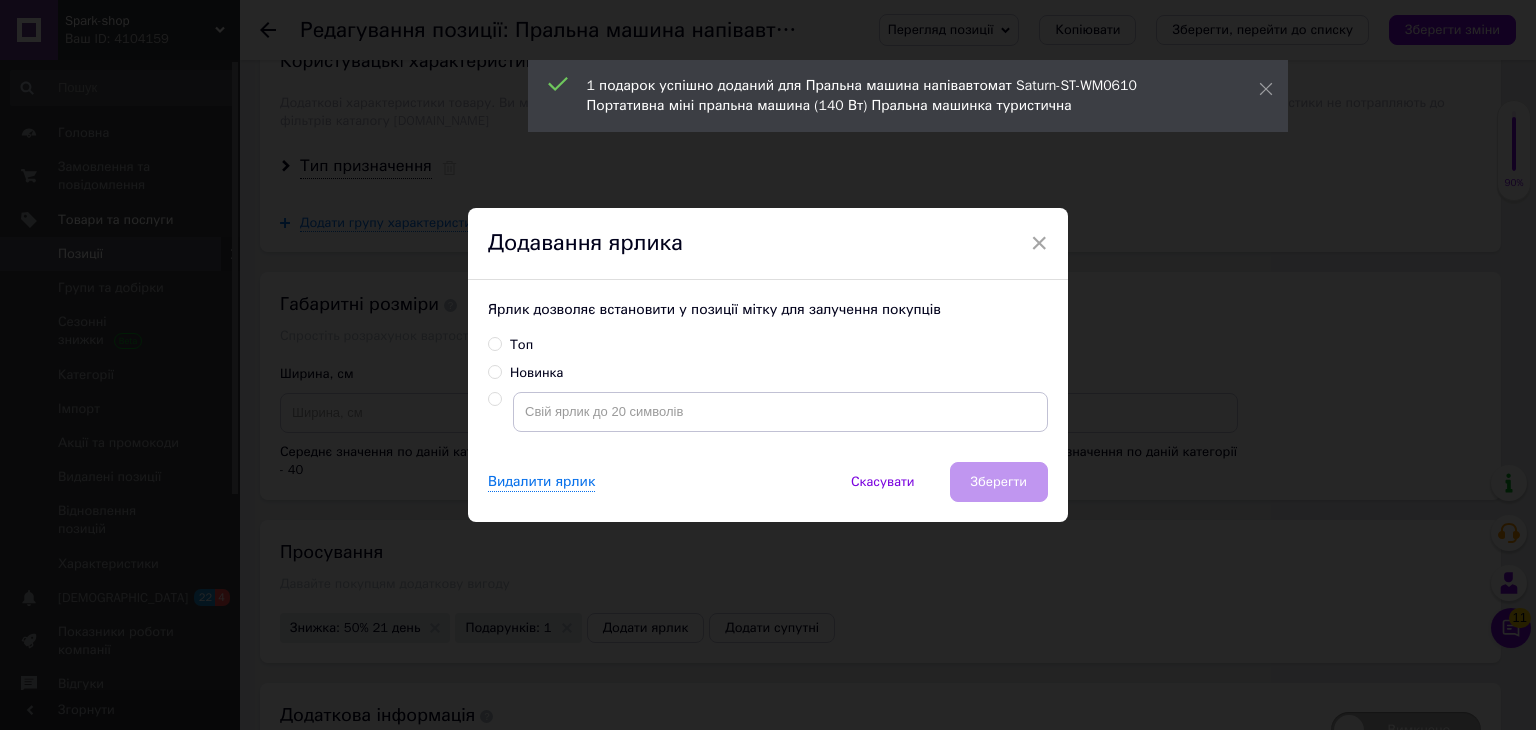 click on "Топ" at bounding box center (494, 343) 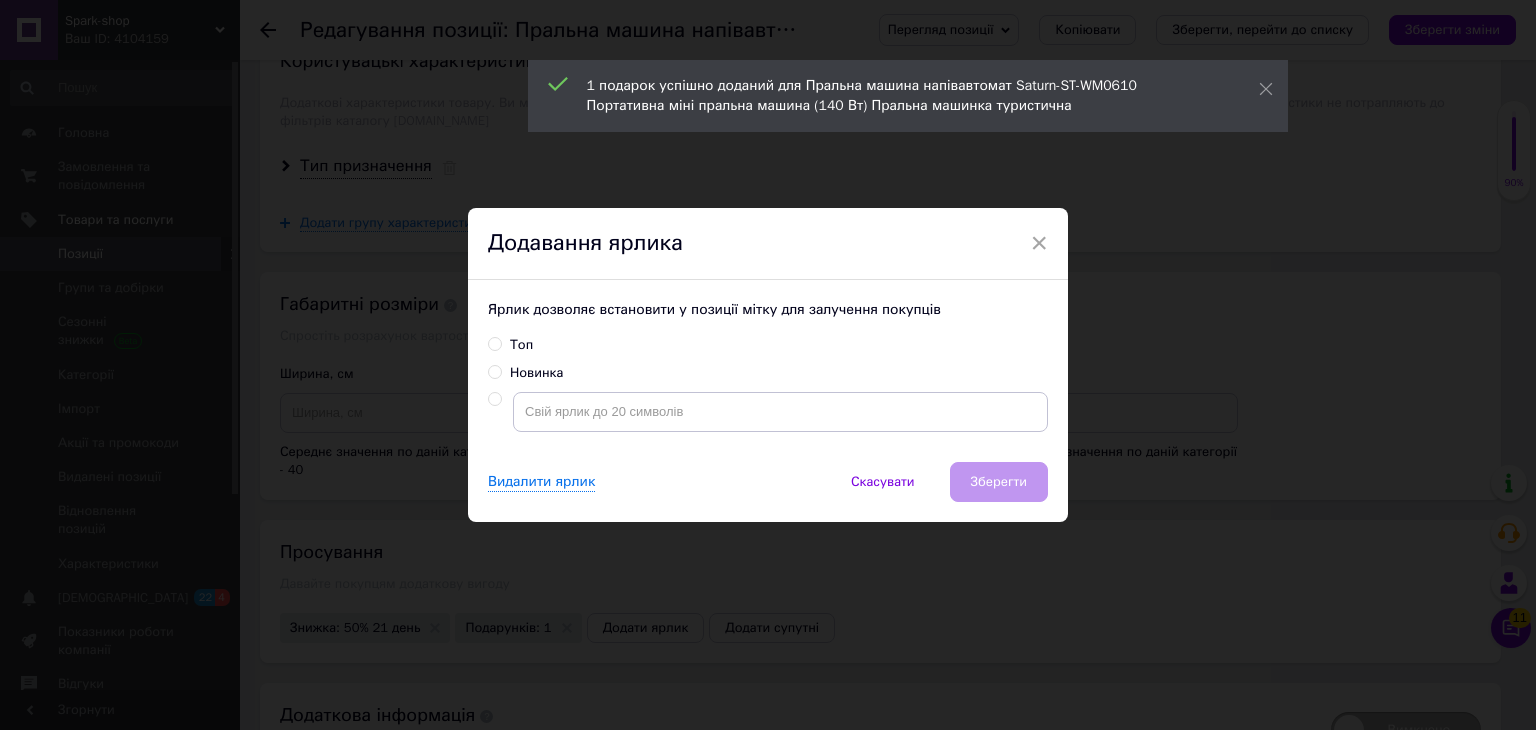 radio on "true" 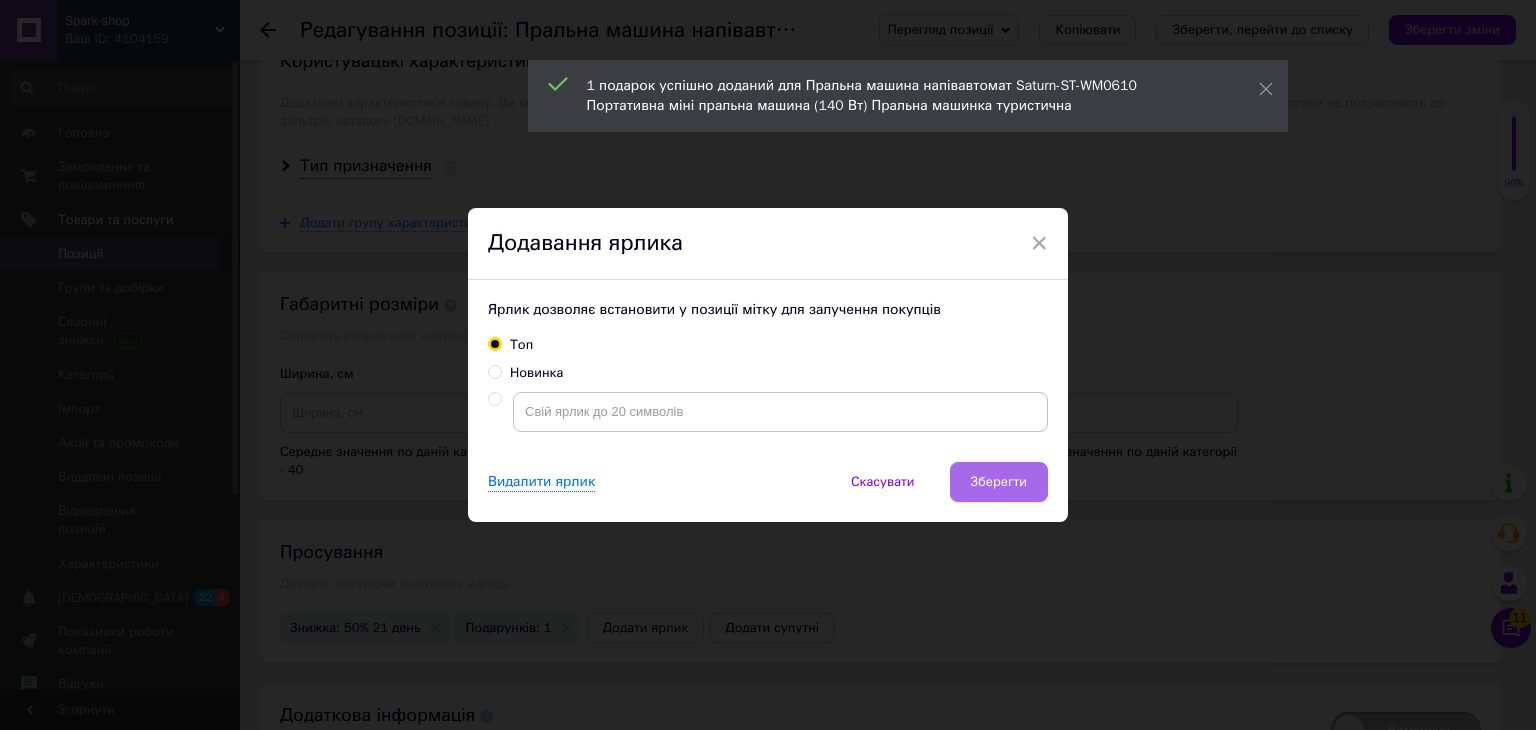 click on "Зберегти" at bounding box center [999, 482] 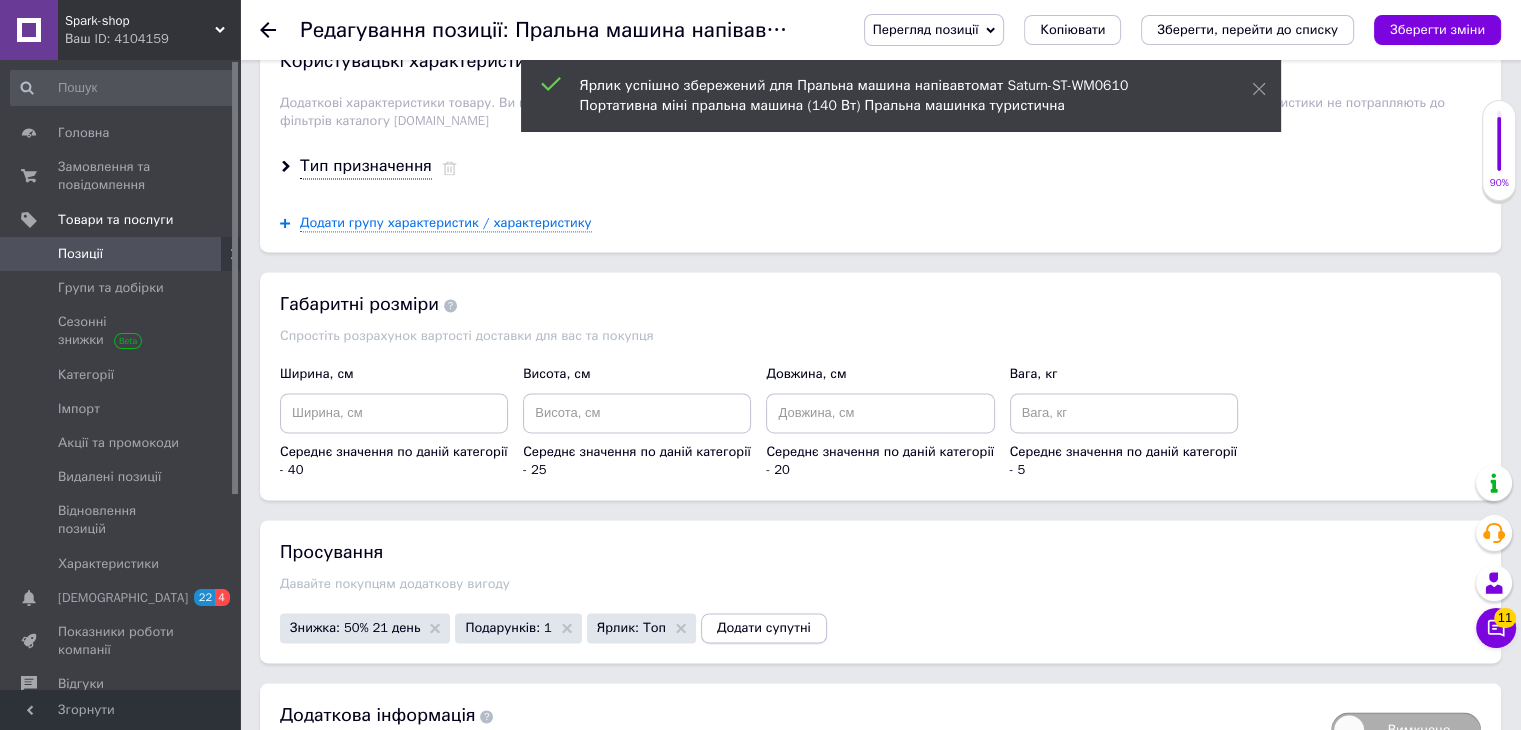 click on "Додати супутні" at bounding box center (764, 628) 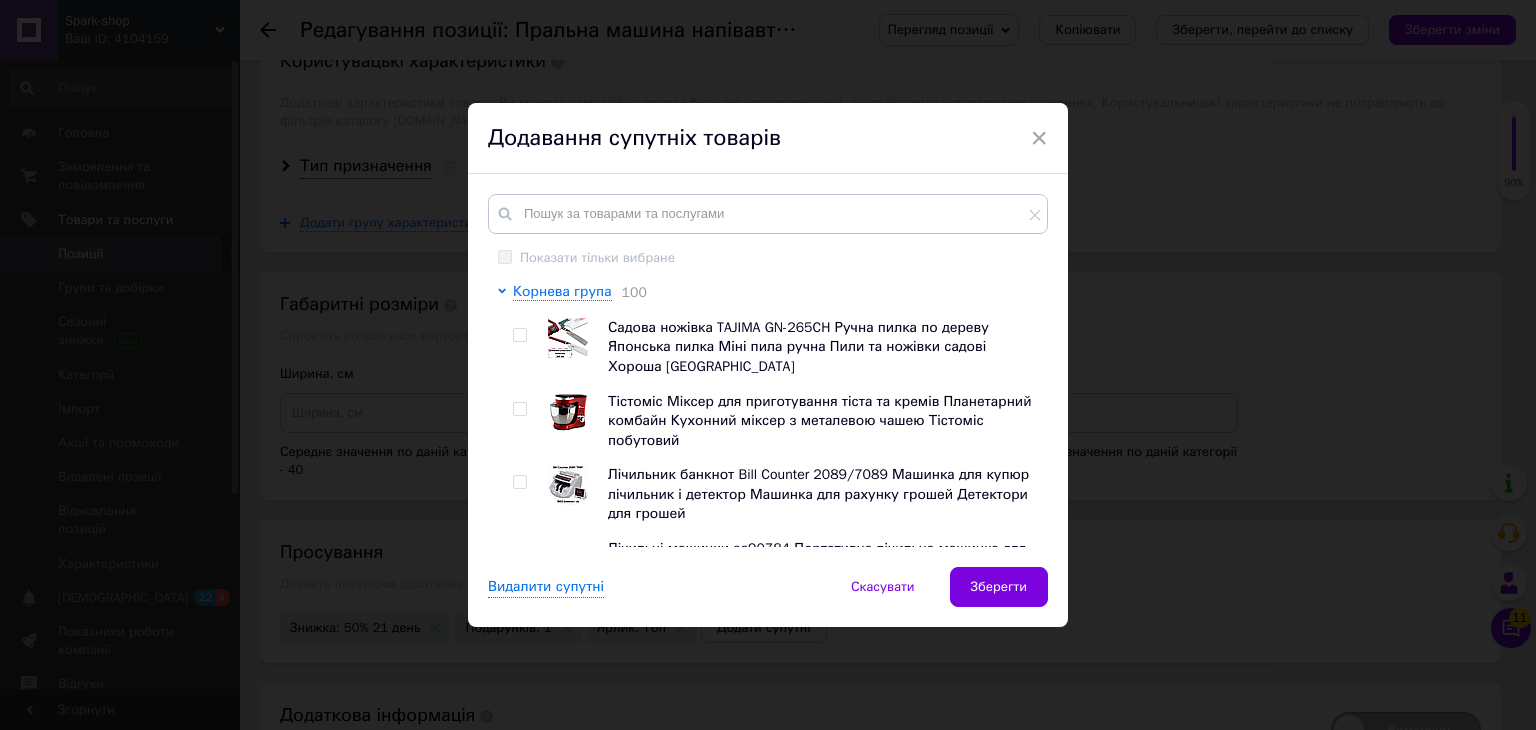 click at bounding box center [519, 409] 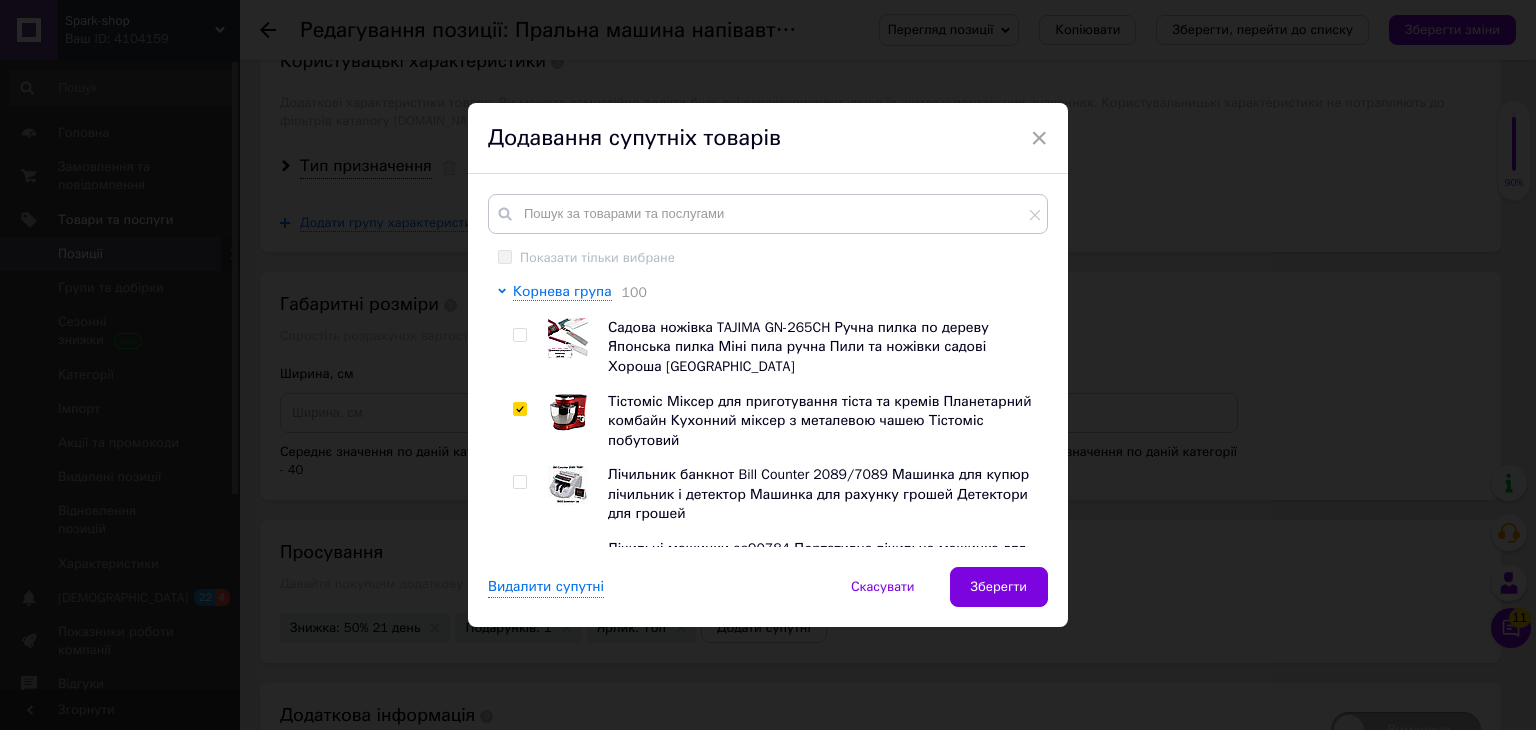 checkbox on "true" 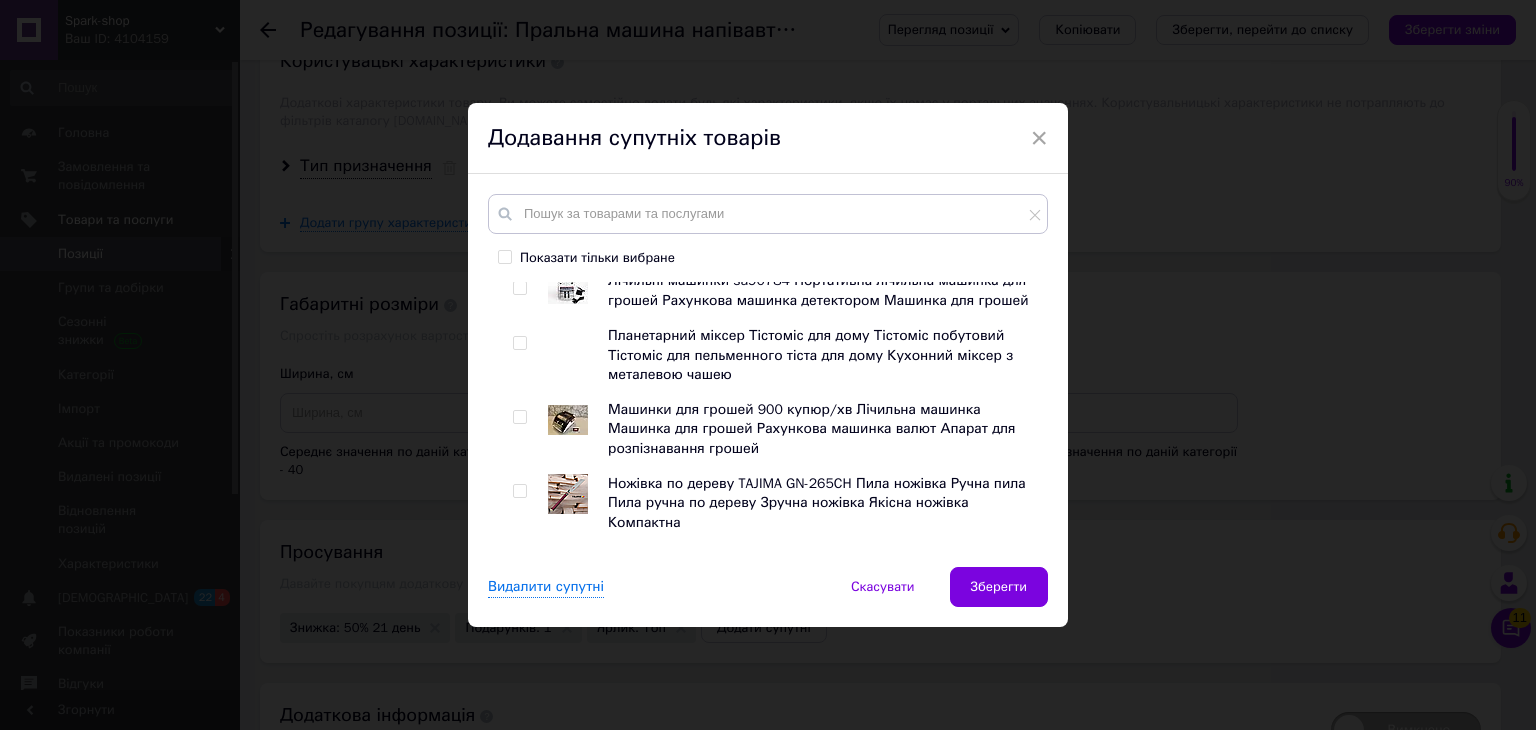 scroll, scrollTop: 300, scrollLeft: 0, axis: vertical 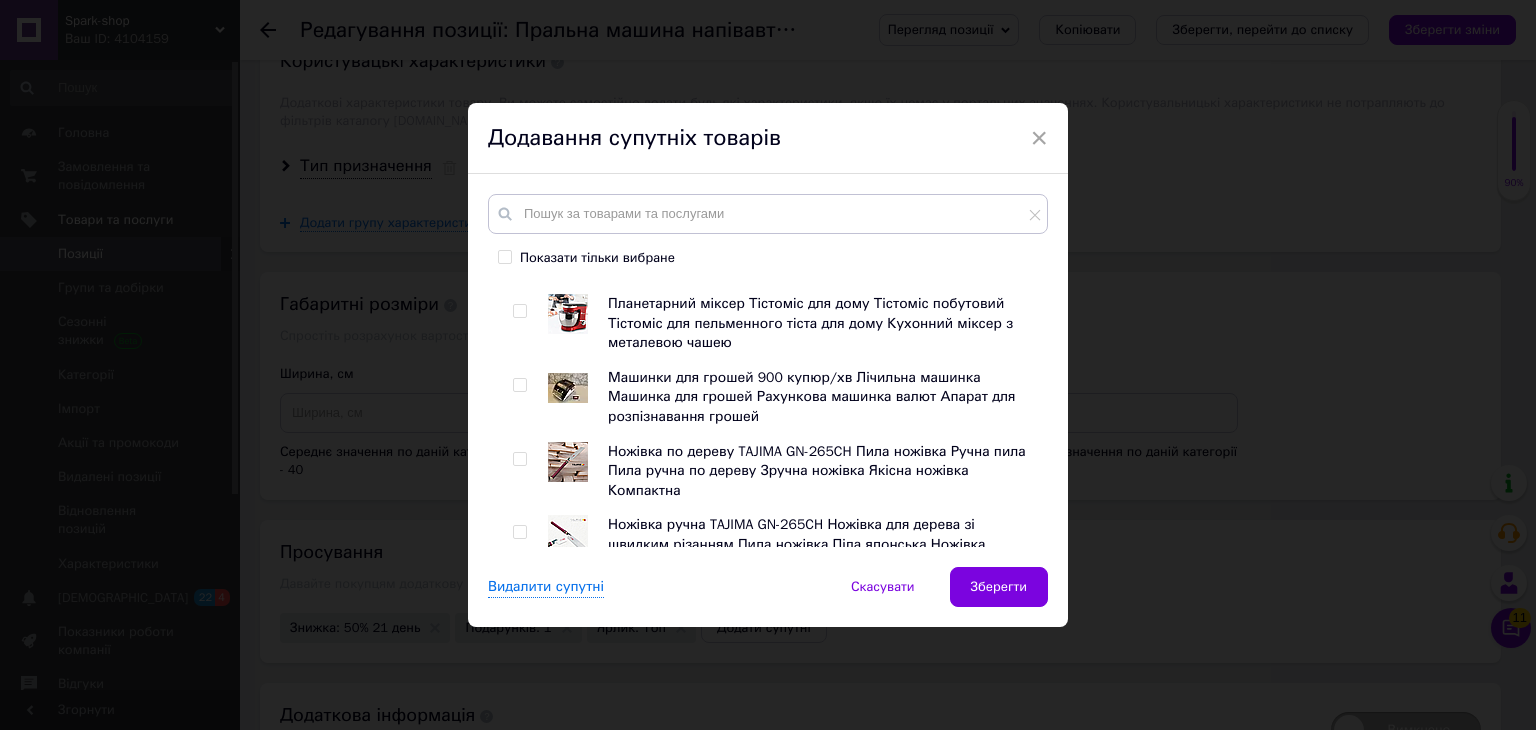 click at bounding box center (519, 385) 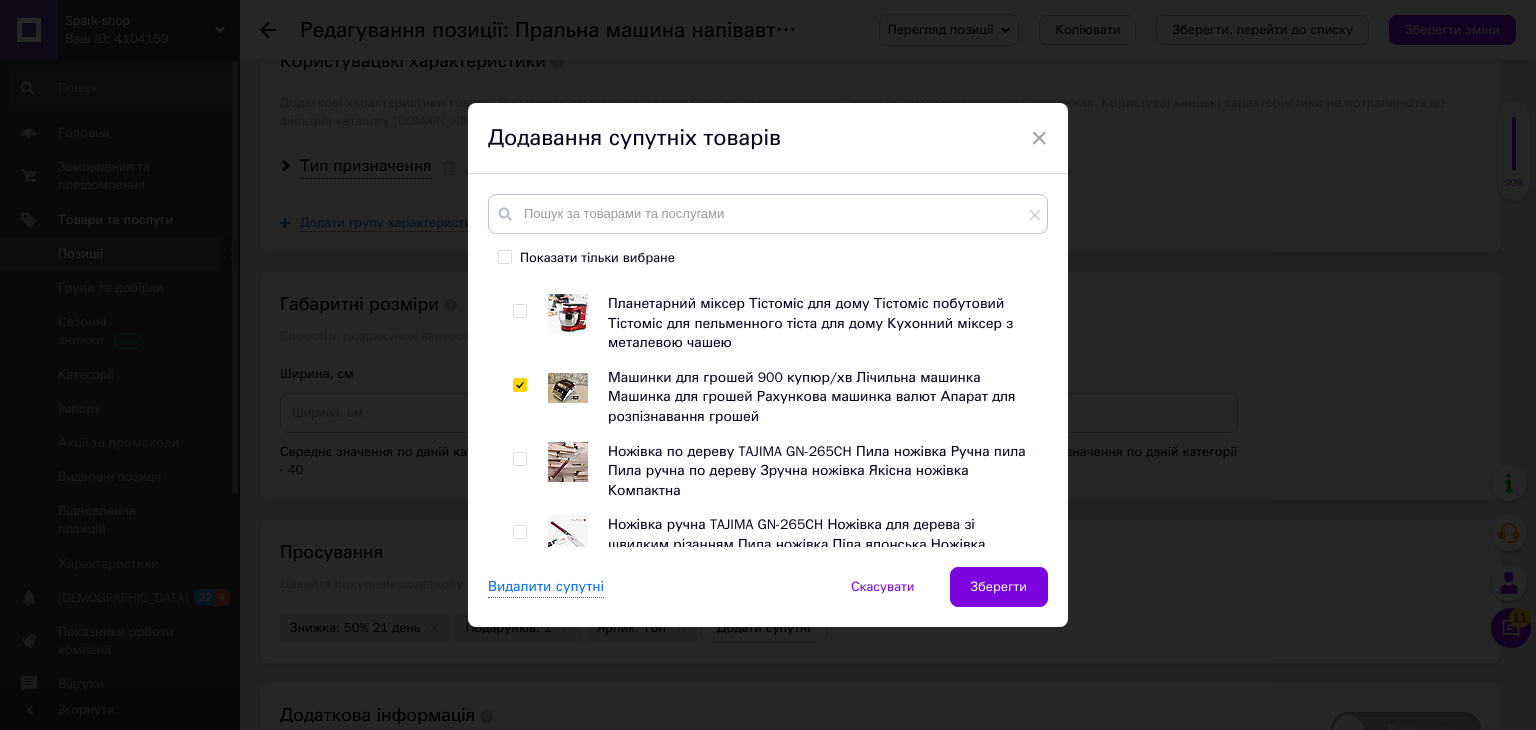 checkbox on "true" 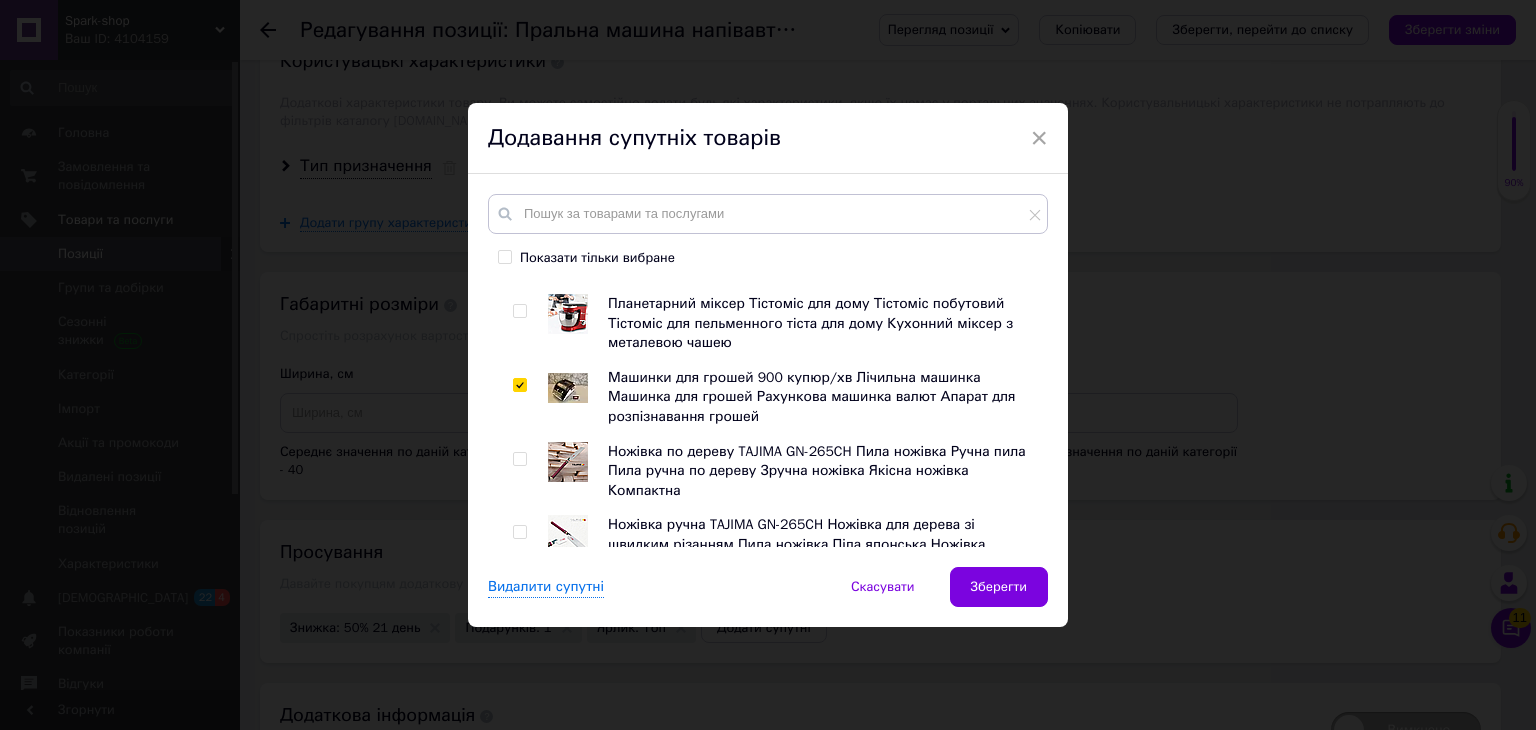 click at bounding box center (519, 459) 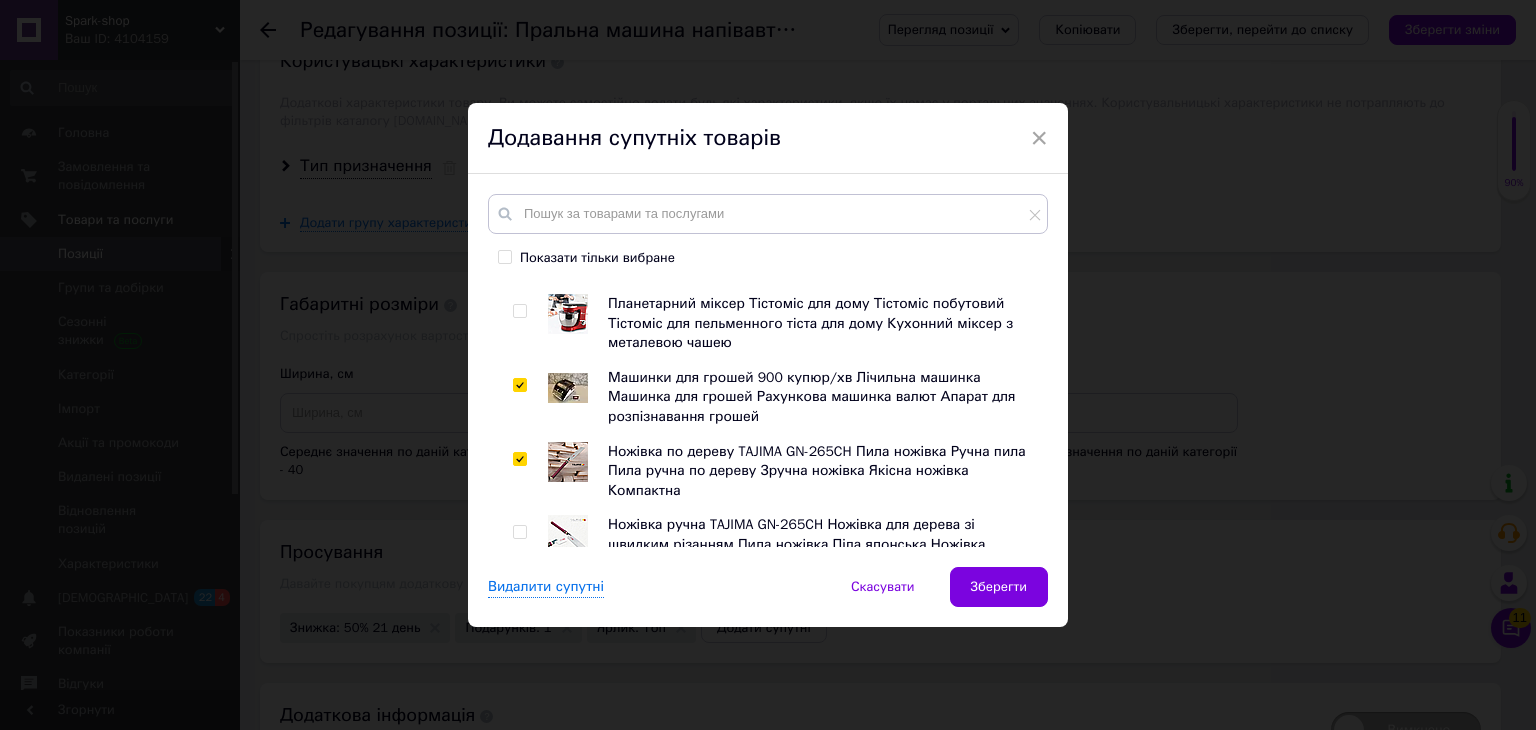 checkbox on "true" 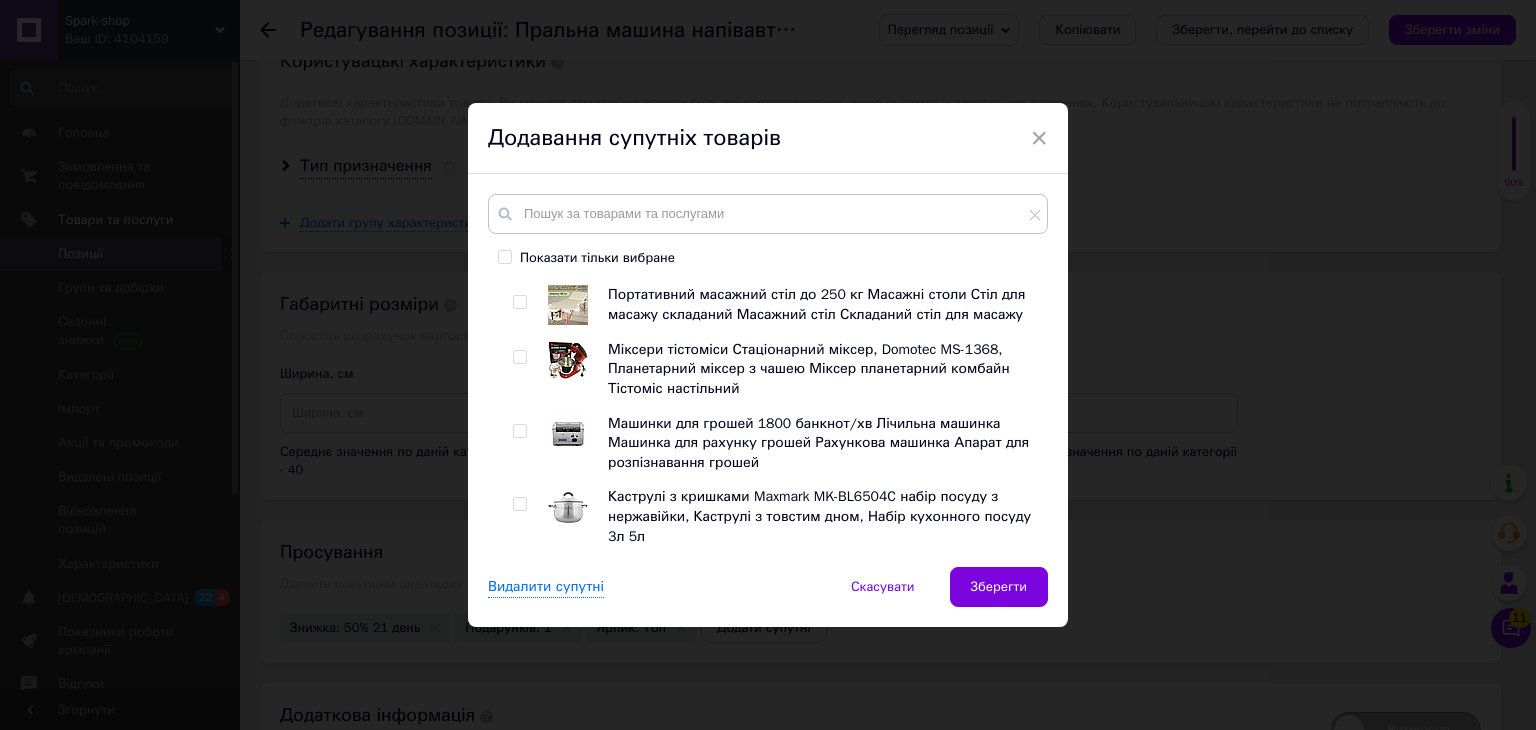 scroll, scrollTop: 1300, scrollLeft: 0, axis: vertical 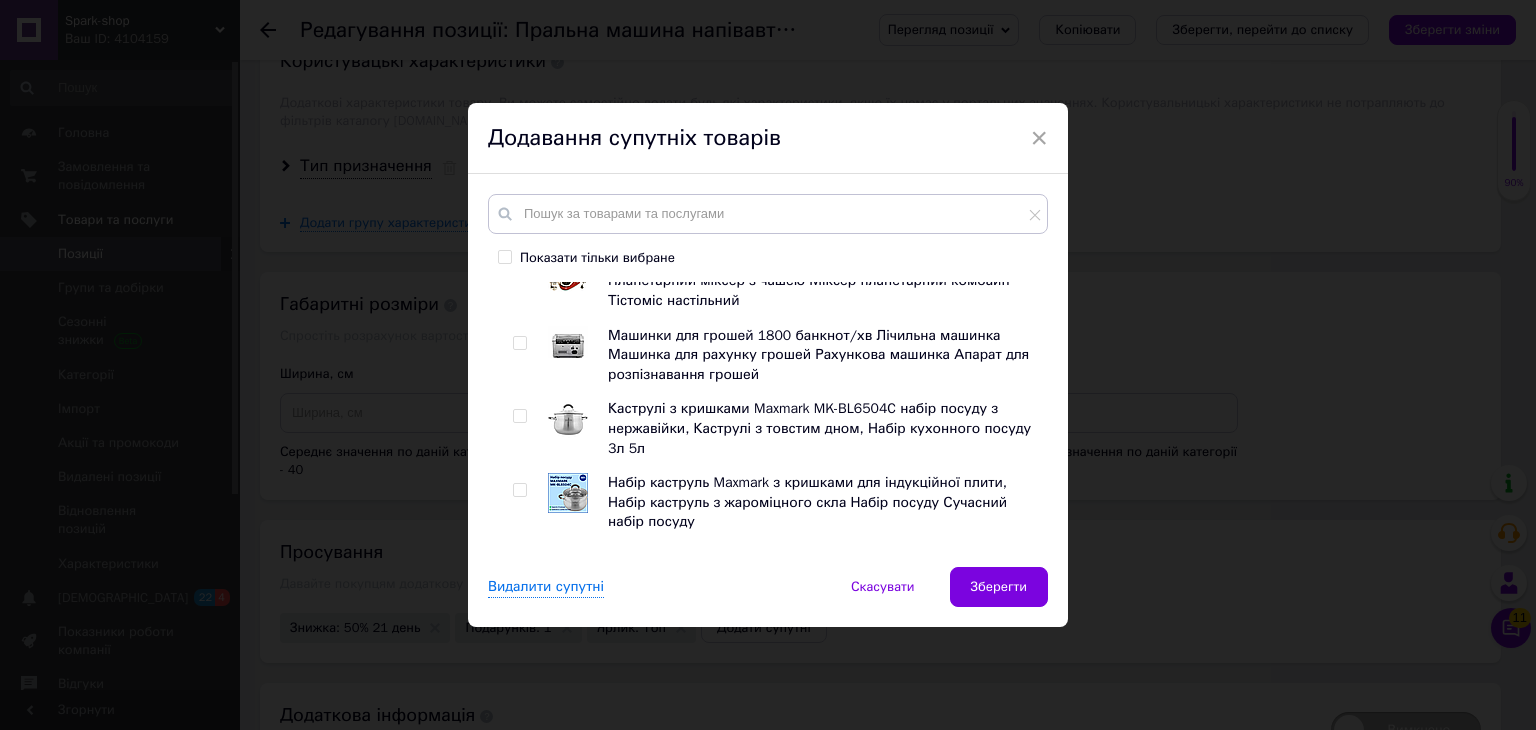 click at bounding box center [519, 490] 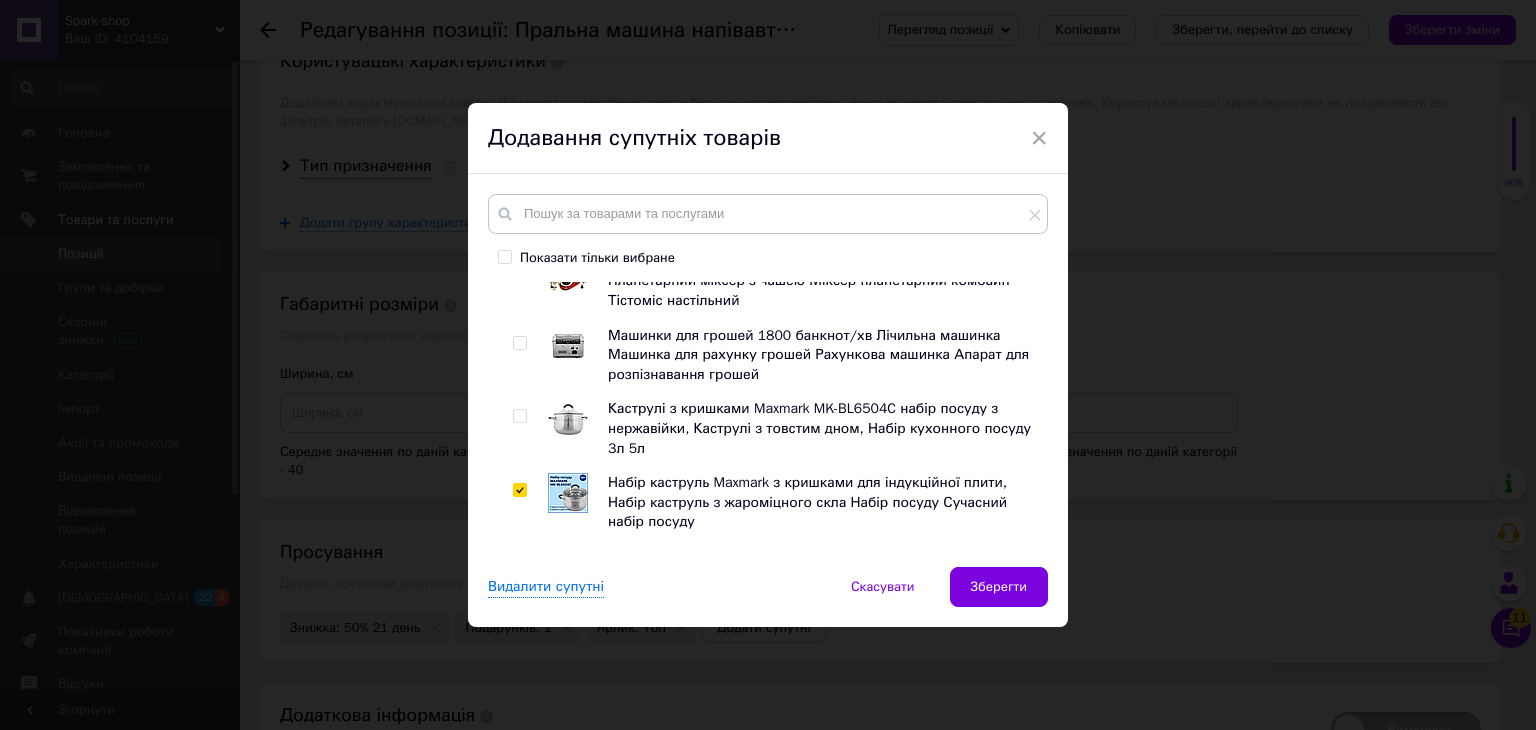 checkbox on "true" 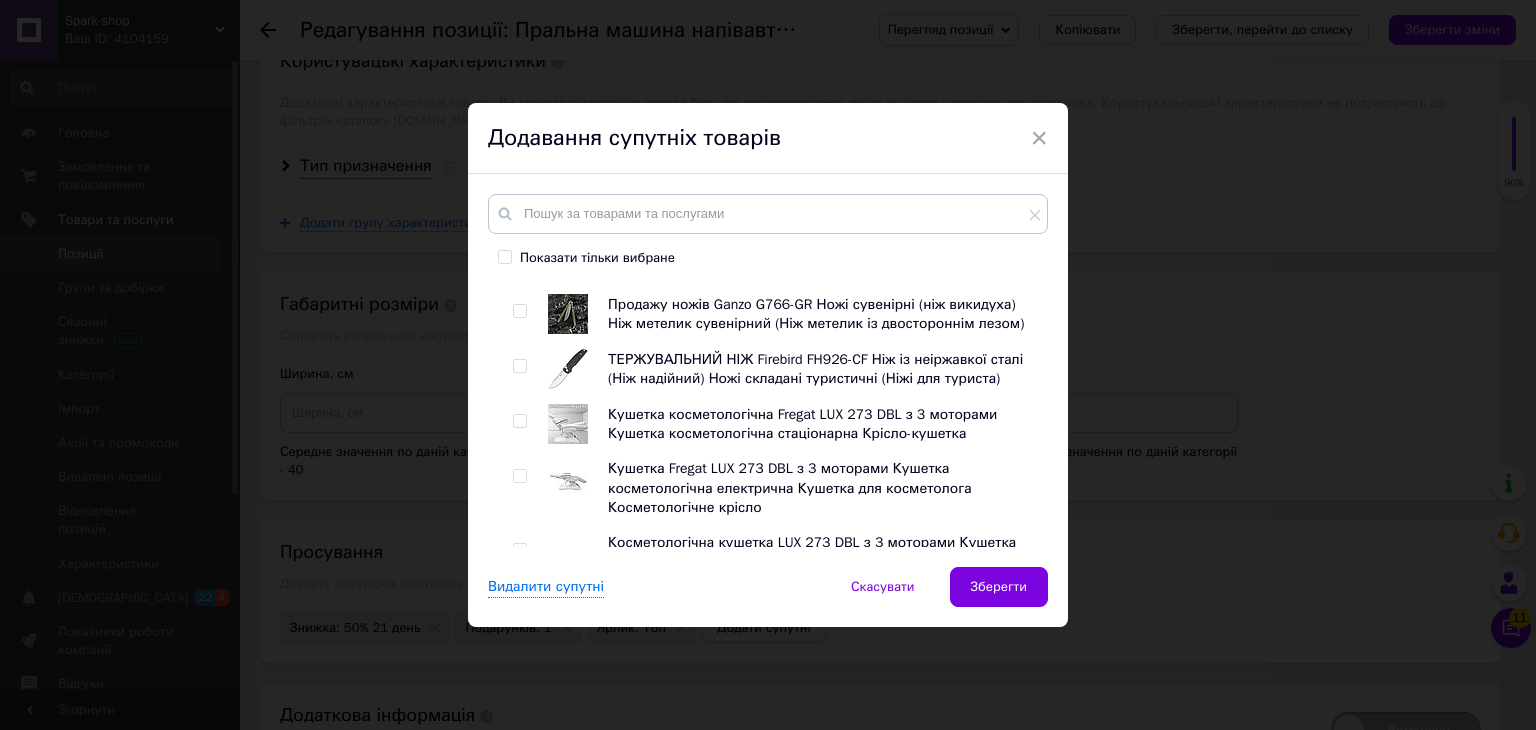 scroll, scrollTop: 2000, scrollLeft: 0, axis: vertical 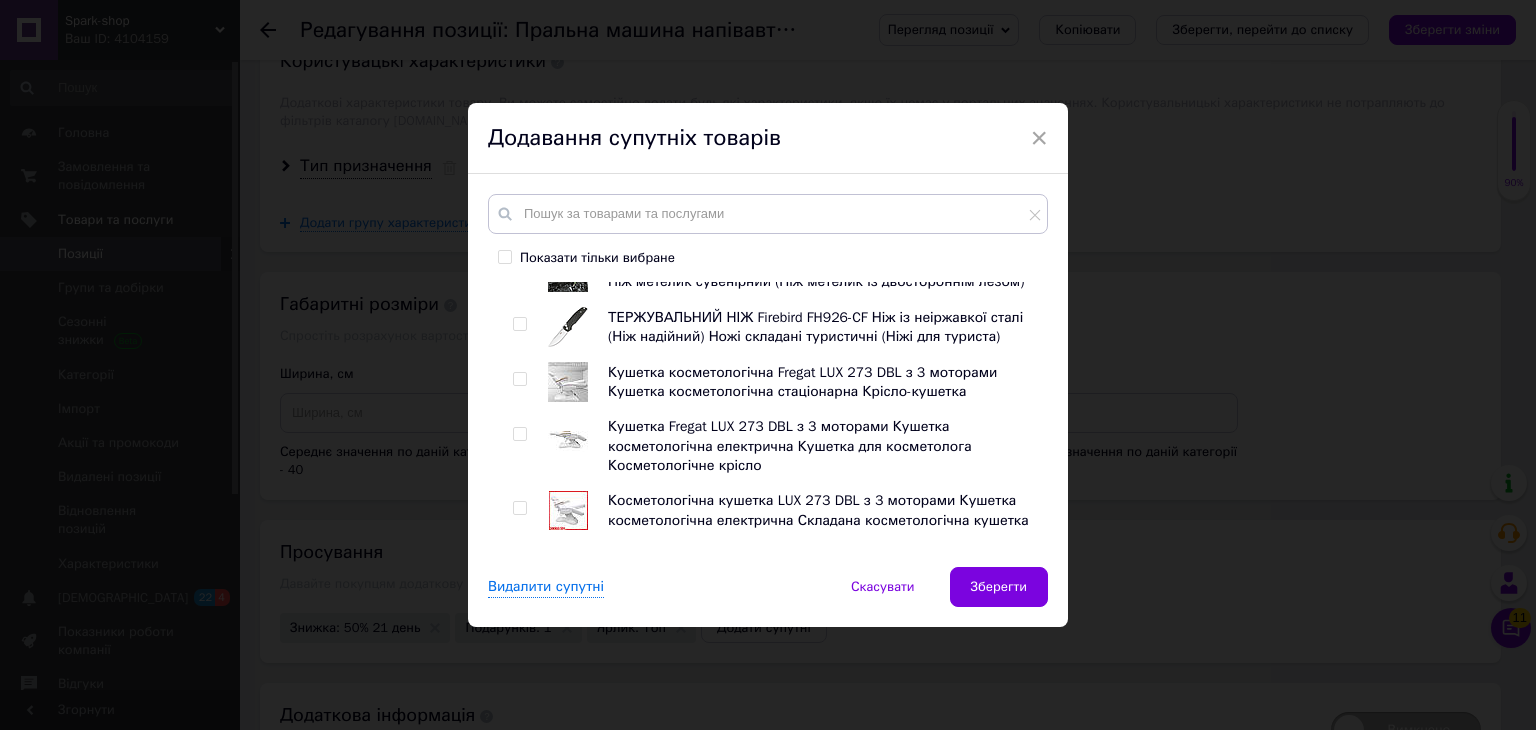 click at bounding box center (519, 618) 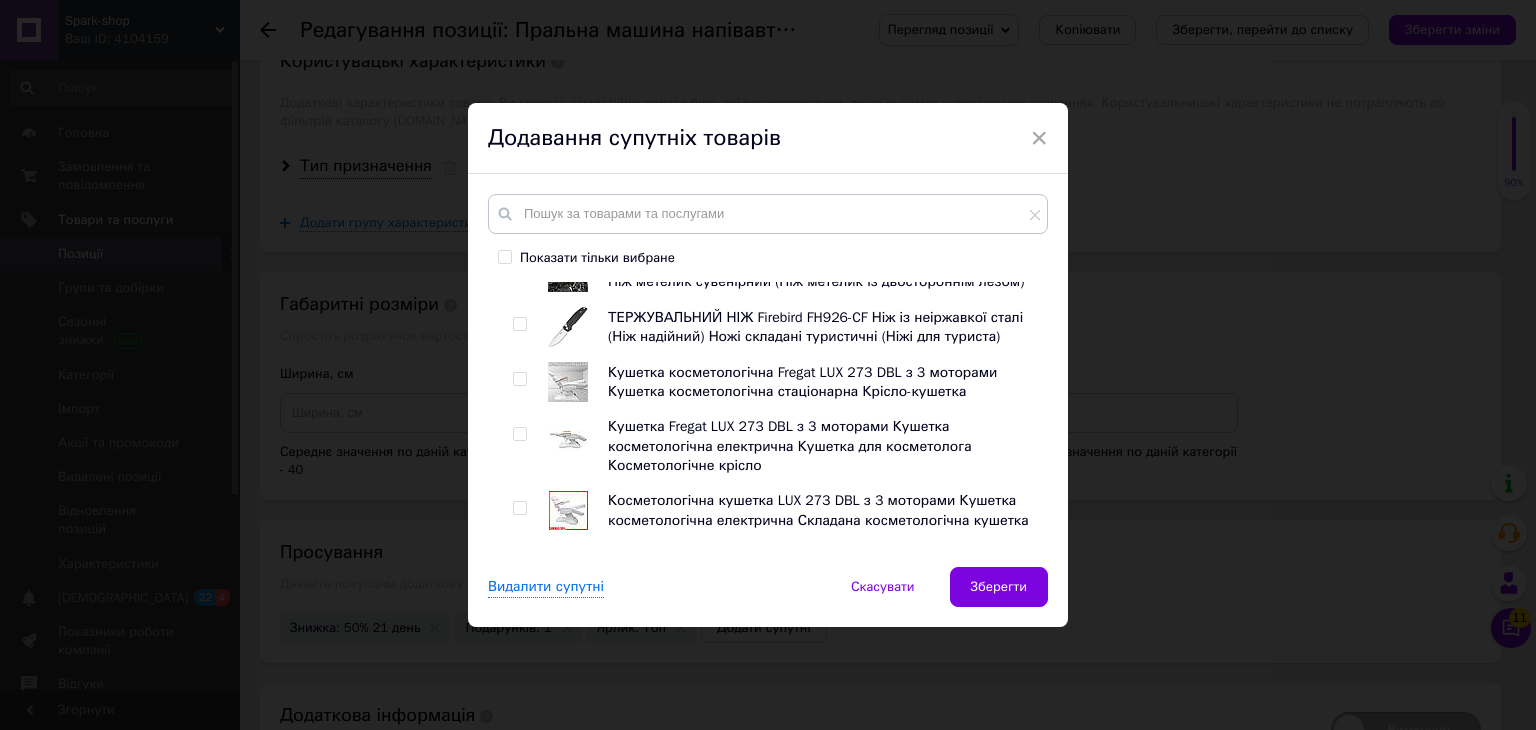 checkbox on "true" 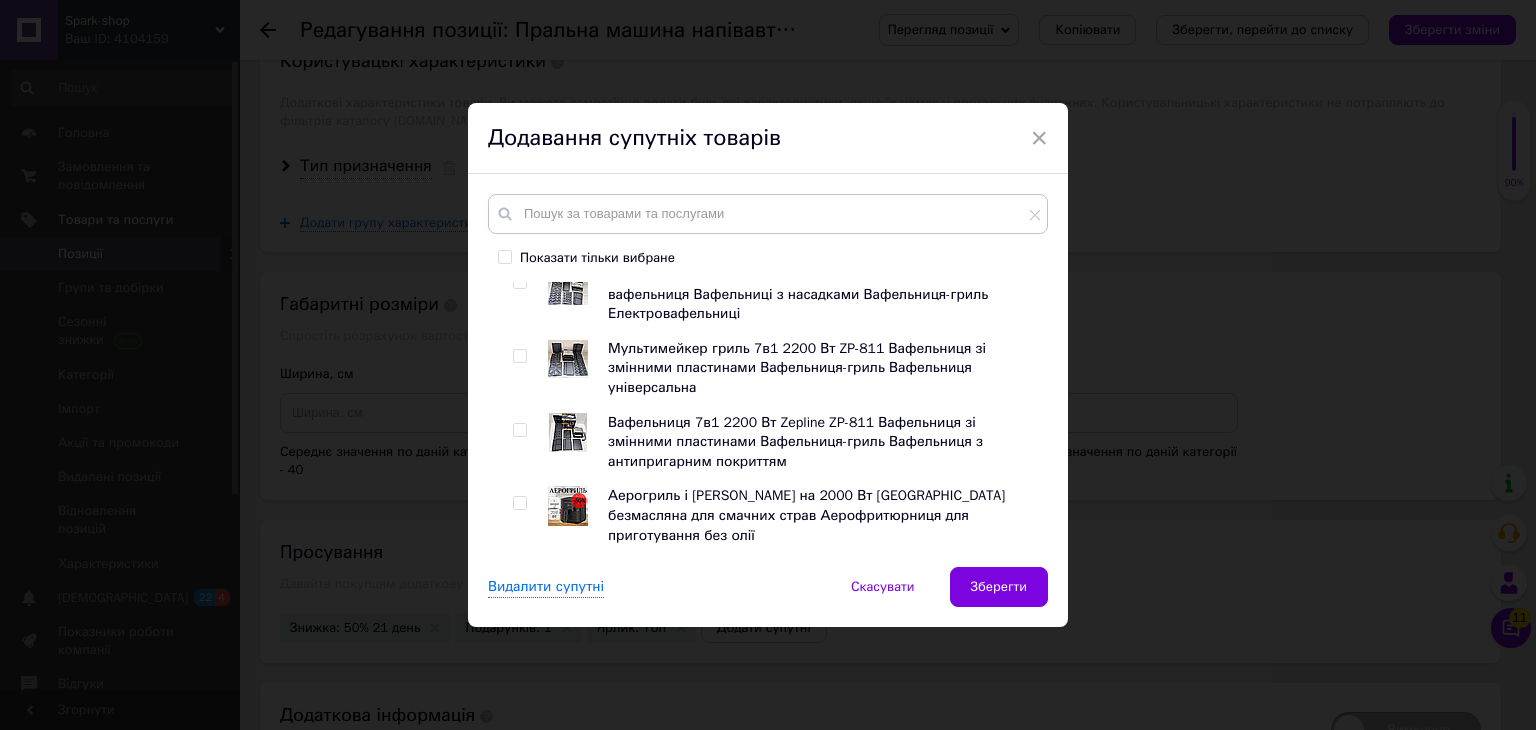 scroll, scrollTop: 2800, scrollLeft: 0, axis: vertical 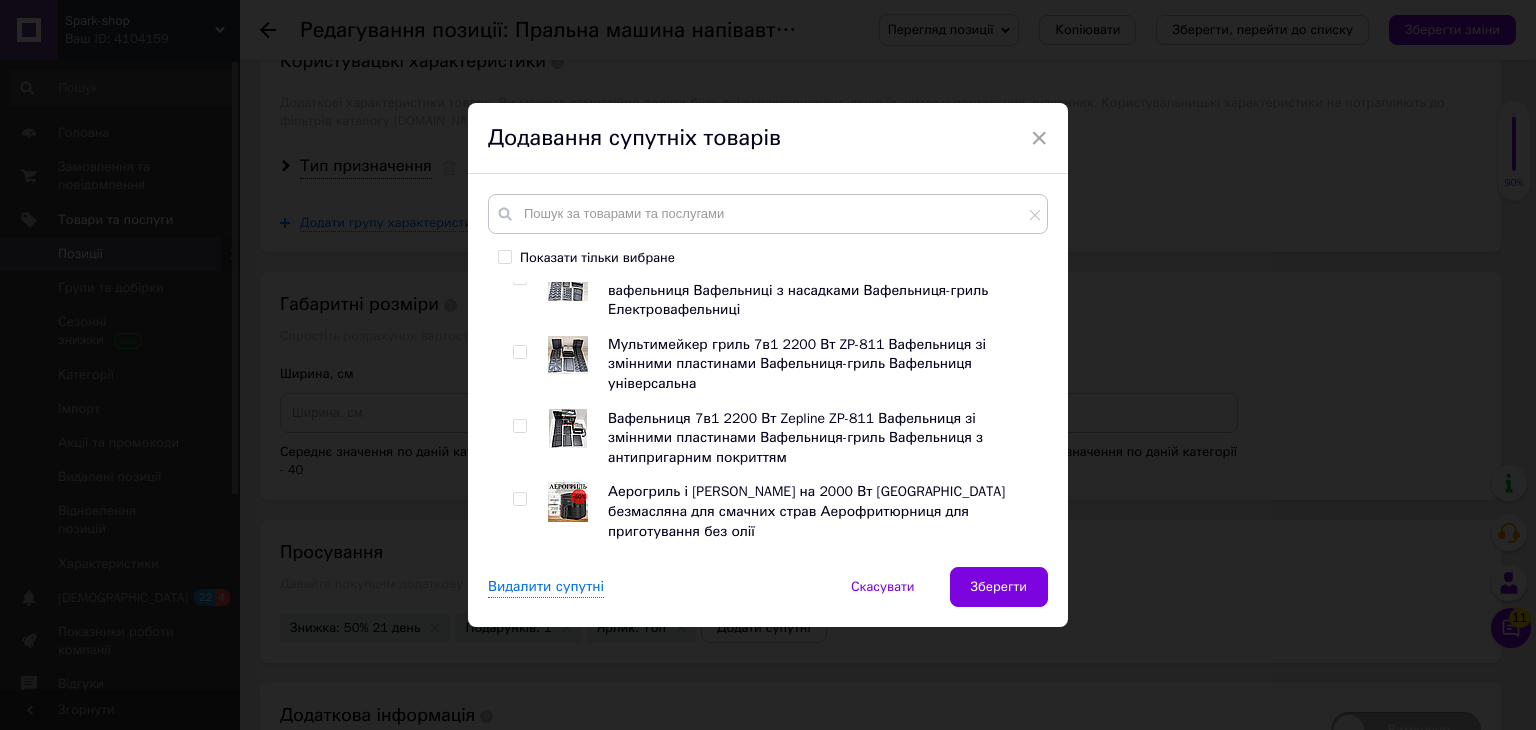 click at bounding box center [519, 573] 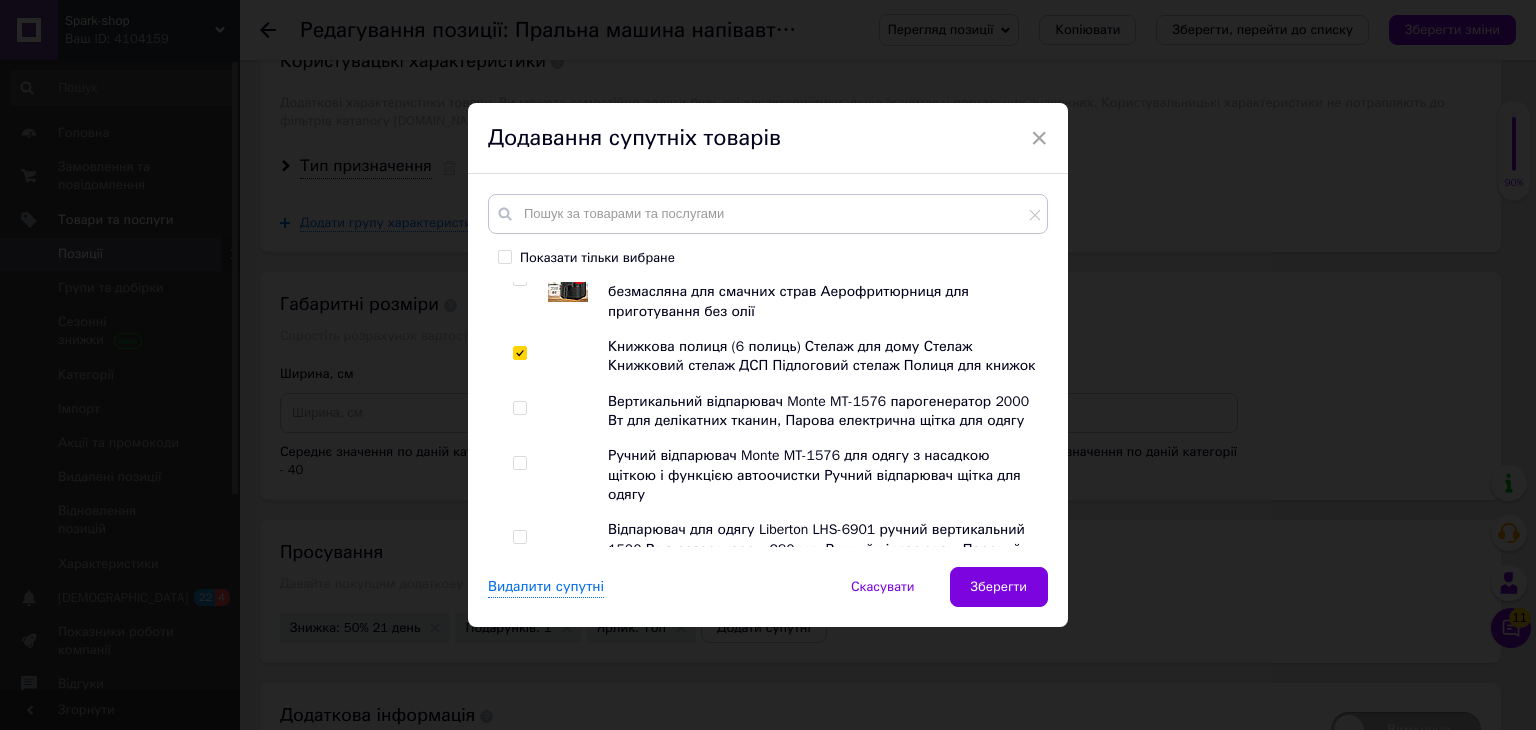 scroll, scrollTop: 3700, scrollLeft: 0, axis: vertical 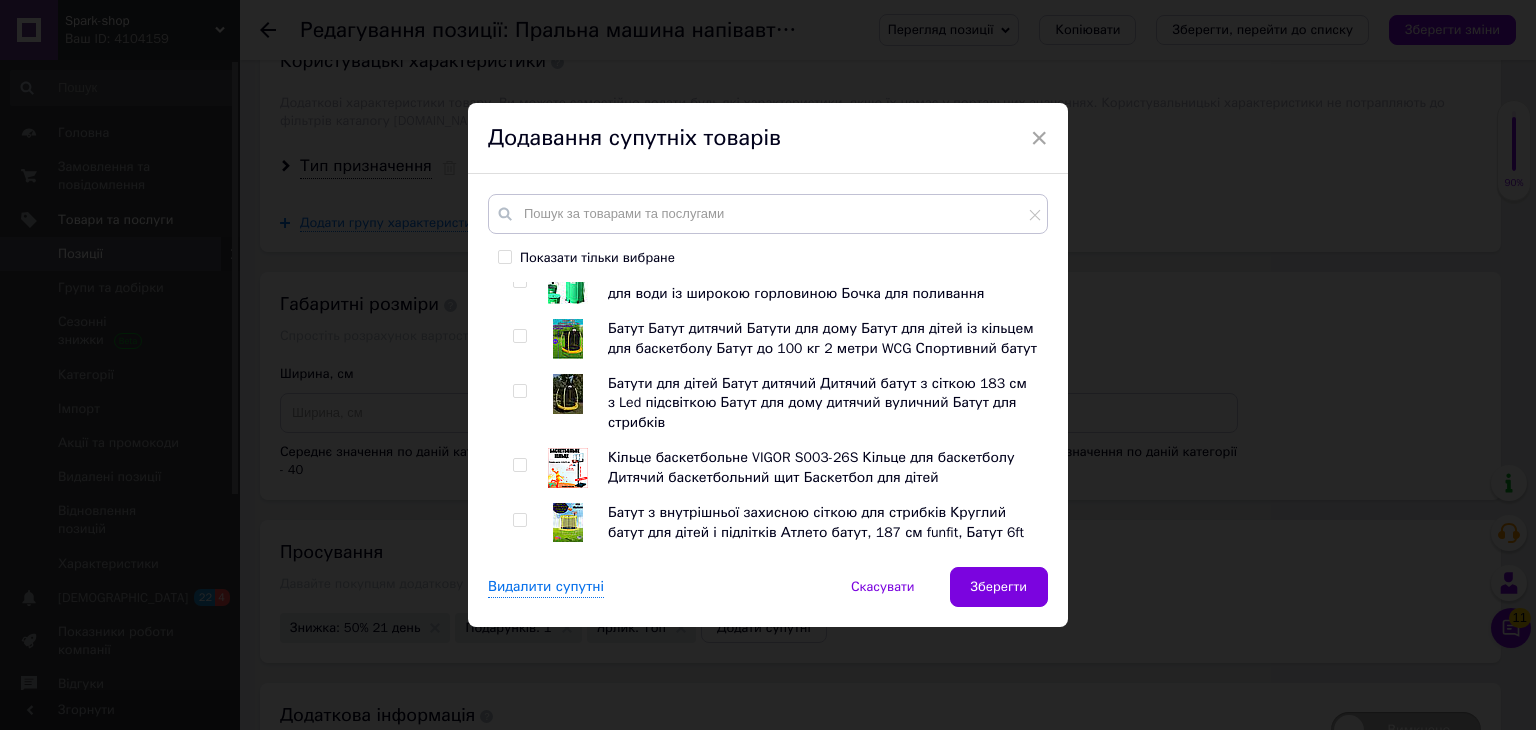 click at bounding box center [519, 575] 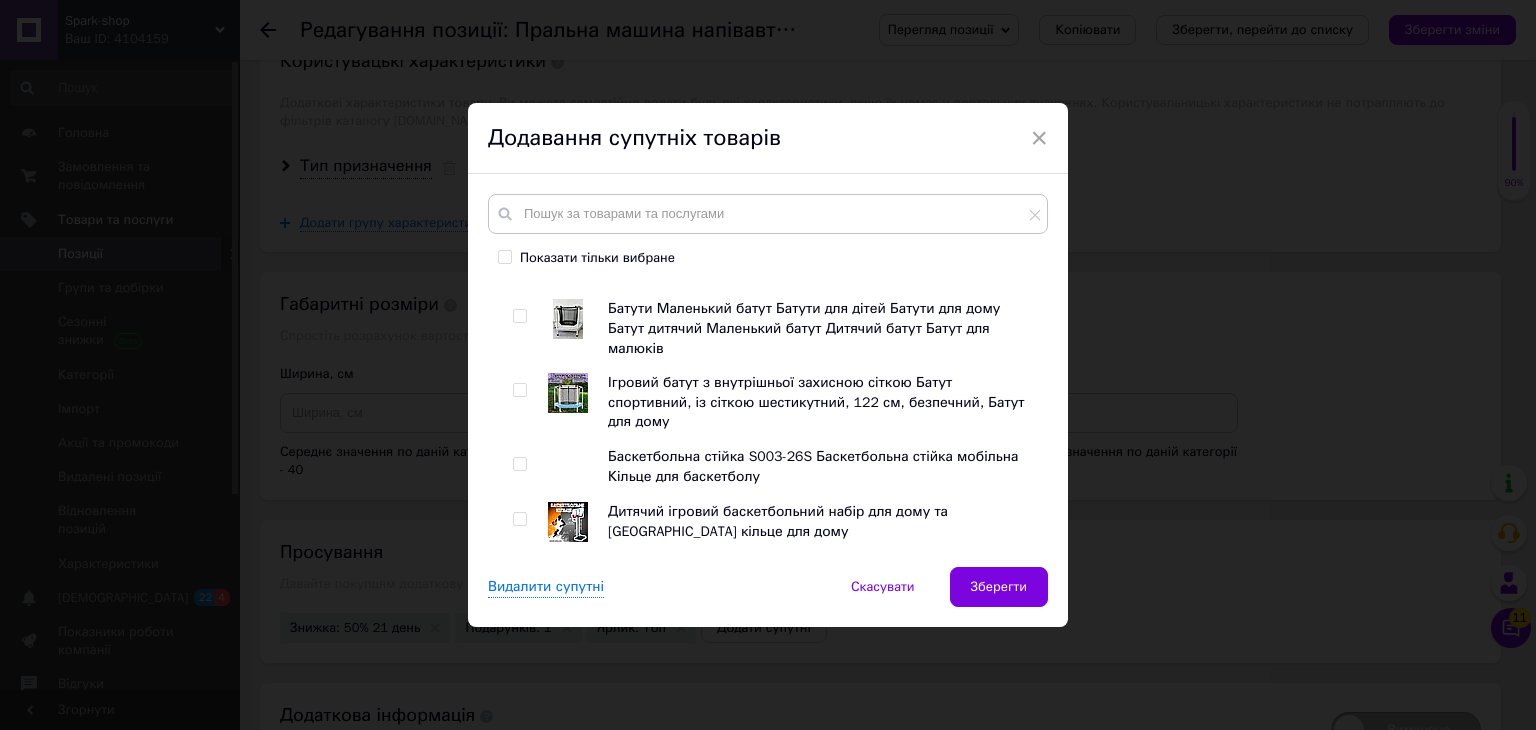 scroll, scrollTop: 4500, scrollLeft: 0, axis: vertical 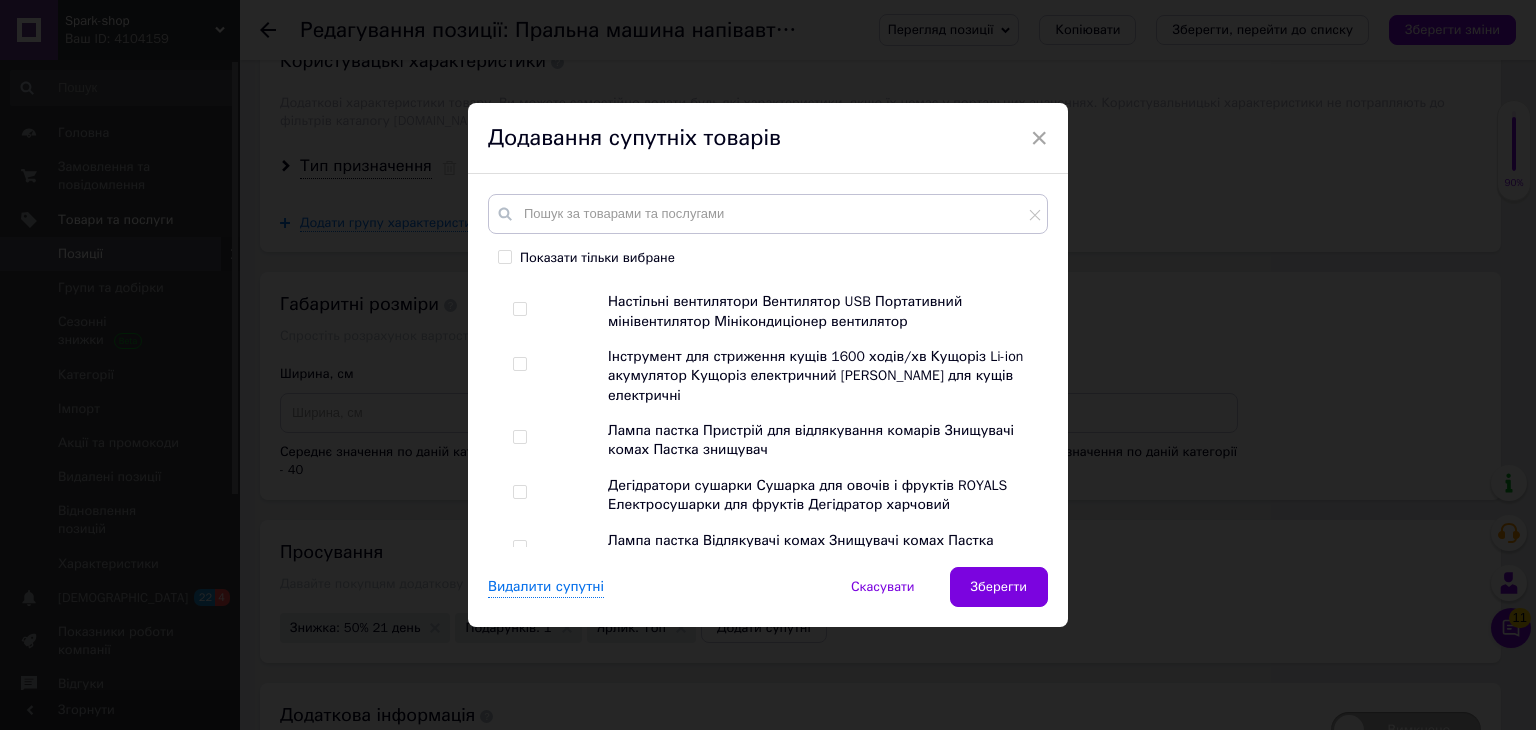 click at bounding box center (520, 712) 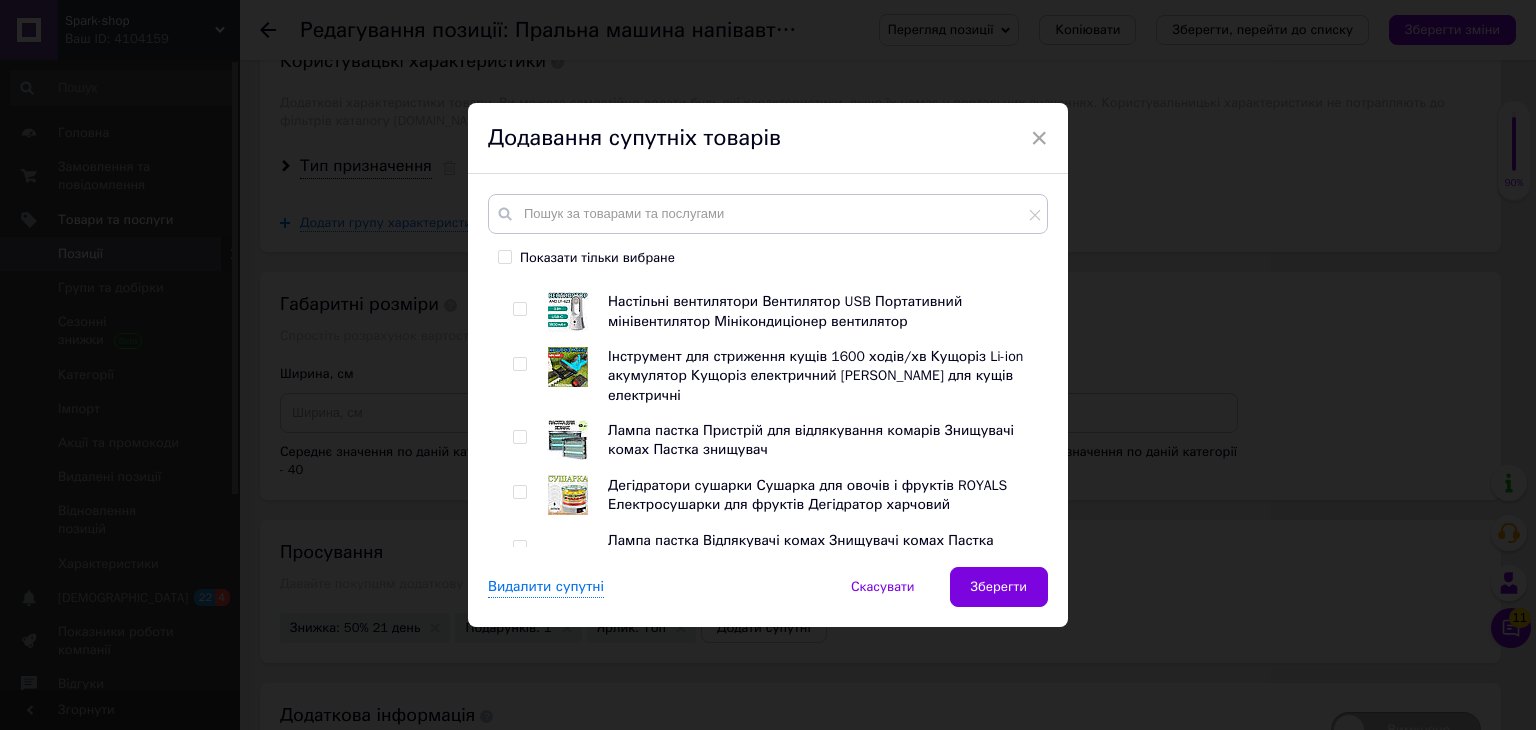 click at bounding box center [519, 712] 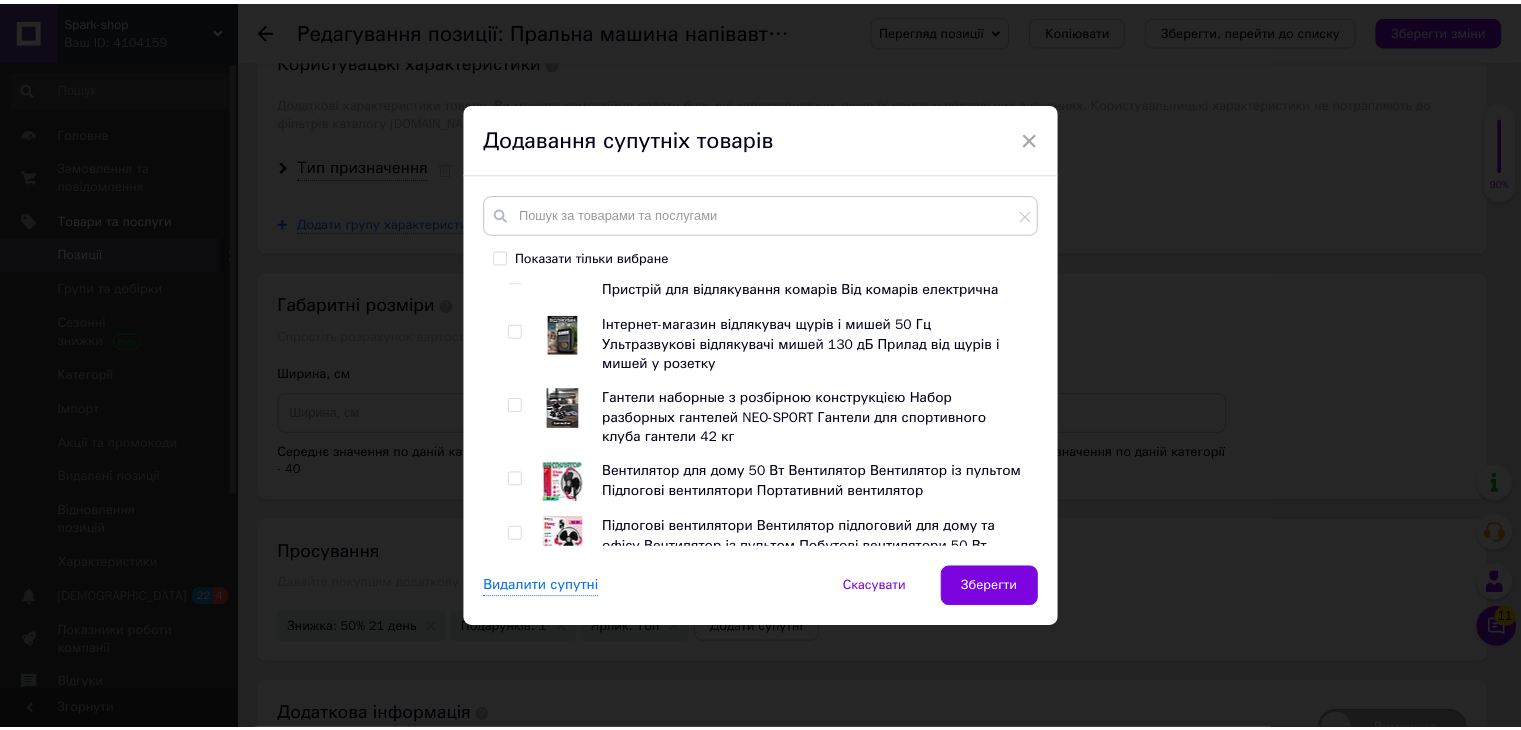 scroll, scrollTop: 5200, scrollLeft: 0, axis: vertical 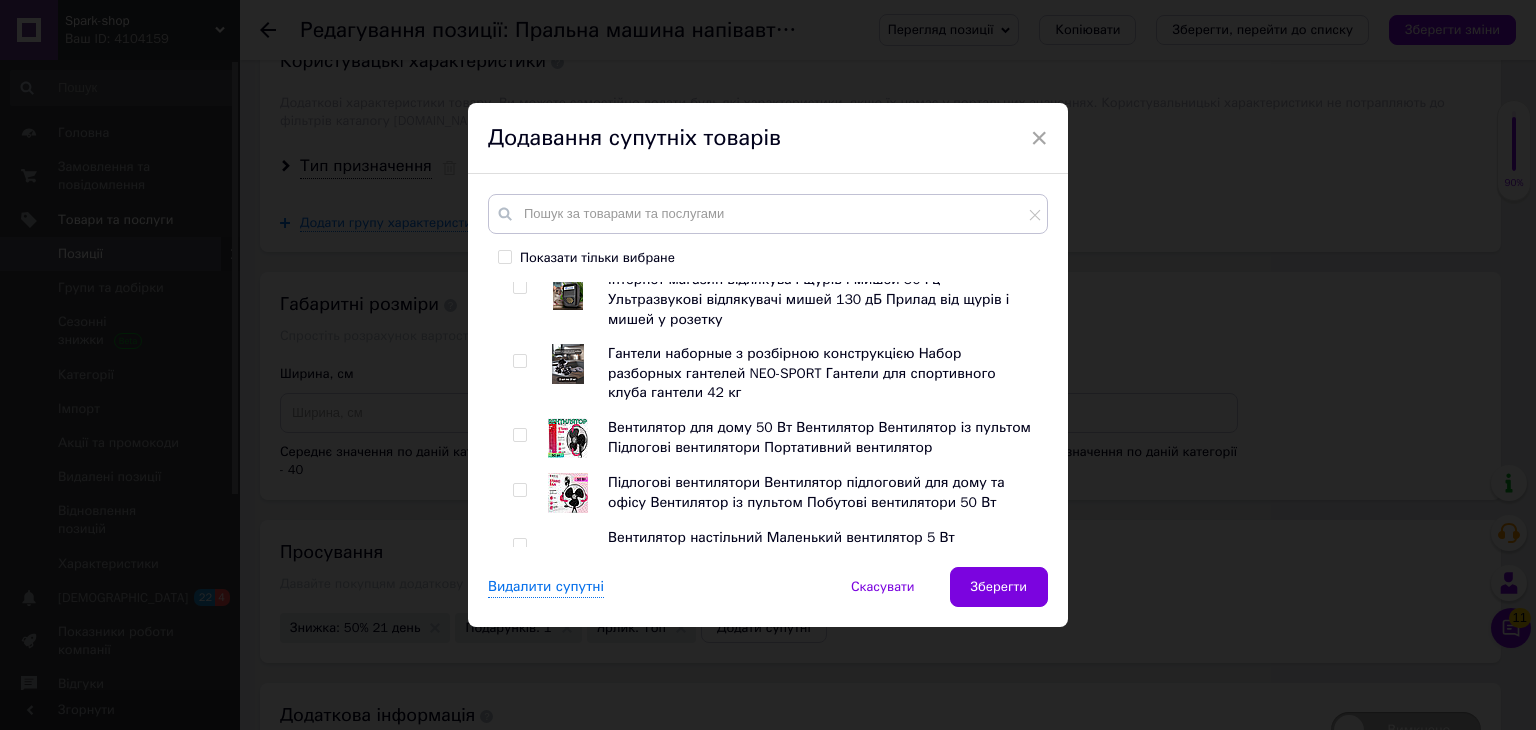 click at bounding box center [519, 710] 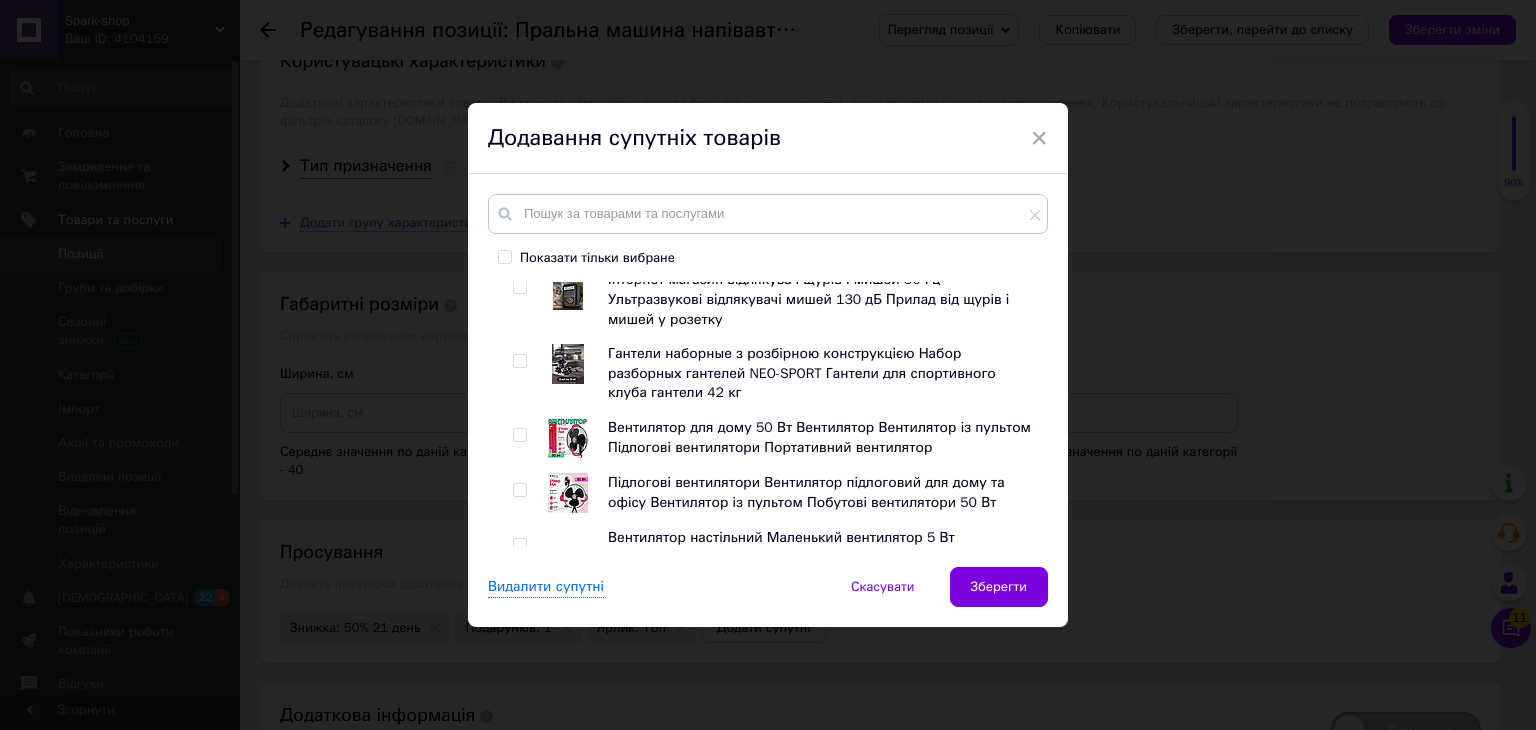 click at bounding box center (519, 655) 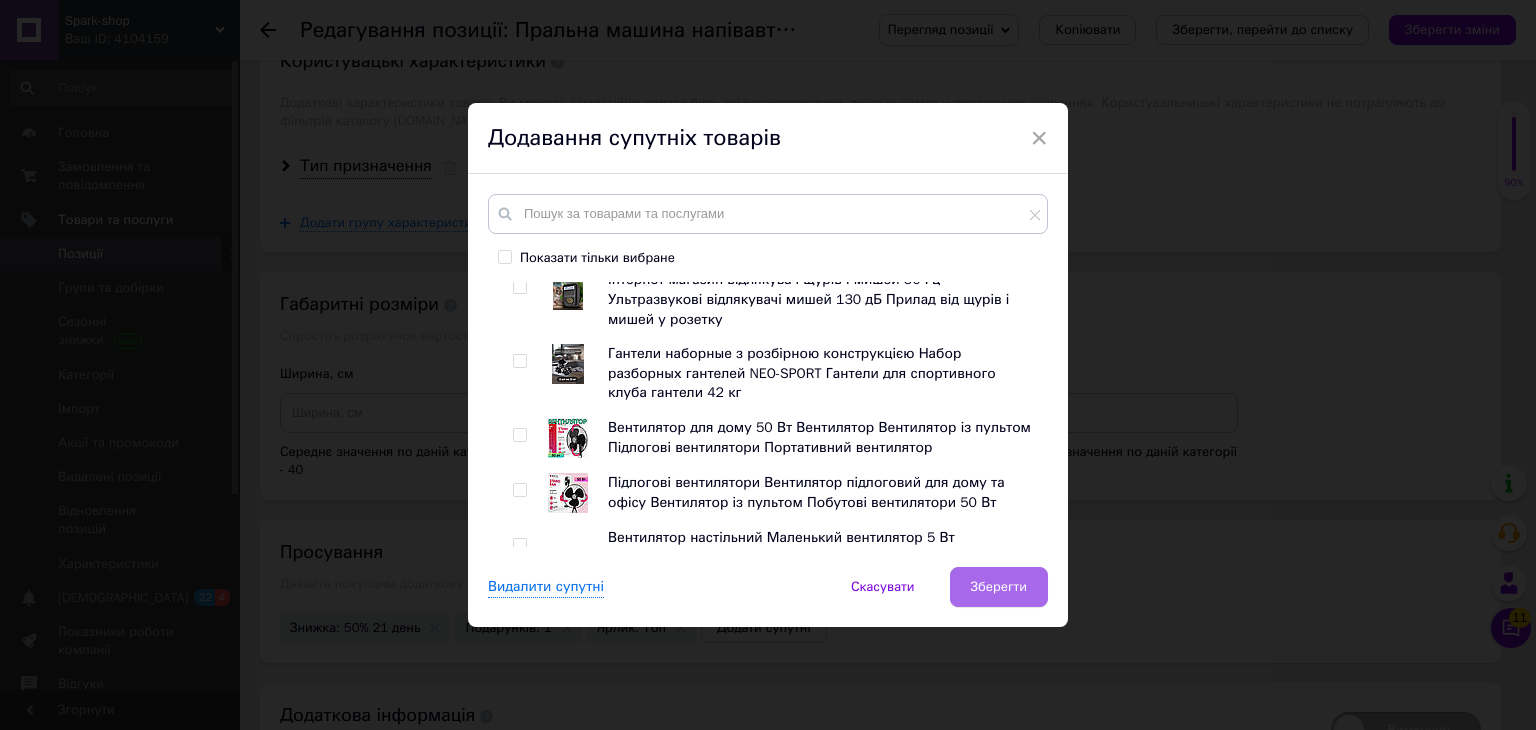 click on "Зберегти" at bounding box center (999, 587) 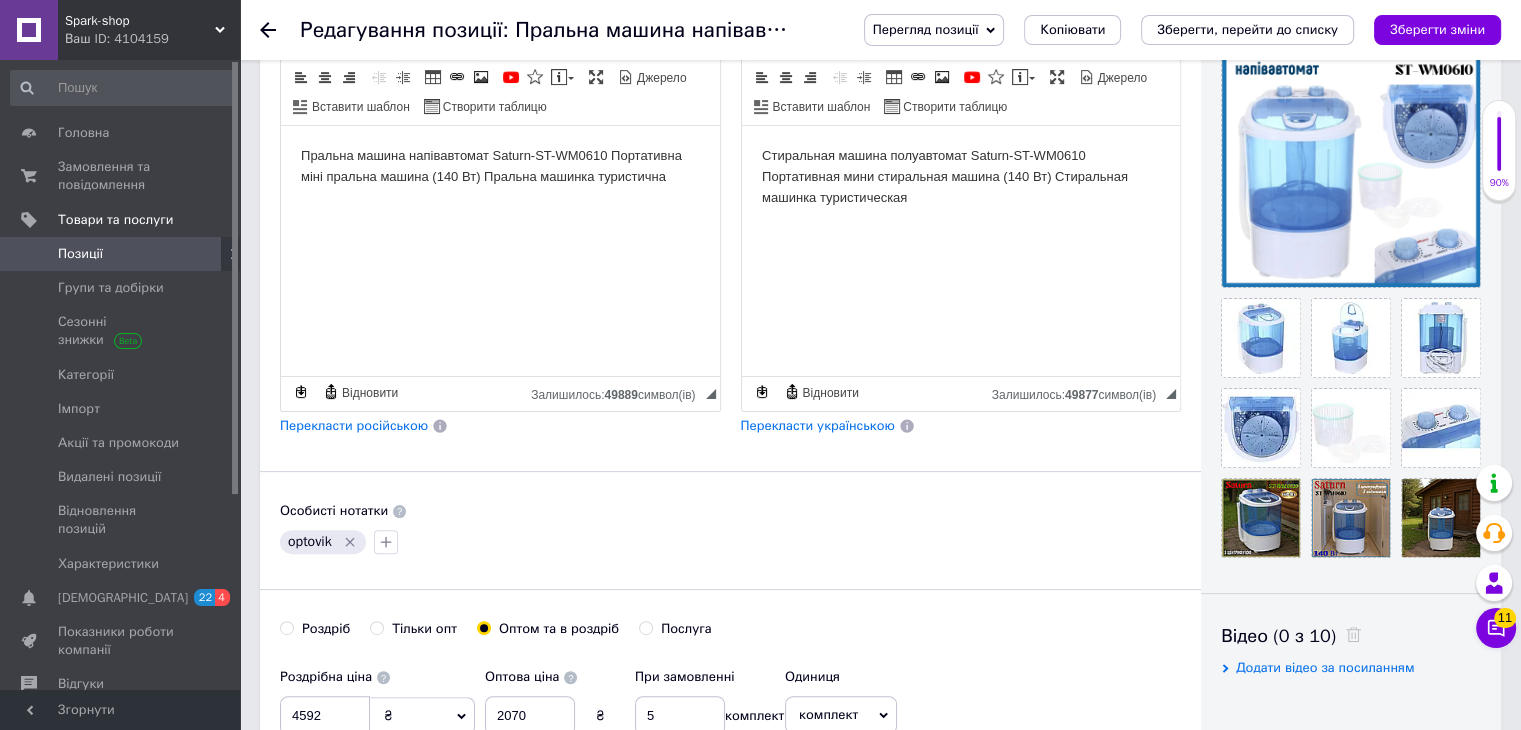 scroll, scrollTop: 70, scrollLeft: 0, axis: vertical 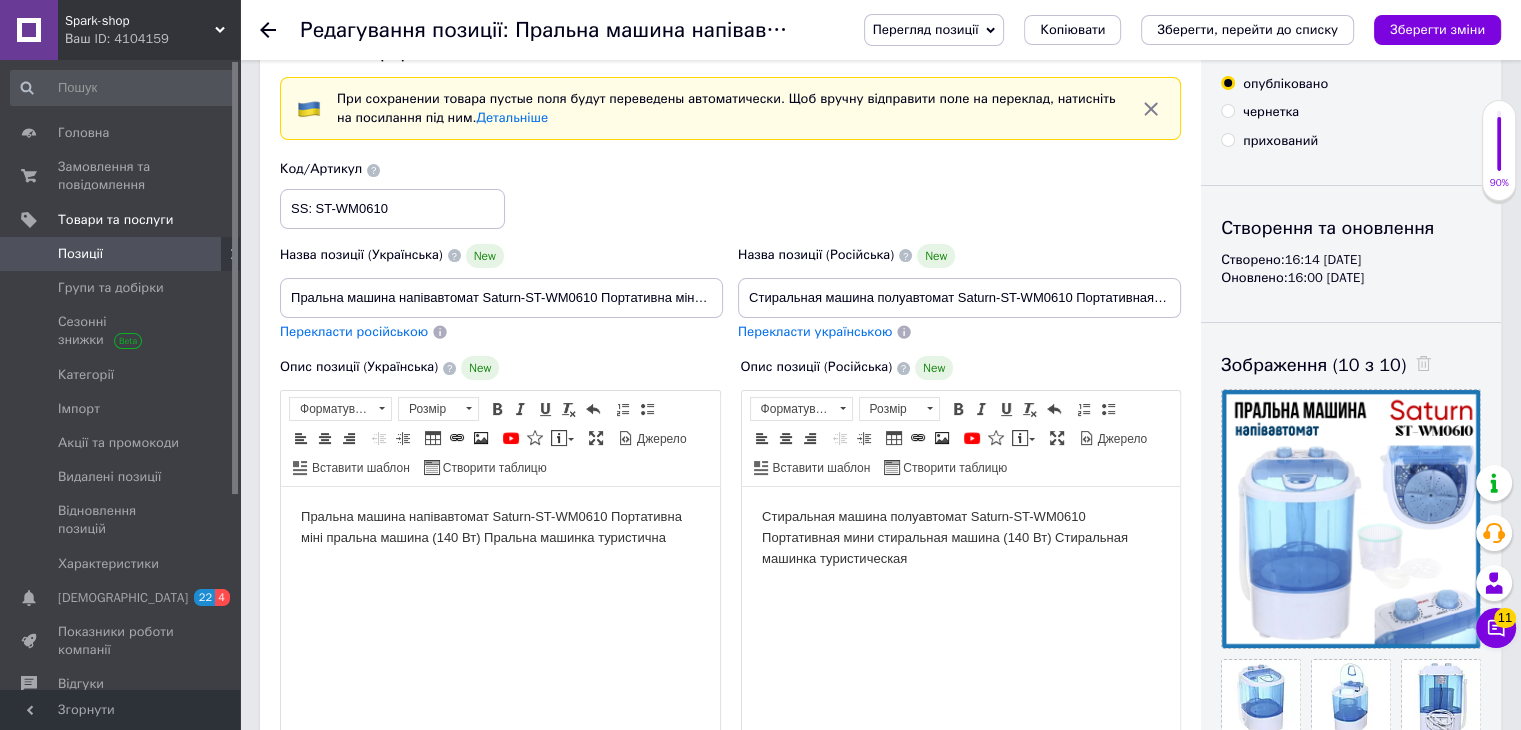 click on "Стиральная машина полуавтомат Saturn-ST-WM0610 Портативная мини стиральная машина (140 Вт) Стиральная машинка туристическая" at bounding box center [960, 538] 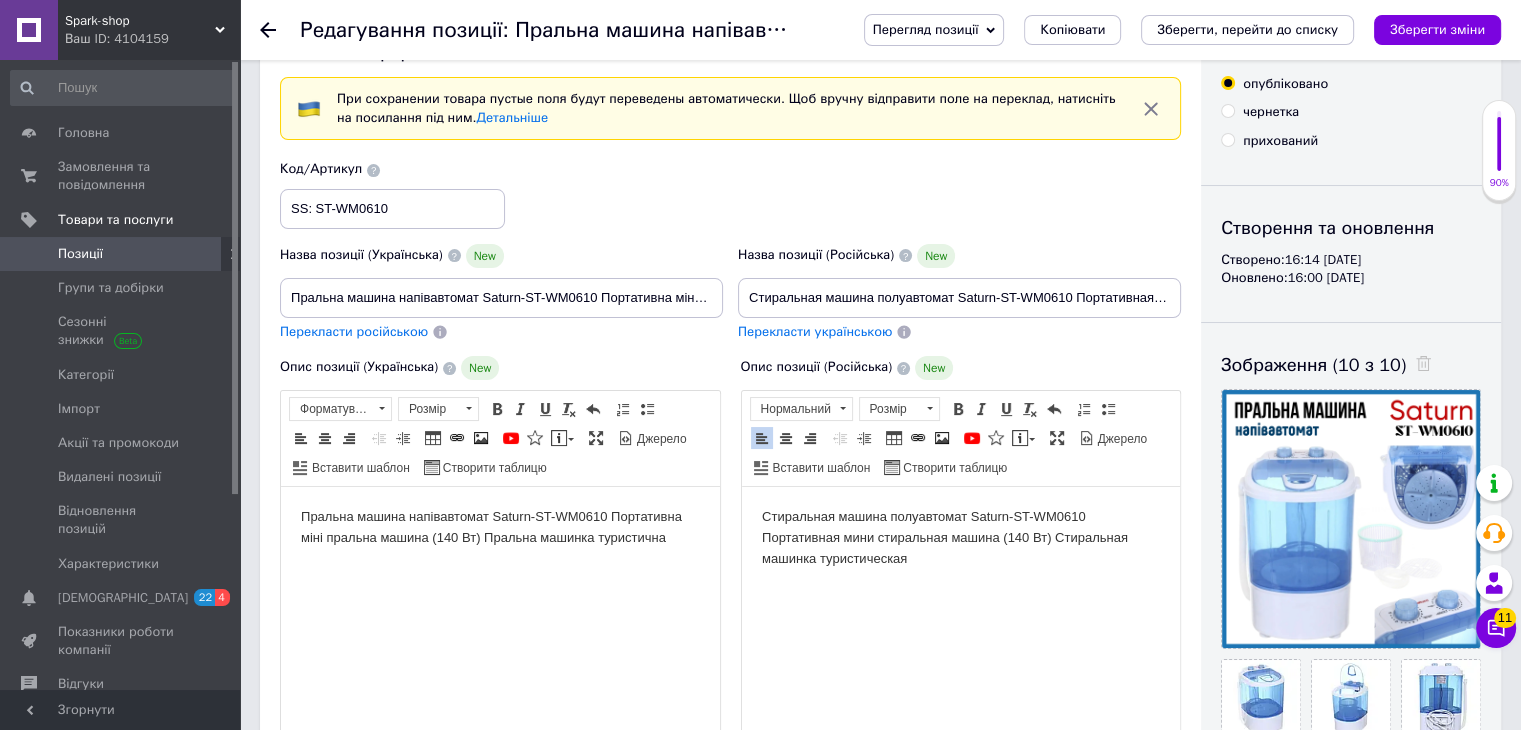 scroll, scrollTop: 74, scrollLeft: 0, axis: vertical 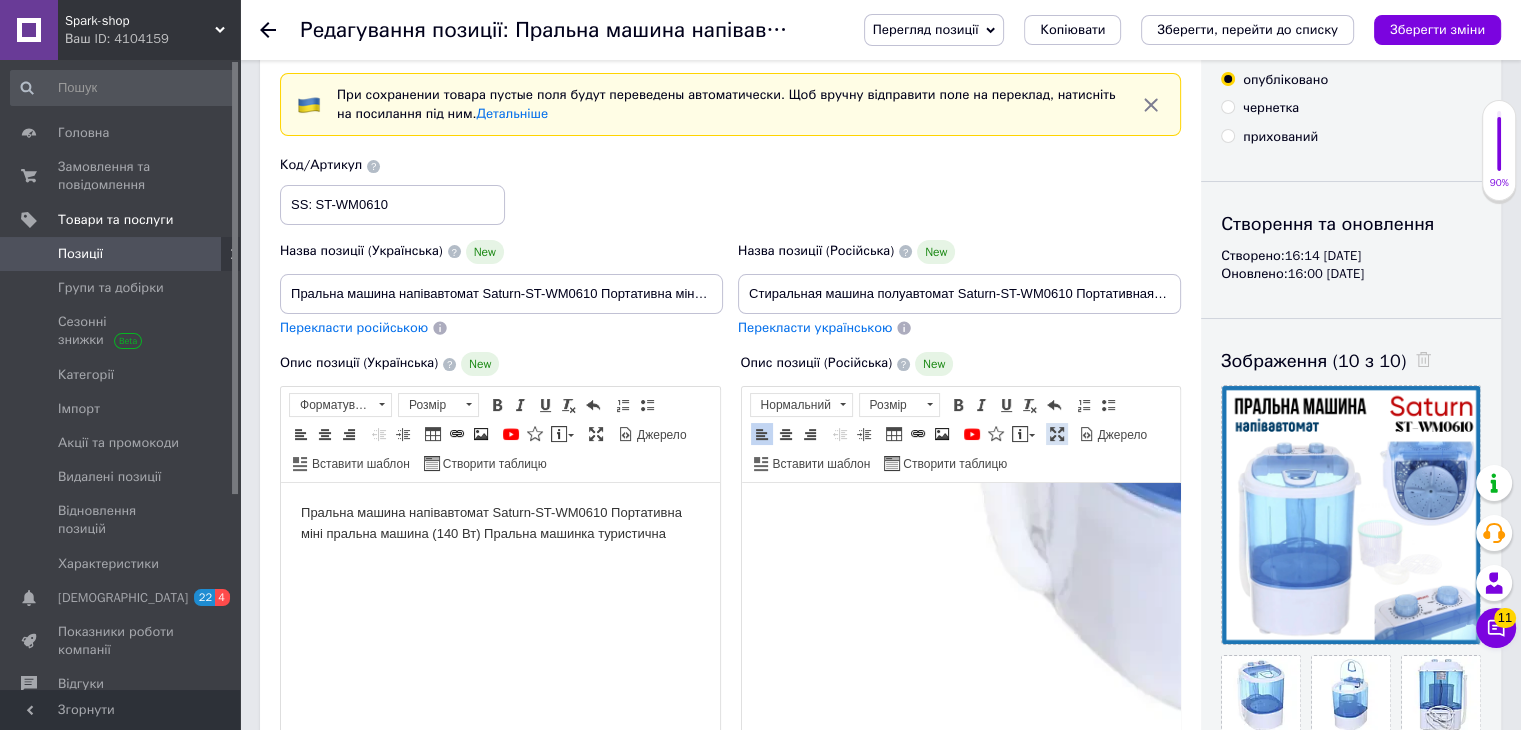 click at bounding box center (1057, 434) 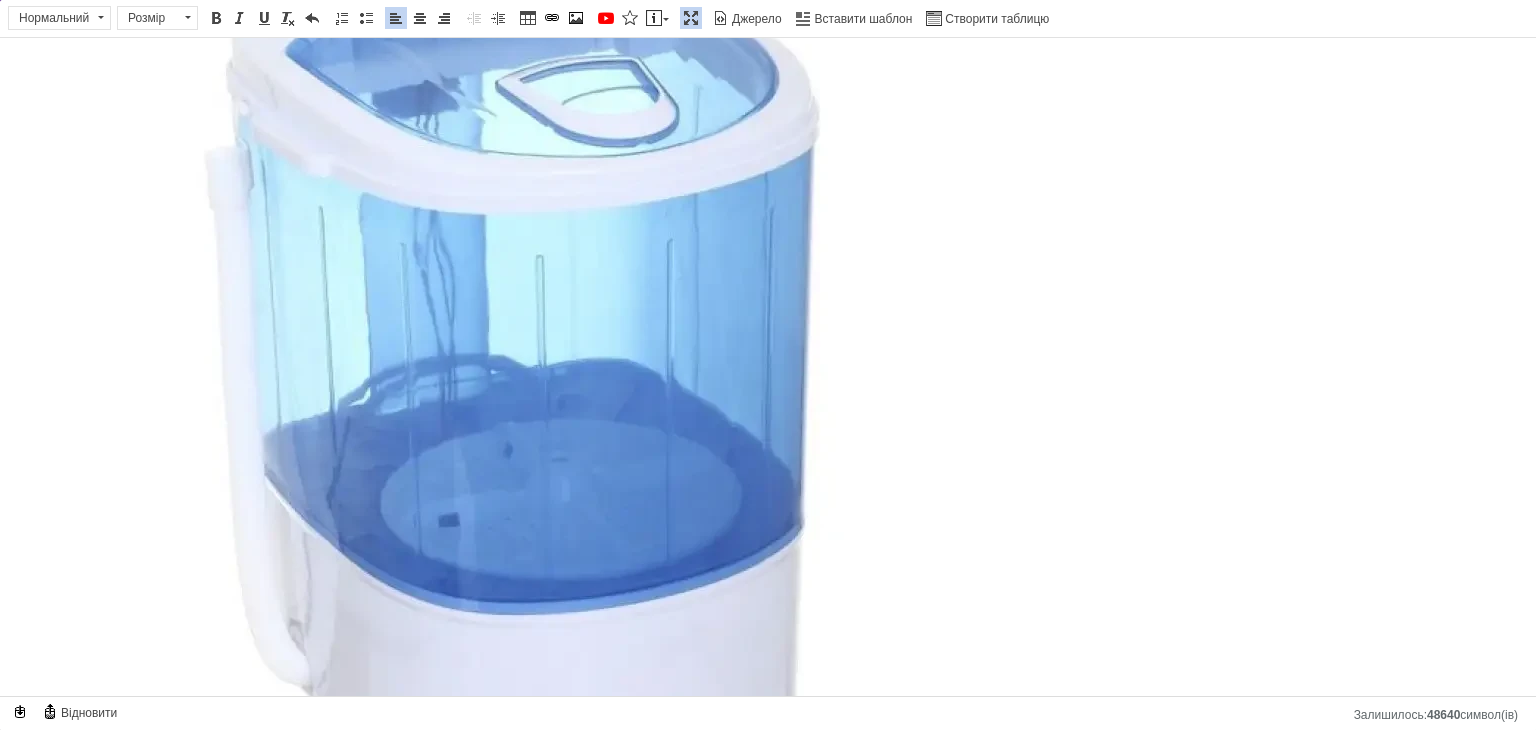scroll, scrollTop: 0, scrollLeft: 0, axis: both 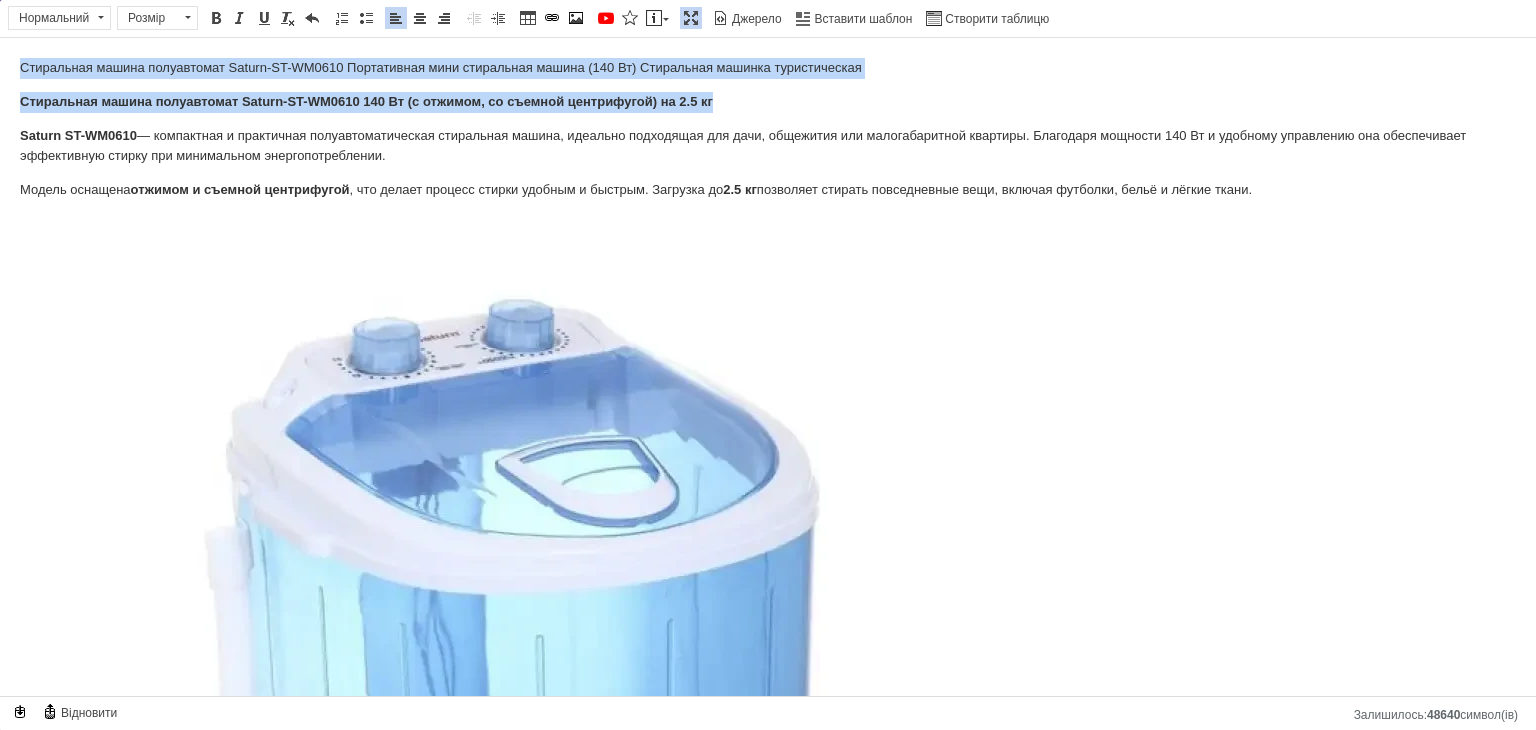 drag, startPoint x: 740, startPoint y: 104, endPoint x: 0, endPoint y: 36, distance: 743.11774 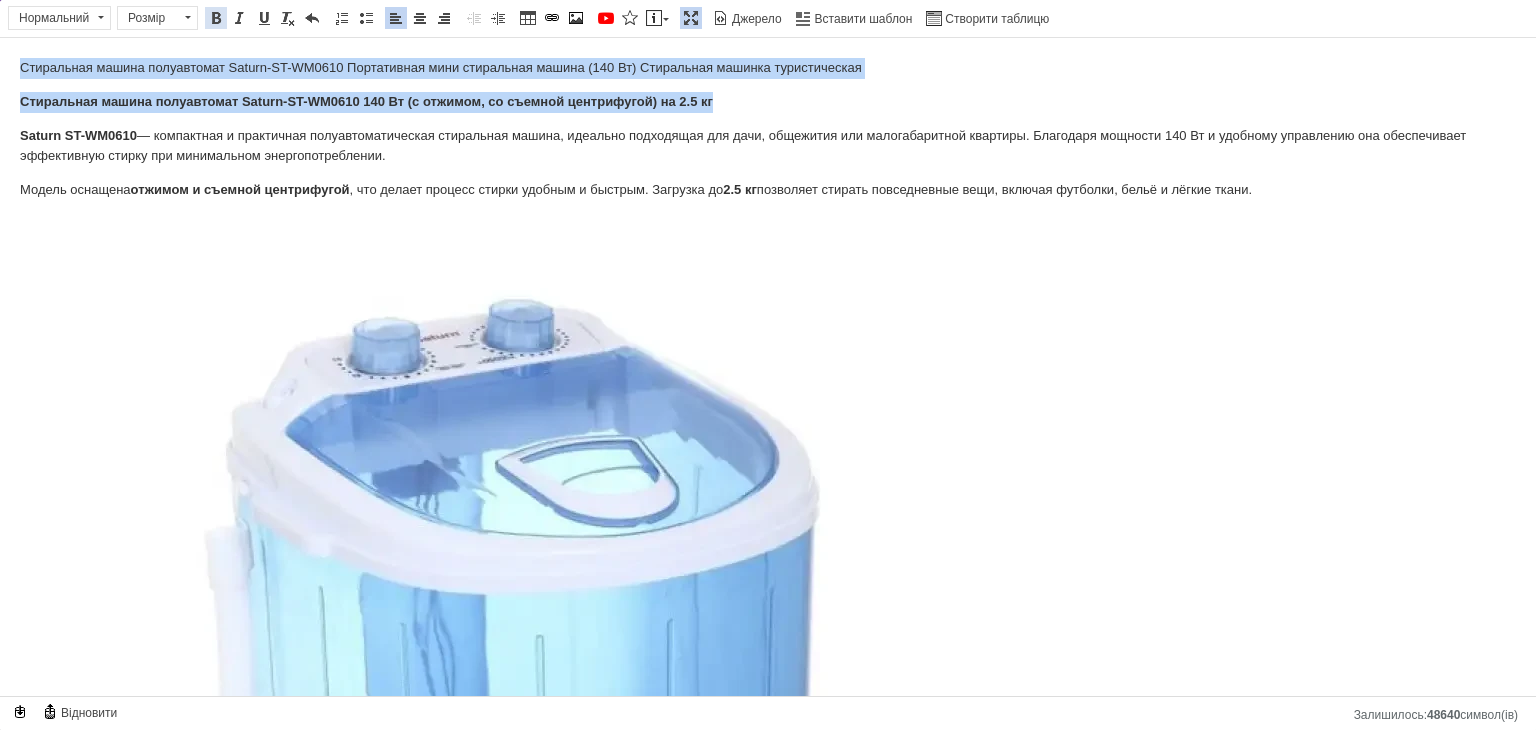 click on "Жирний  Сполучення клавіш Ctrl+B" at bounding box center [216, 18] 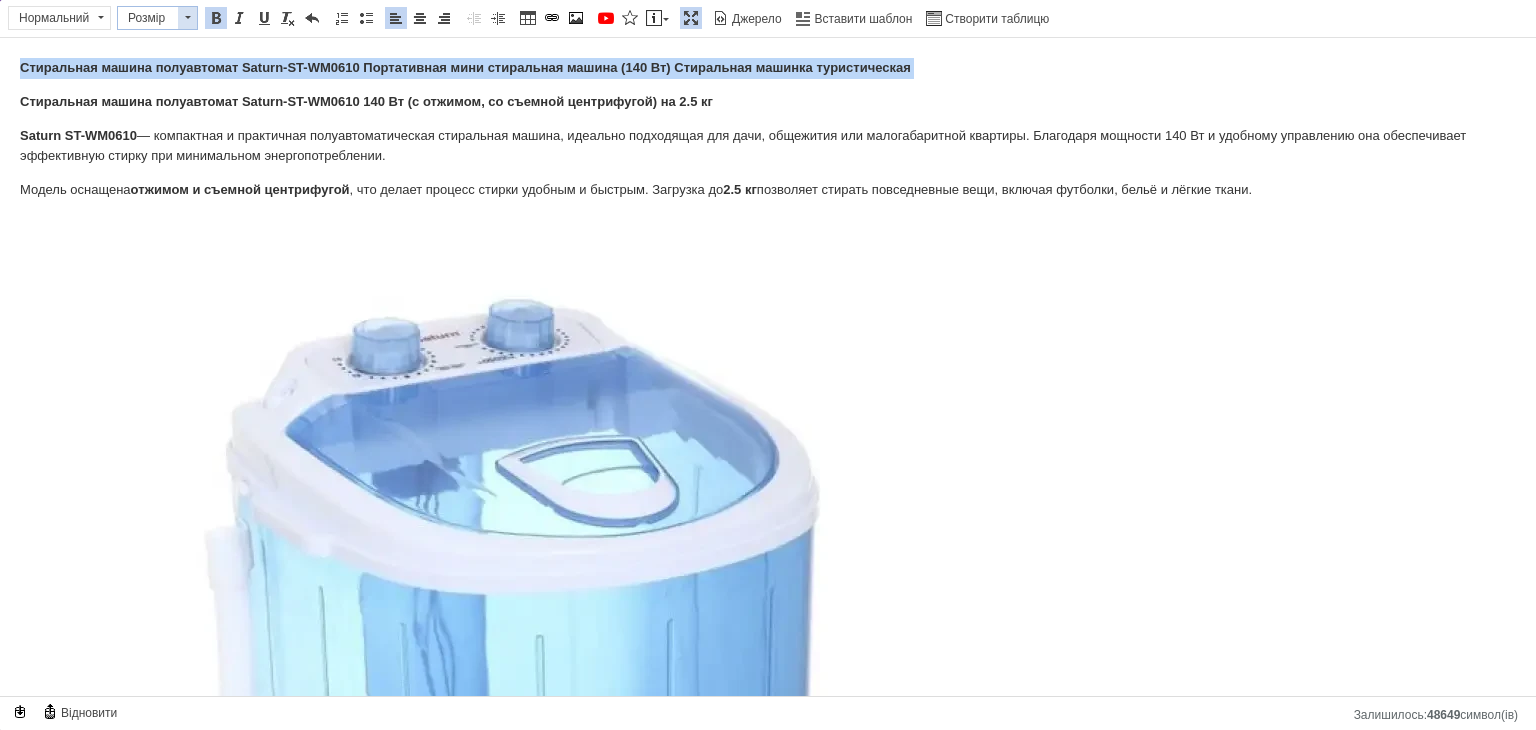 click at bounding box center (188, 17) 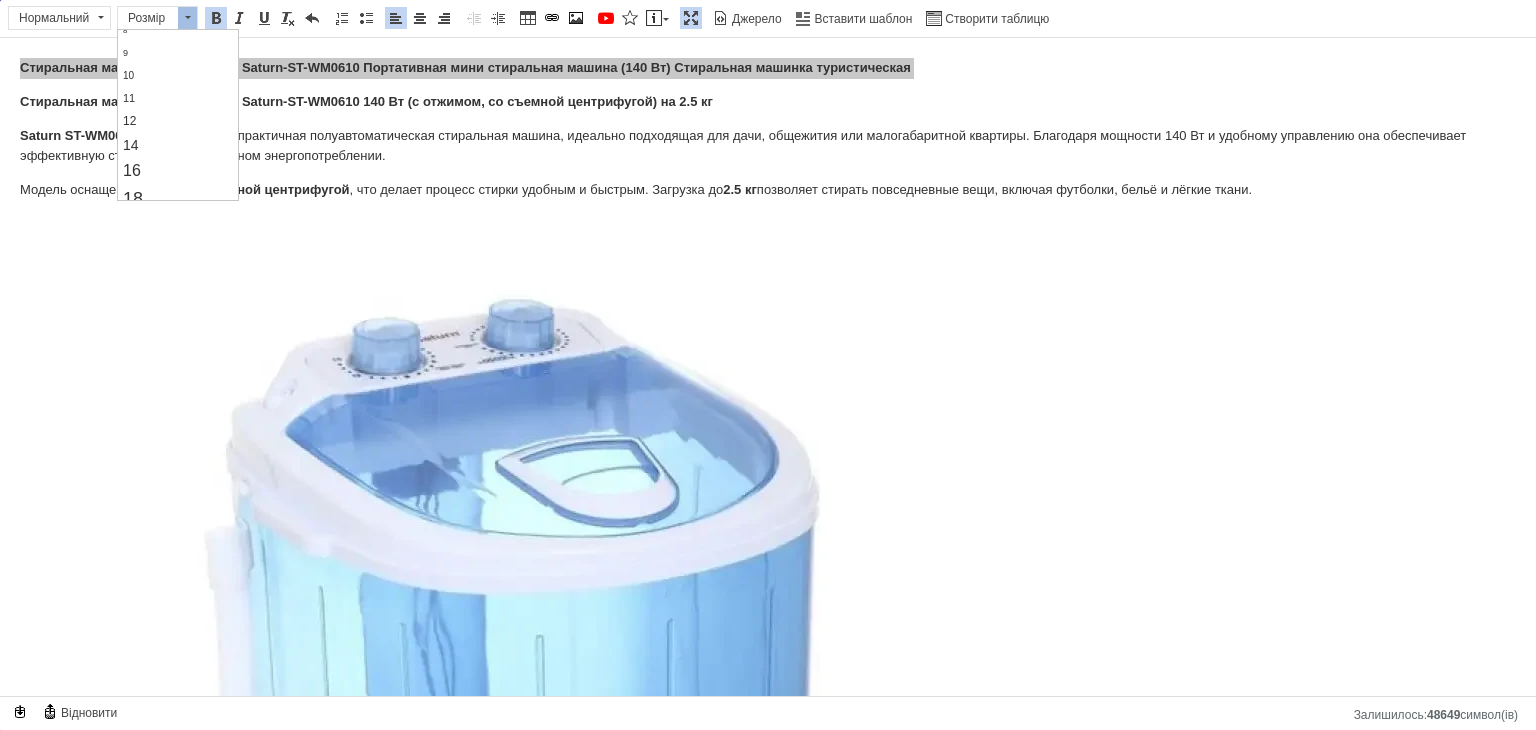 scroll, scrollTop: 100, scrollLeft: 0, axis: vertical 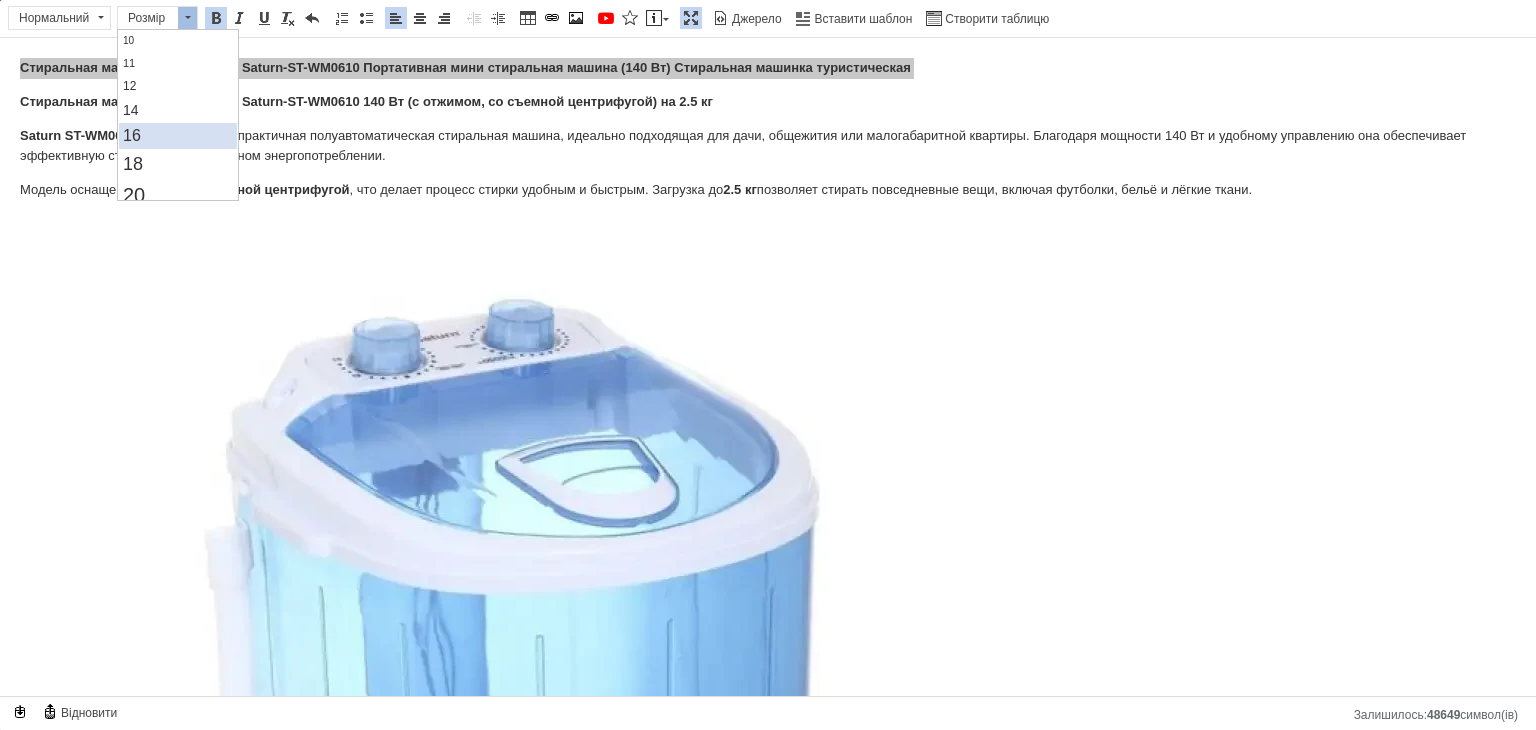click on "16" at bounding box center [177, 136] 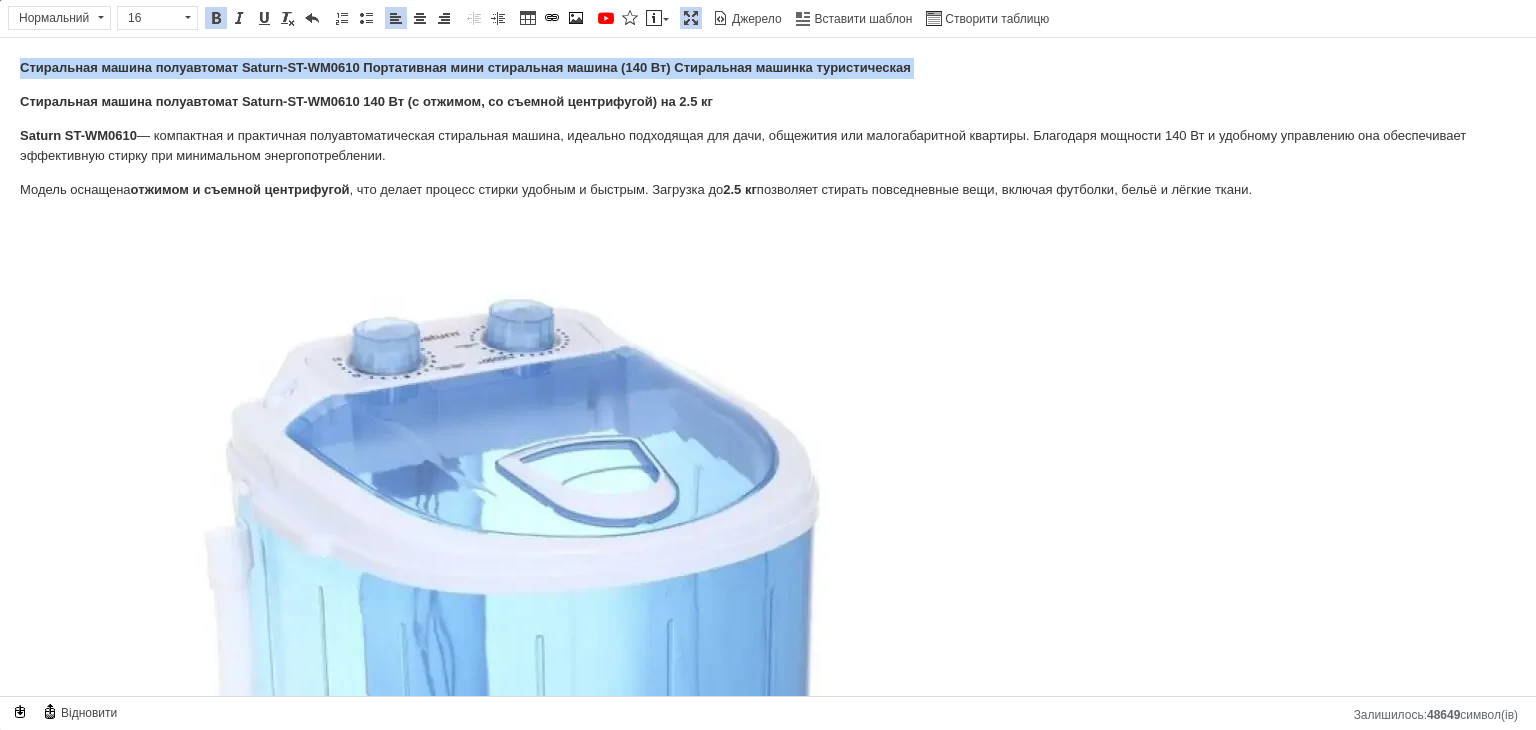 scroll, scrollTop: 0, scrollLeft: 0, axis: both 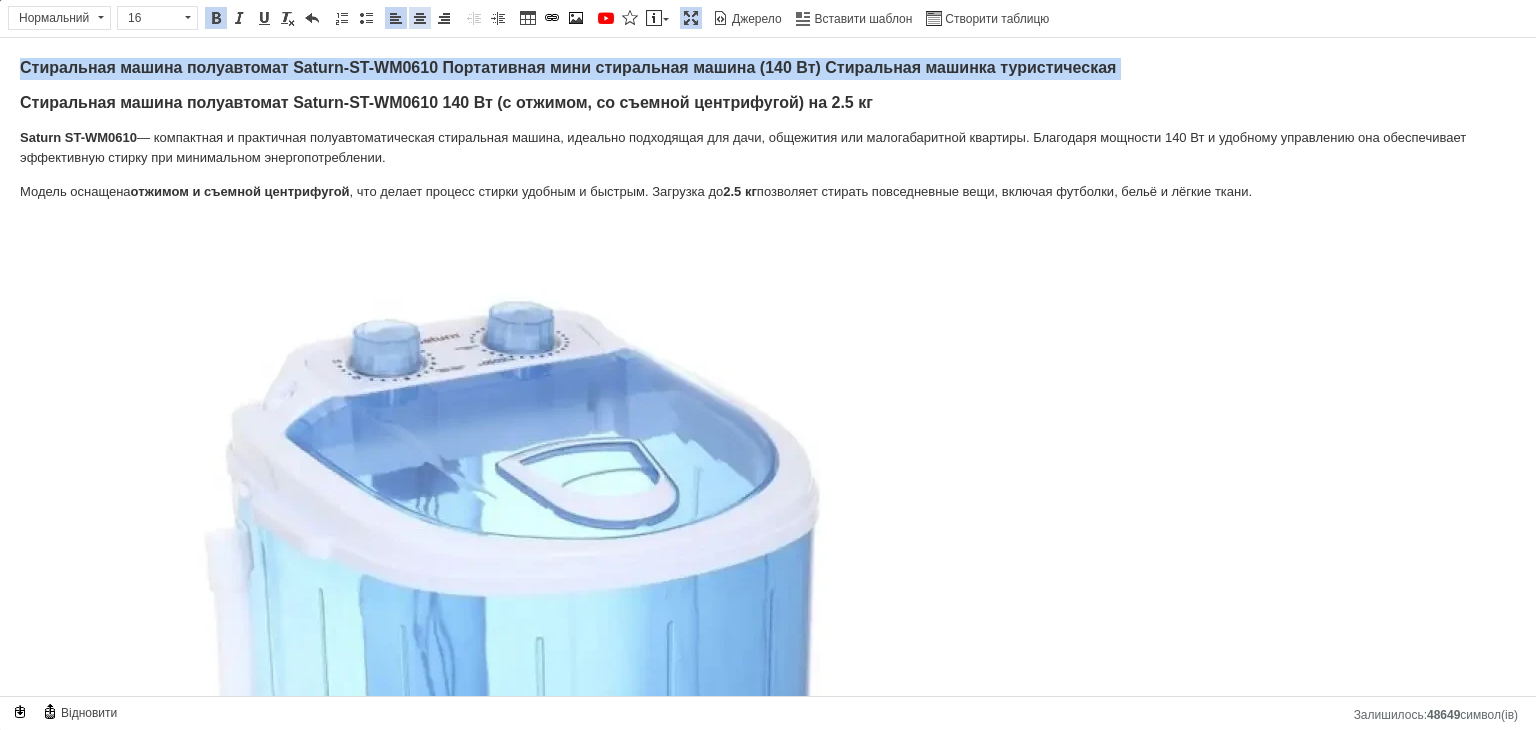 click at bounding box center [420, 18] 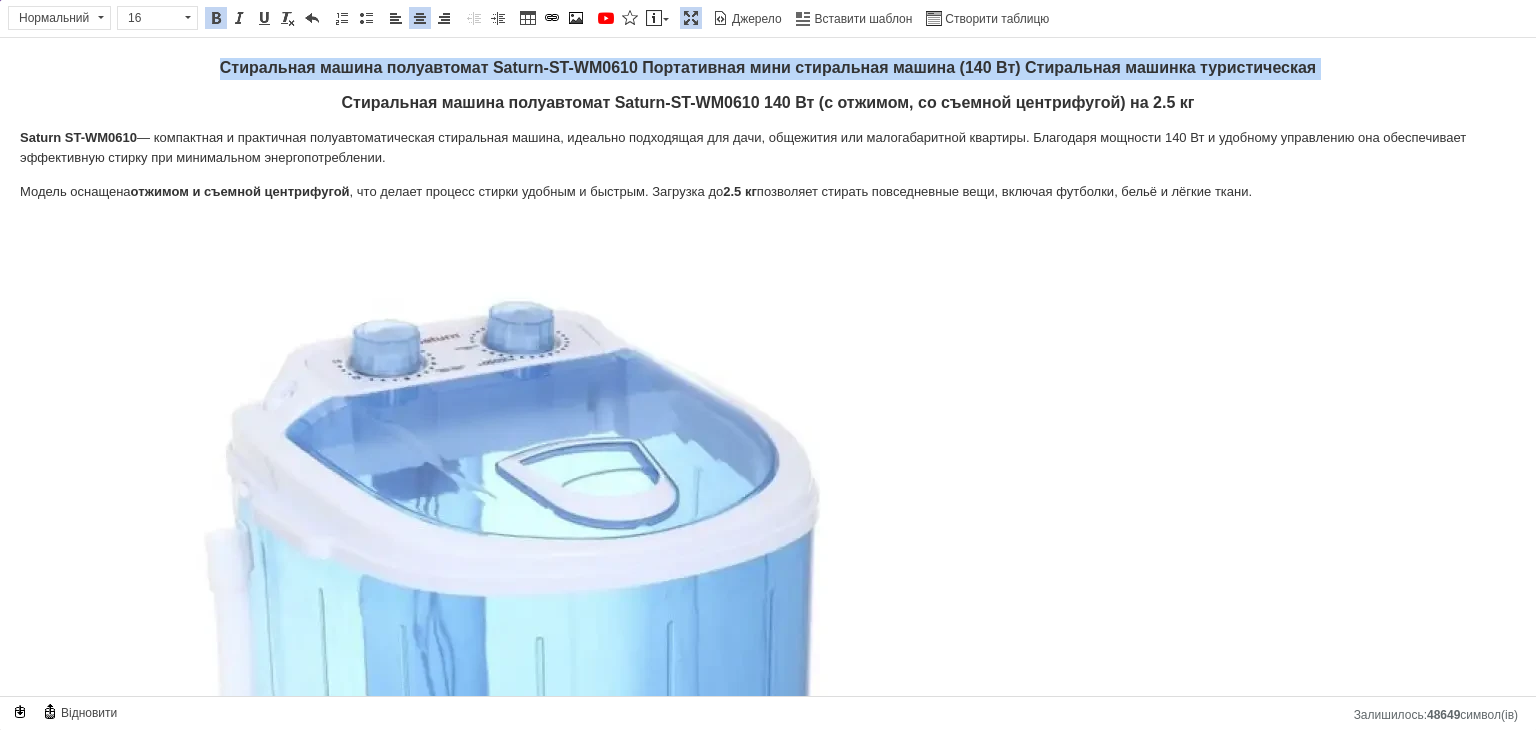 click on "Стиральная машина полуавтомат Saturn-ST-WM0610 Портативная мини стиральная машина (140 Вт) Стиральная машинка туристическая" at bounding box center (768, 69) 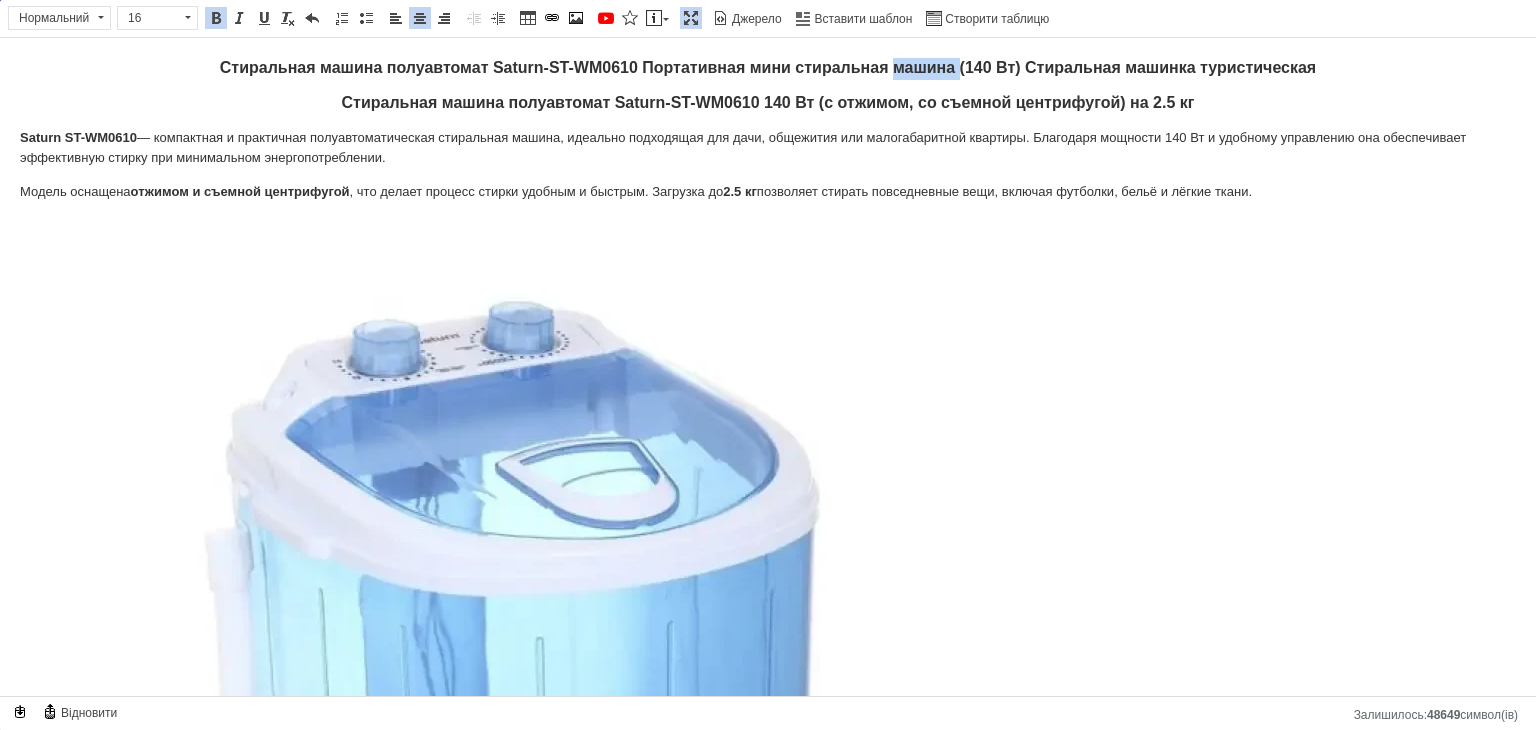 click on "Стиральная машина полуавтомат Saturn-ST-WM0610 Портативная мини стиральная машина (140 Вт) Стиральная машинка туристическая" at bounding box center [768, 69] 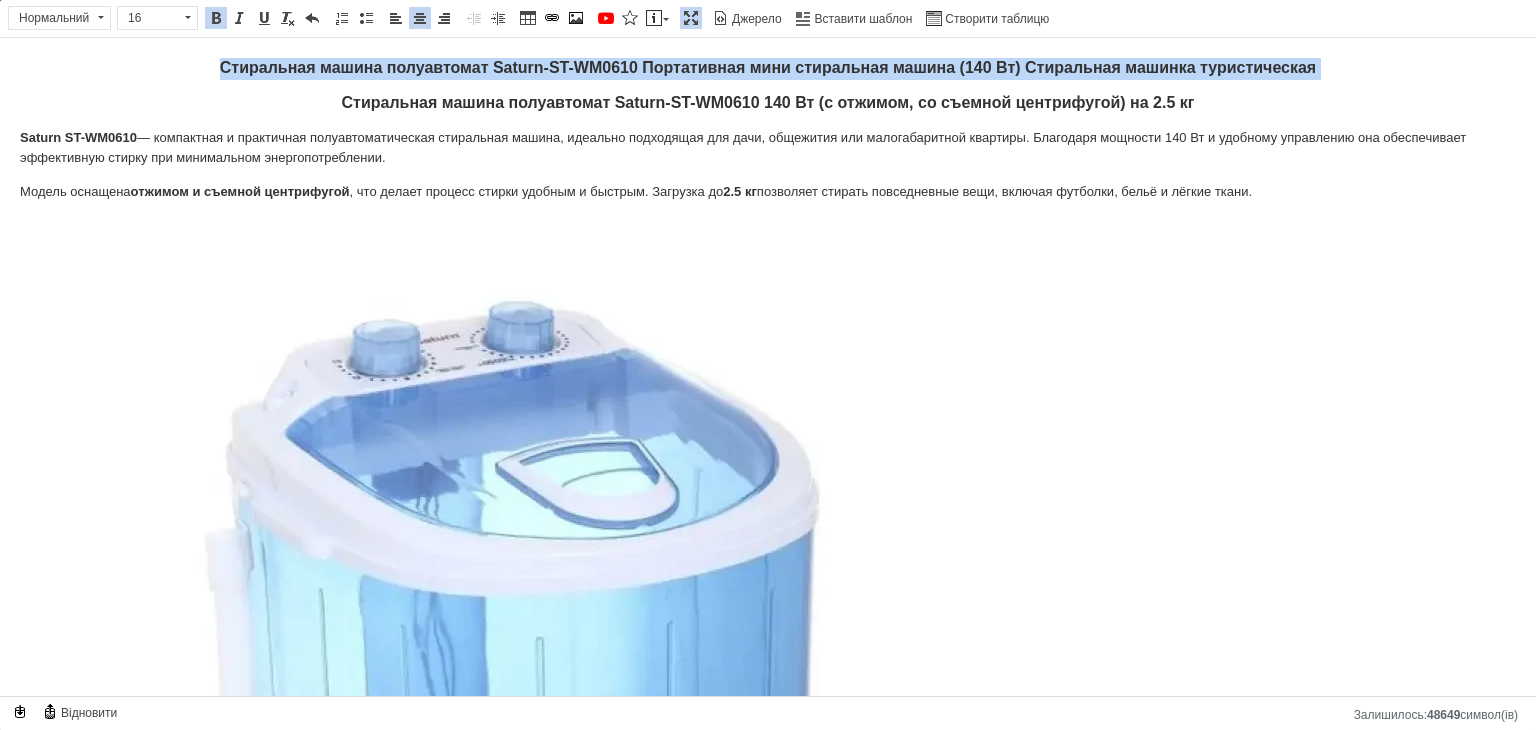 click on "Стиральная машина полуавтомат Saturn-ST-WM0610 Портативная мини стиральная машина (140 Вт) Стиральная машинка туристическая" at bounding box center [768, 69] 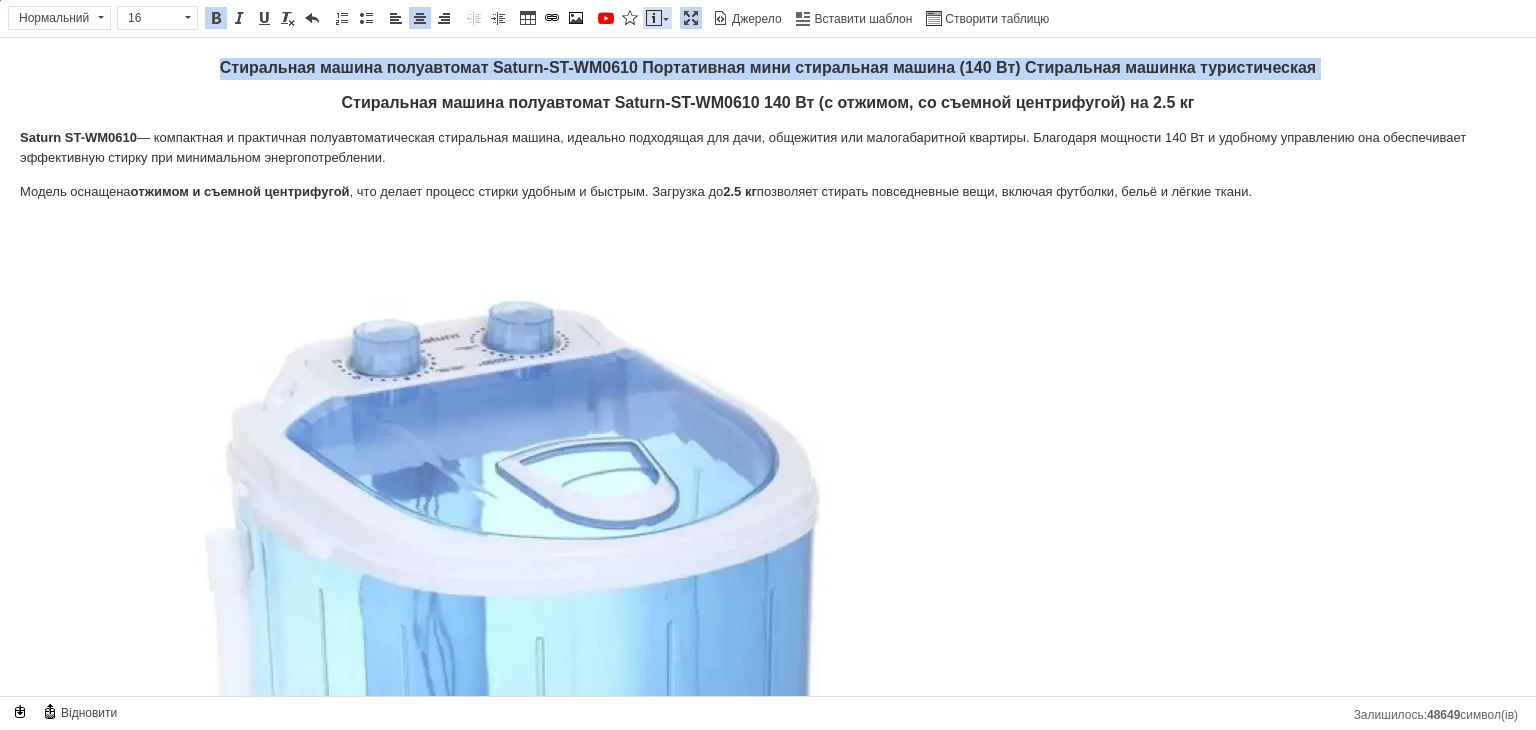 click at bounding box center (654, 18) 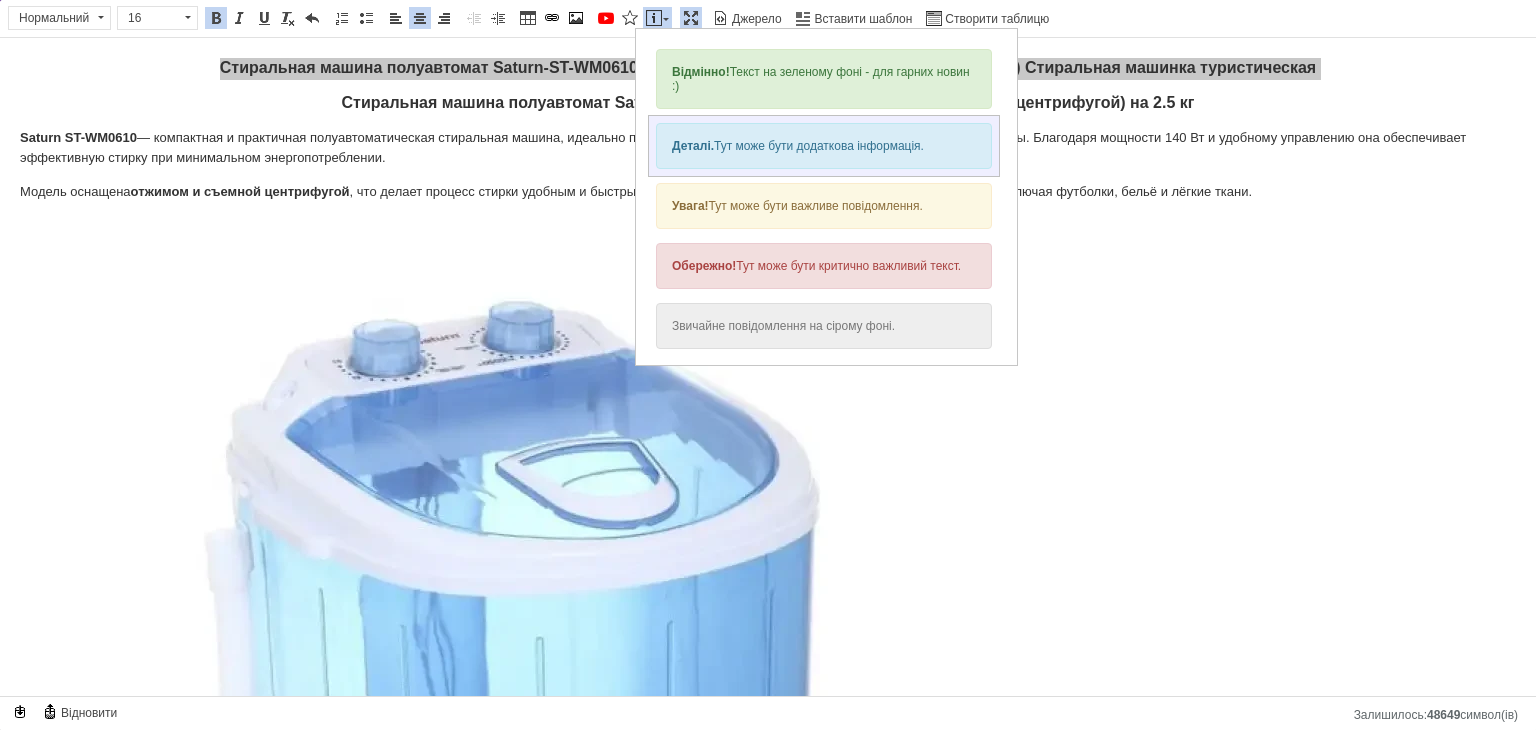 scroll, scrollTop: 0, scrollLeft: 0, axis: both 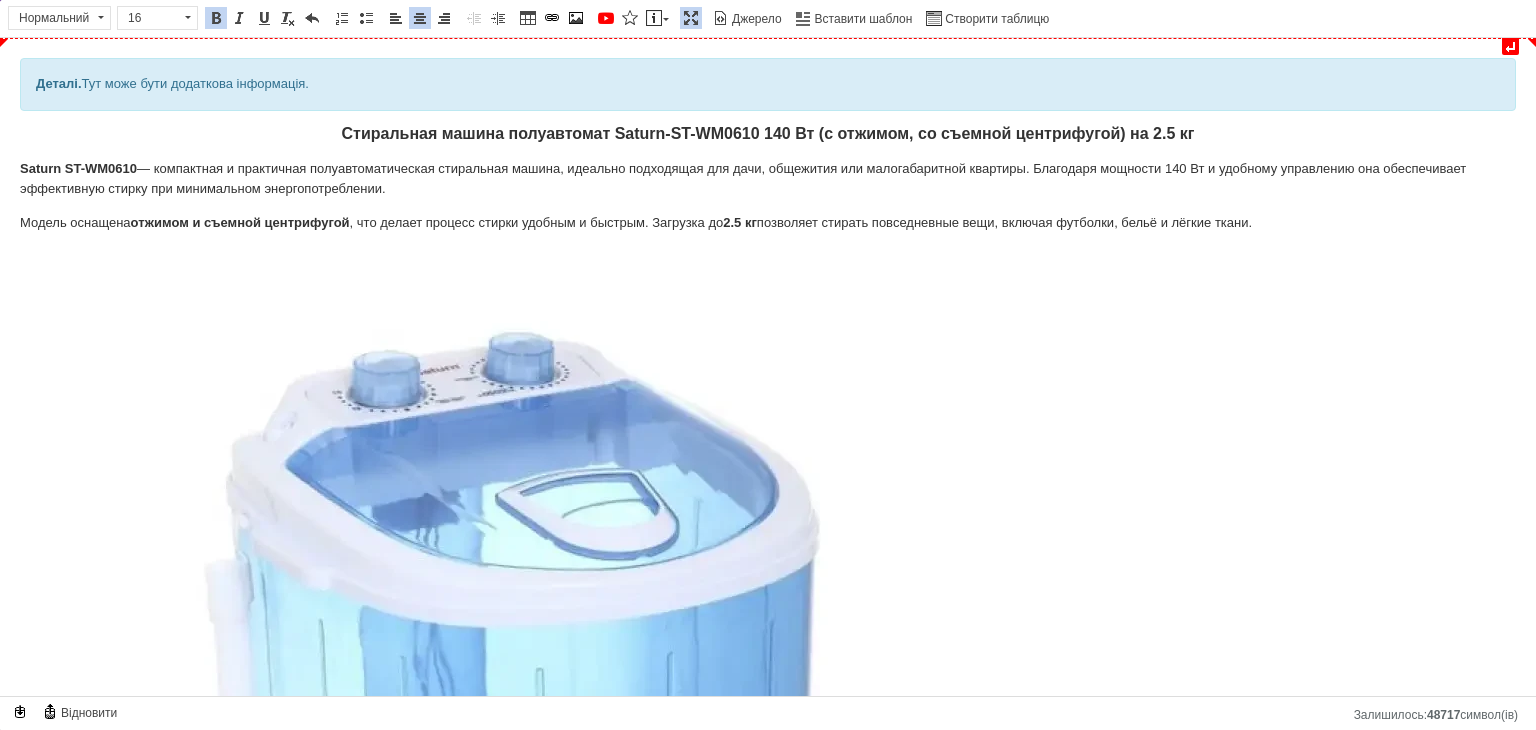 click on "Деталі.  Тут може бути додаткова інформація." at bounding box center [768, 84] 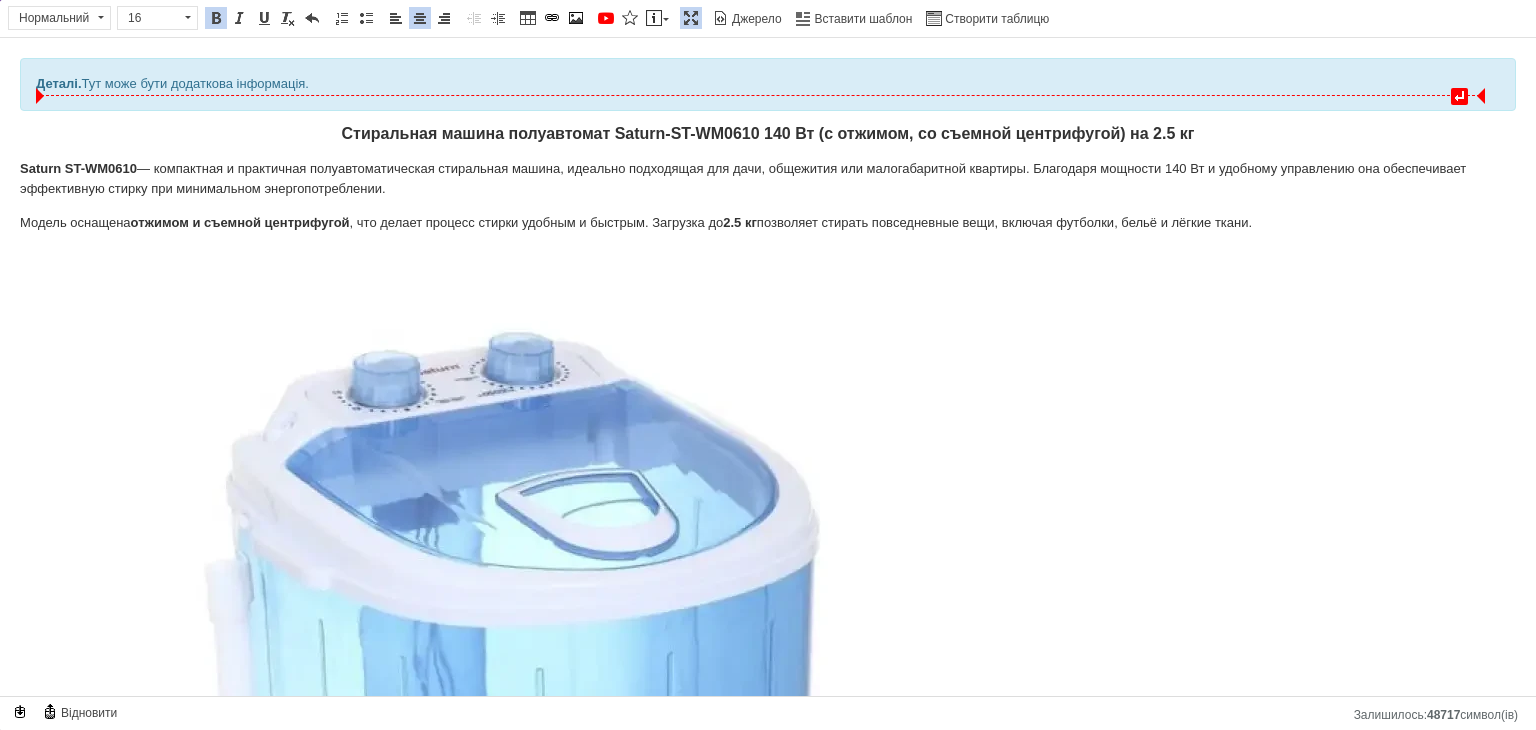 click on "Деталі.  Тут може бути додаткова інформація." at bounding box center [768, 84] 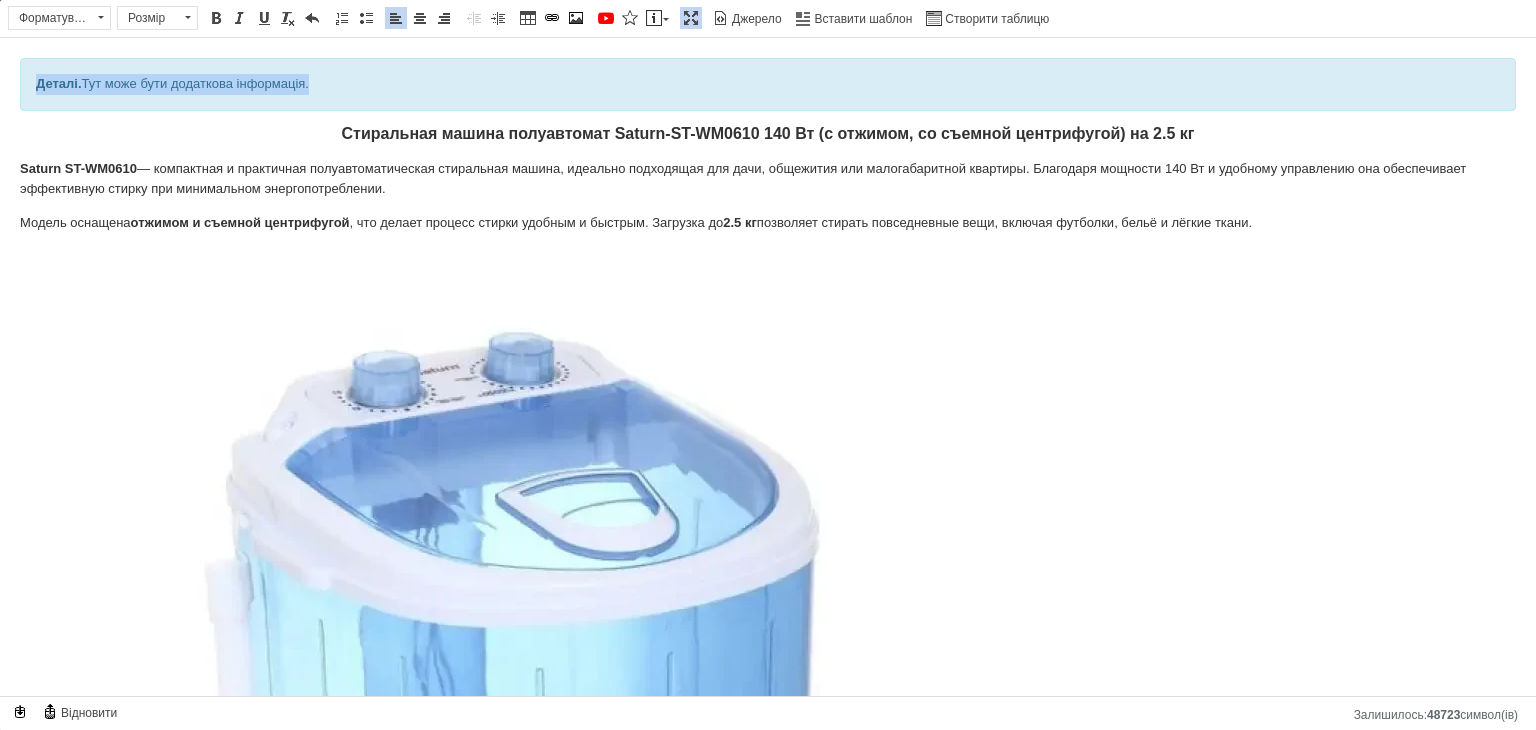 click on "Деталі.  Тут може бути додаткова інформація." at bounding box center (768, 84) 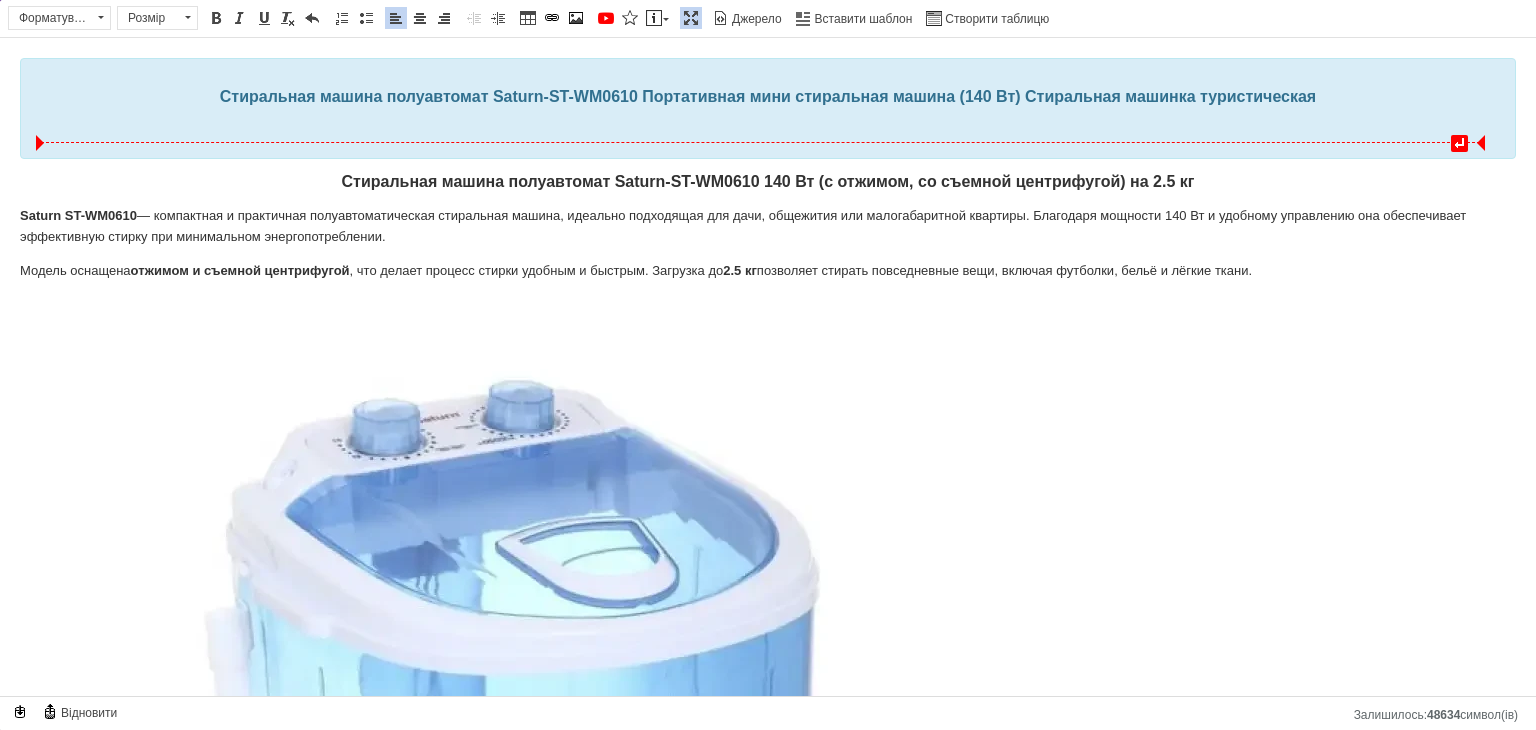 type 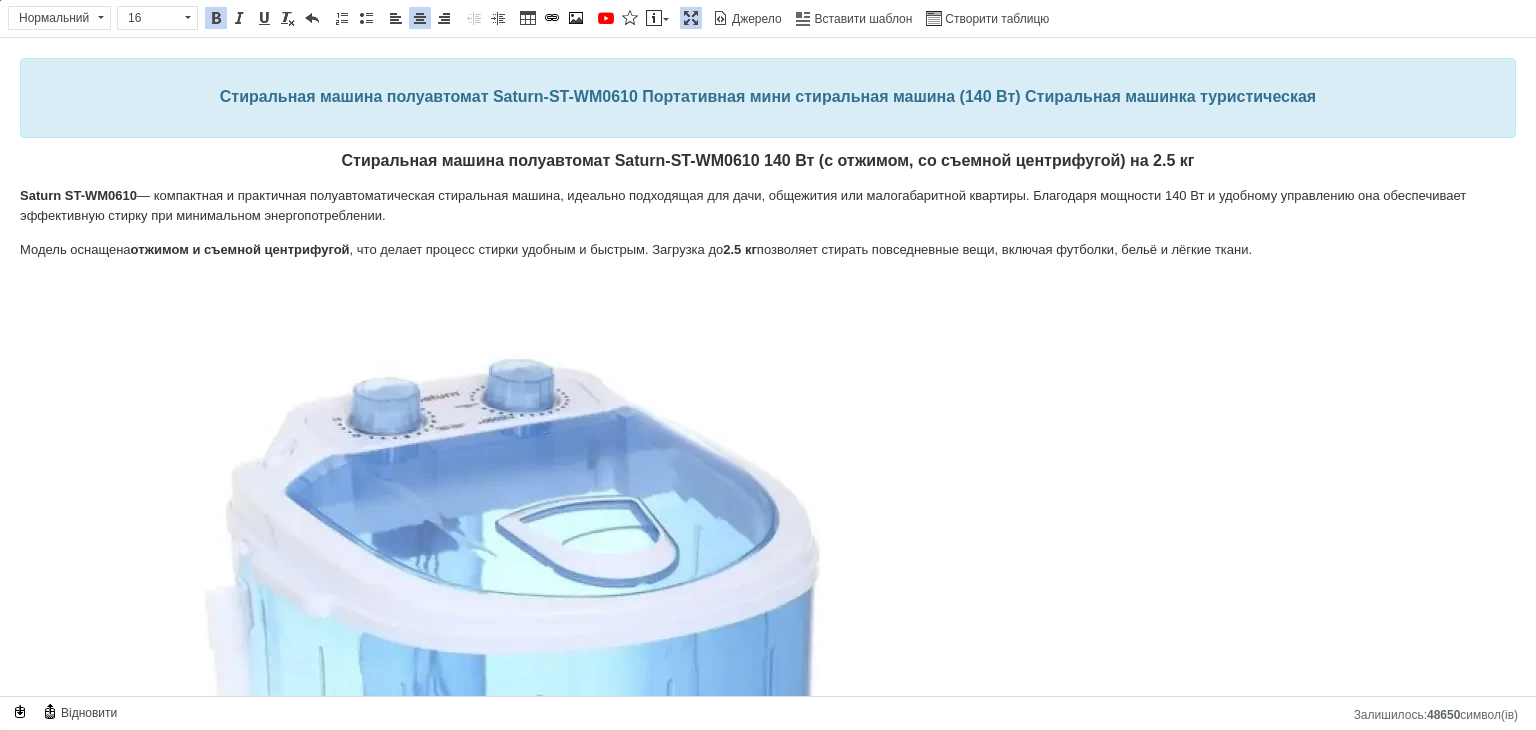 drag, startPoint x: 1275, startPoint y: 251, endPoint x: 0, endPoint y: 199, distance: 1276.0599 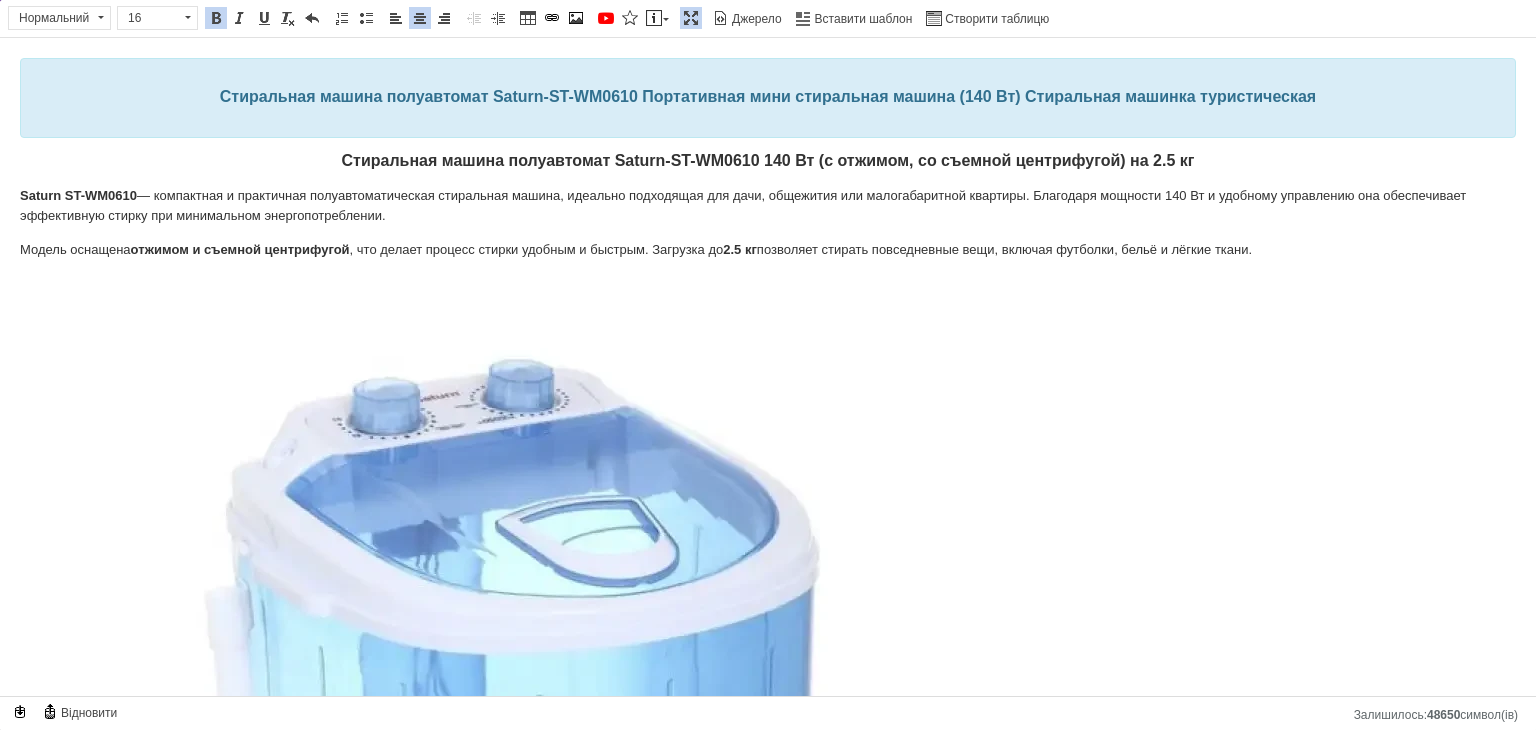 click on "Стиральная машина полуавтомат Saturn-ST-WM0610 Портативная мини стиральная машина (140 Вт) Стиральная машинка туристическая Стиральная машина полуавтомат Saturn-ST-WM0610 140 Вт (с отжимом, со съемной центрифугой) на 2.5 кг Saturn ST-WM0610  — компактная и практичная полуавтоматическая стиральная машина, идеально подходящая для дачи, общежития или малогабаритной квартиры. Благодаря мощности 140 Вт и удобному управлению она обеспечивает эффективную стирку при минимальном энергопотреблении. Модель оснащена  отжимом и съемной центрифугой 2.5 кг Характеристики: производитель Saturn" at bounding box center (768, 1943) 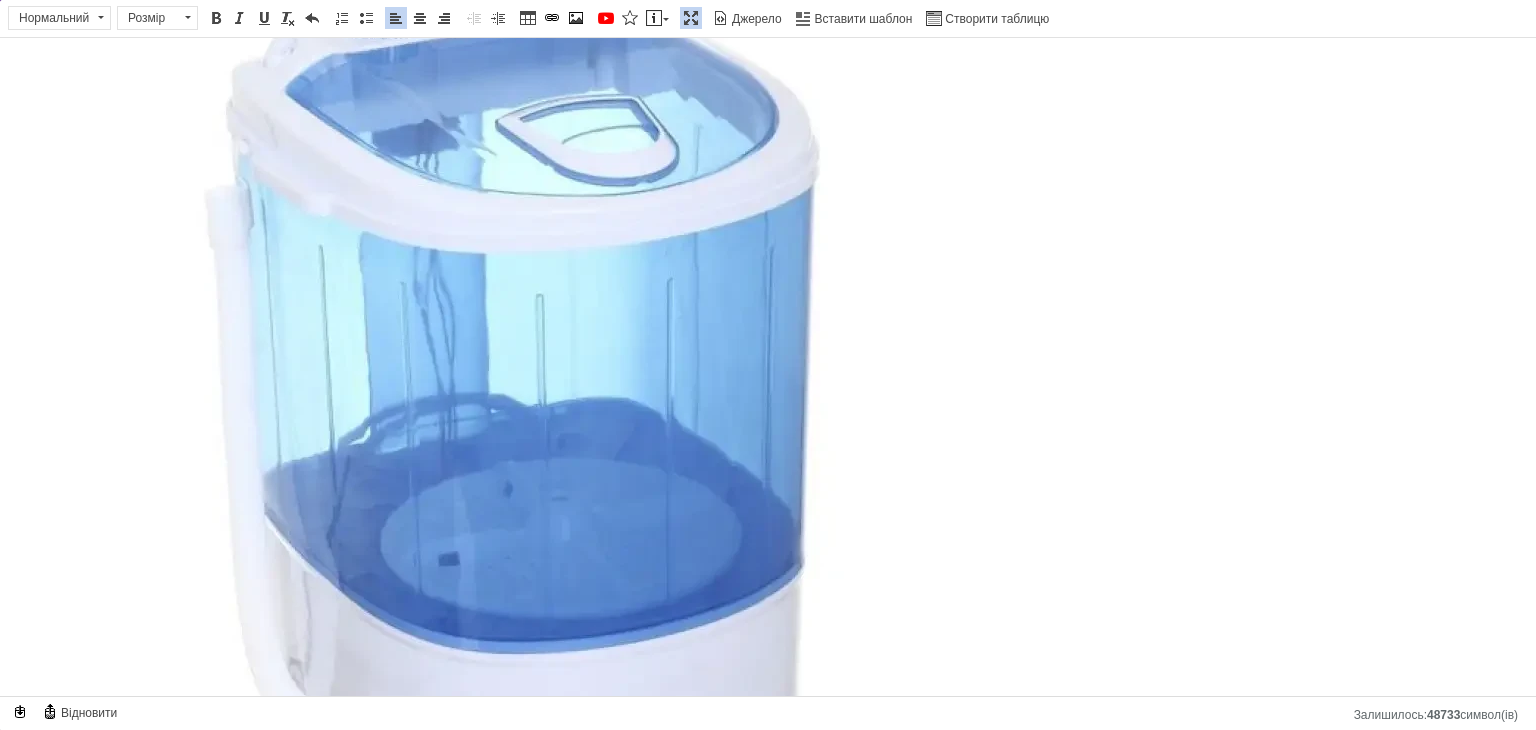 scroll, scrollTop: 400, scrollLeft: 0, axis: vertical 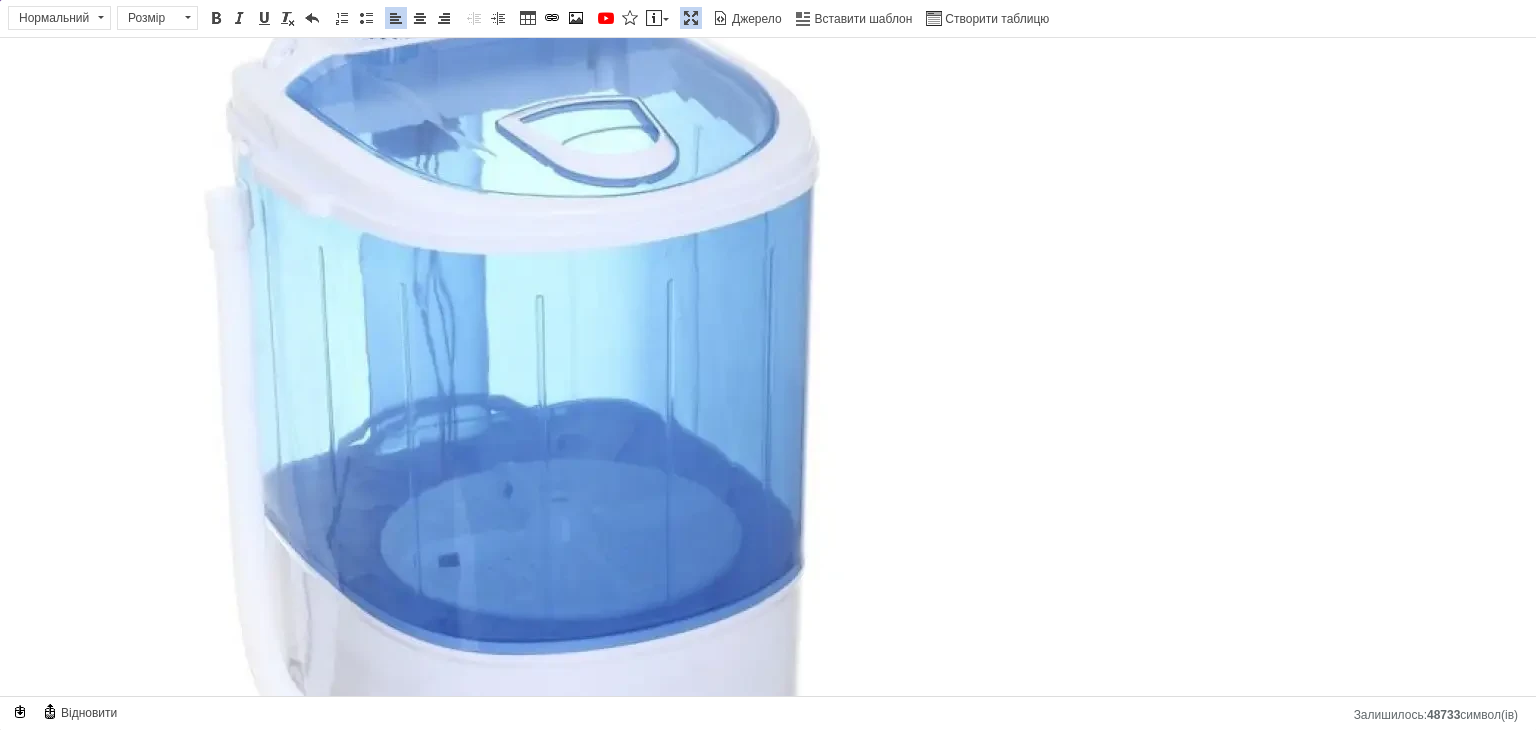 click on "Стиральная машина полуавтомат Saturn-ST-WM0610 Портативная мини стиральная машина (140 Вт) Стиральная машинка туристическая Стиральная машина полуавтомат Saturn-ST-WM0610 140 Вт (с отжимом, со съемной центрифугой) на 2.5 кг Ищете недорогую и удобную стиральную машину для дачи, общежития или небольшой квартиры?  Saturn ST-WM0610  — отличное решение! Полуавтоматическая модель с загрузкой до  2.5 кг Характеристики: тип стиральная машина полуавтомат производитель Saturn сфера применения для дома (бытовая) тип загрузки вертикальная тип установки отдельная (соло) таймер стирки 15 минут" at bounding box center [768, 1543] 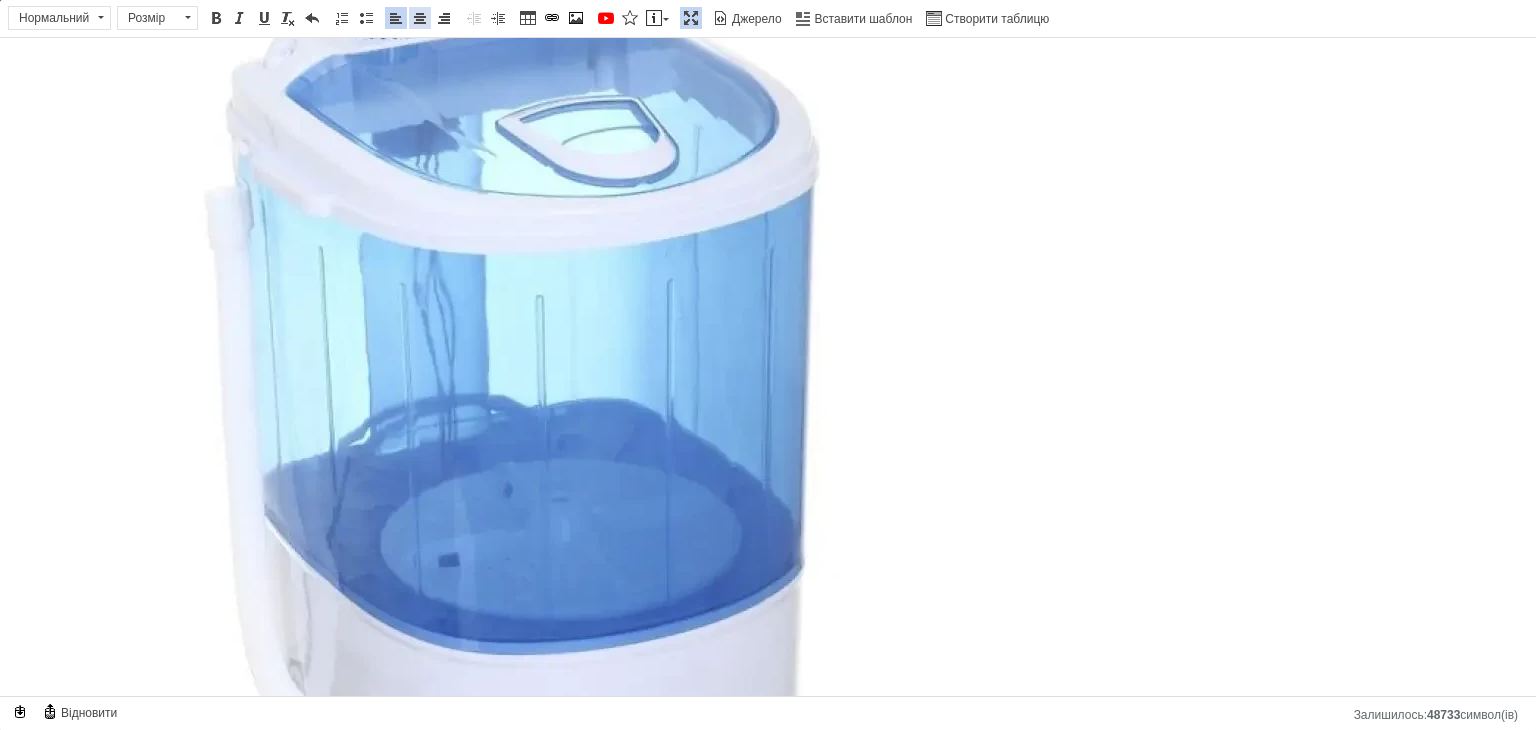 drag, startPoint x: 424, startPoint y: 22, endPoint x: 549, endPoint y: 71, distance: 134.26094 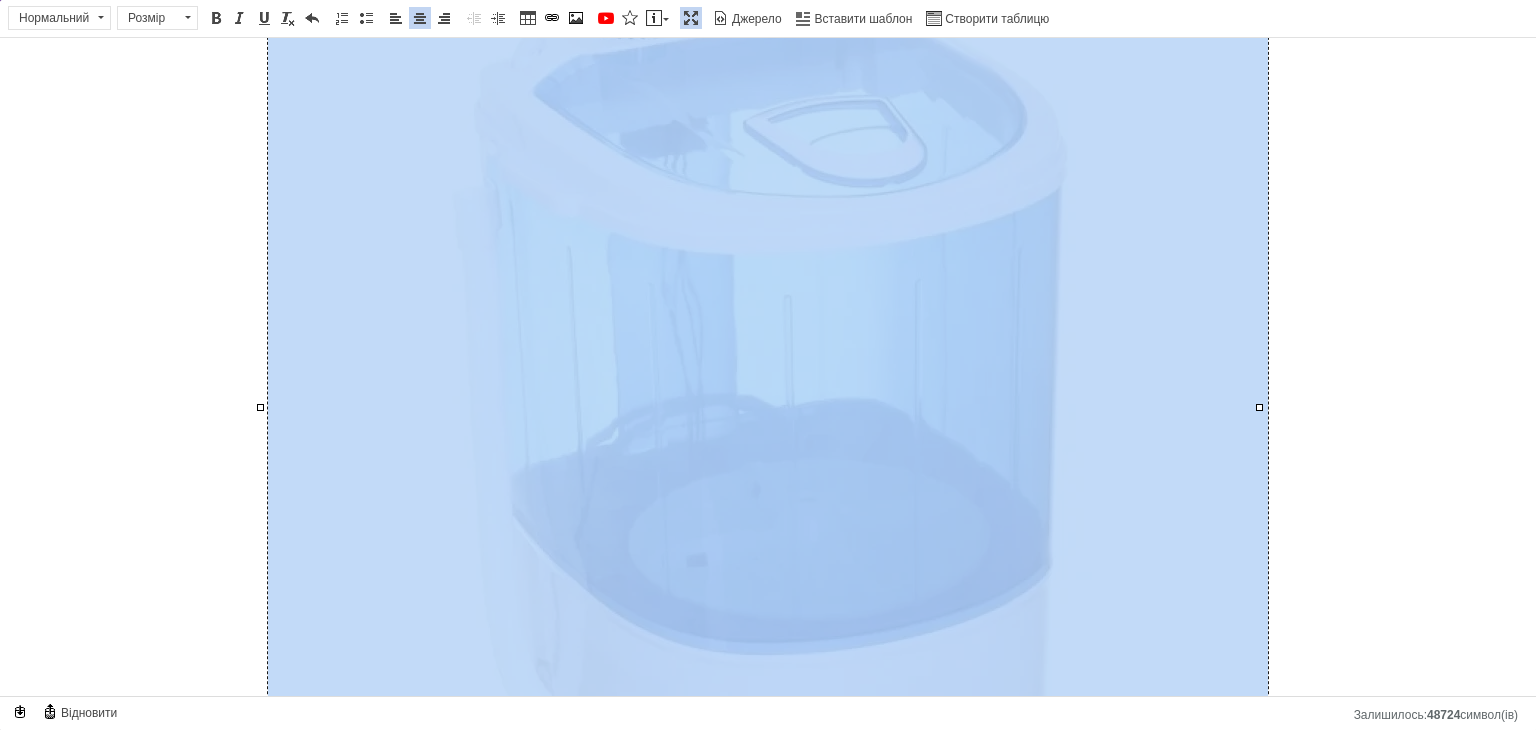click 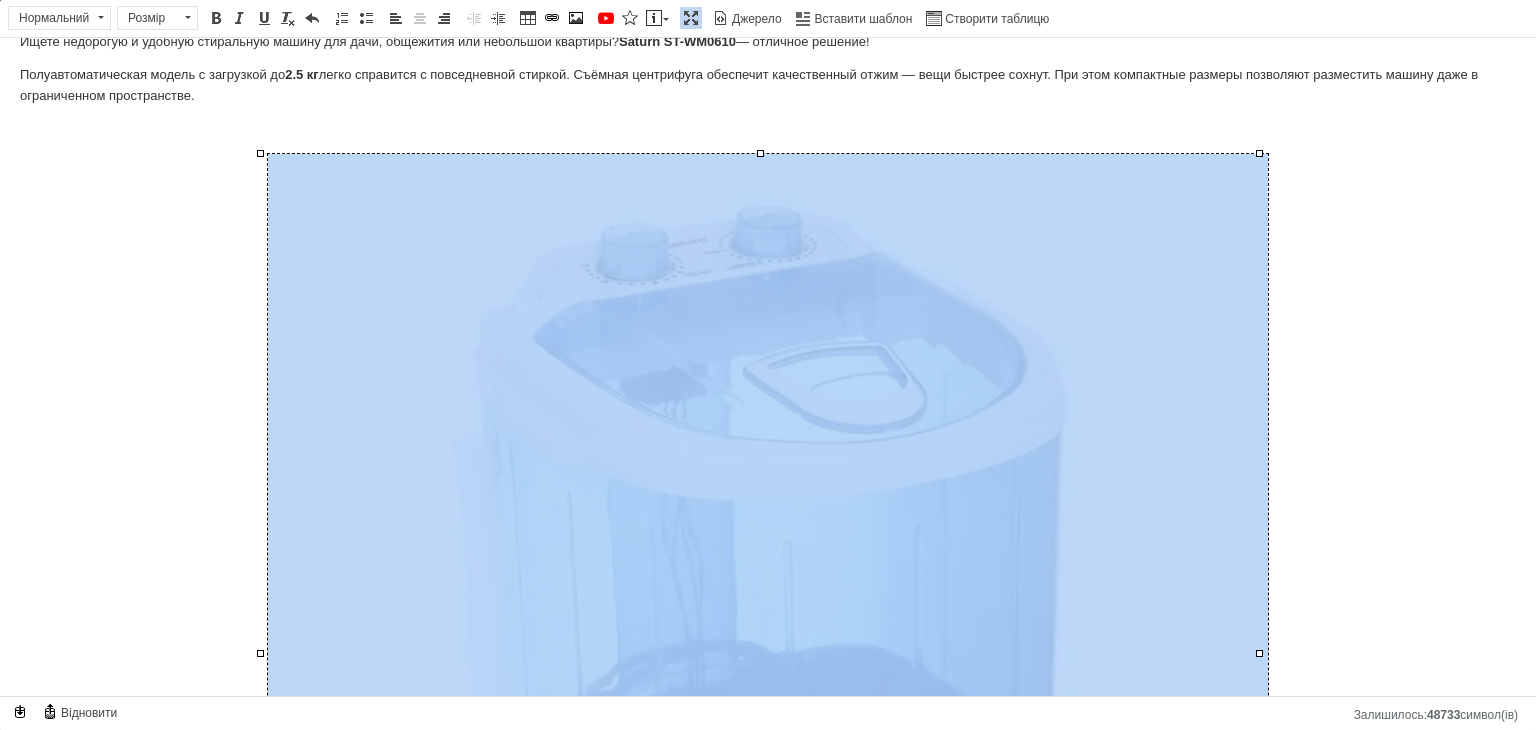 scroll, scrollTop: 0, scrollLeft: 0, axis: both 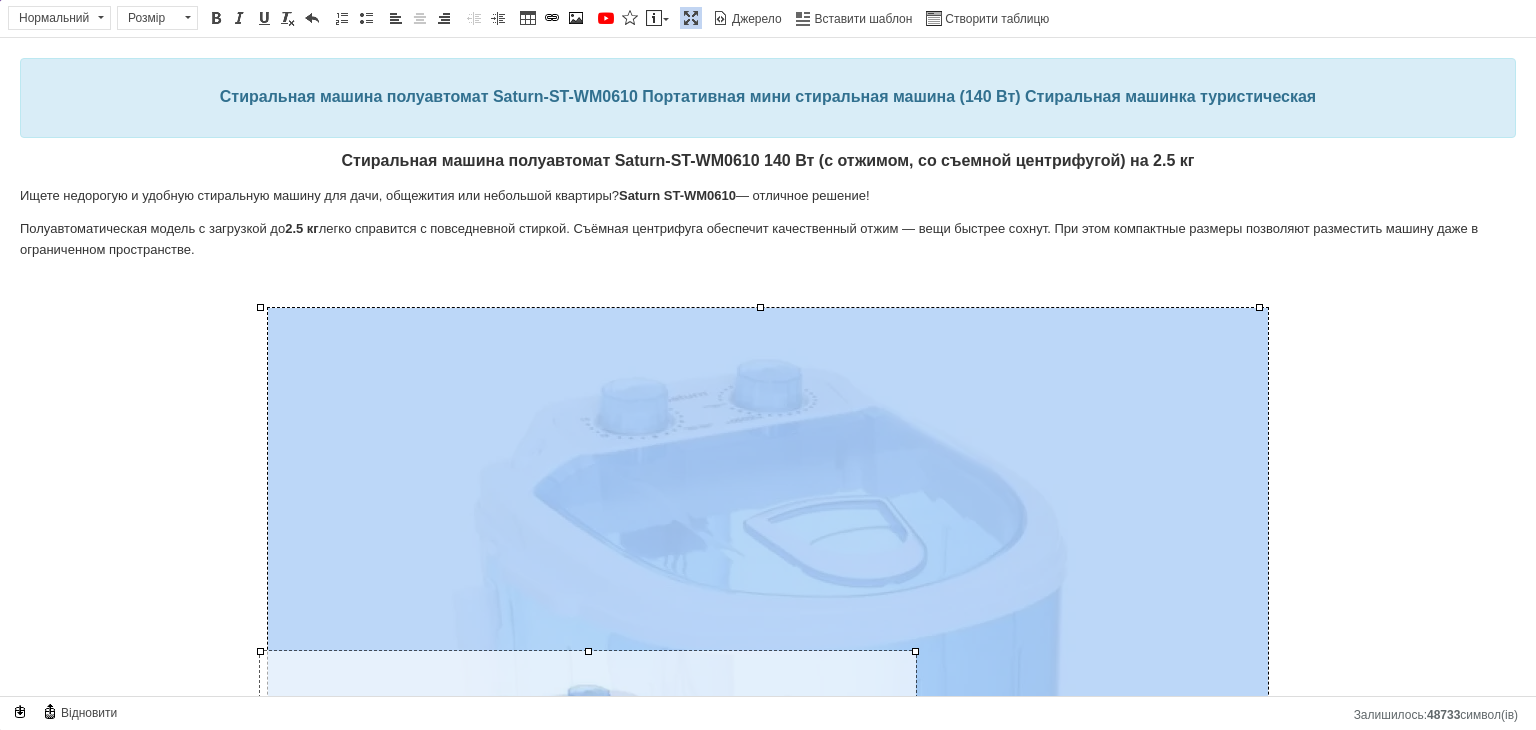 drag, startPoint x: 1259, startPoint y: 308, endPoint x: 910, endPoint y: 732, distance: 549.1603 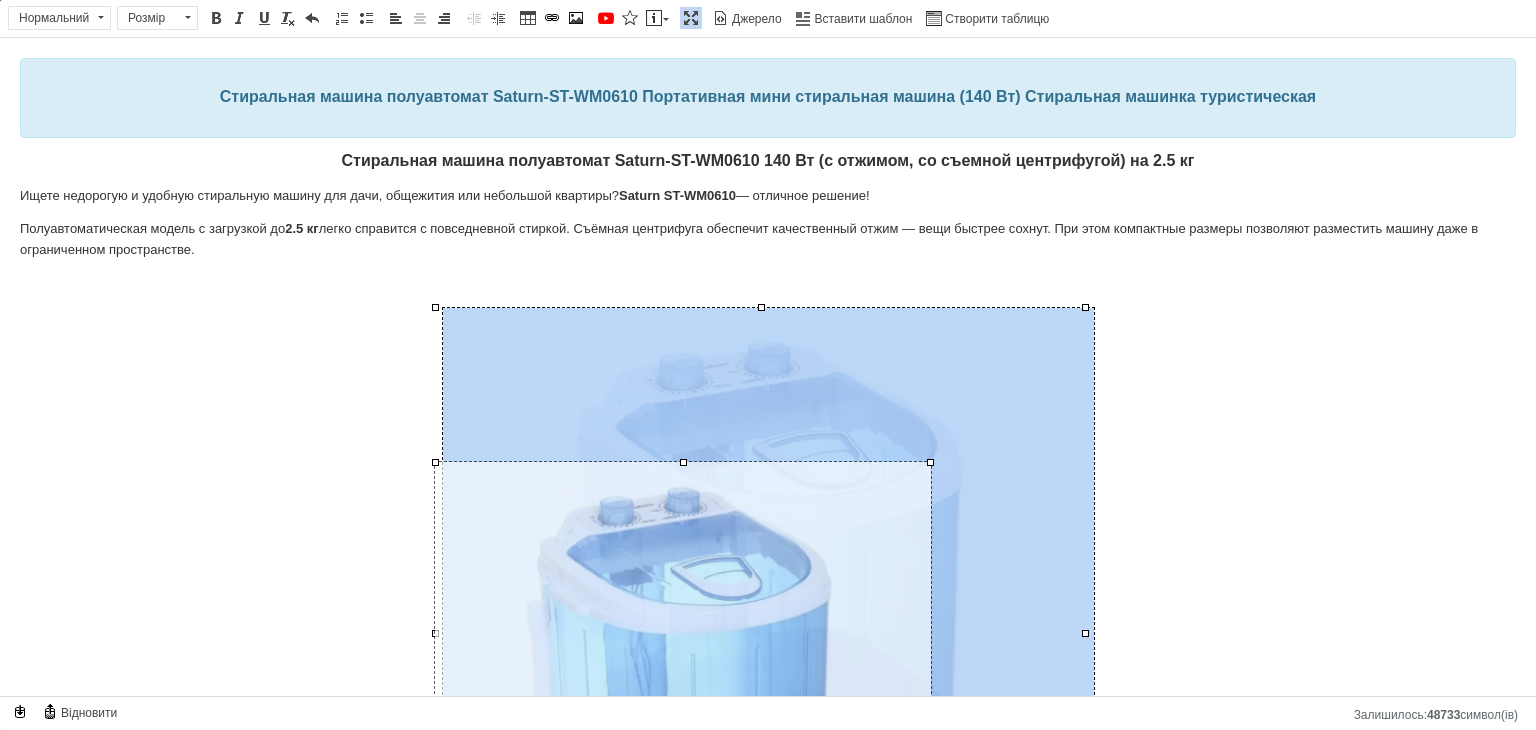 drag, startPoint x: 1086, startPoint y: 309, endPoint x: 892, endPoint y: 464, distance: 248.31633 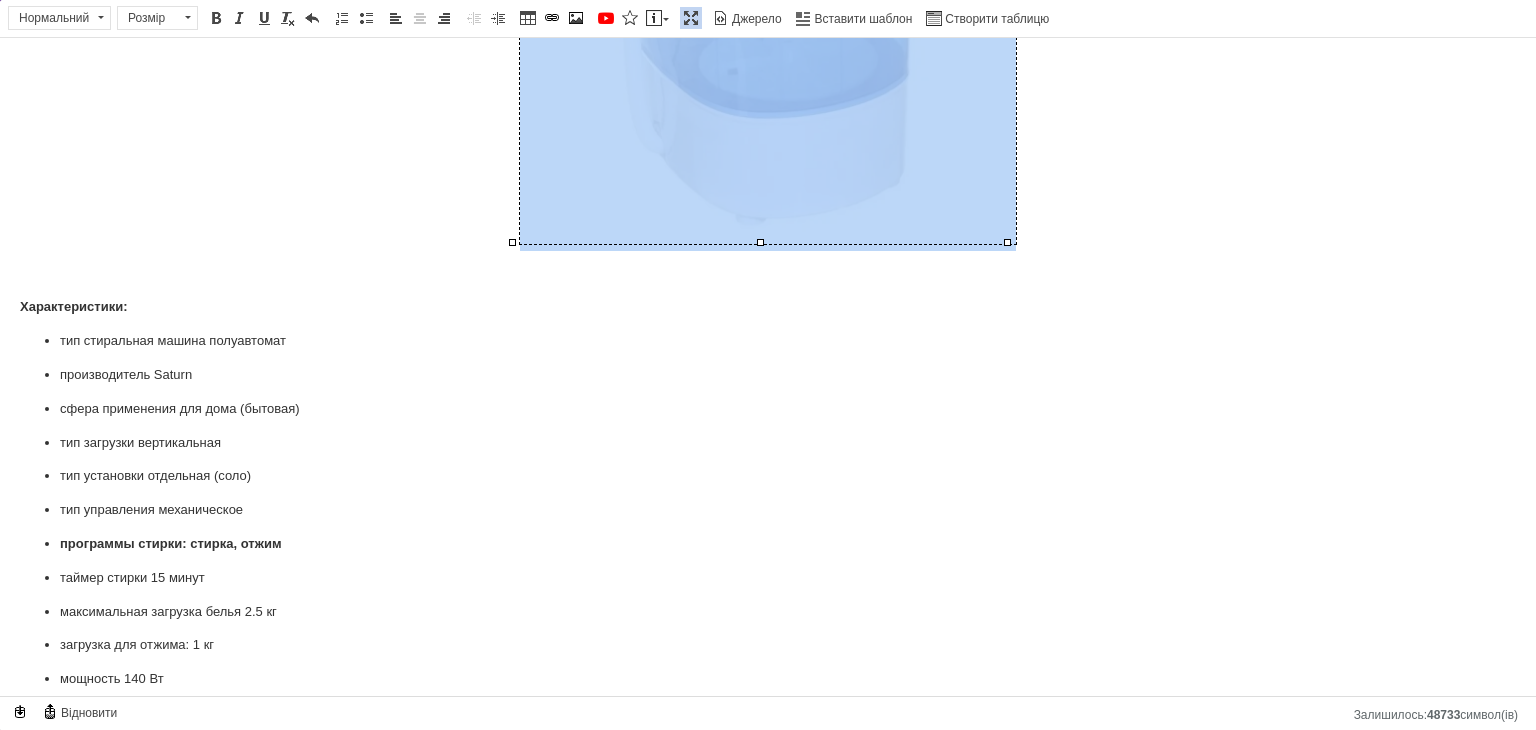 scroll, scrollTop: 1200, scrollLeft: 0, axis: vertical 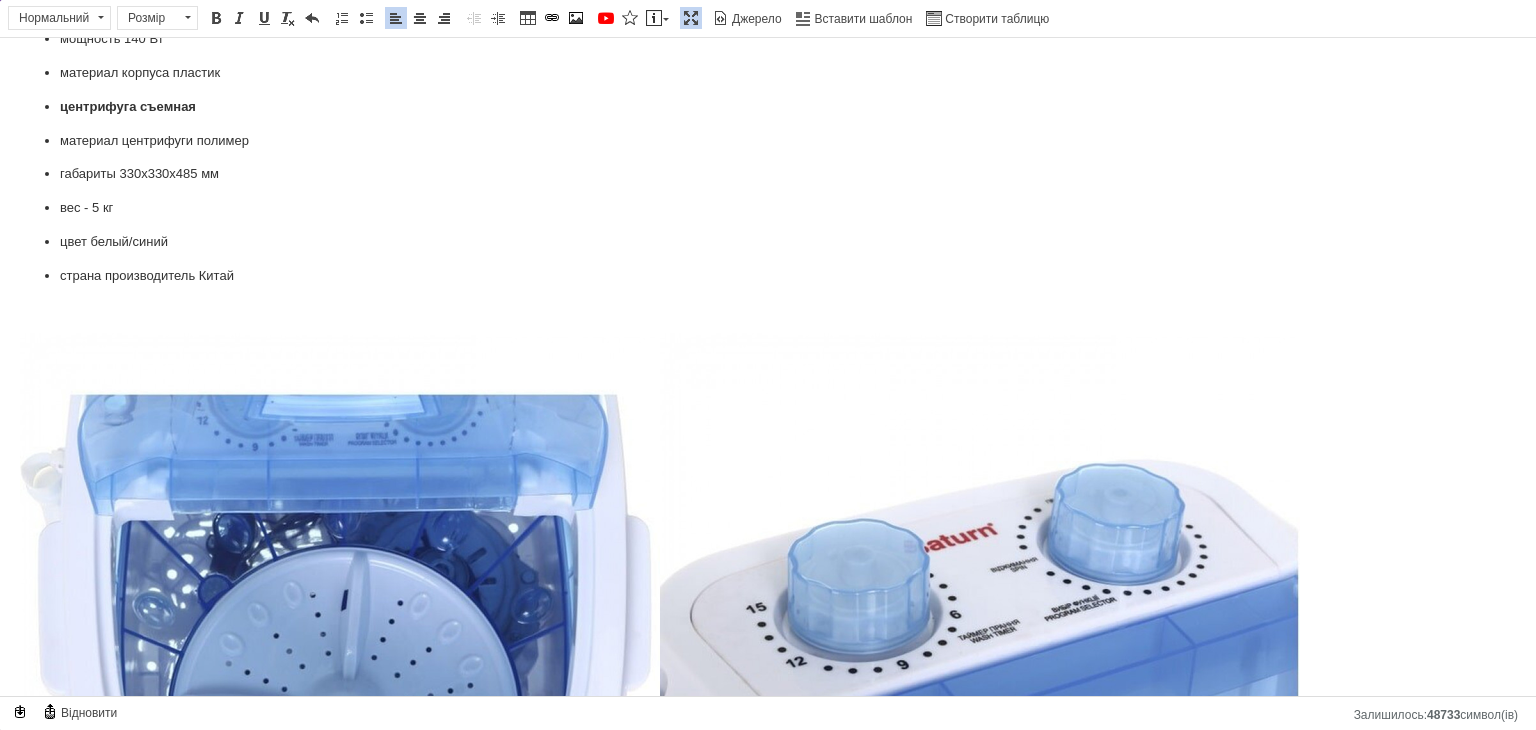 click on "Стиральная машина полуавтомат Saturn-ST-WM0610 Портативная мини стиральная машина (140 Вт) Стиральная машинка туристическая Стиральная машина полуавтомат Saturn-ST-WM0610 140 Вт (с отжимом, со съемной центрифугой) на 2.5 кг Ищете недорогую и удобную стиральную машину для дачи, общежития или небольшой квартиры?  Saturn ST-WM0610  — отличное решение! Полуавтоматическая модель с загрузкой до  2.5 кг Характеристики: тип стиральная машина полуавтомат производитель Saturn сфера применения для дома (бытовая) тип загрузки вертикальная тип установки отдельная (соло) таймер стирки 15 минут" at bounding box center (768, 491) 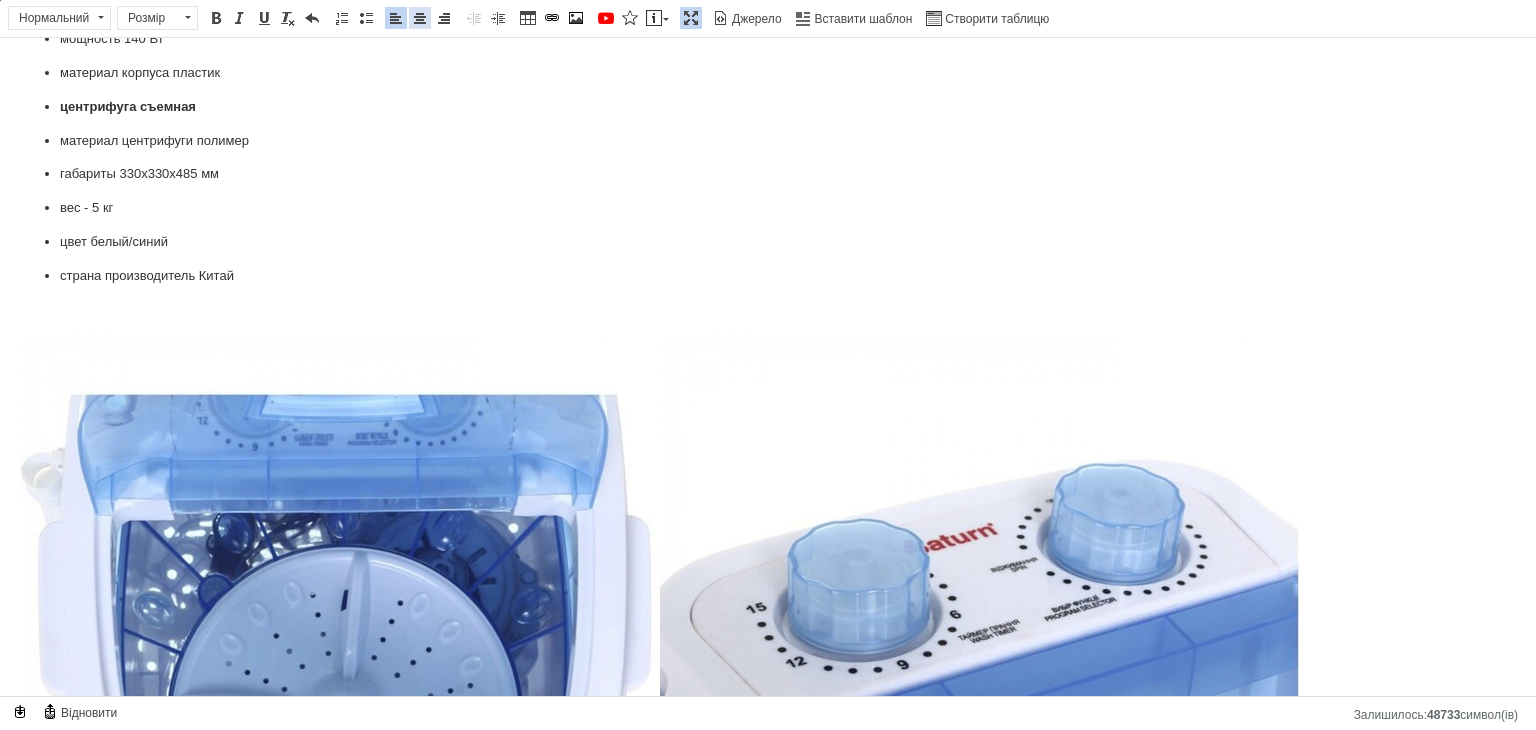 drag, startPoint x: 421, startPoint y: 21, endPoint x: 425, endPoint y: 9, distance: 12.649111 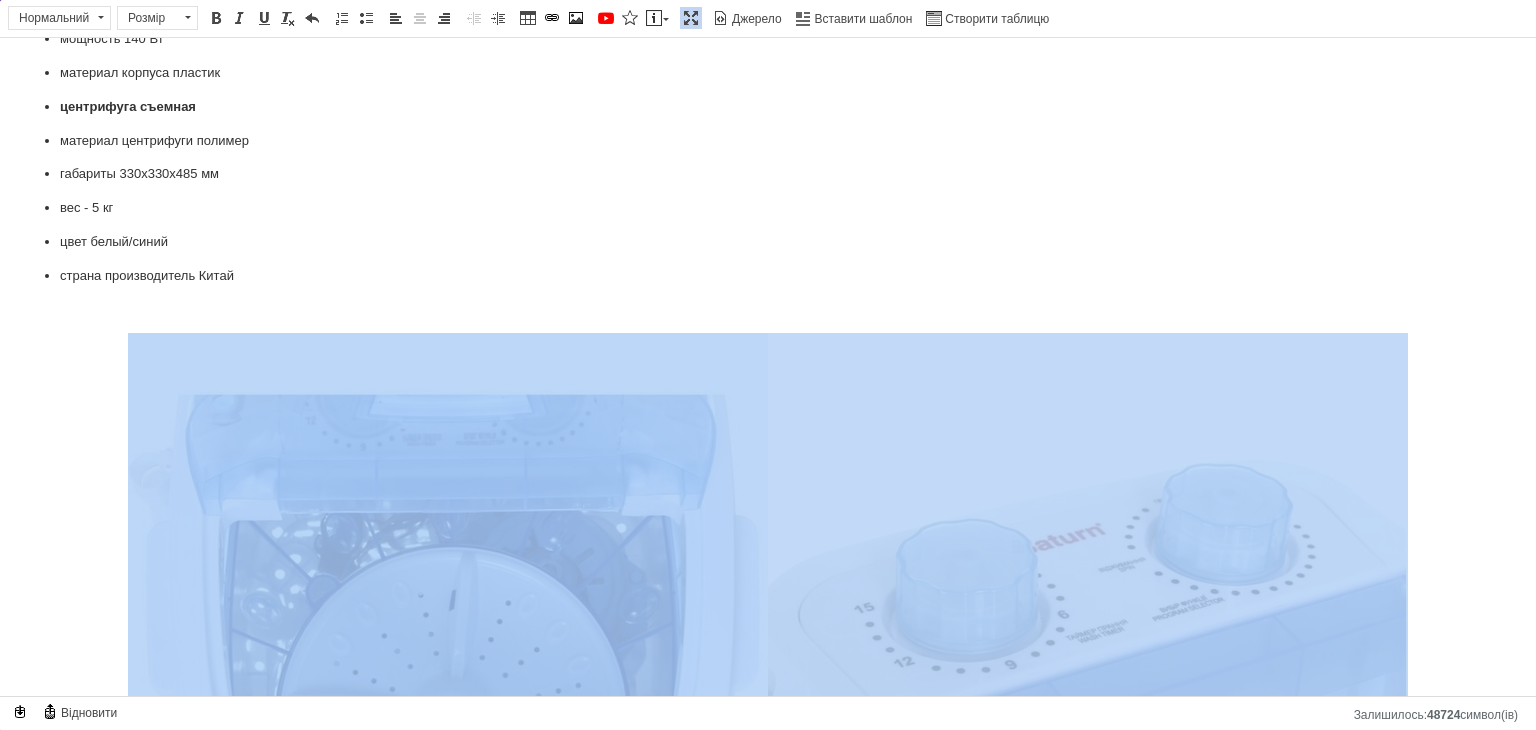 drag, startPoint x: 784, startPoint y: 554, endPoint x: 774, endPoint y: 516, distance: 39.293766 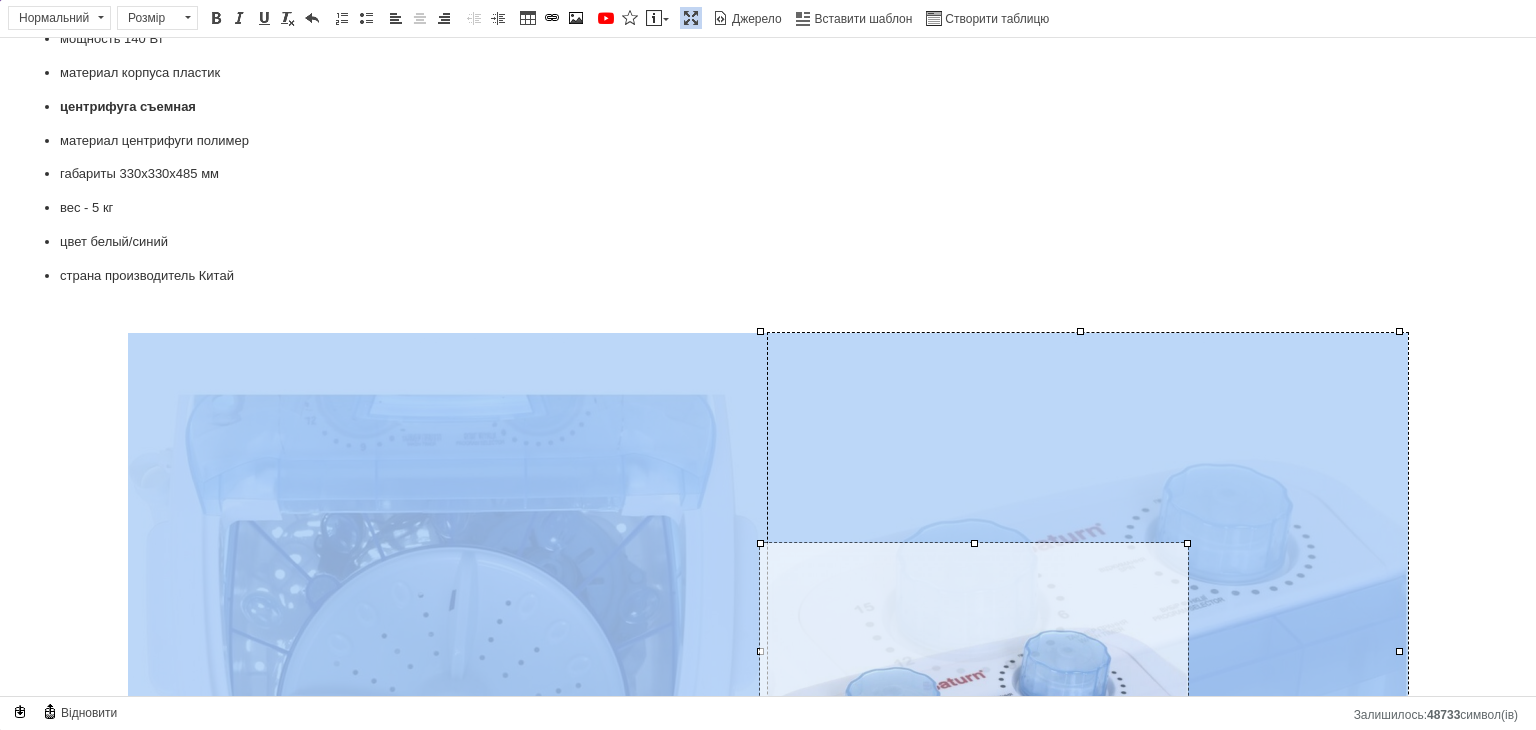 drag, startPoint x: 1400, startPoint y: 332, endPoint x: 1031, endPoint y: 536, distance: 421.6361 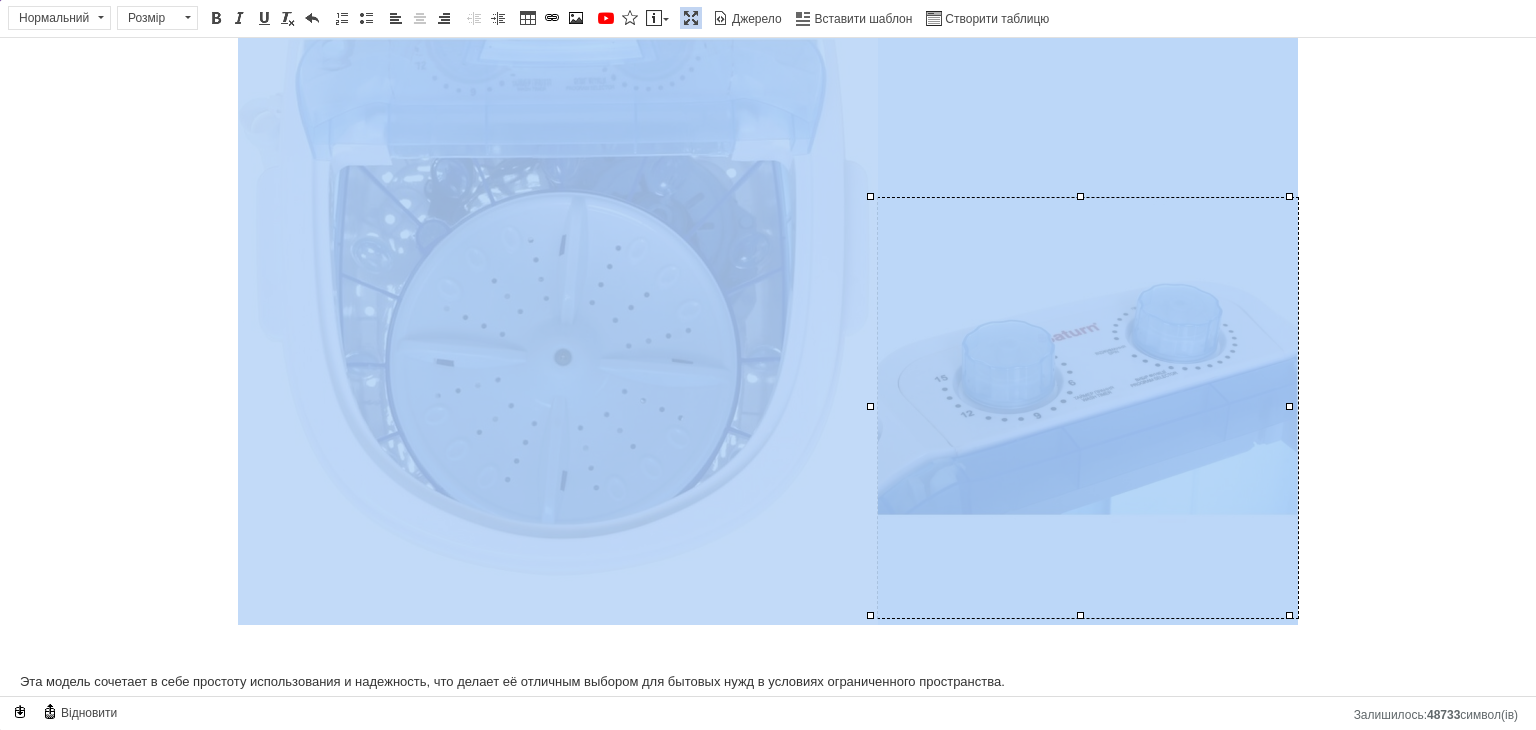 scroll, scrollTop: 1600, scrollLeft: 0, axis: vertical 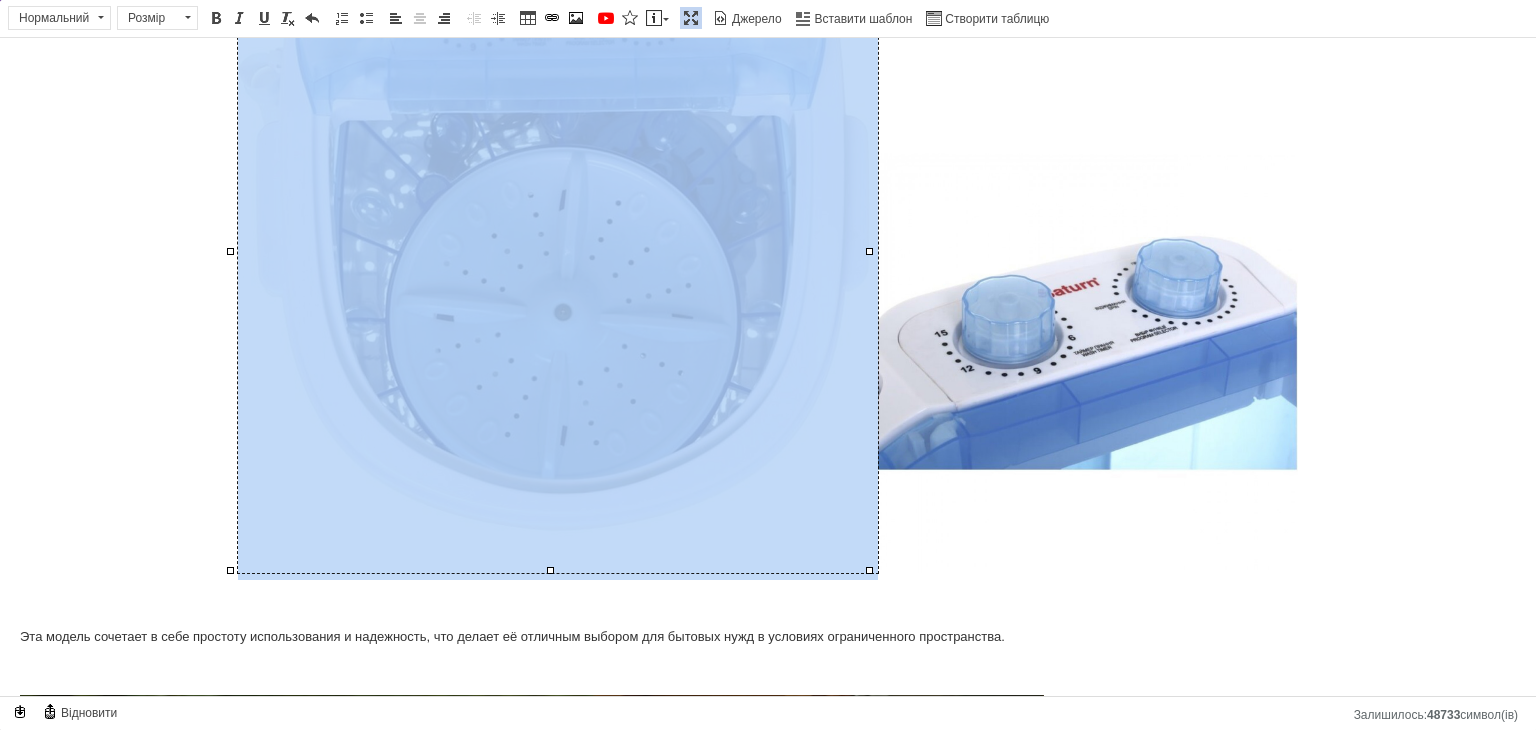 click 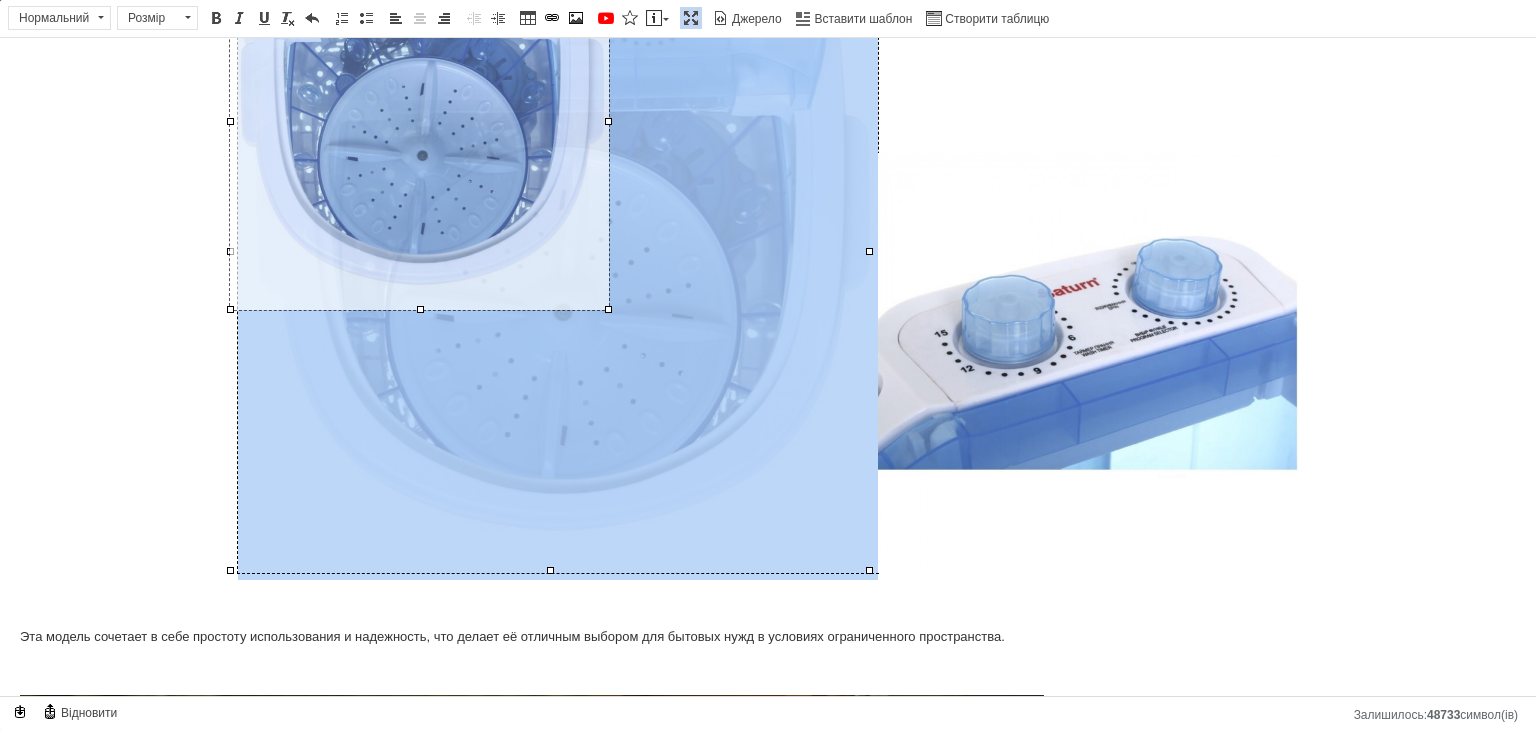 drag, startPoint x: 869, startPoint y: 567, endPoint x: 588, endPoint y: 306, distance: 383.51273 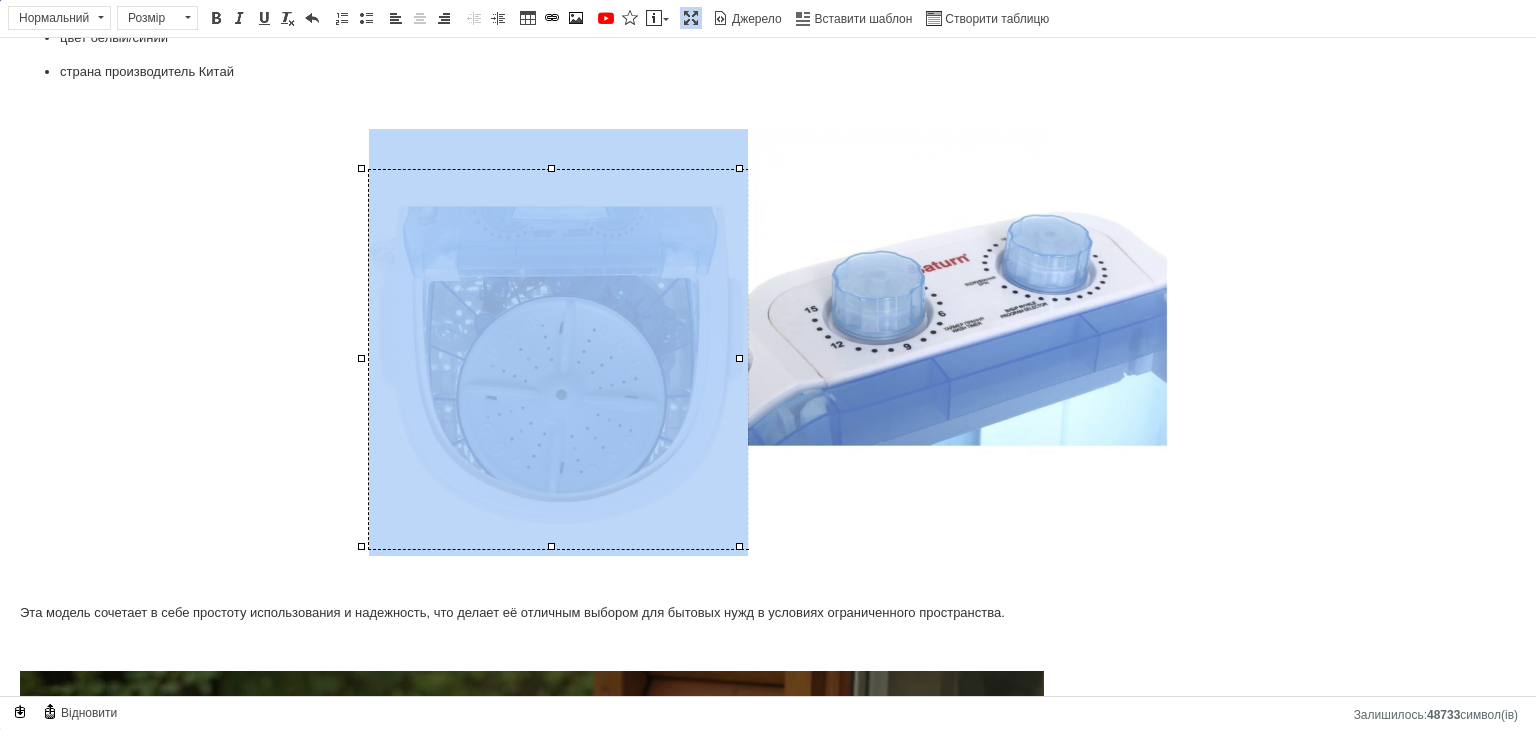 scroll, scrollTop: 1400, scrollLeft: 0, axis: vertical 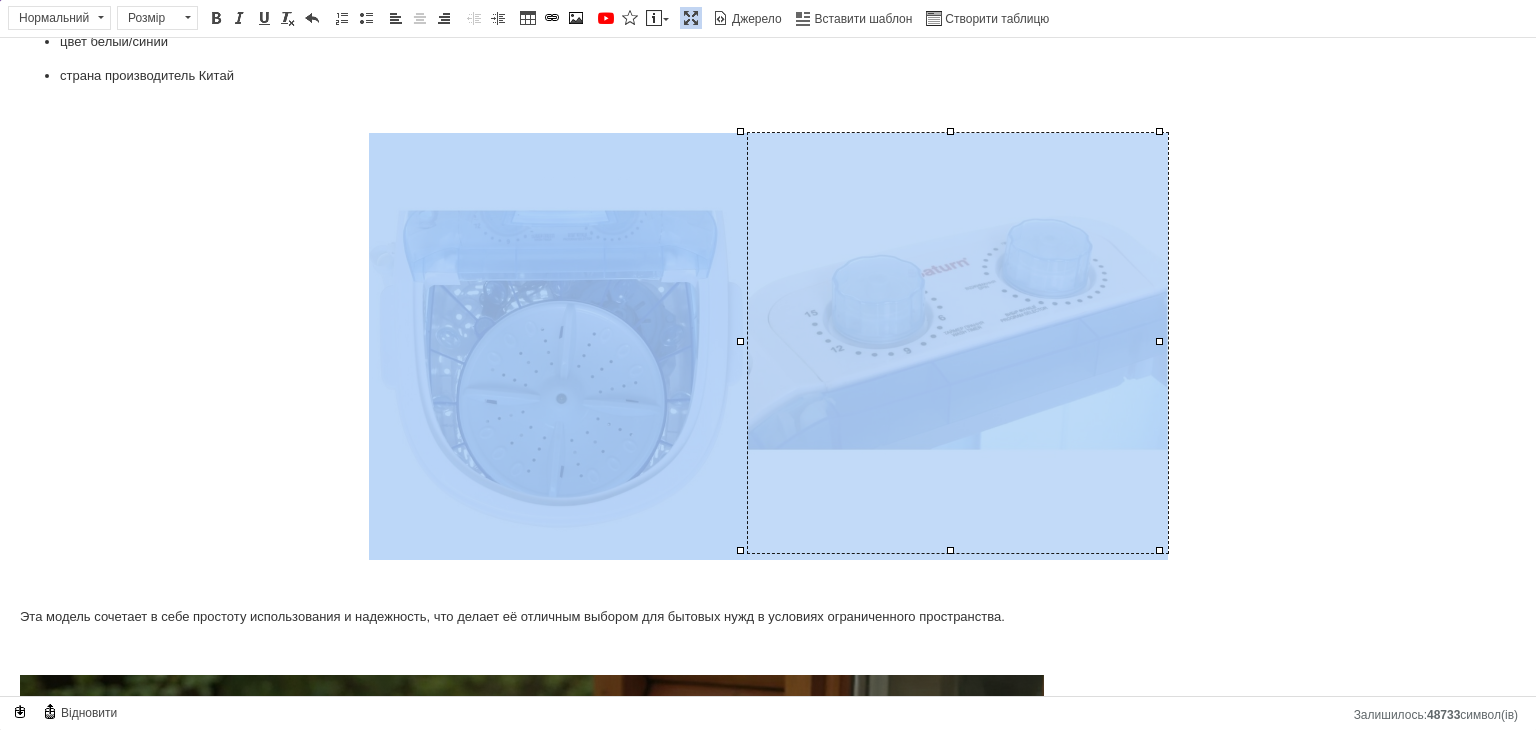 click 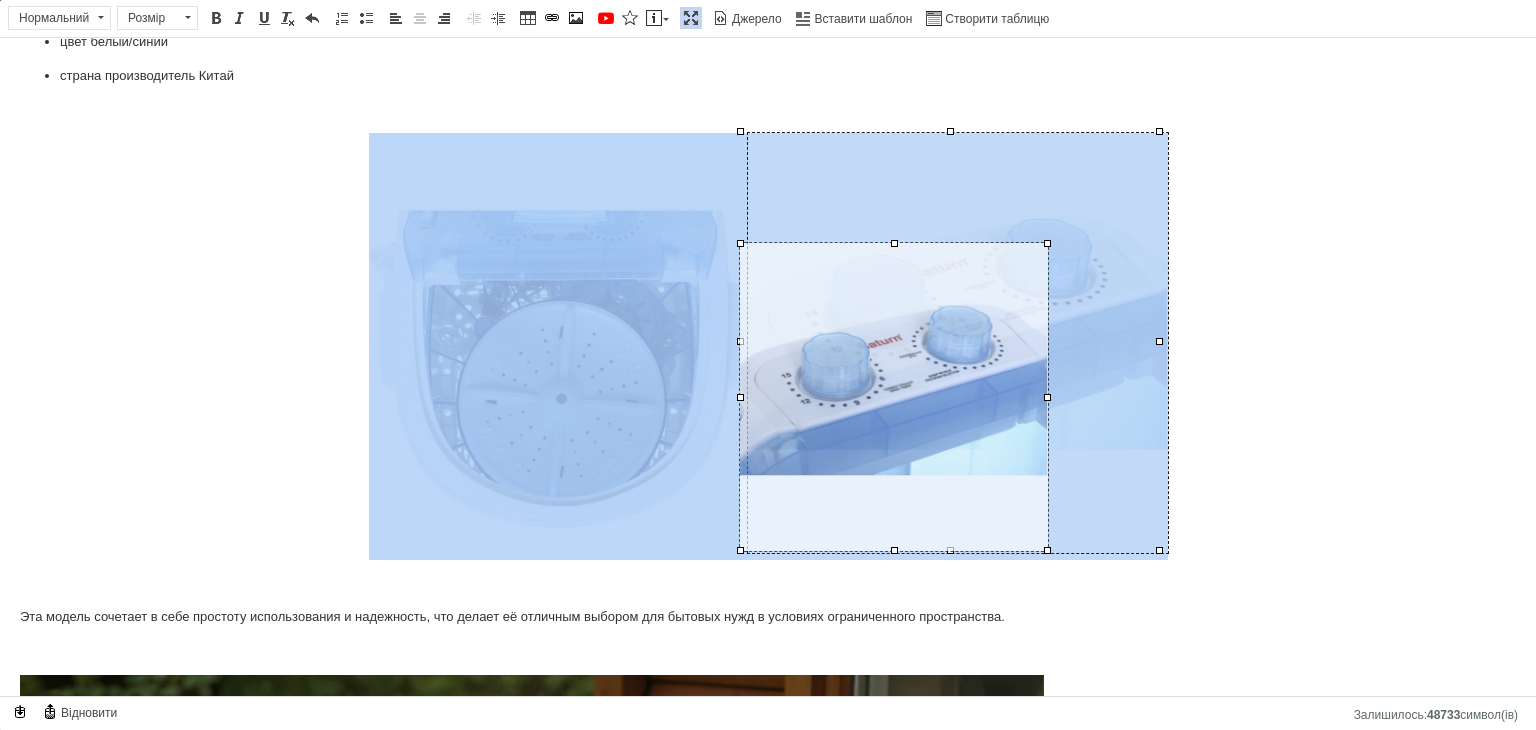 drag, startPoint x: 1158, startPoint y: 129, endPoint x: 1026, endPoint y: 252, distance: 180.4245 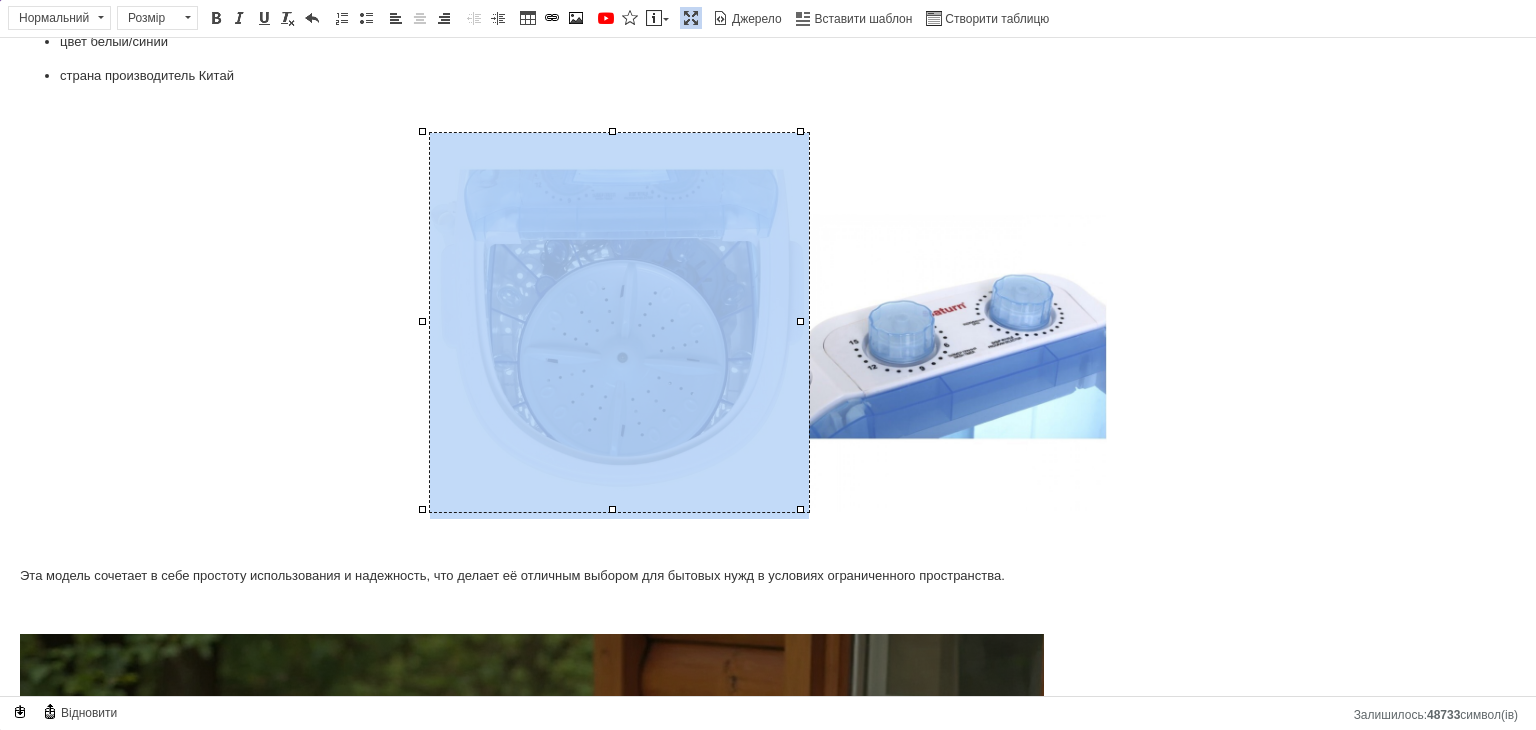 click 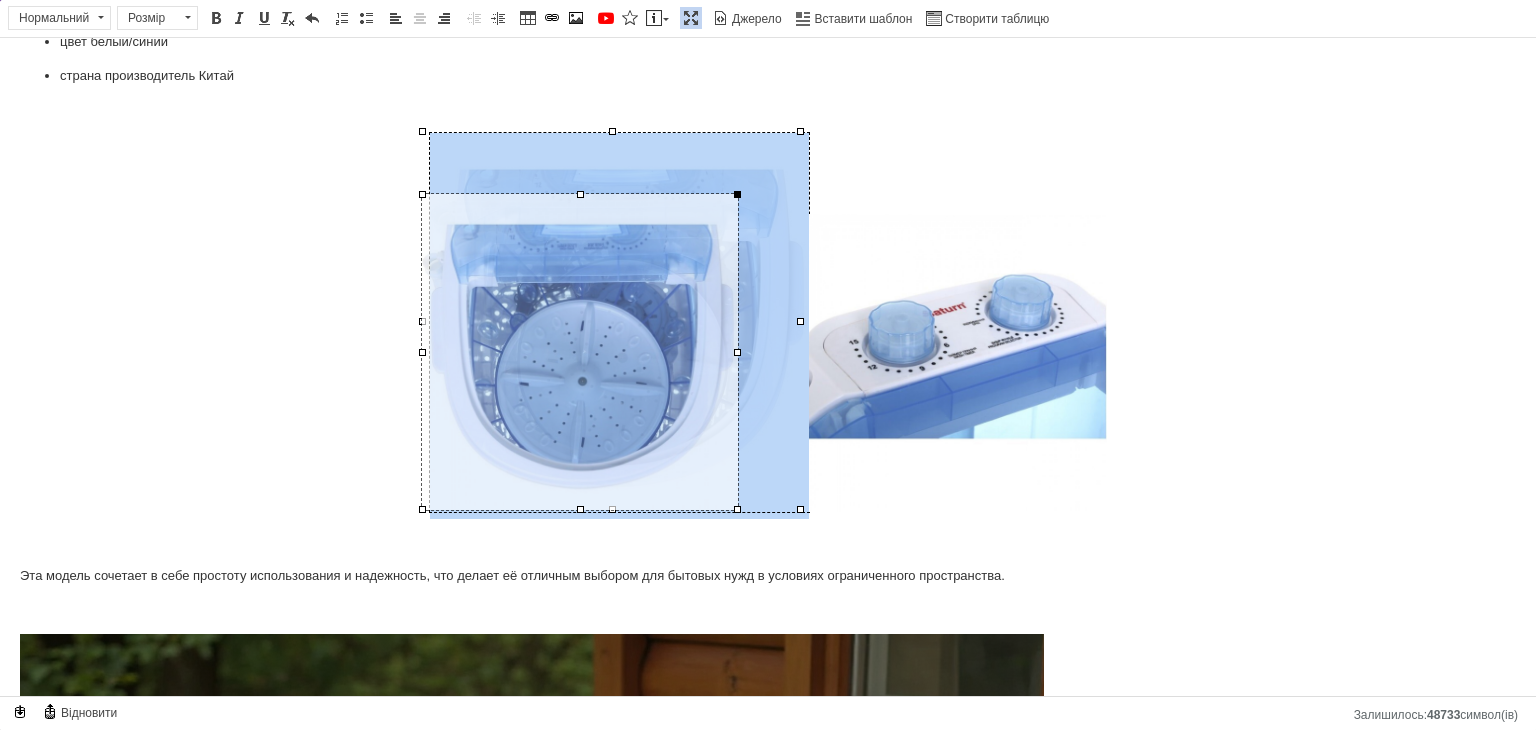 drag, startPoint x: 803, startPoint y: 132, endPoint x: 736, endPoint y: 195, distance: 91.967384 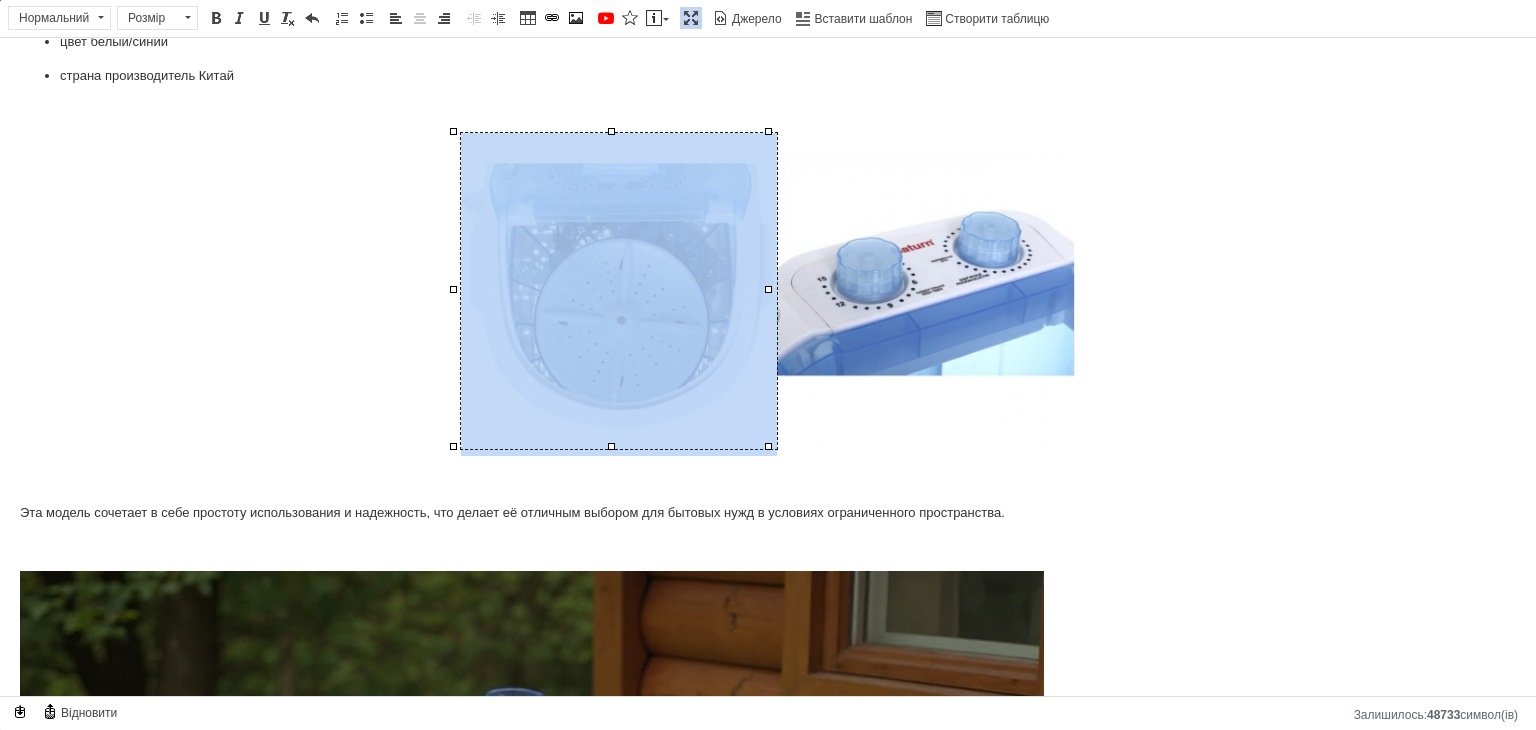 click 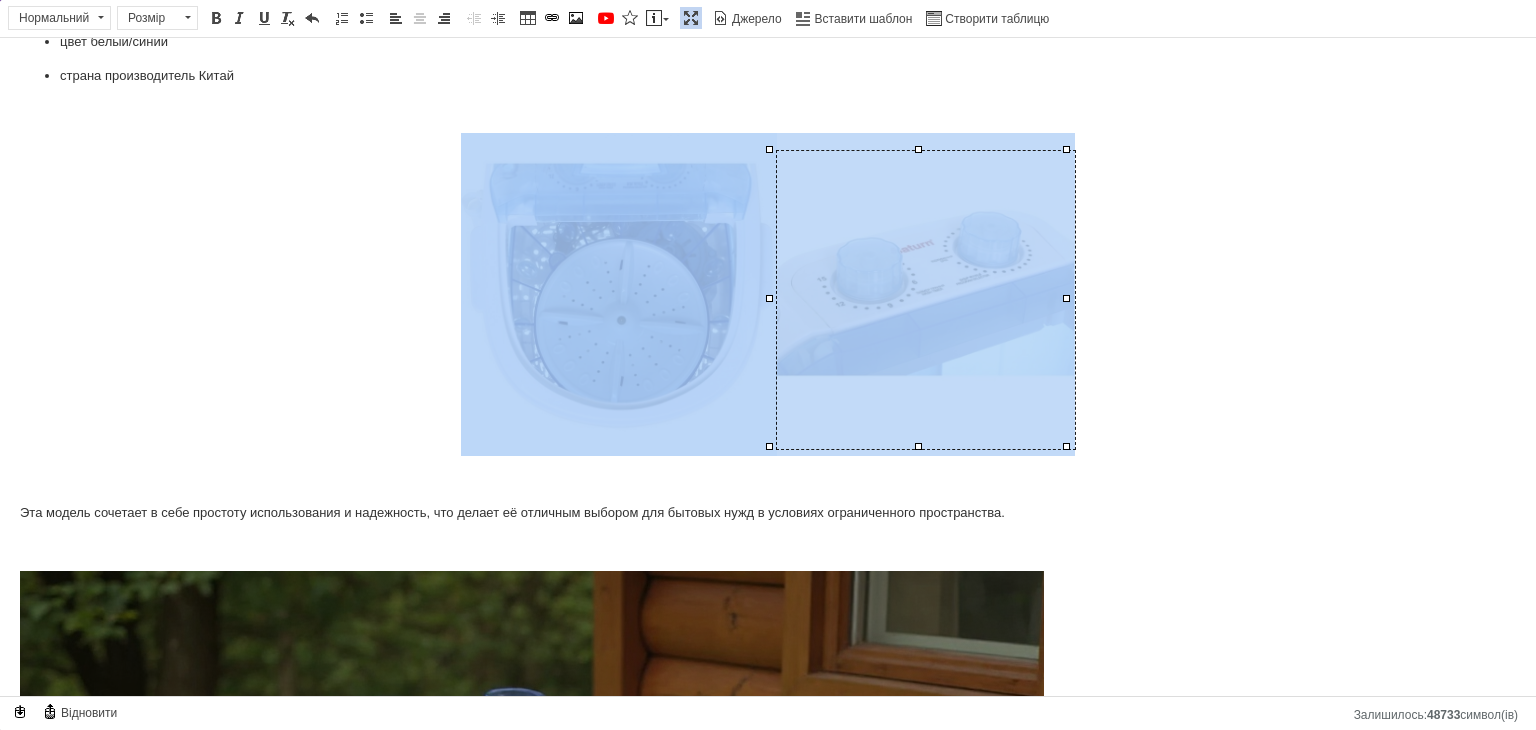 click 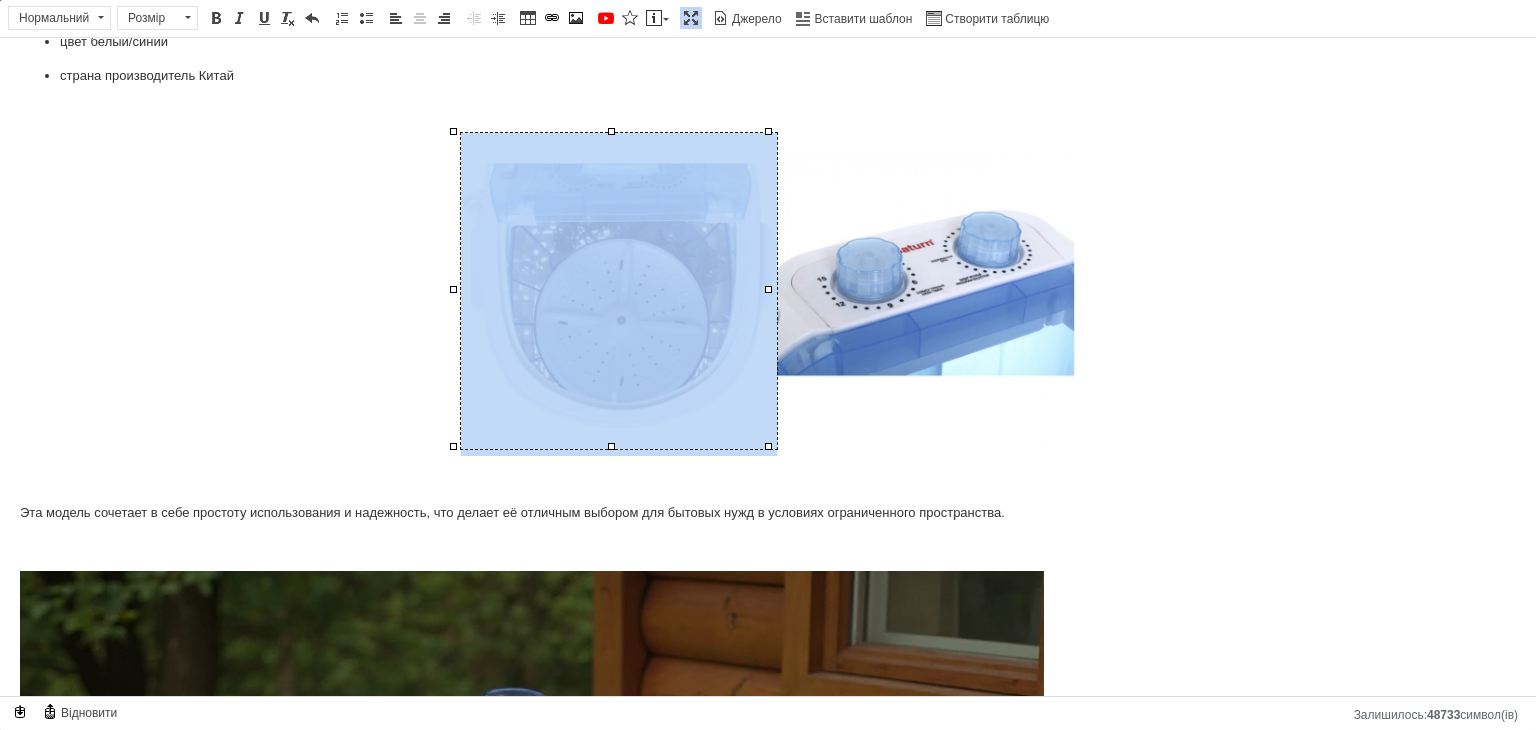 click 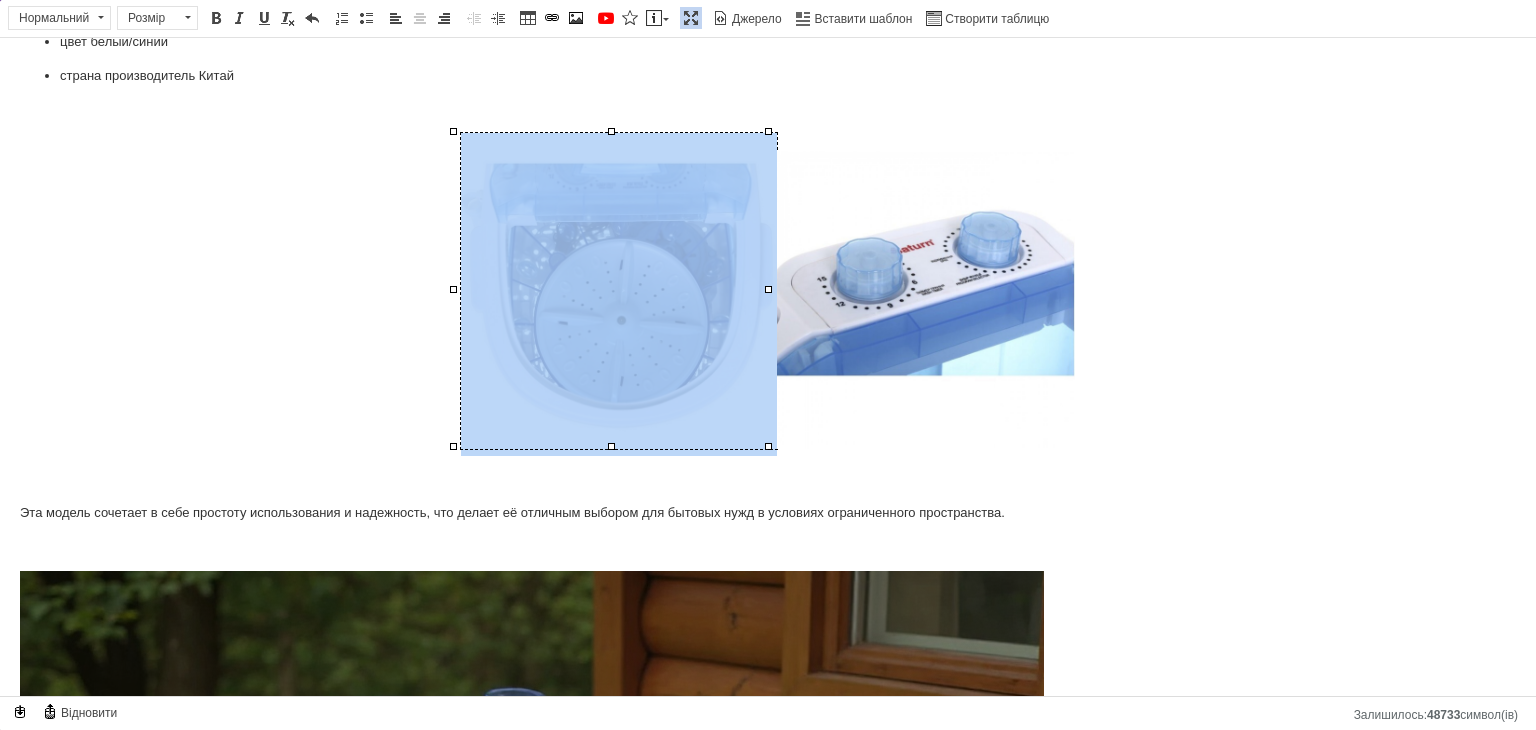 click on "Стиральная машина полуавтомат Saturn-ST-WM0610 Портативная мини стиральная машина (140 Вт) Стиральная машинка туристическая Стиральная машина полуавтомат Saturn-ST-WM0610 140 Вт (с отжимом, со съемной центрифугой) на 2.5 кг Ищете недорогую и удобную стиральную машину для дачи, общежития или небольшой квартиры?  Saturn ST-WM0610  — отличное решение! Полуавтоматическая модель с загрузкой до  2.5 кг Характеристики: тип стиральная машина полуавтомат производитель Saturn сфера применения для дома (бытовая) тип загрузки вертикальная тип установки отдельная (соло) таймер стирки 15 минут" at bounding box center (768, 129) 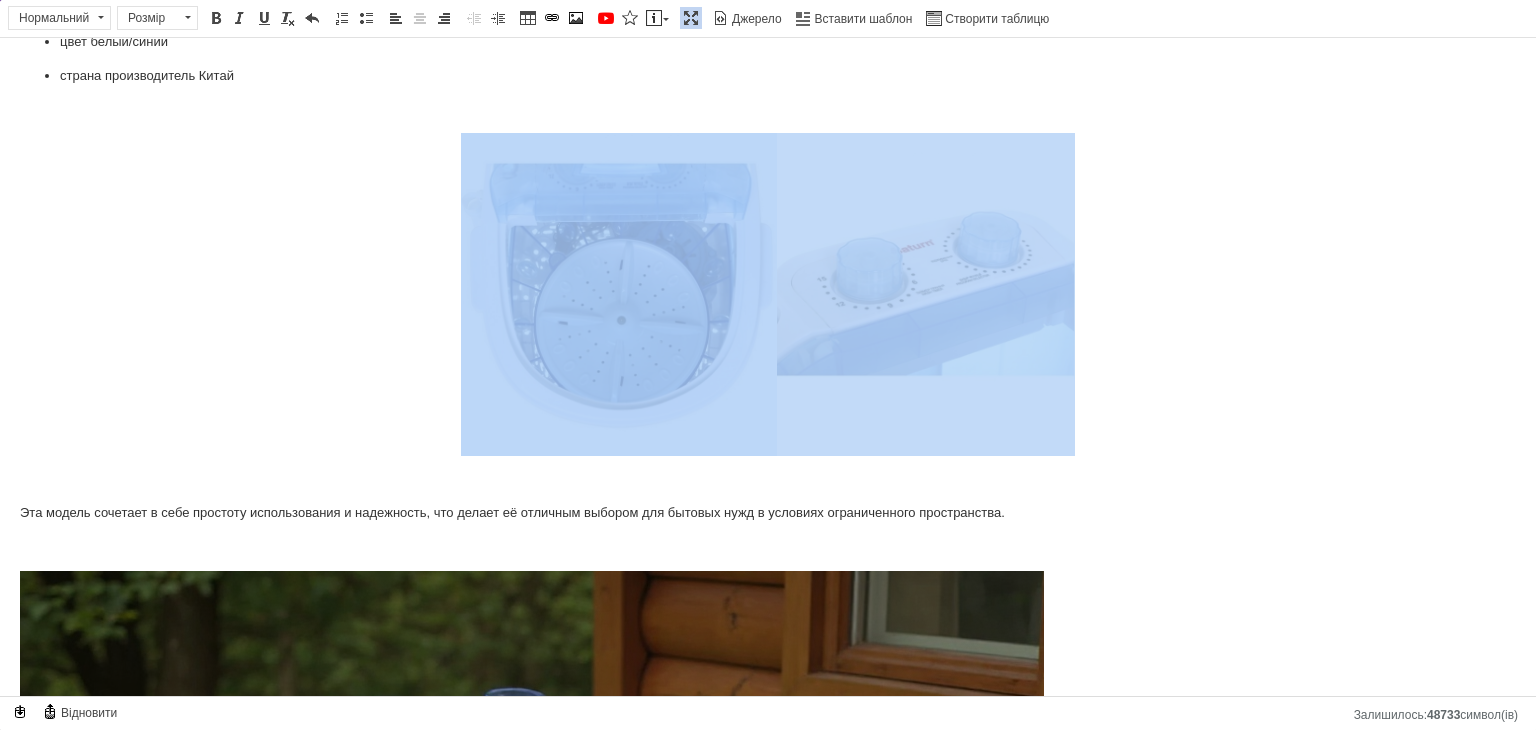 click 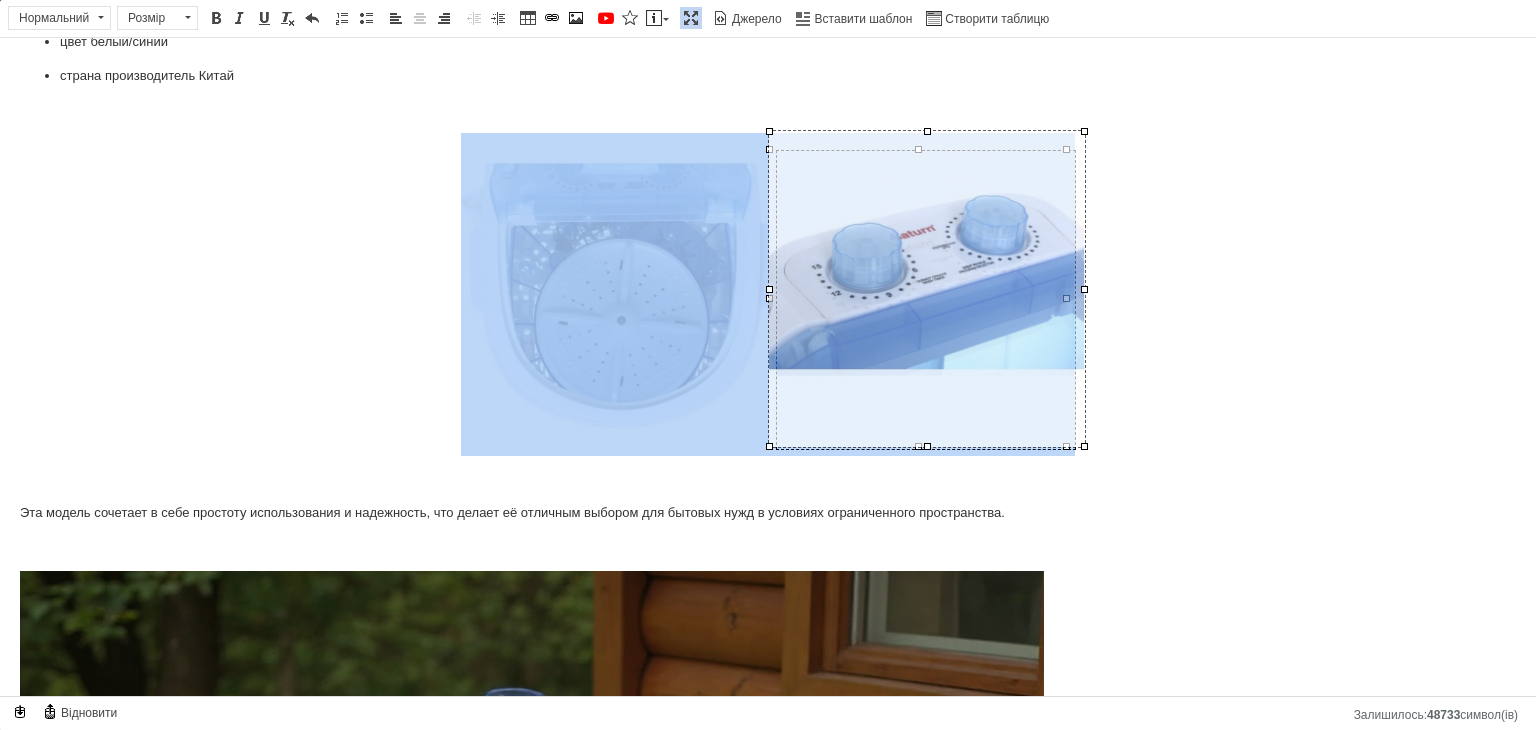 drag, startPoint x: 1064, startPoint y: 148, endPoint x: 1087, endPoint y: 138, distance: 25.079872 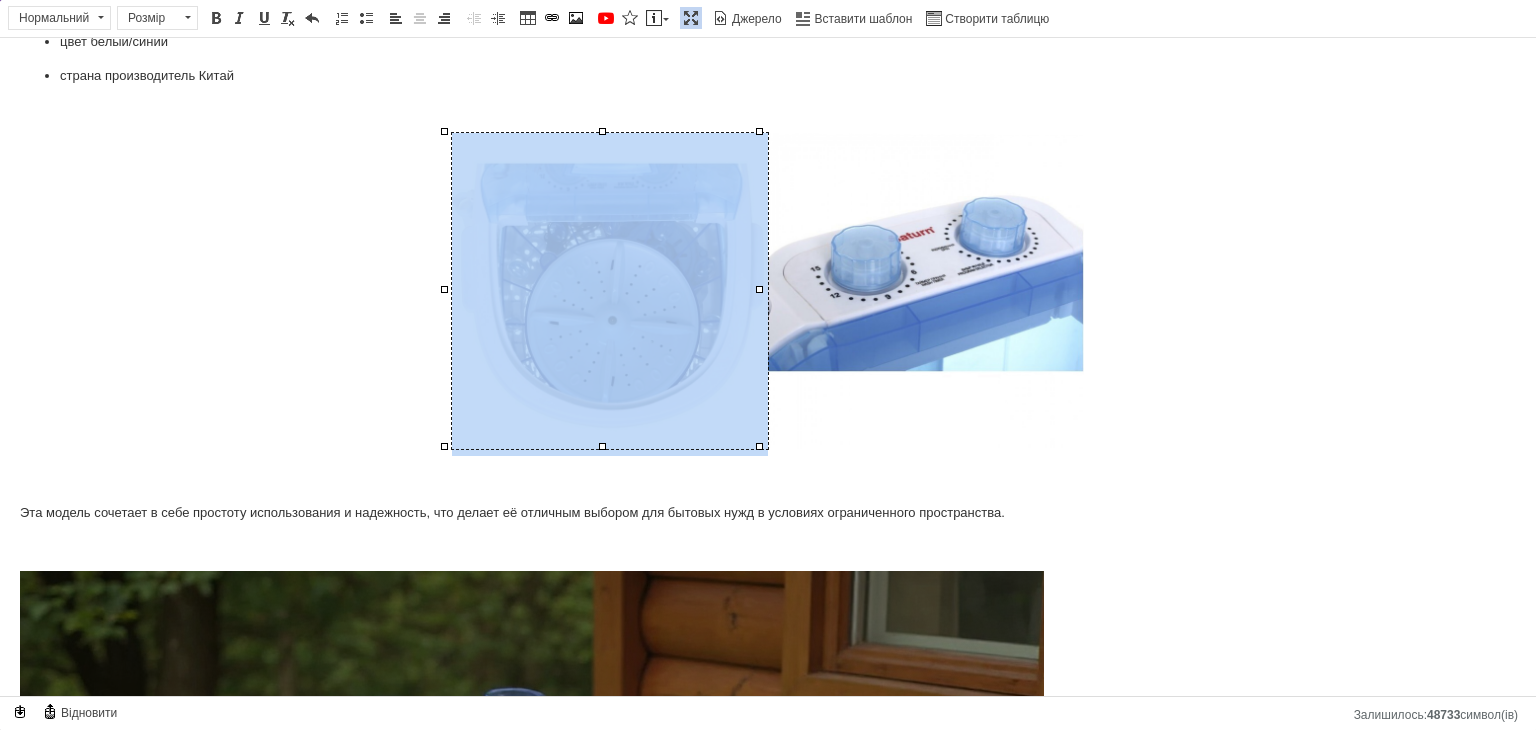 click 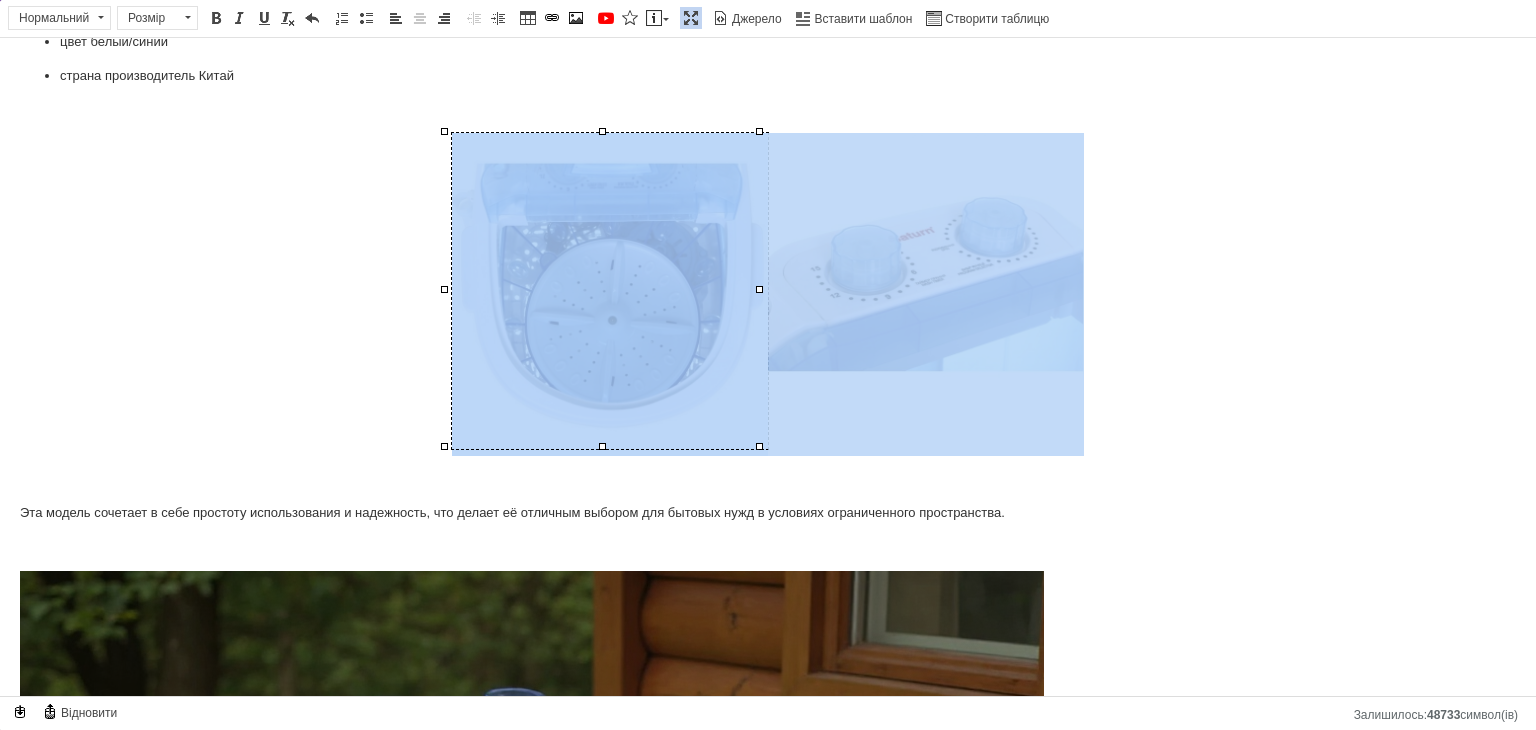 click 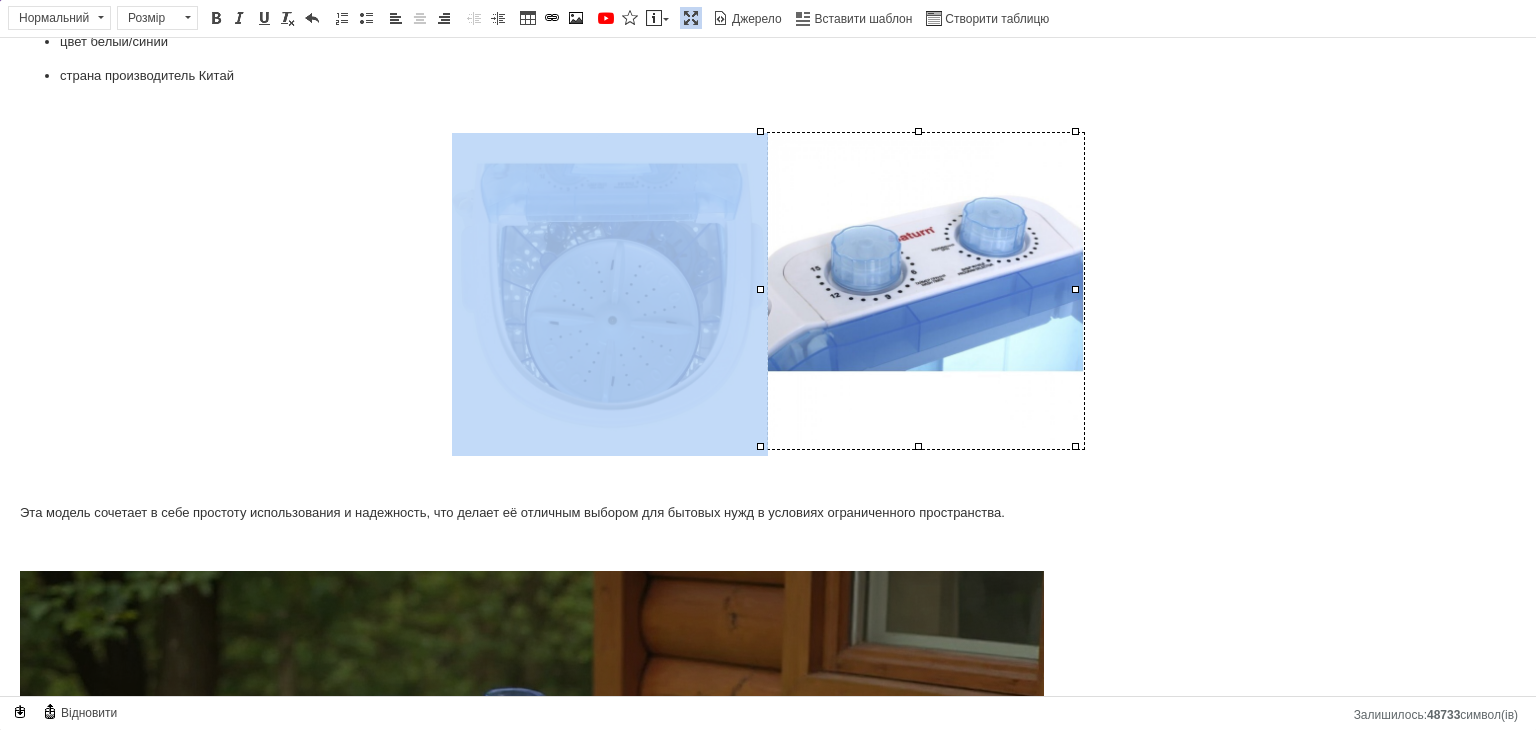 click 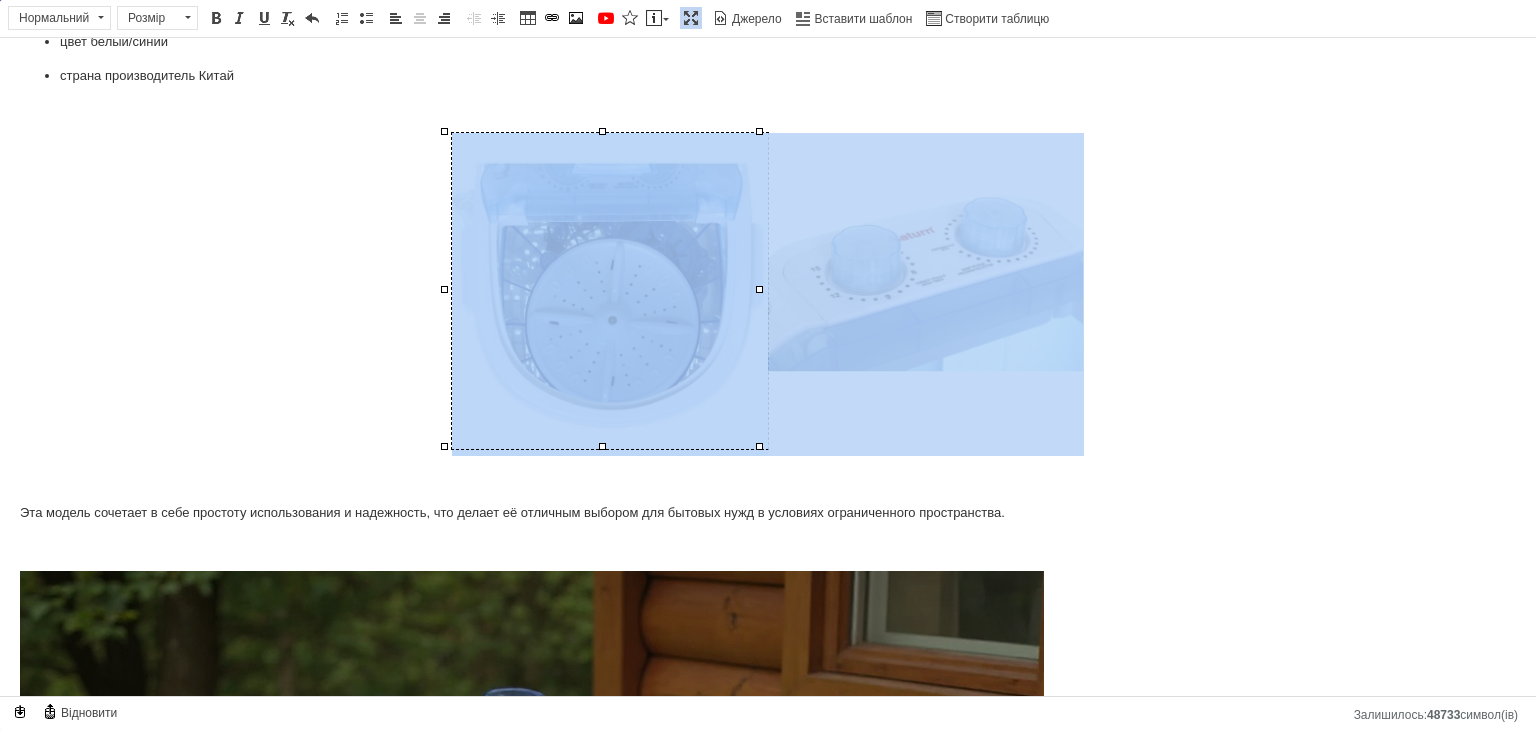 click 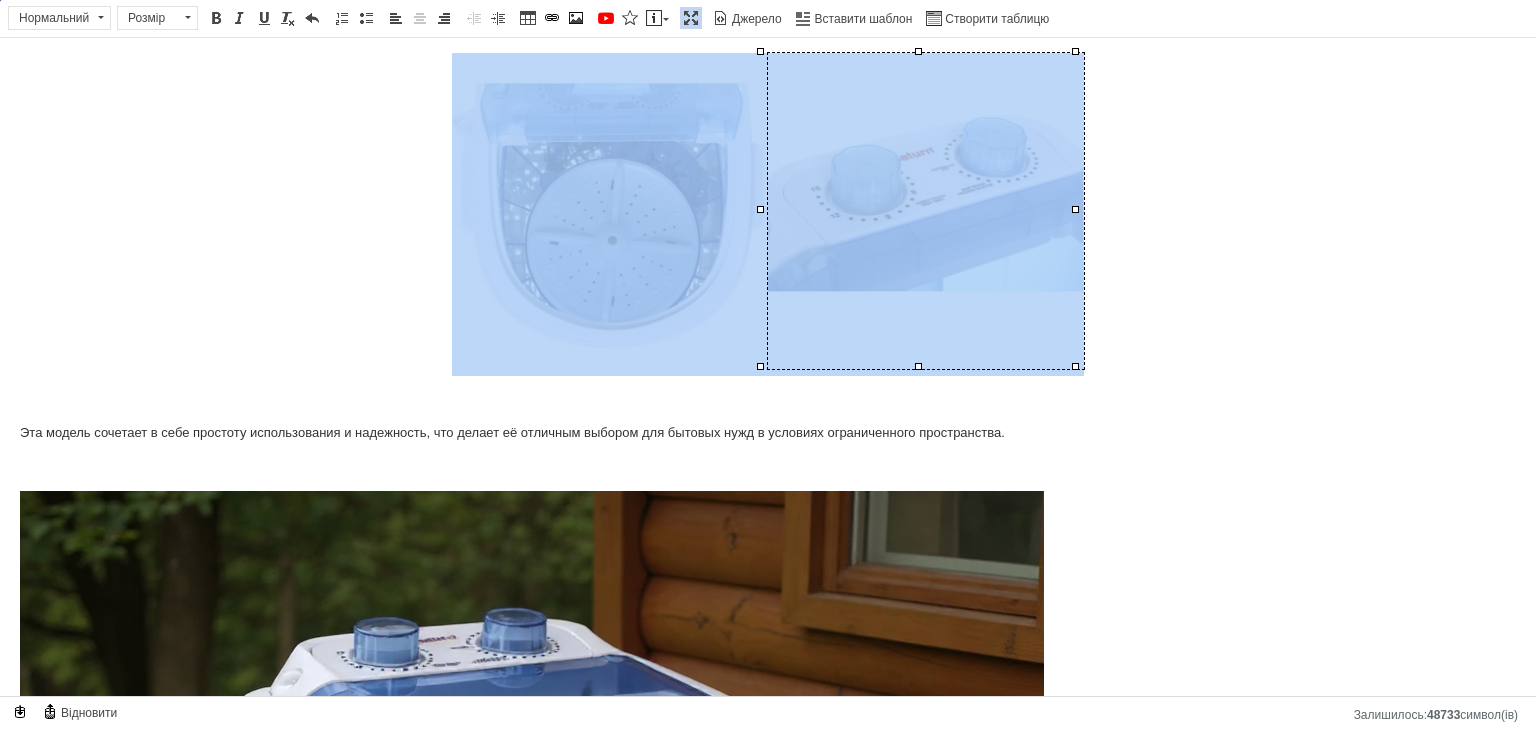 scroll, scrollTop: 1600, scrollLeft: 0, axis: vertical 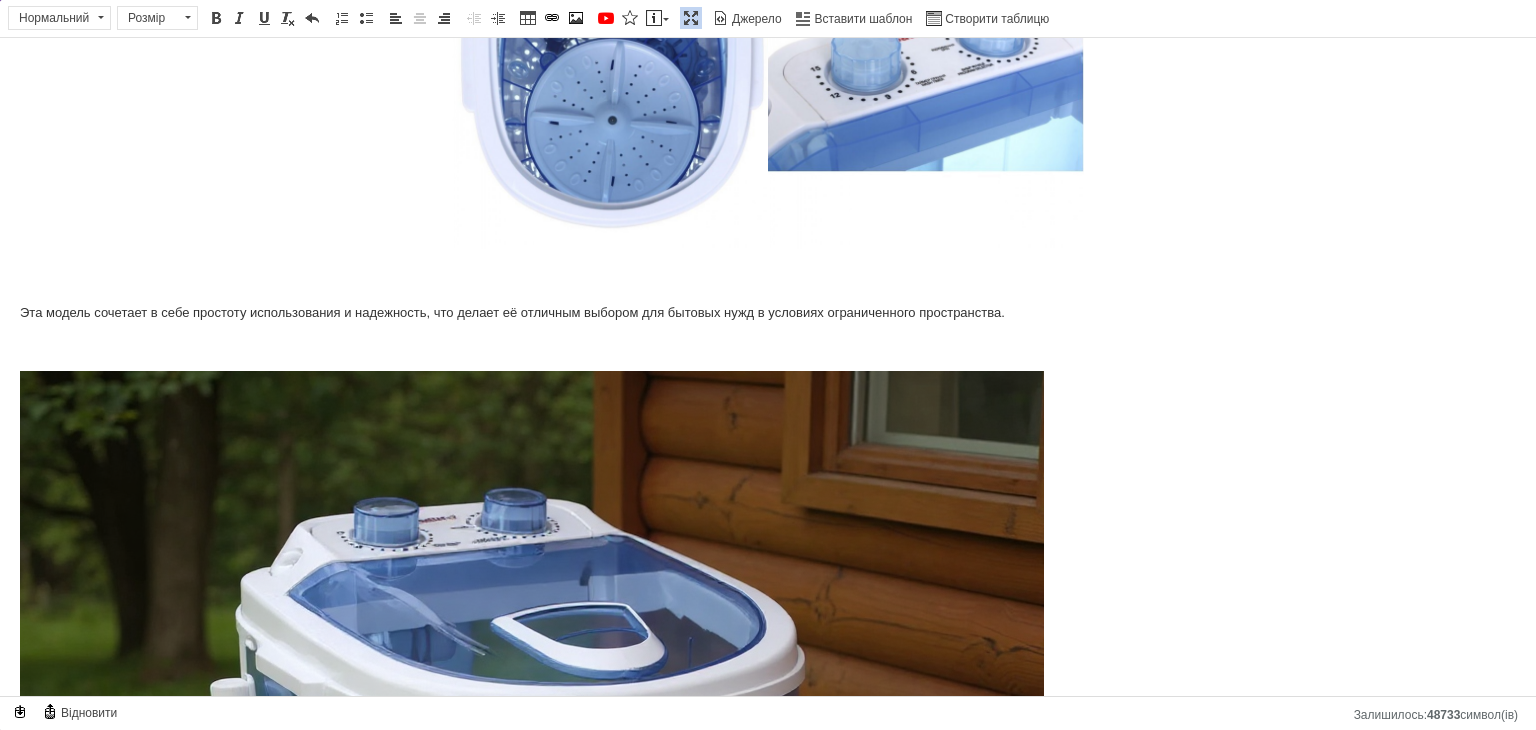 click on "Стиральная машина полуавтомат Saturn-ST-WM0610 Портативная мини стиральная машина (140 Вт) Стиральная машинка туристическая Стиральная машина полуавтомат Saturn-ST-WM0610 140 Вт (с отжимом, со съемной центрифугой) на 2.5 кг Ищете недорогую и удобную стиральную машину для дачи, общежития или небольшой квартиры?  Saturn ST-WM0610  — отличное решение! Полуавтоматическая модель с загрузкой до  2.5 кг Характеристики: тип стиральная машина полуавтомат производитель Saturn сфера применения для дома (бытовая) тип загрузки вертикальная тип установки отдельная (соло) таймер стирки 15 минут" at bounding box center [768, -71] 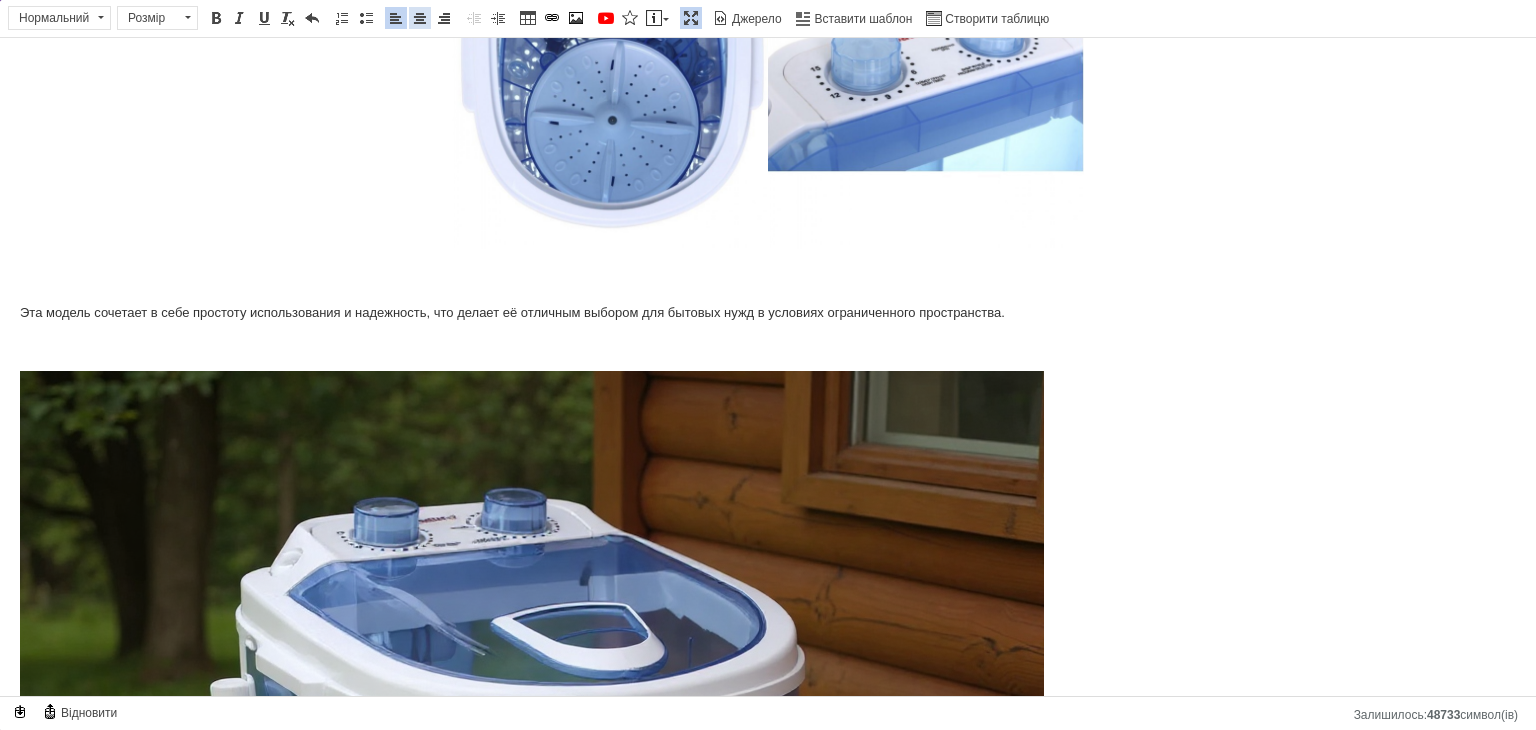 click at bounding box center [420, 18] 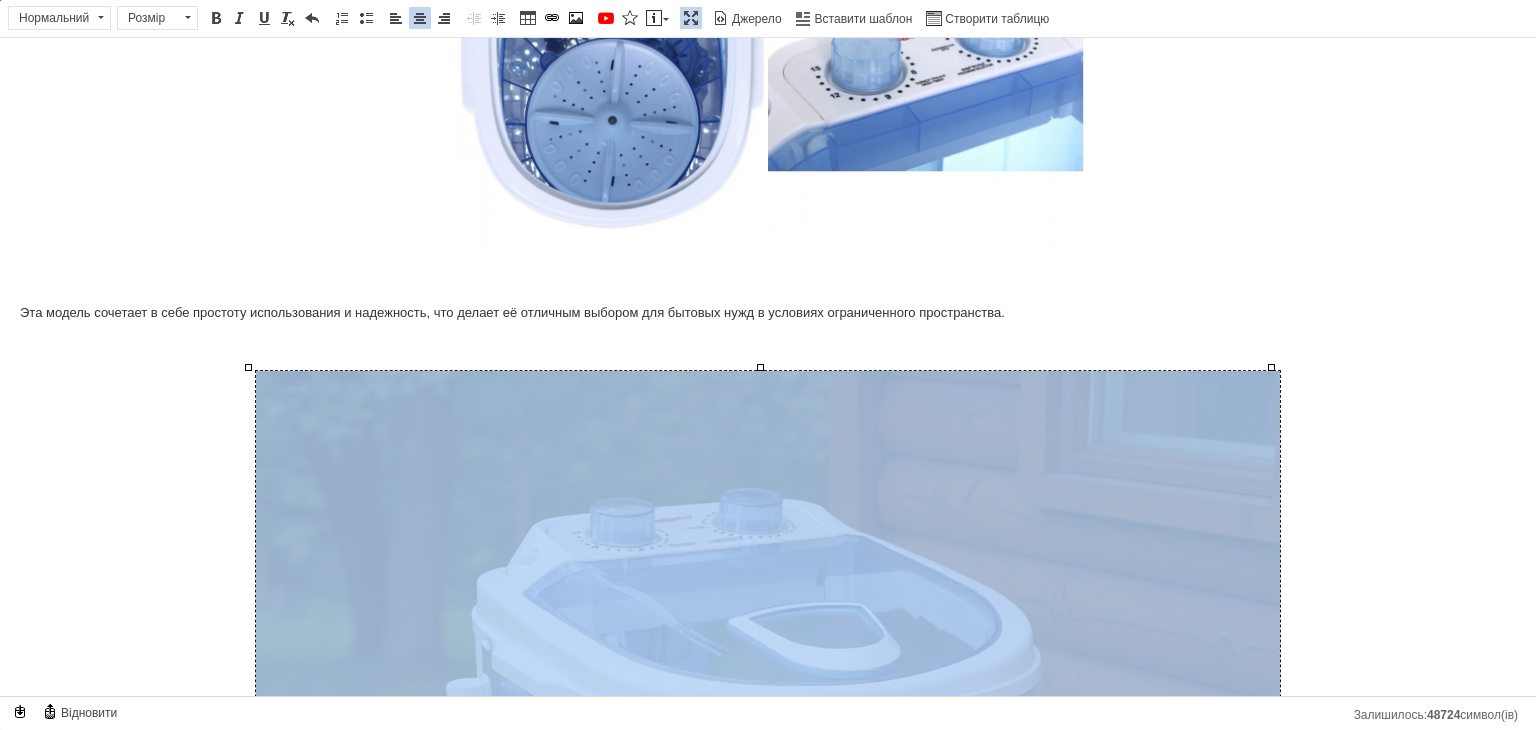 click 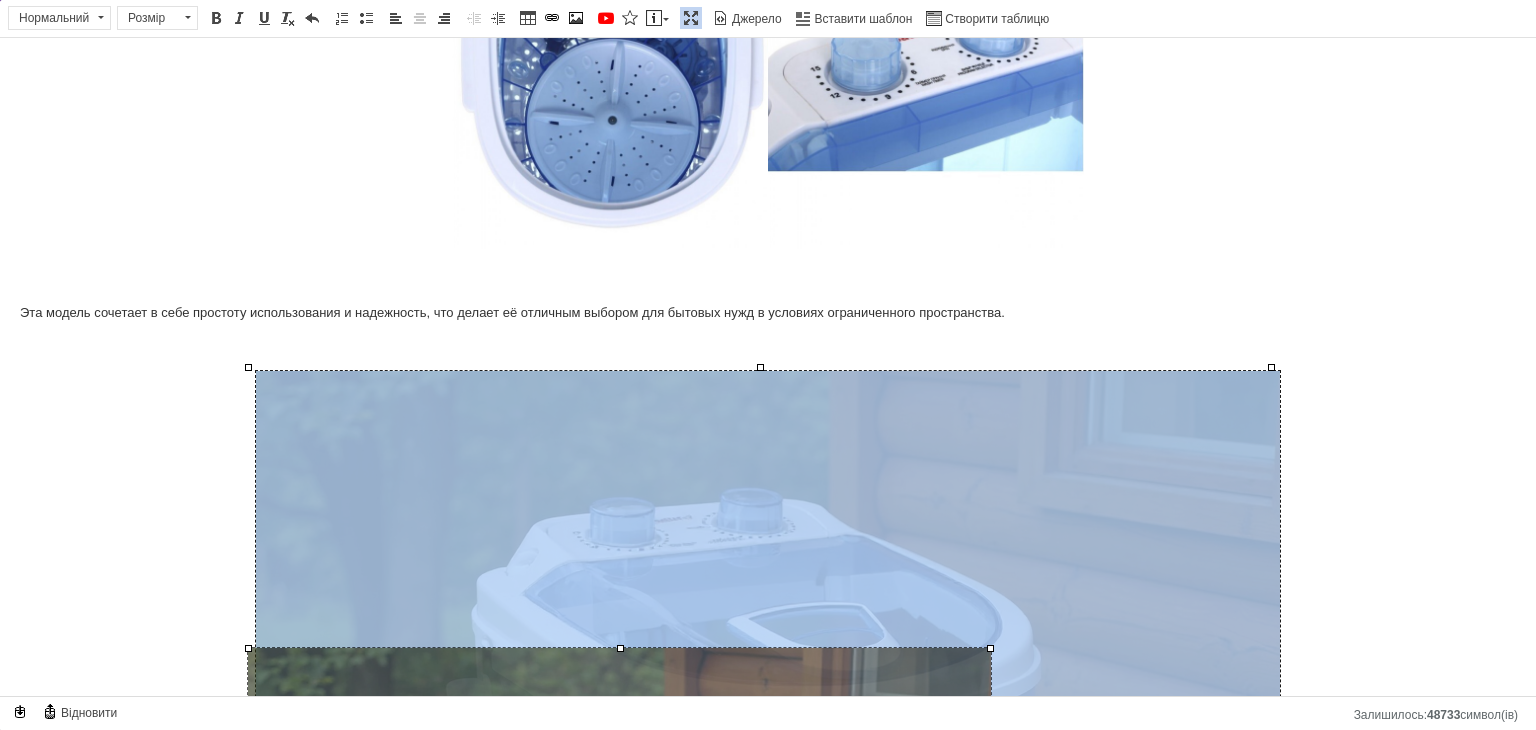 drag, startPoint x: 1272, startPoint y: 365, endPoint x: 802, endPoint y: 596, distance: 523.69934 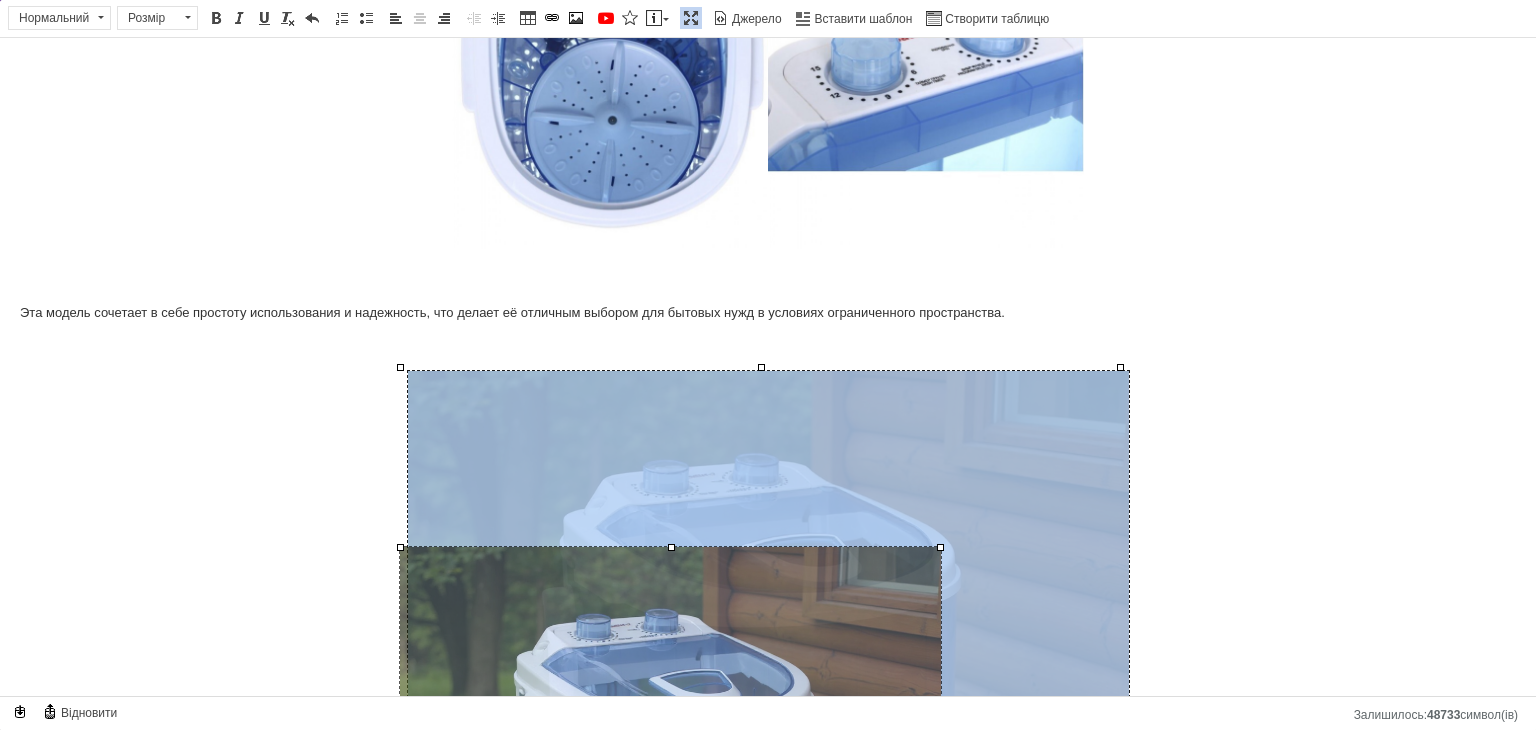 drag, startPoint x: 1119, startPoint y: 368, endPoint x: 895, endPoint y: 616, distance: 334.18558 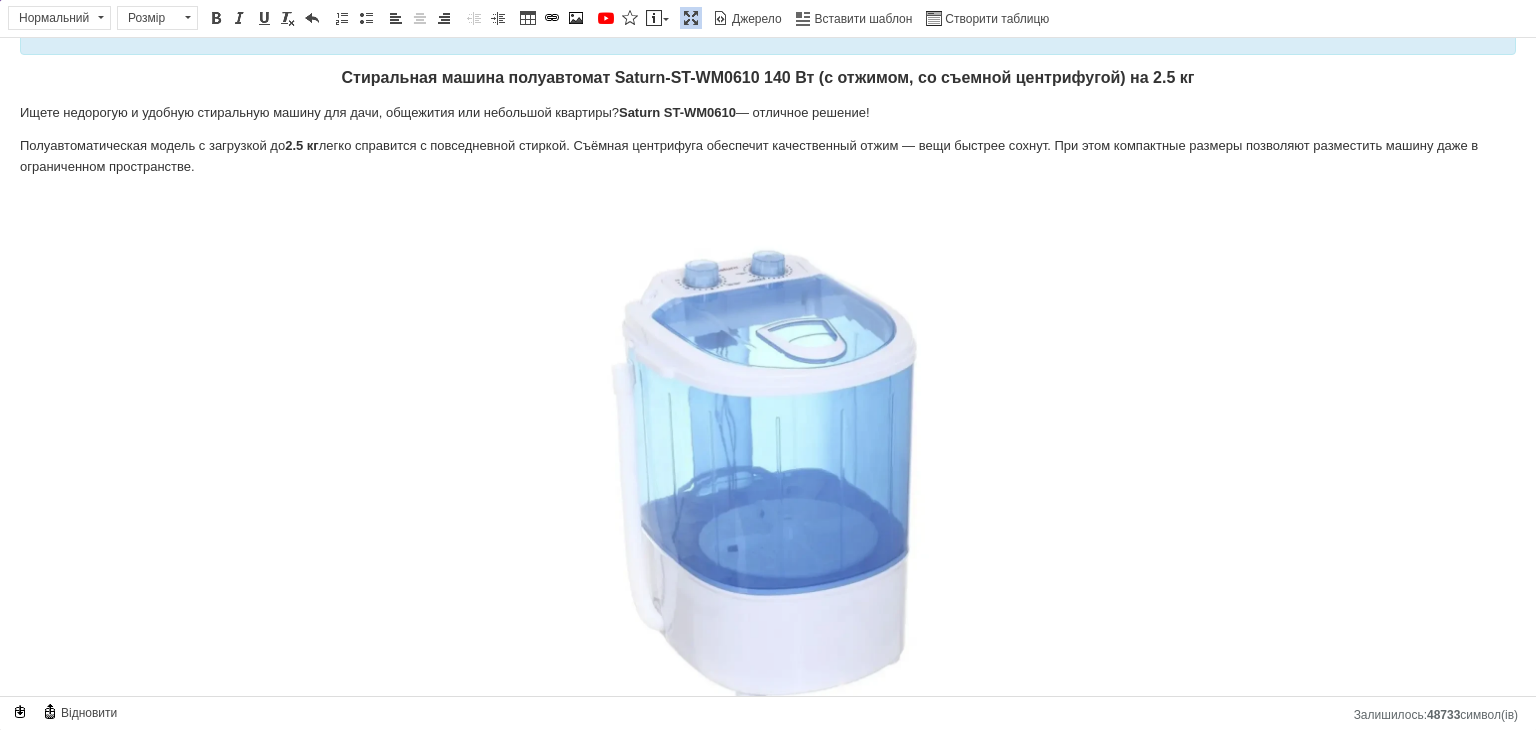 scroll, scrollTop: 0, scrollLeft: 0, axis: both 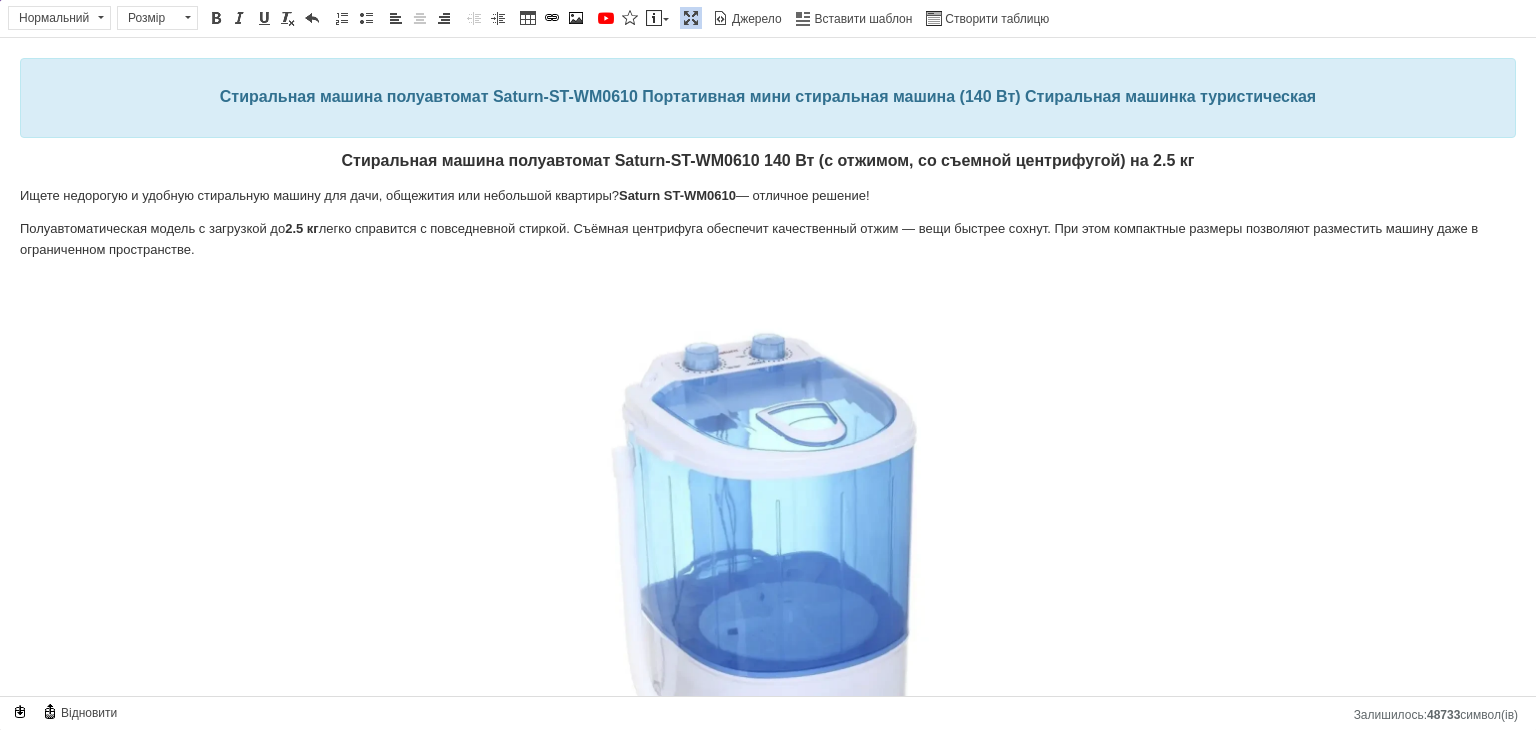 click on "Максимізувати" at bounding box center [691, 18] 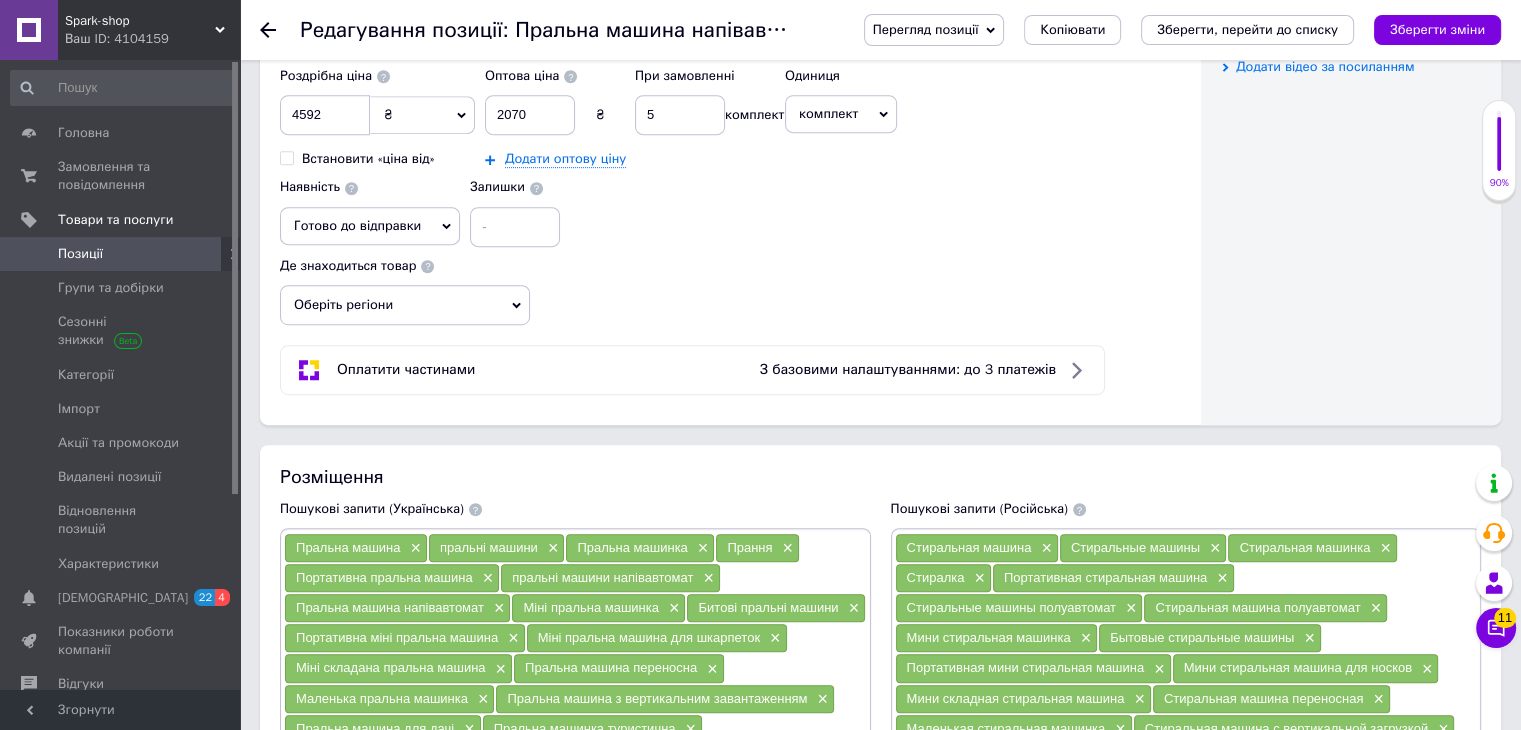 scroll, scrollTop: 332, scrollLeft: 0, axis: vertical 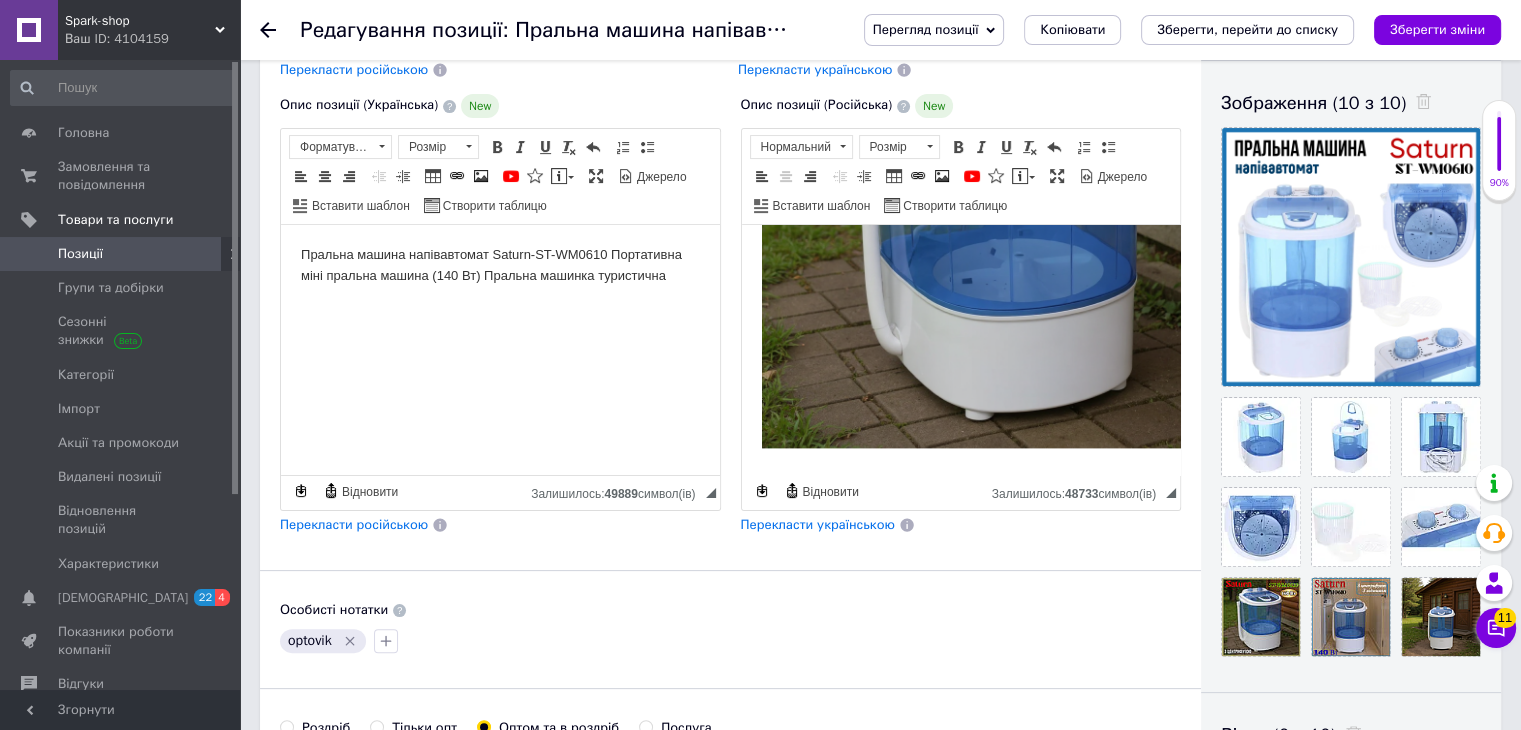 click on "Перекласти українською" at bounding box center (818, 524) 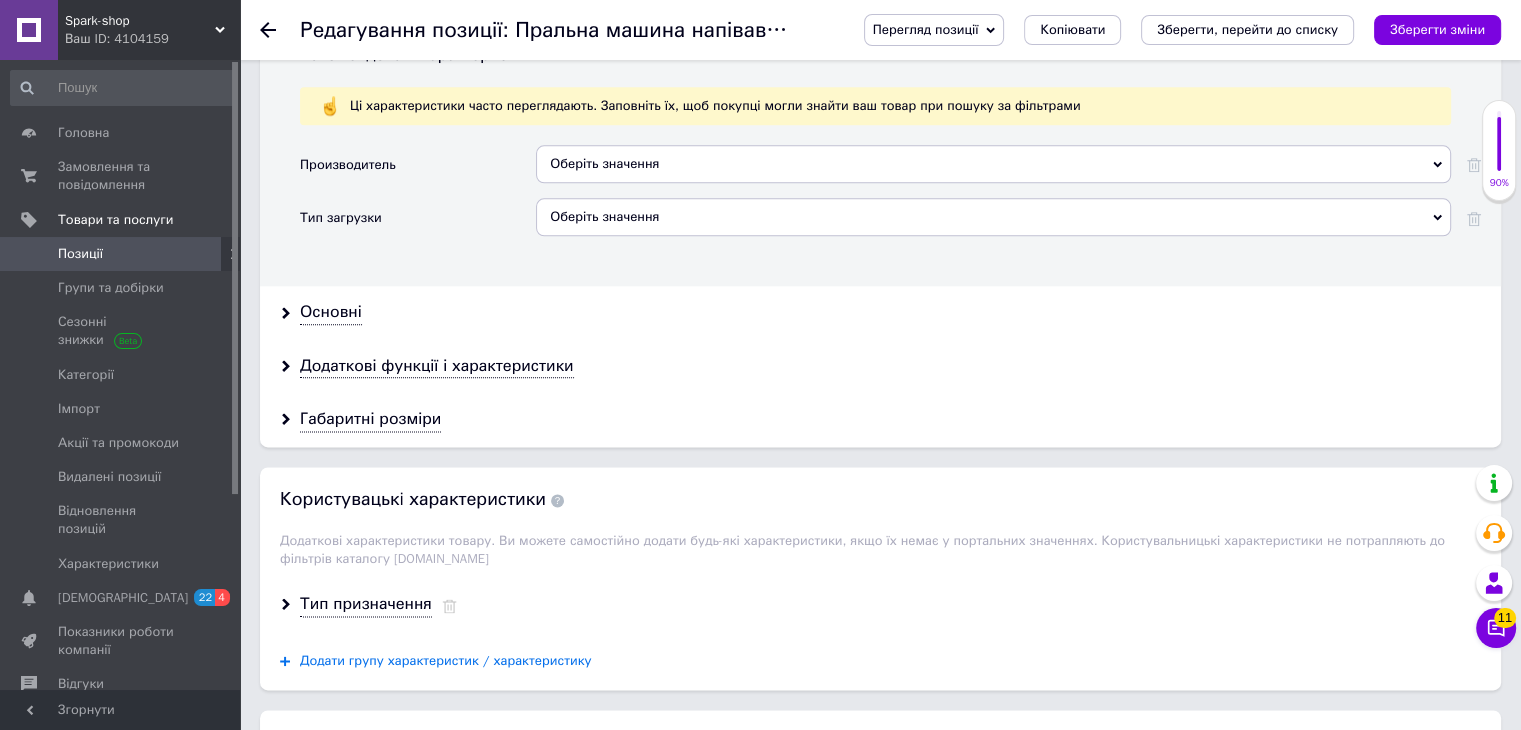 scroll, scrollTop: 2532, scrollLeft: 0, axis: vertical 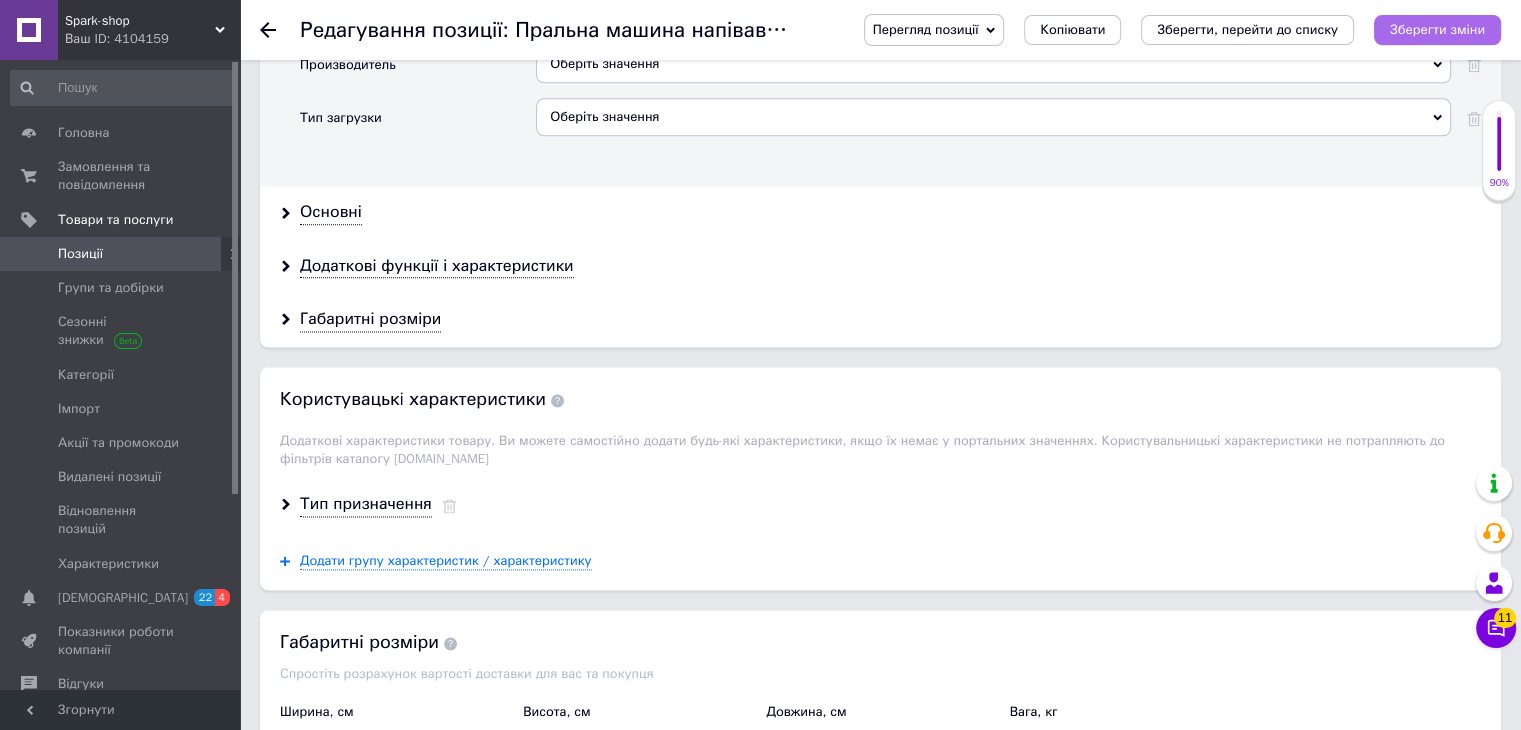click on "Зберегти зміни" at bounding box center [1437, 29] 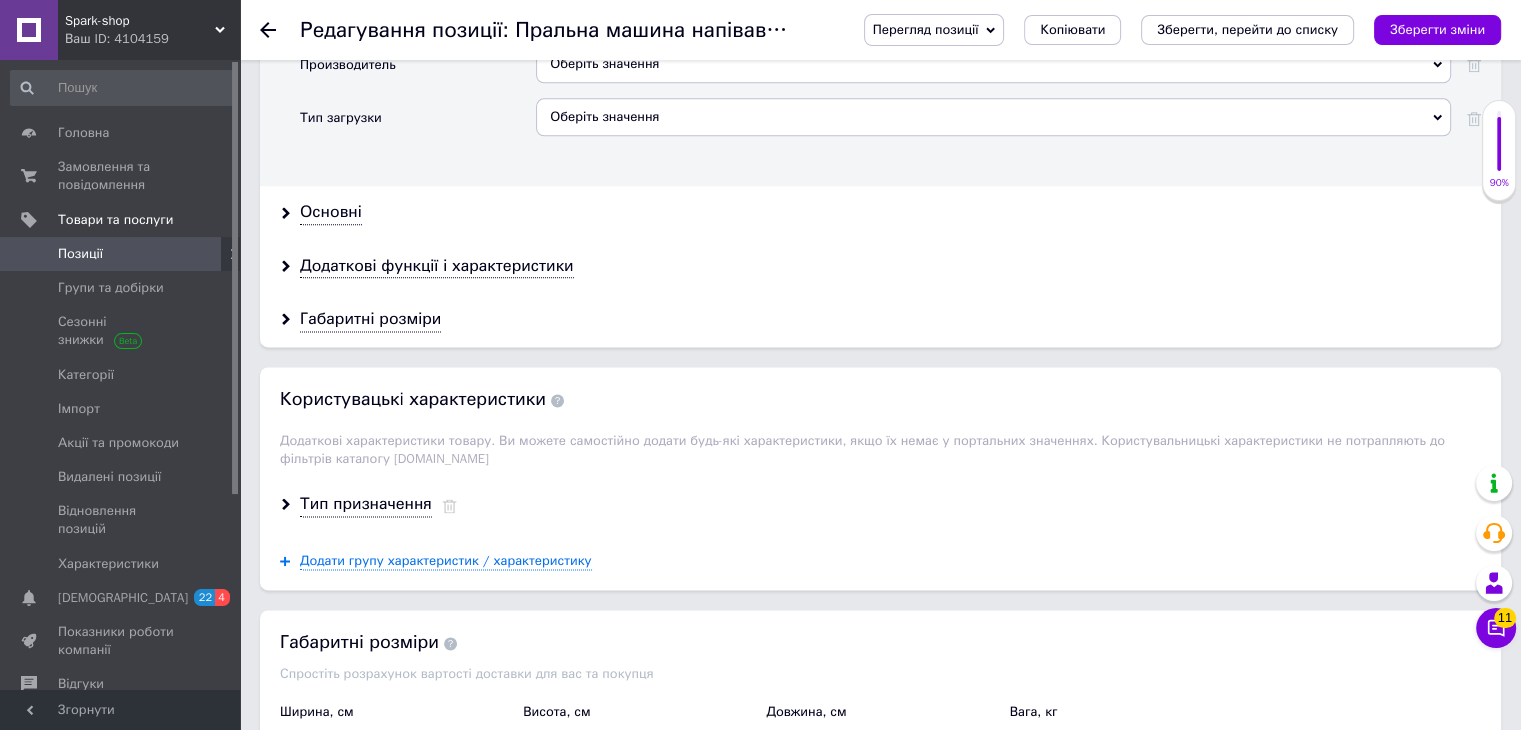 scroll, scrollTop: 2472, scrollLeft: 0, axis: vertical 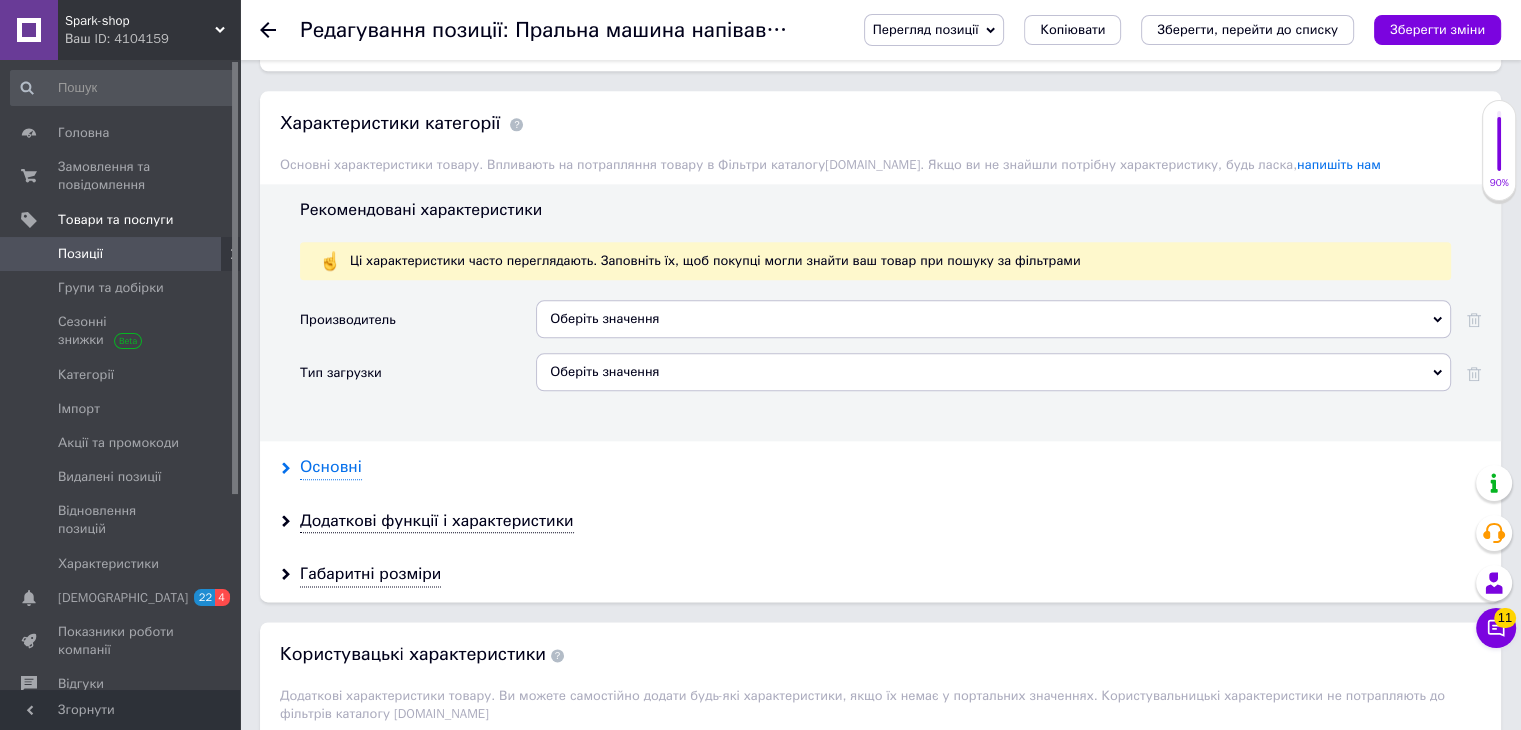 click on "Основні" at bounding box center (331, 467) 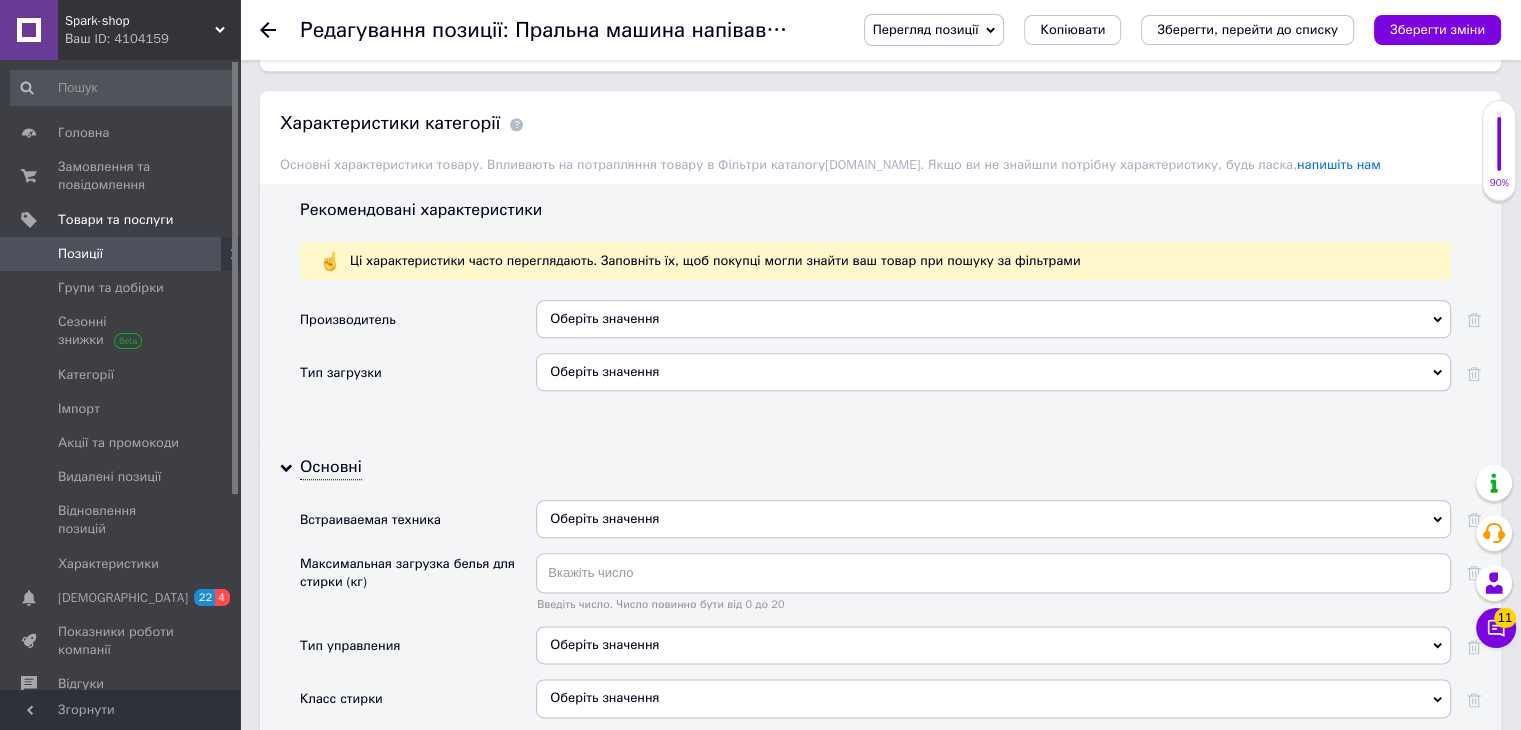 click on "Оберіть значення" at bounding box center [993, 319] 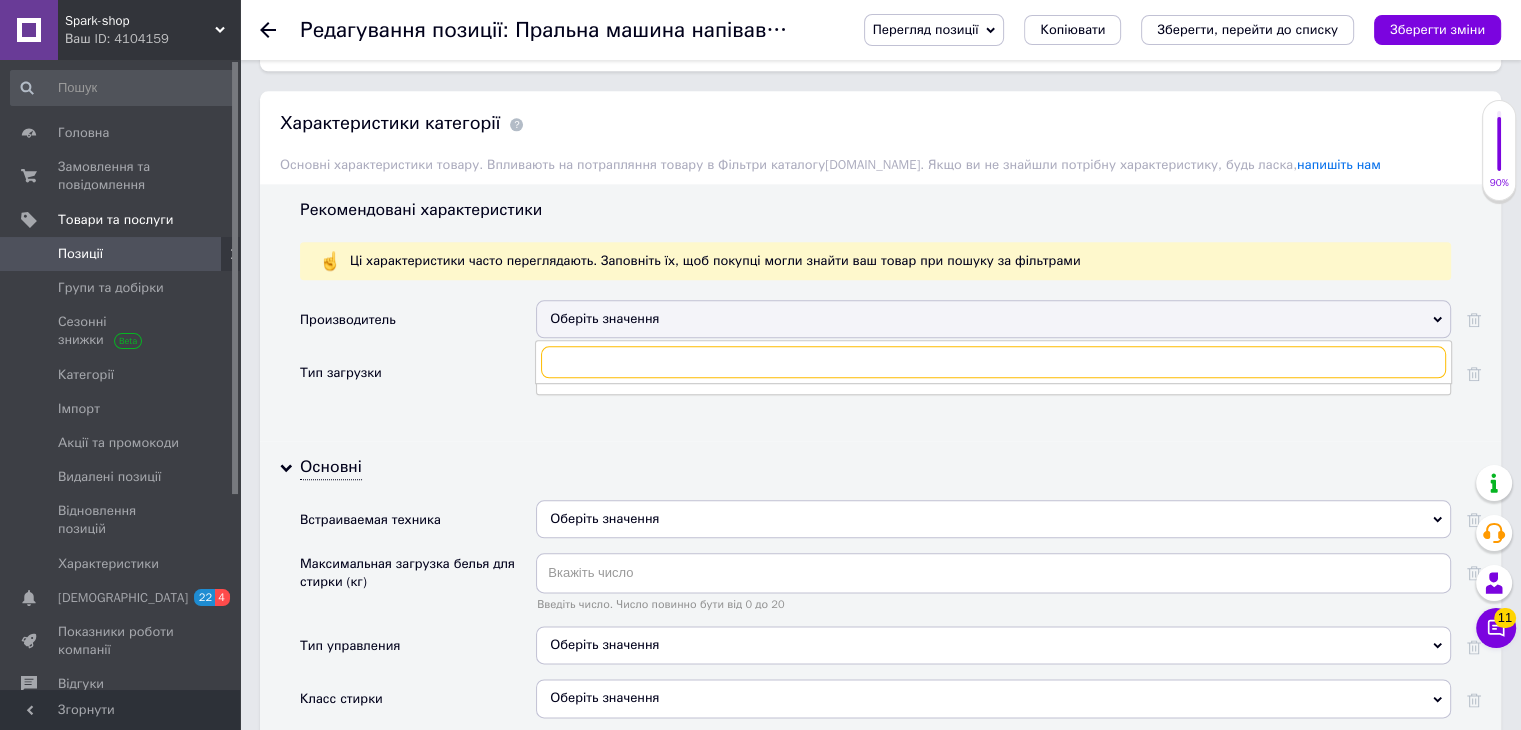 paste on "Saturn" 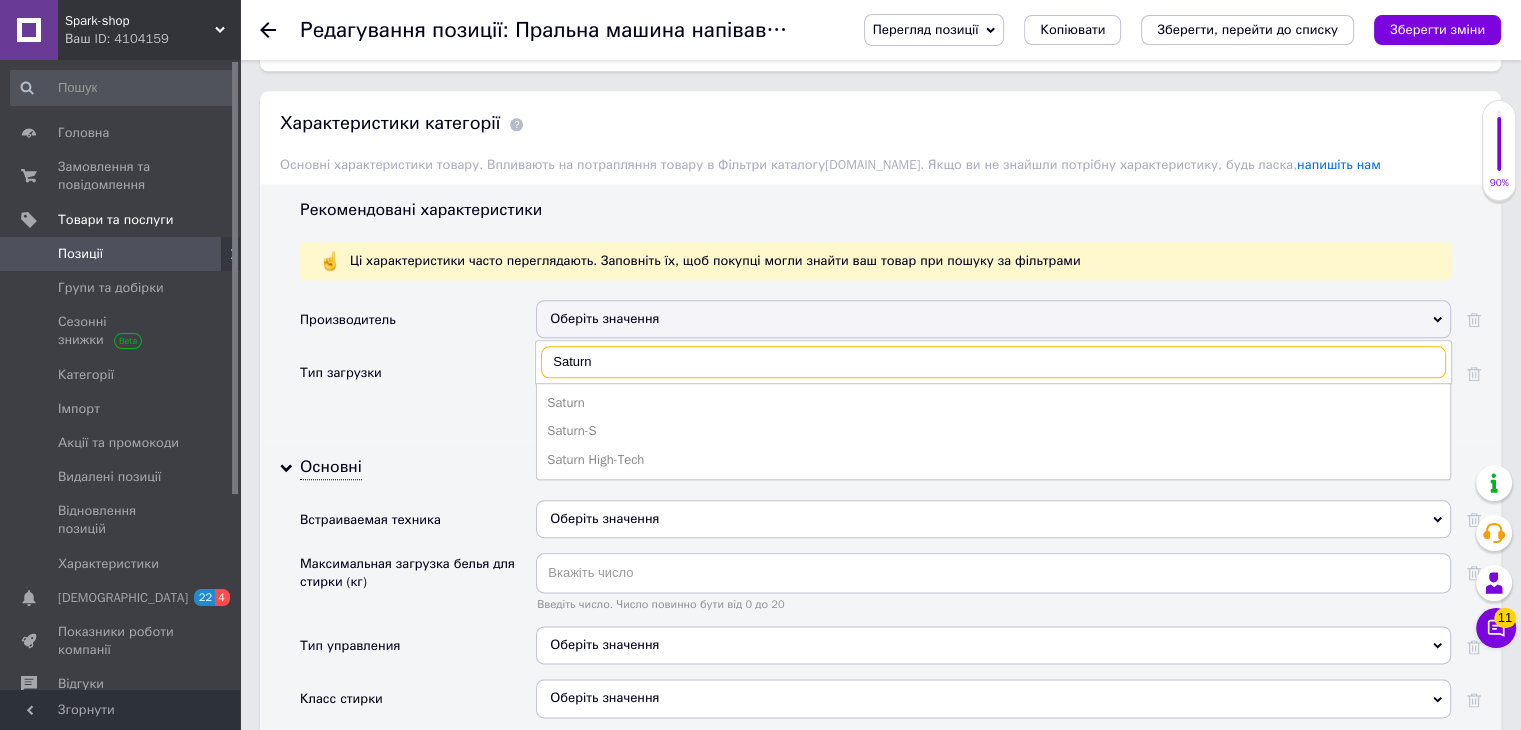 type on "Saturn" 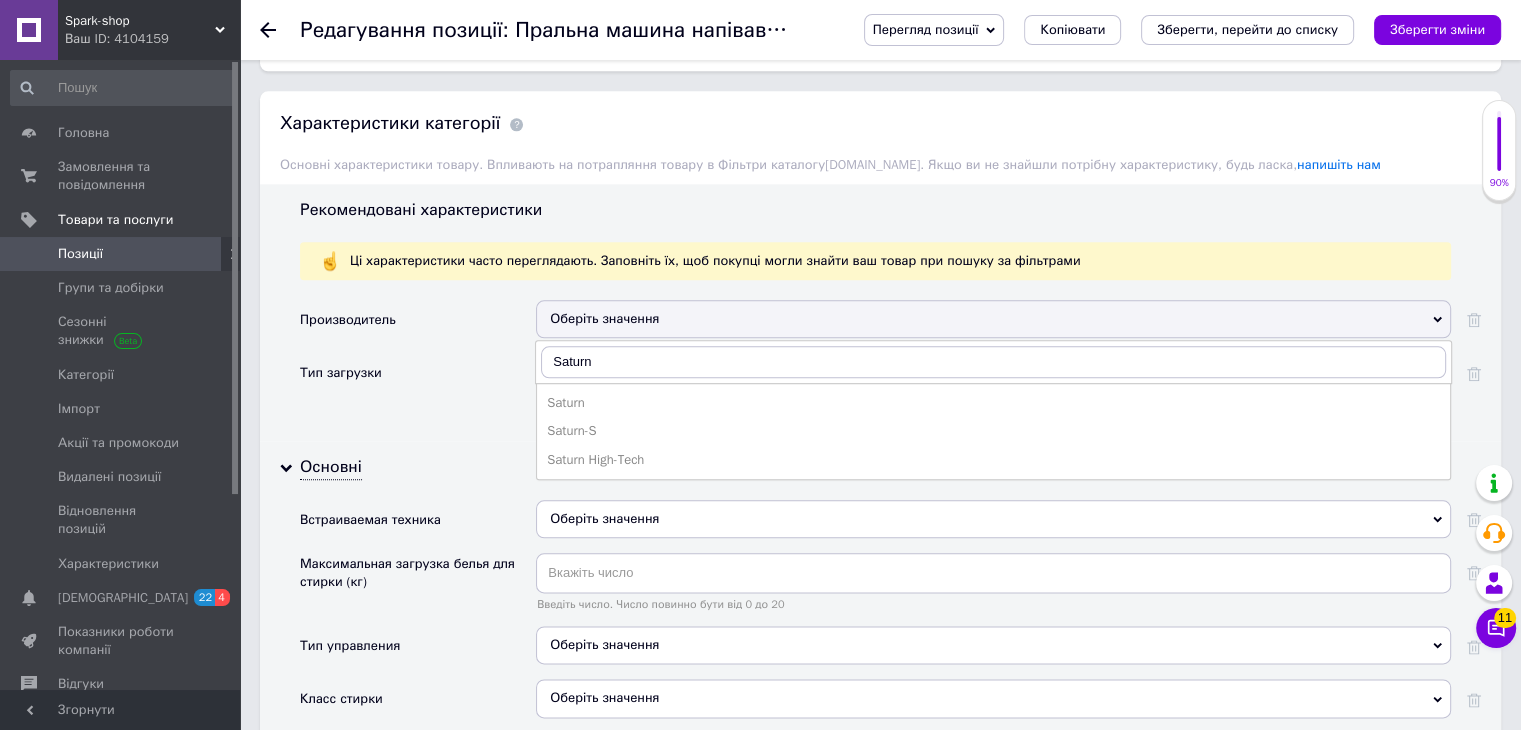 click on "Saturn" at bounding box center [993, 403] 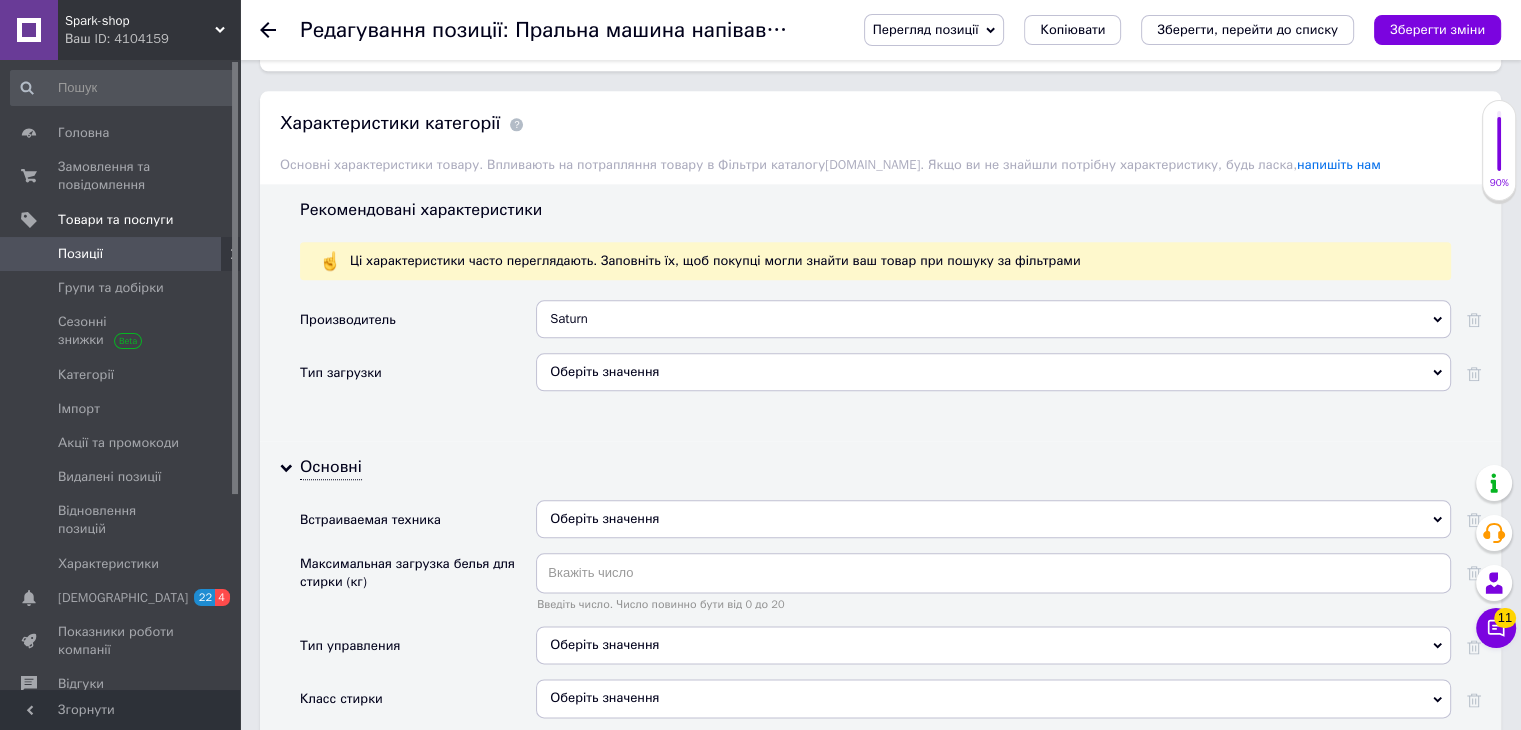 click on "Оберіть значення" at bounding box center (993, 372) 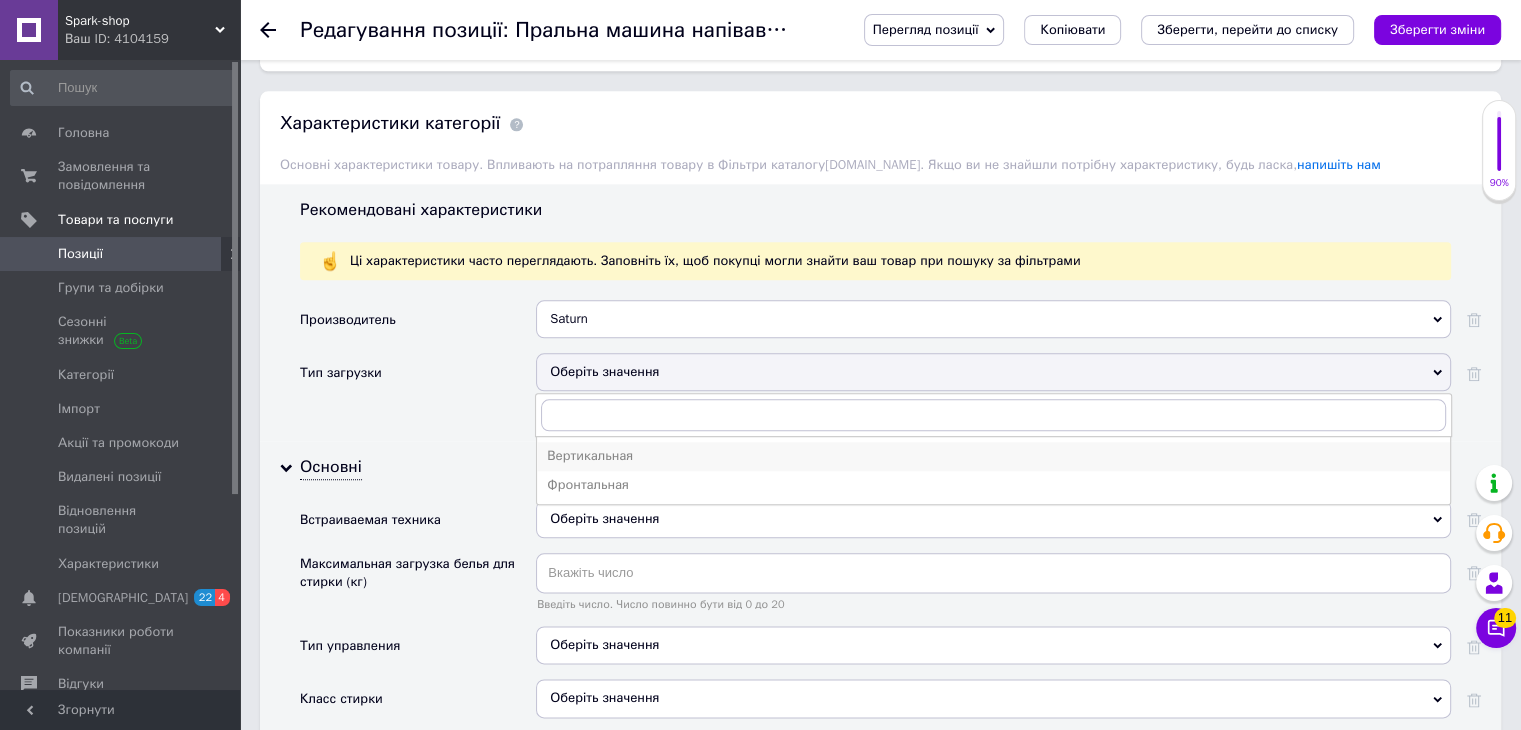 click on "Вертикальная" at bounding box center [993, 456] 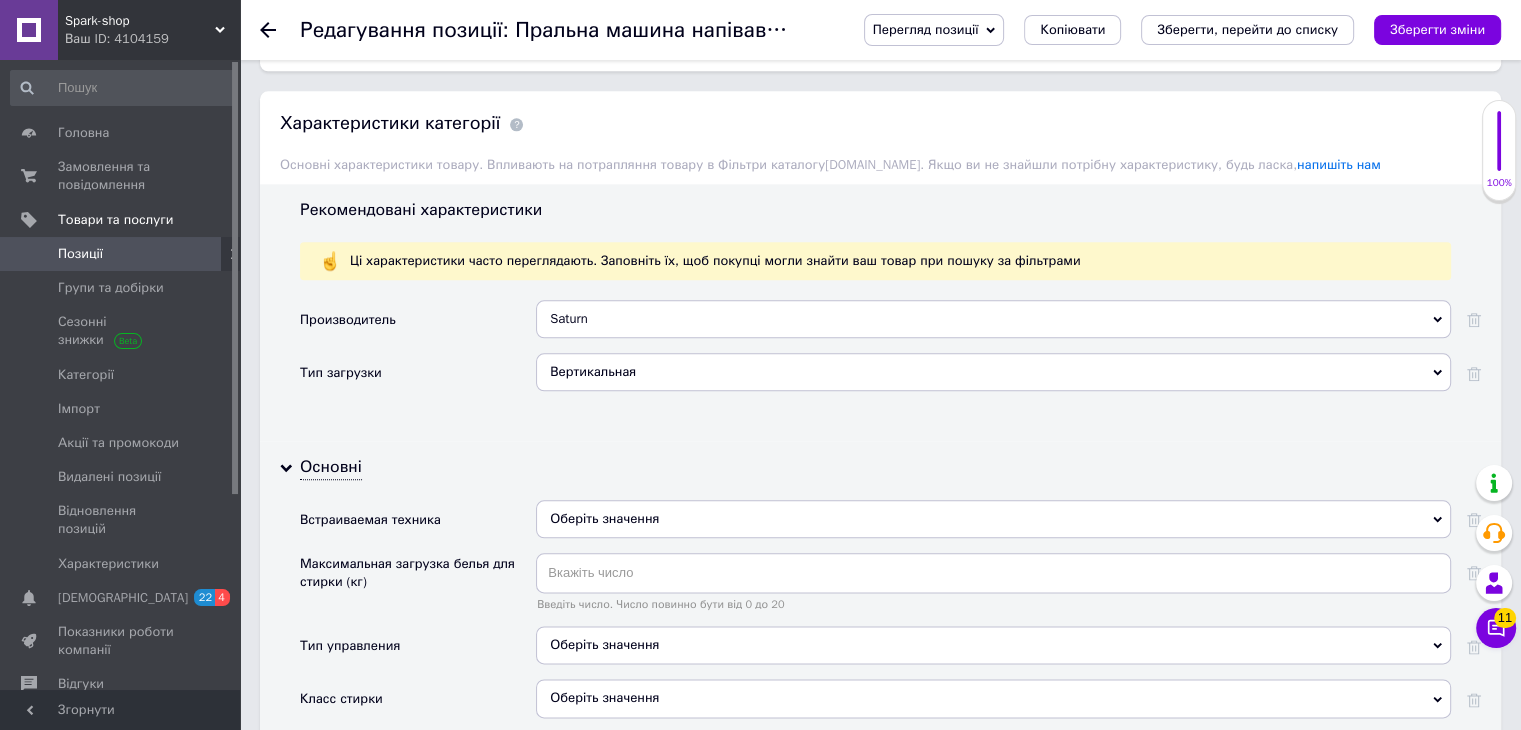 click on "Оберіть значення" at bounding box center [993, 519] 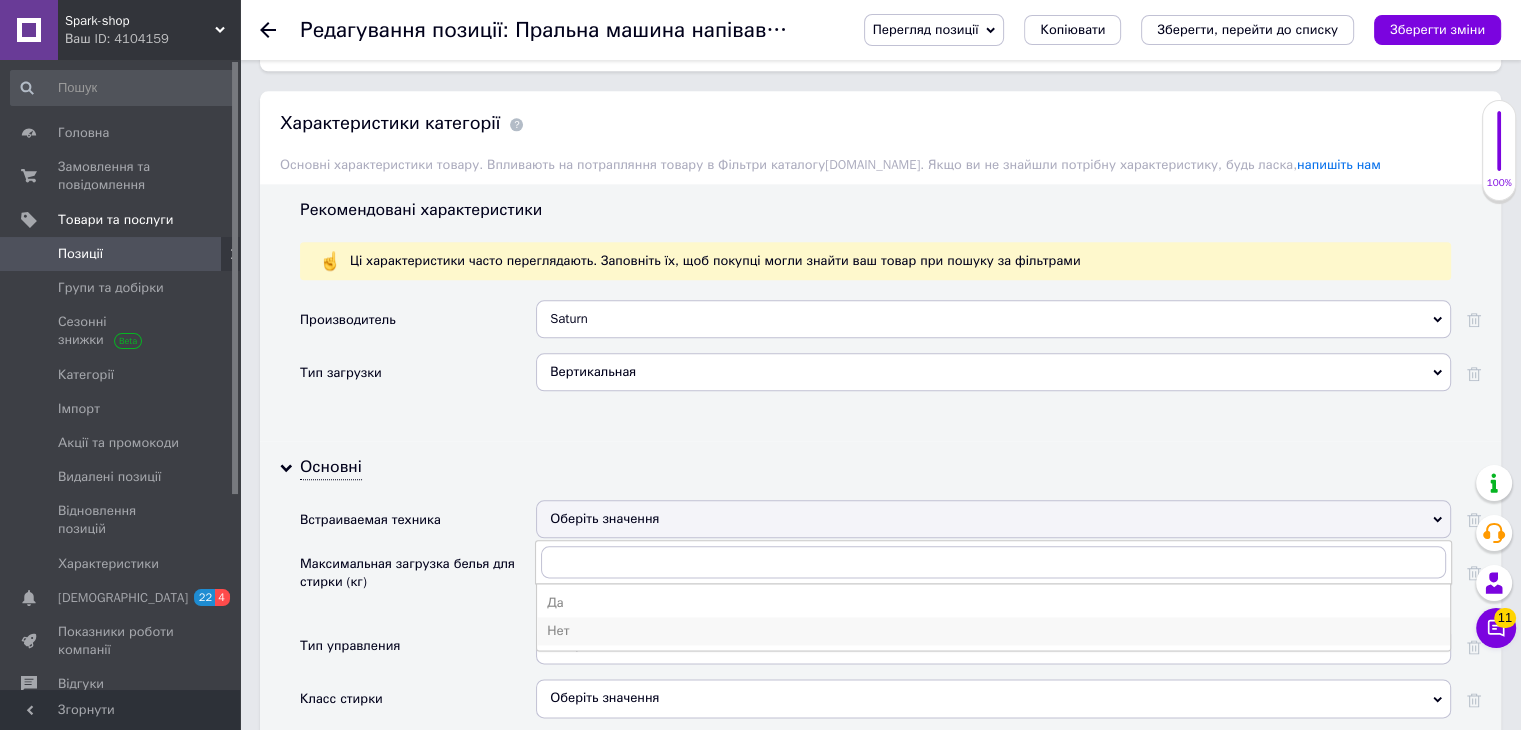 click on "Нет" at bounding box center [993, 631] 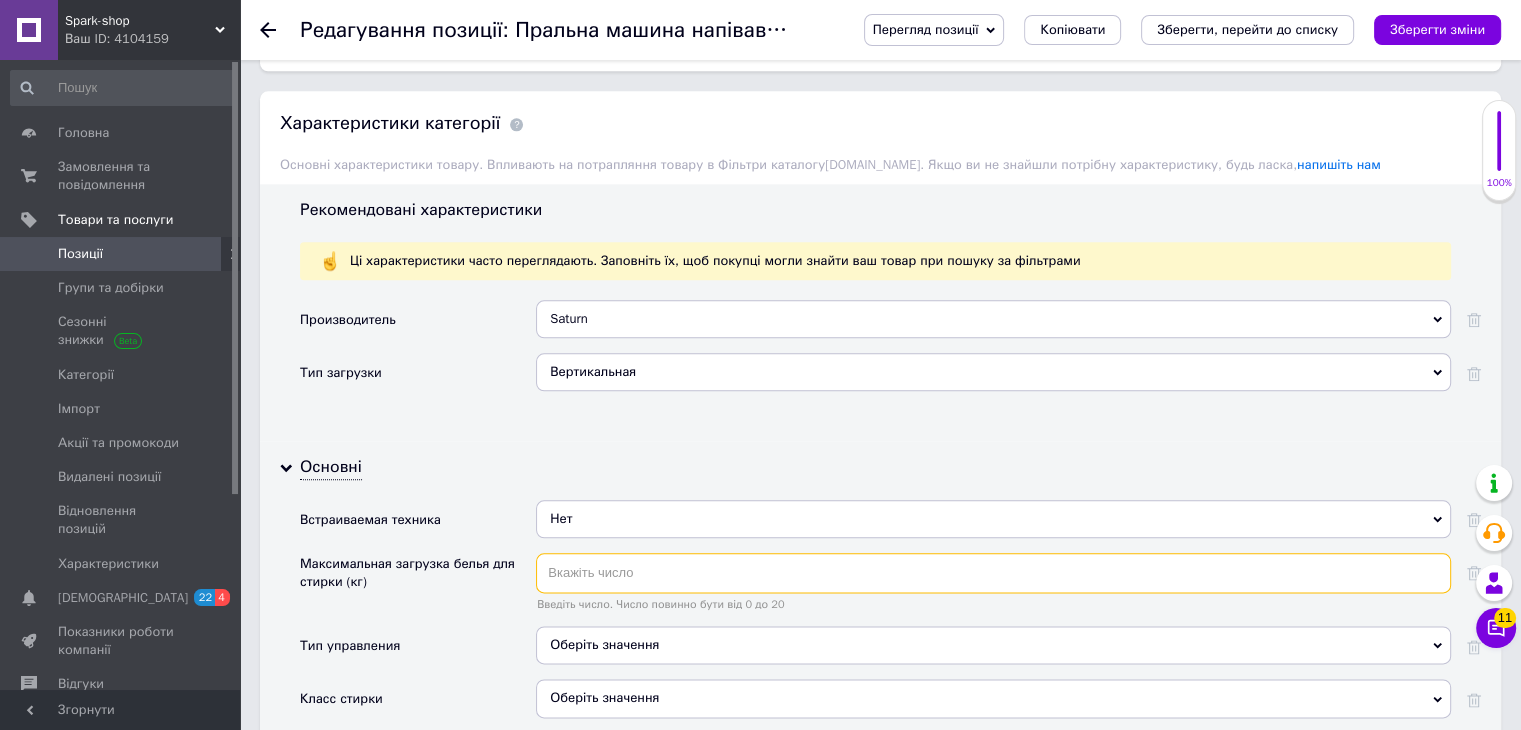 click at bounding box center [993, 573] 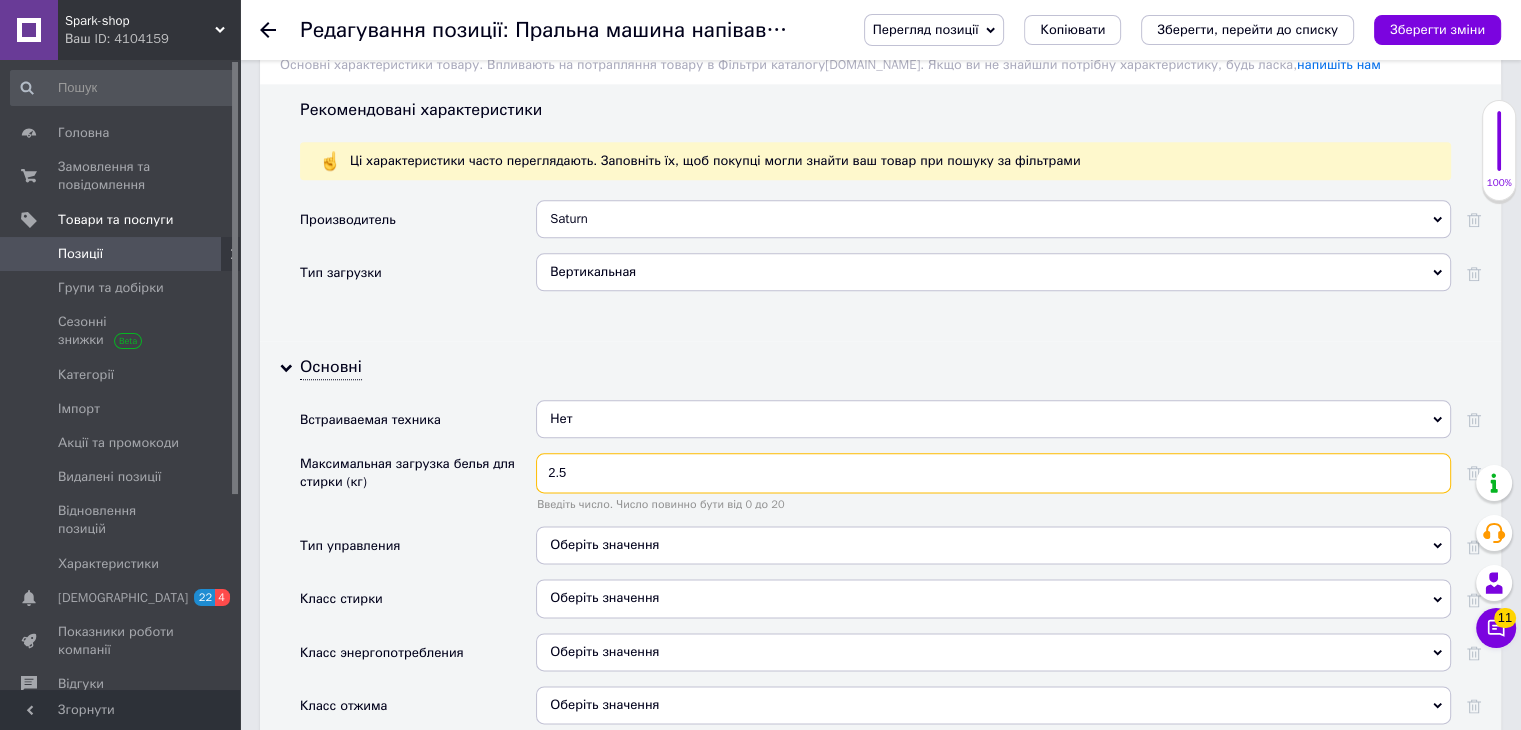 type on "2.5" 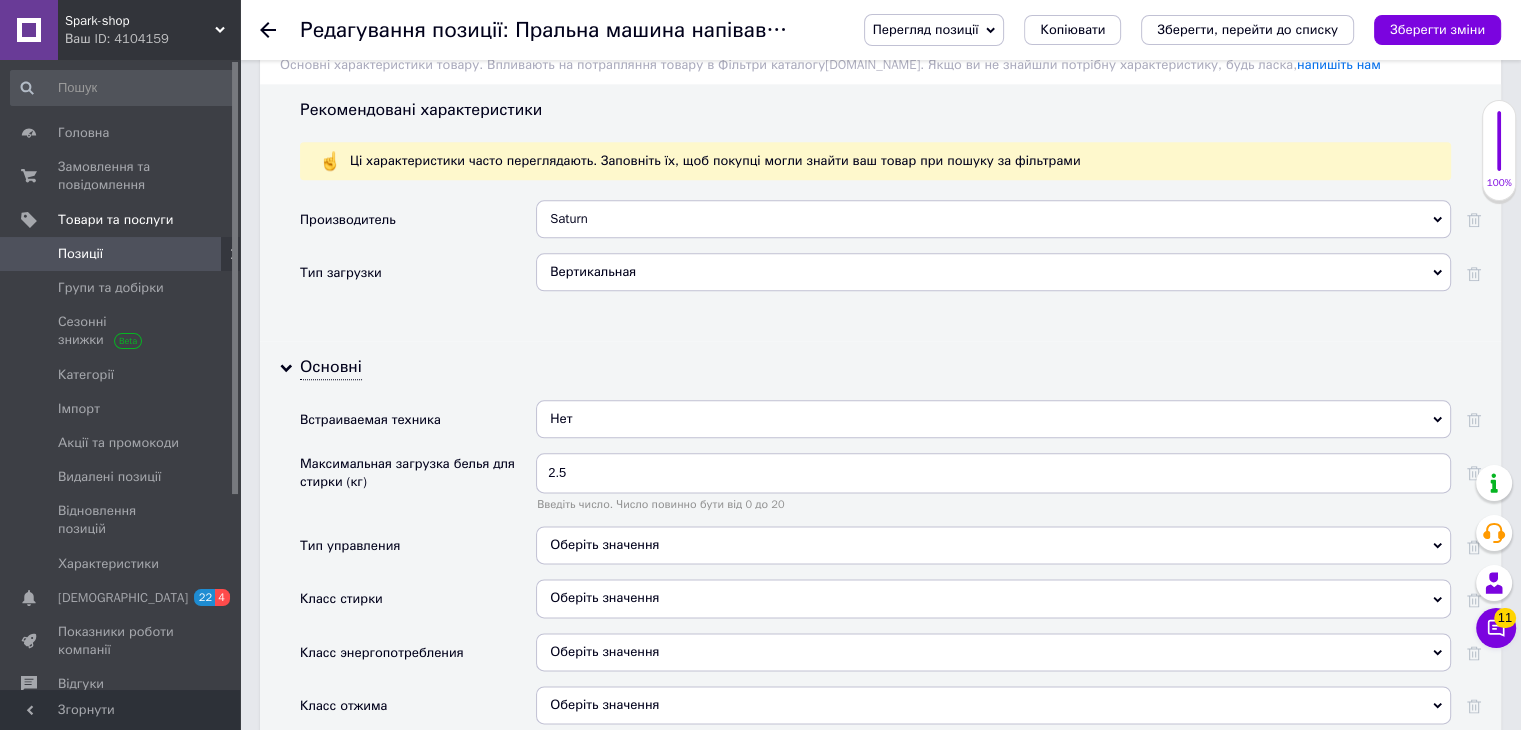 click on "Оберіть значення" at bounding box center (993, 545) 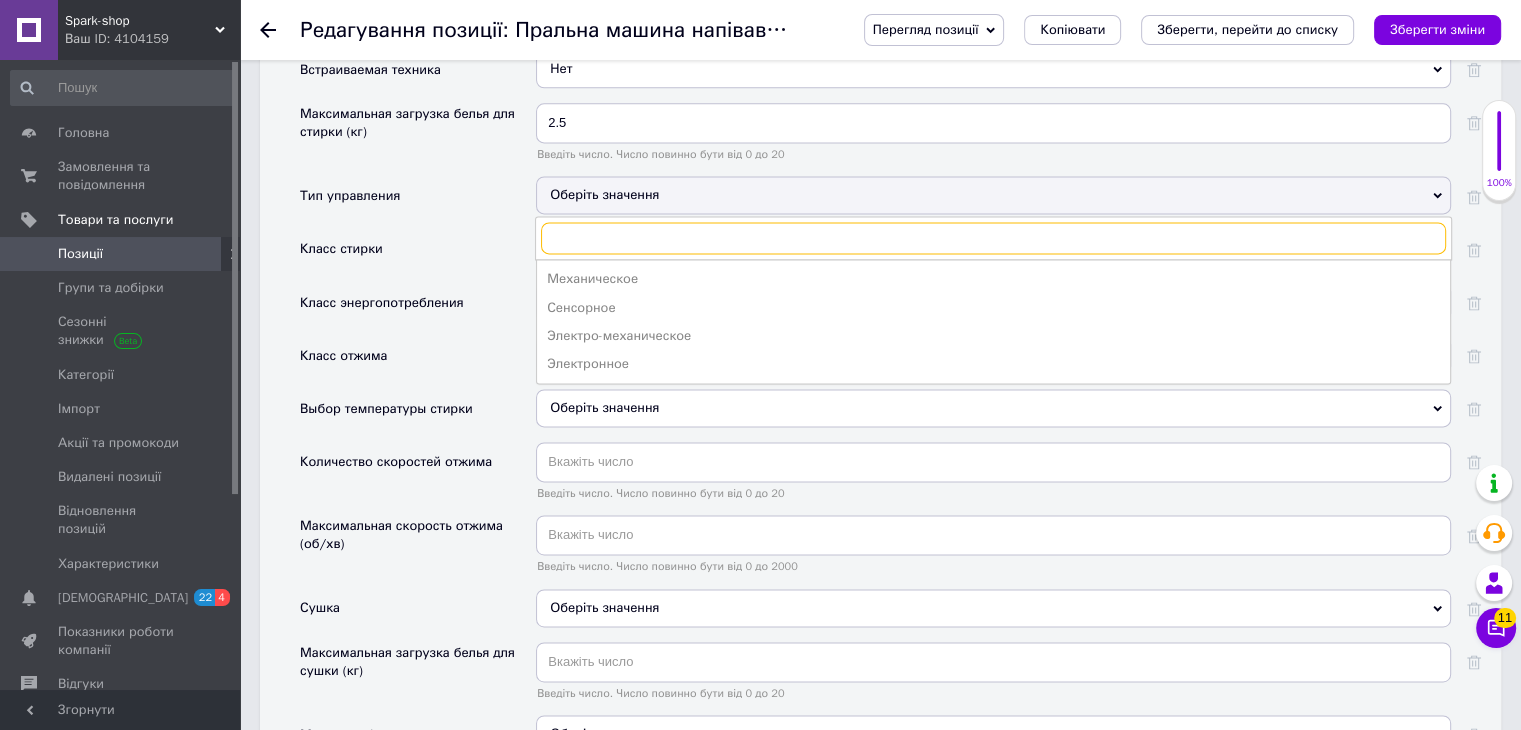 scroll, scrollTop: 2777, scrollLeft: 0, axis: vertical 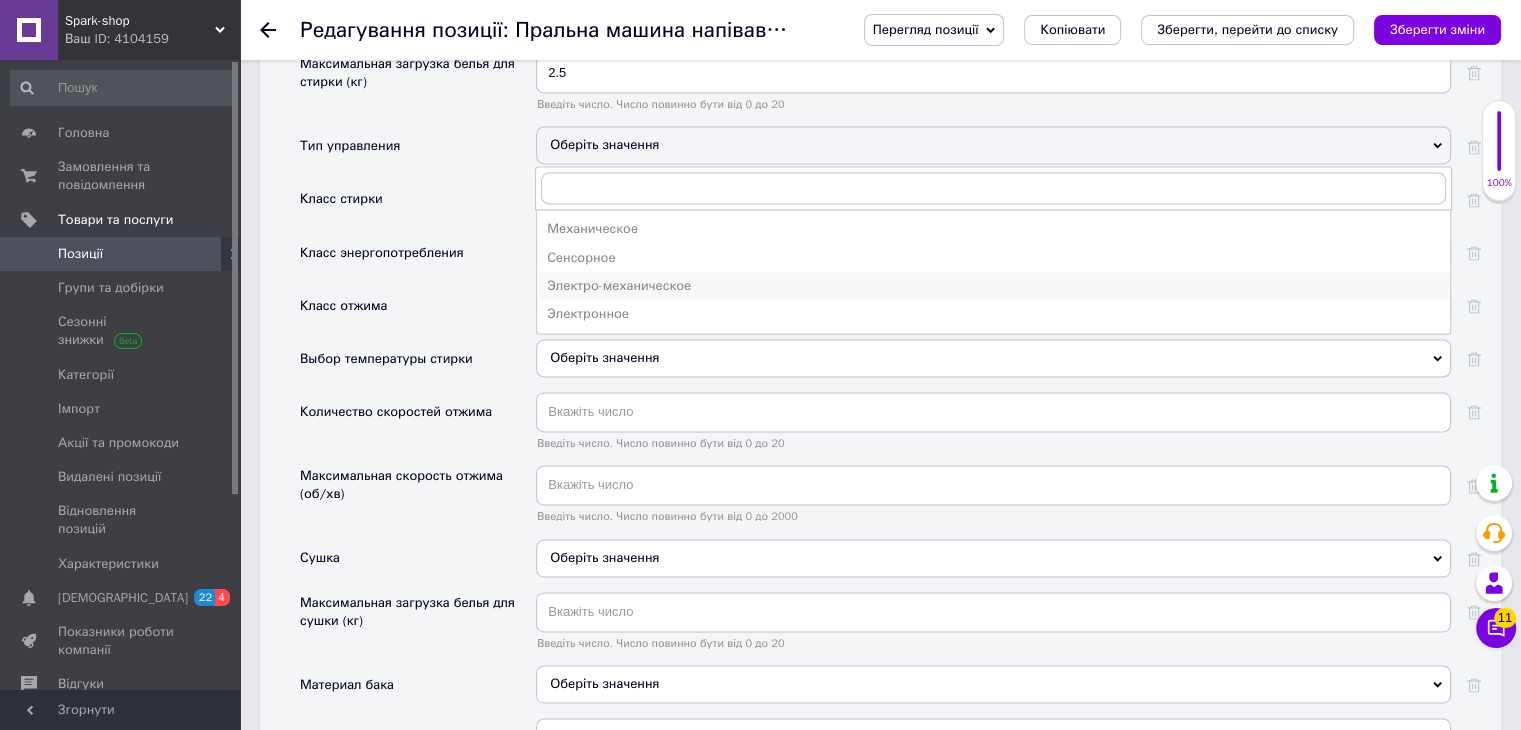 click on "Электро-механическое" at bounding box center [993, 286] 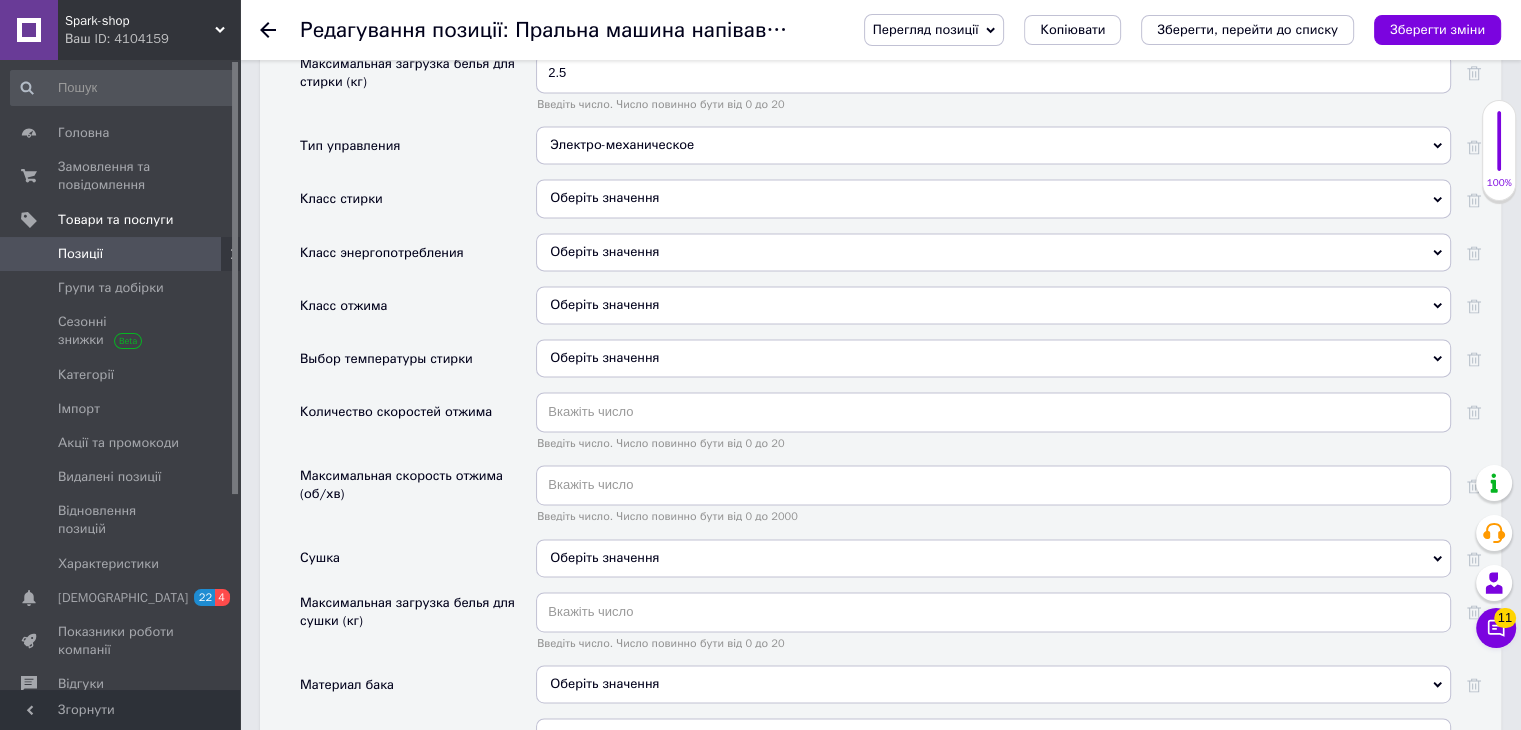 click on "Оберіть значення" at bounding box center [993, 198] 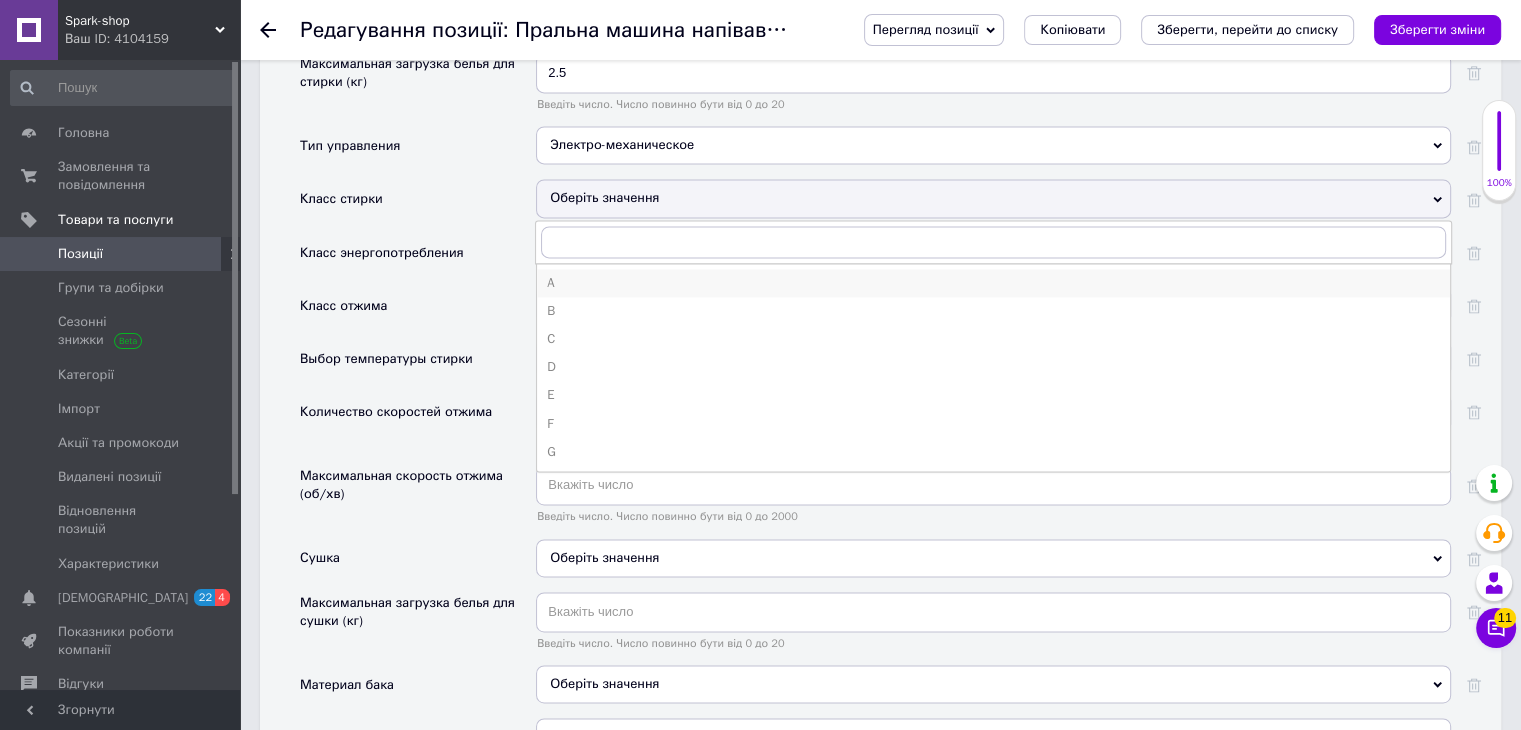 click on "A" at bounding box center [993, 283] 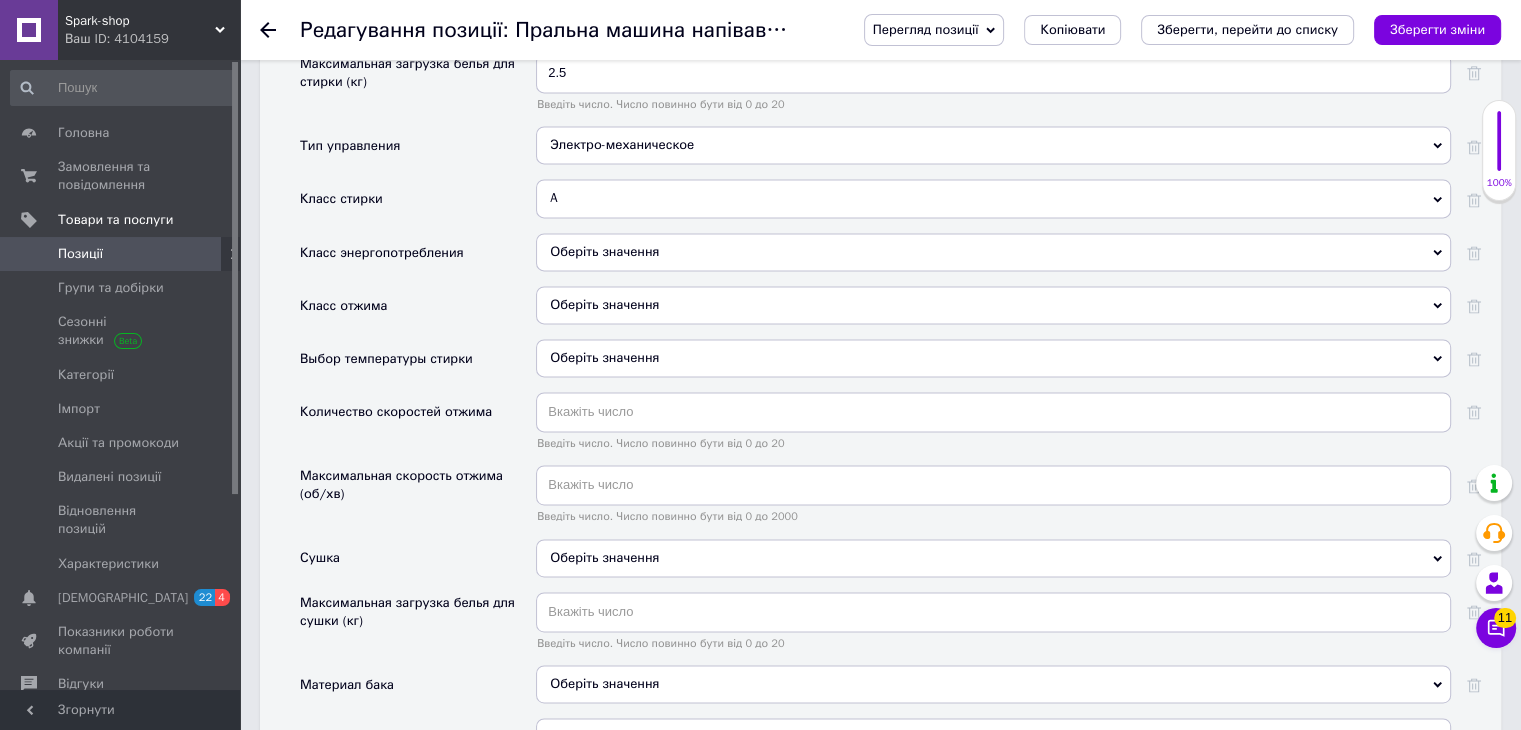 click on "Оберіть значення" at bounding box center [993, 252] 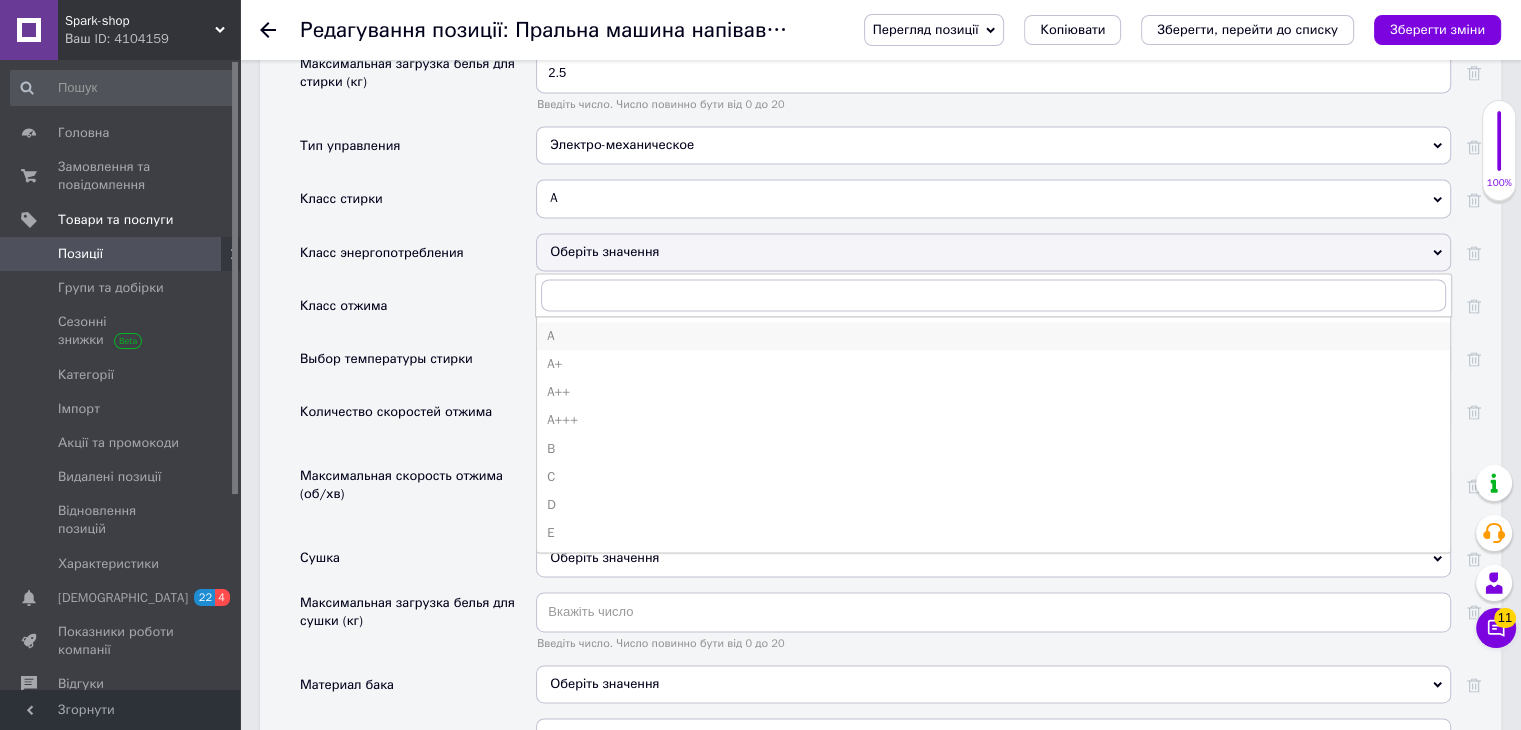 drag, startPoint x: 568, startPoint y: 297, endPoint x: 568, endPoint y: 314, distance: 17 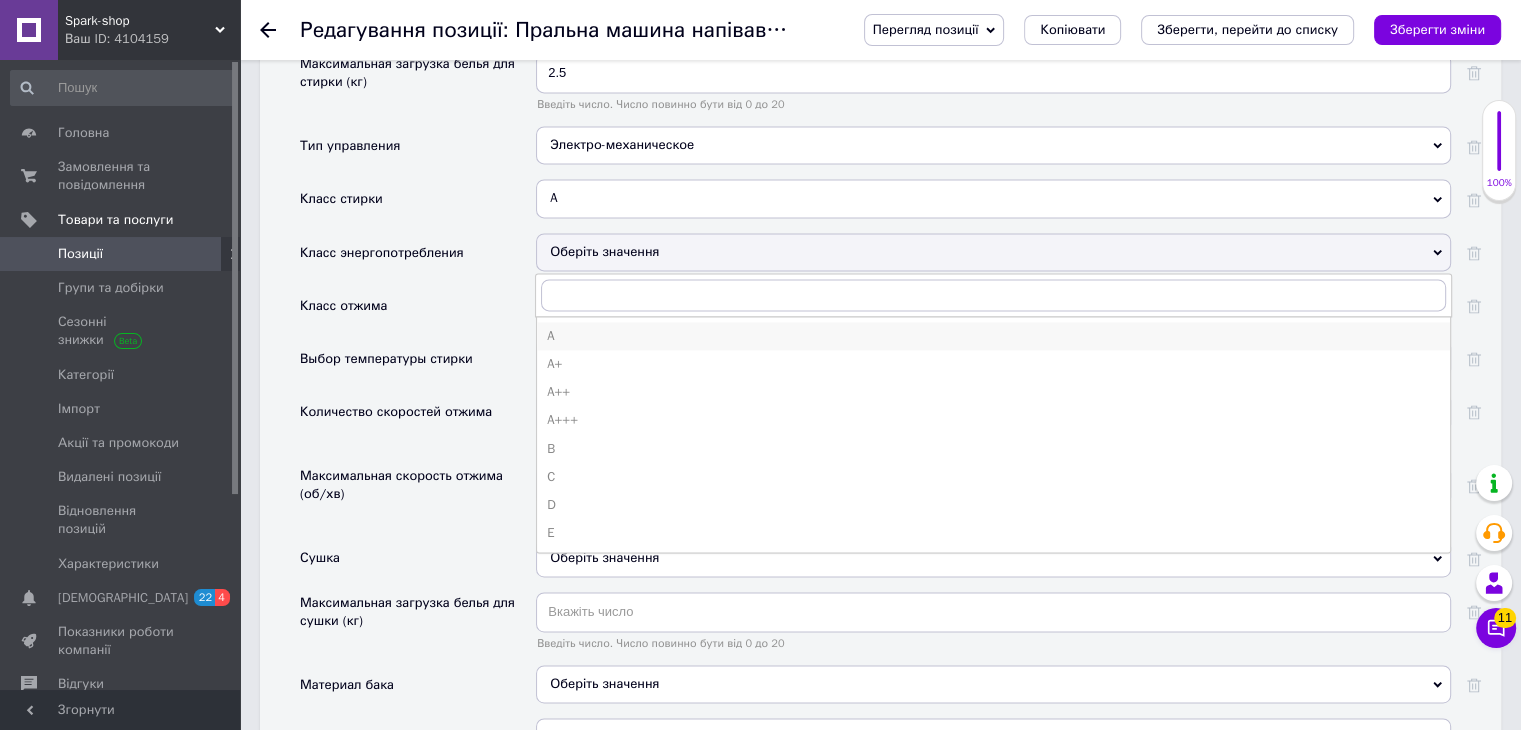 click on "A A+ A++ A+++ B C D E" at bounding box center (993, 435) 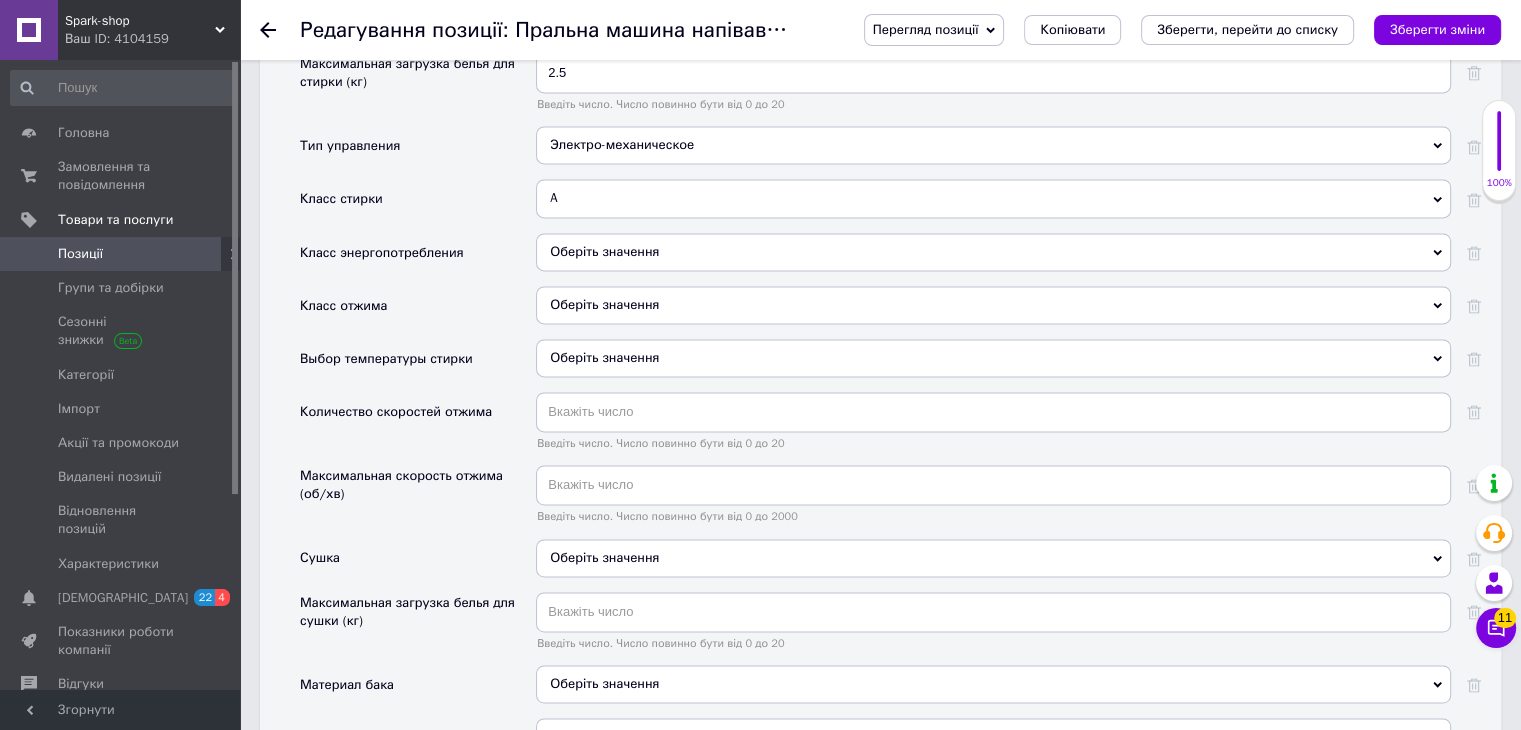 click on "Оберіть значення" at bounding box center [993, 252] 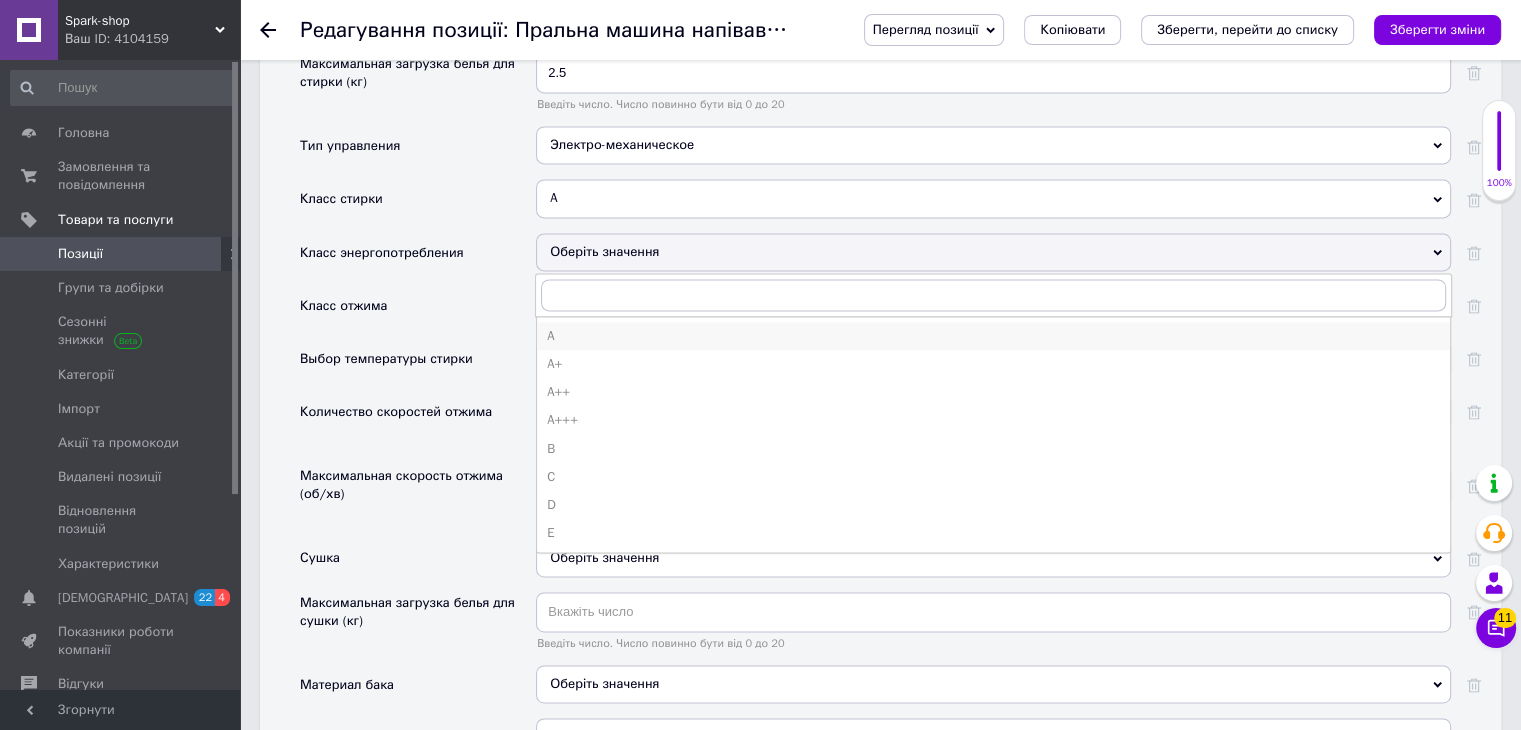 click on "A" at bounding box center (993, 336) 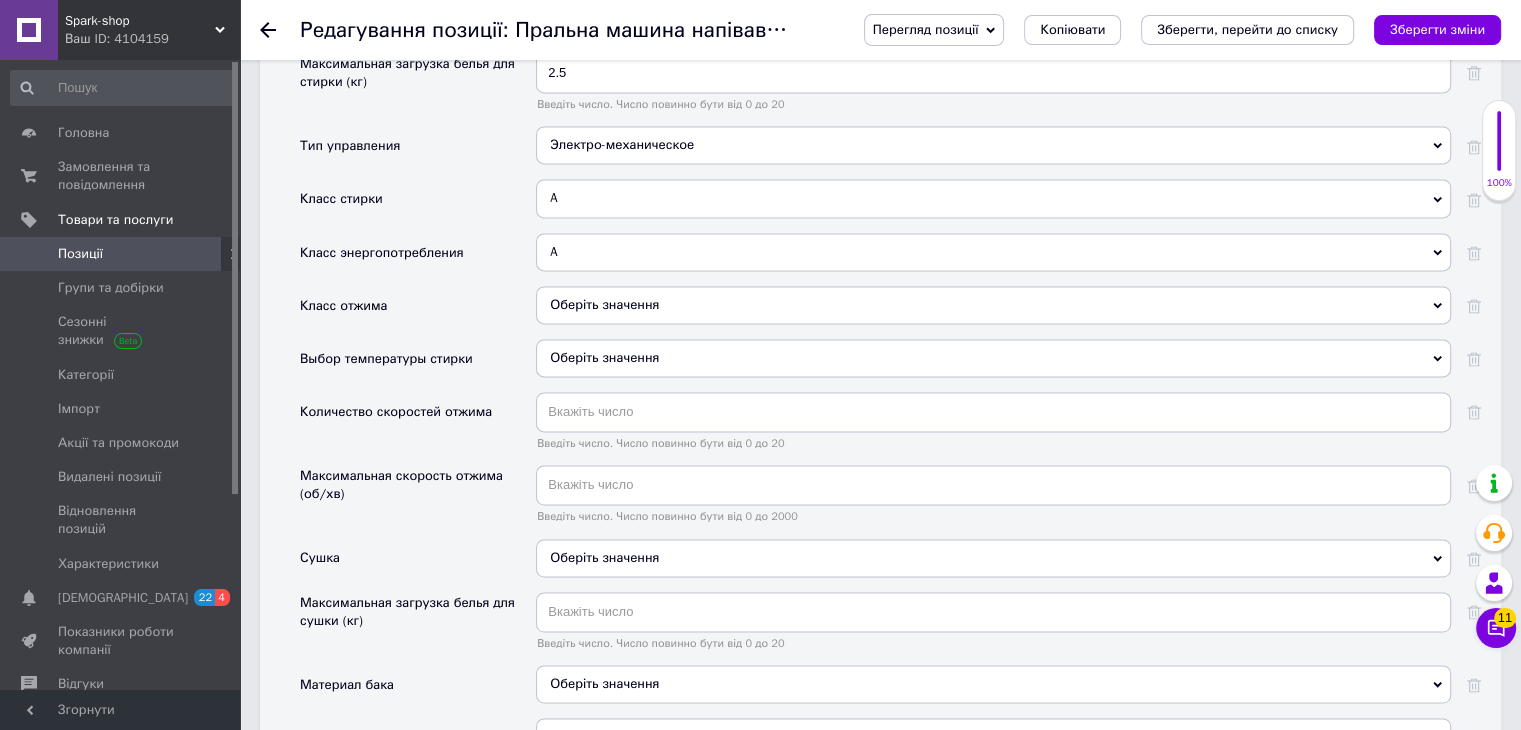 click on "Оберіть значення" at bounding box center [993, 358] 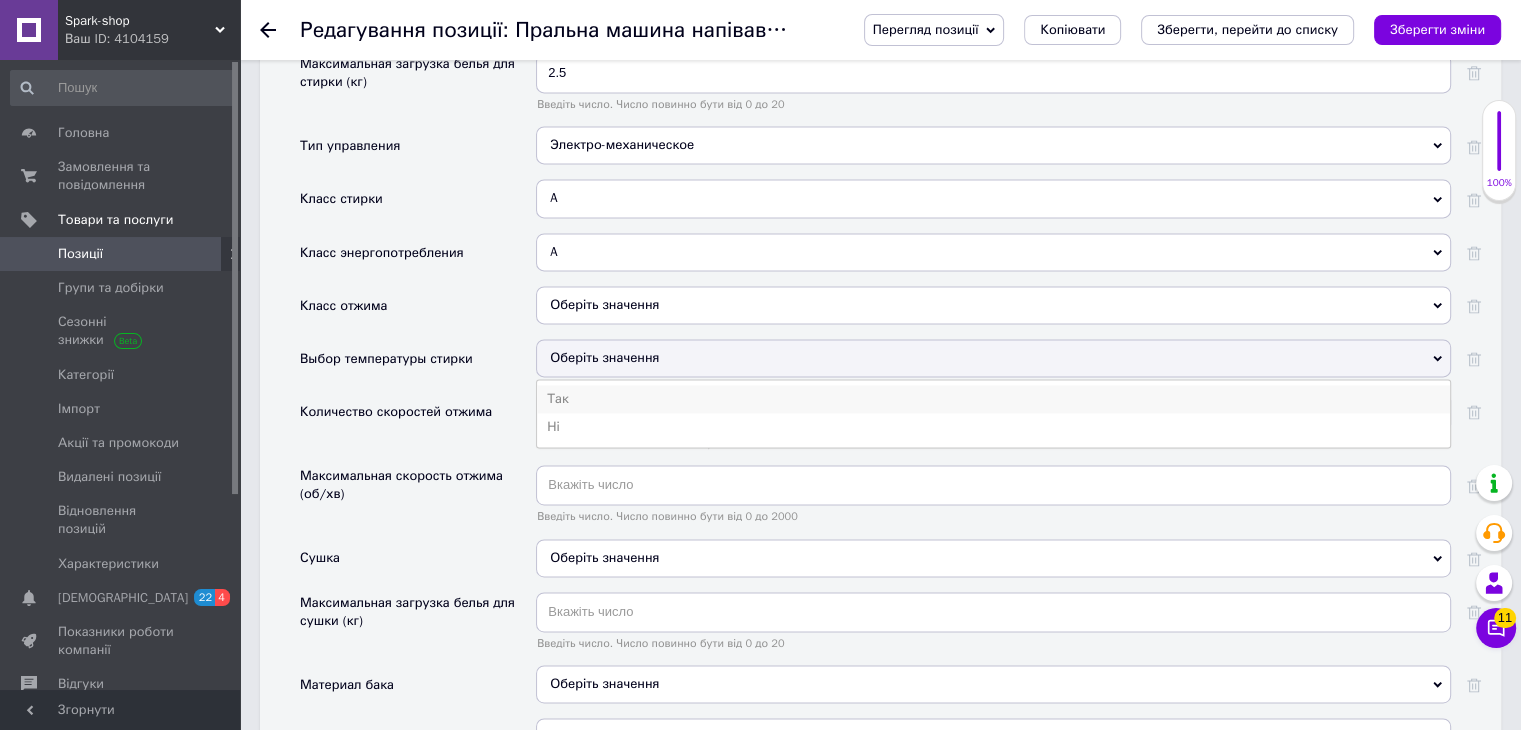 click on "Так" at bounding box center (993, 399) 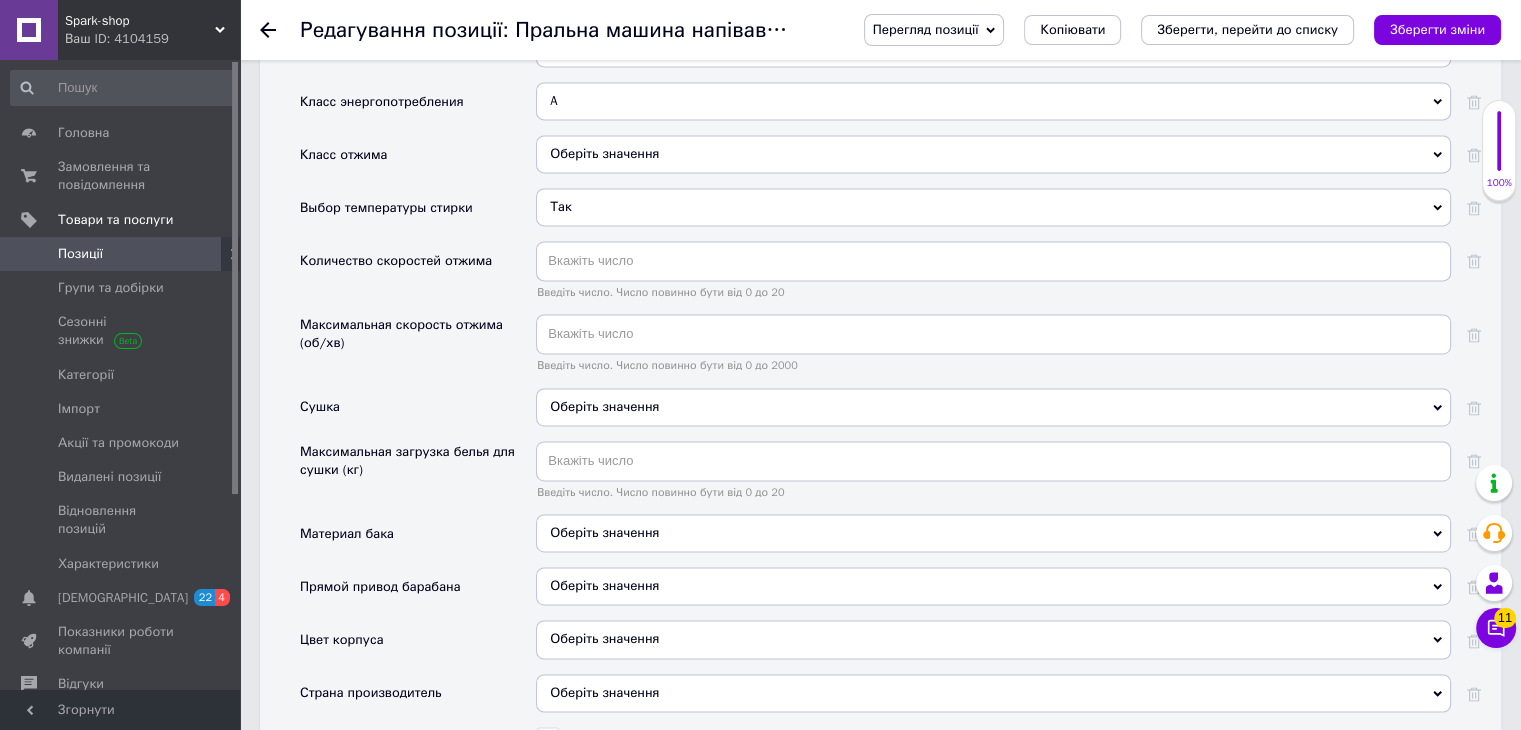 scroll, scrollTop: 2977, scrollLeft: 0, axis: vertical 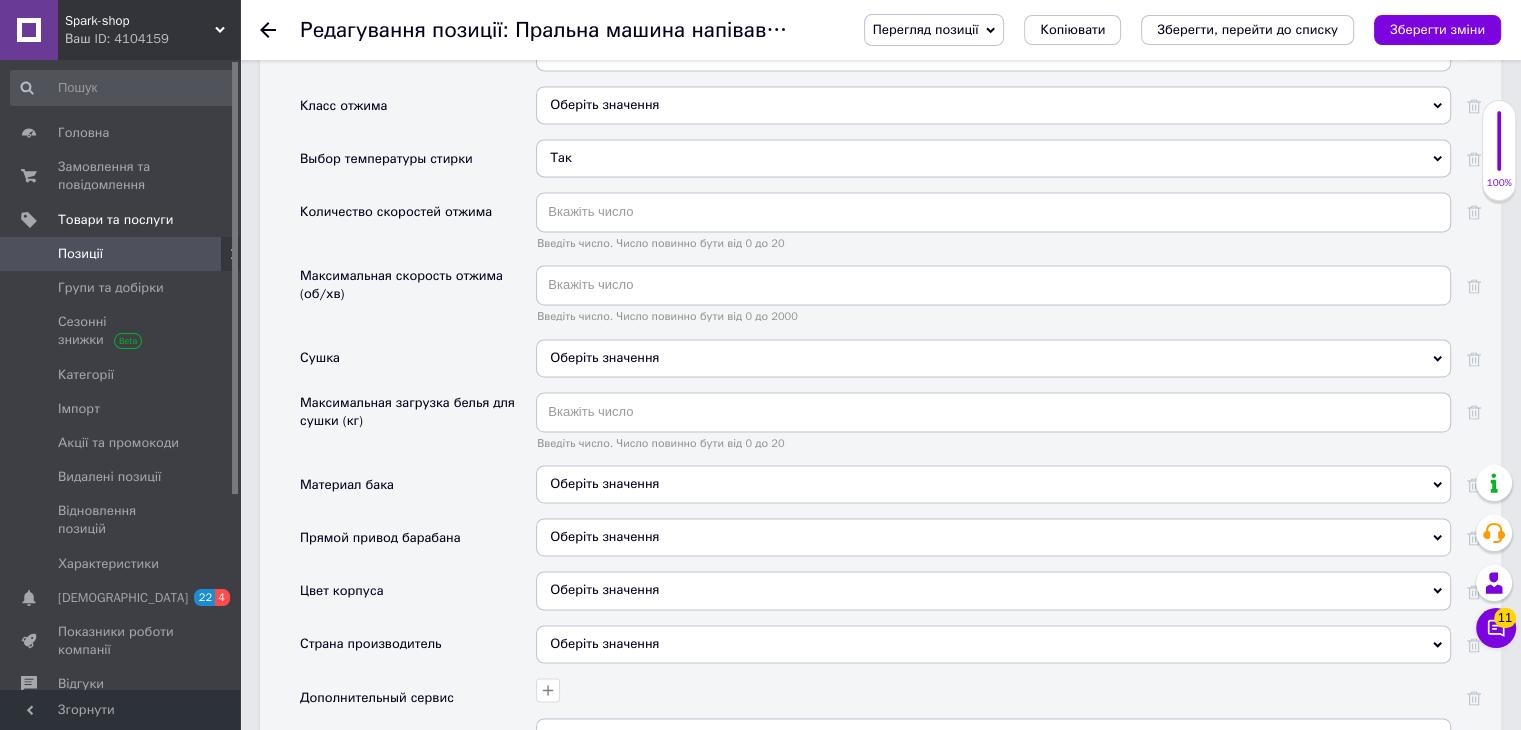 click on "Оберіть значення" at bounding box center [993, 484] 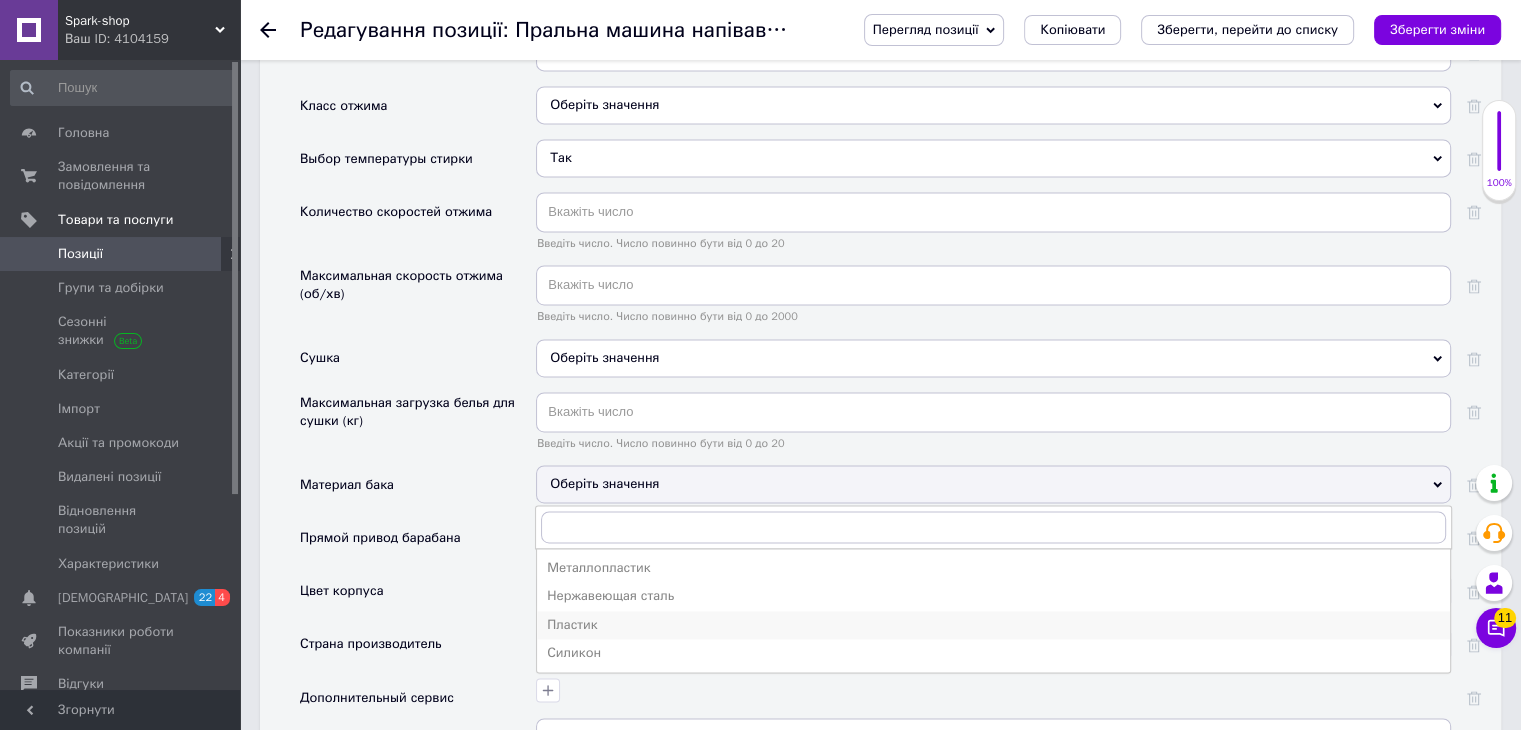 click on "Пластик" at bounding box center (993, 625) 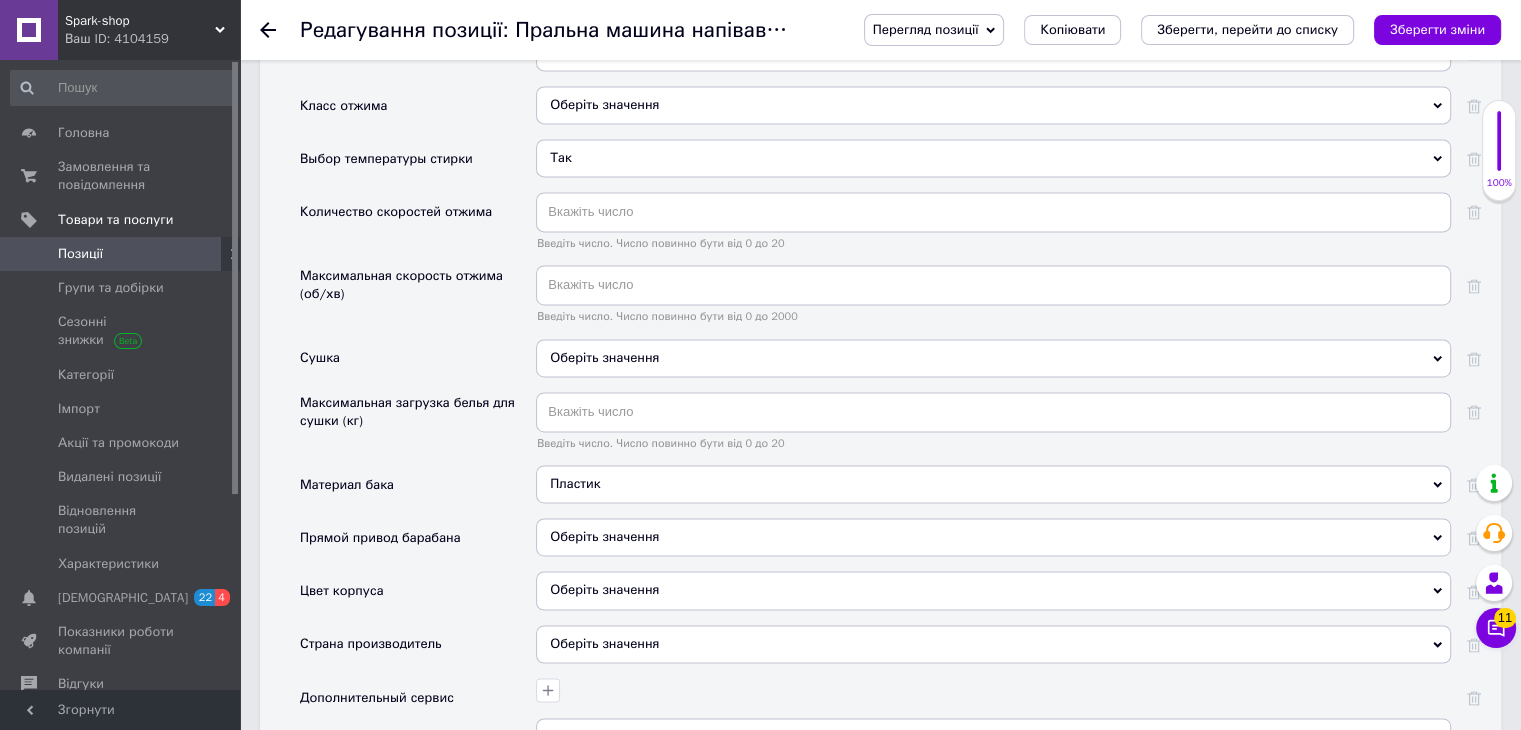 click on "Оберіть значення" at bounding box center (993, 590) 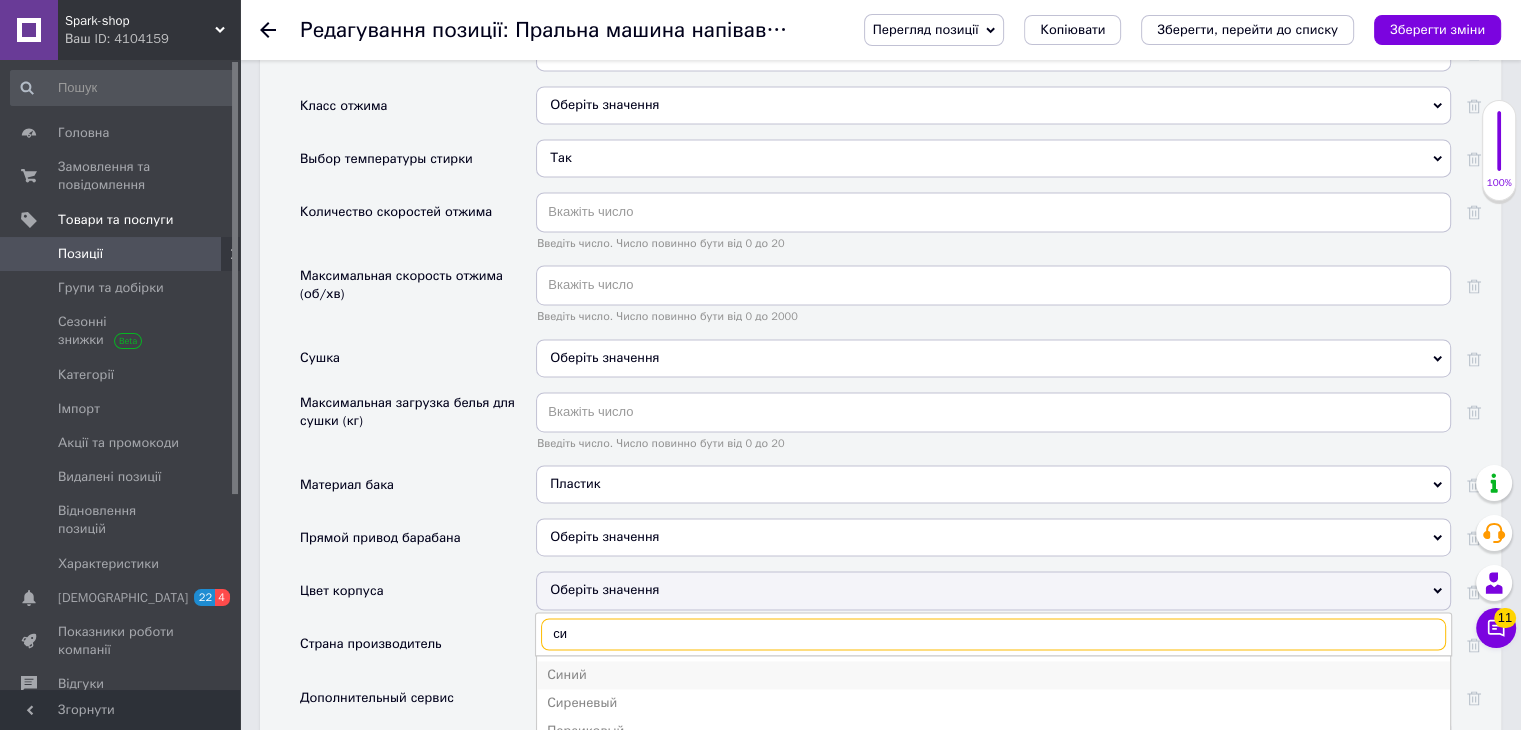 type on "си" 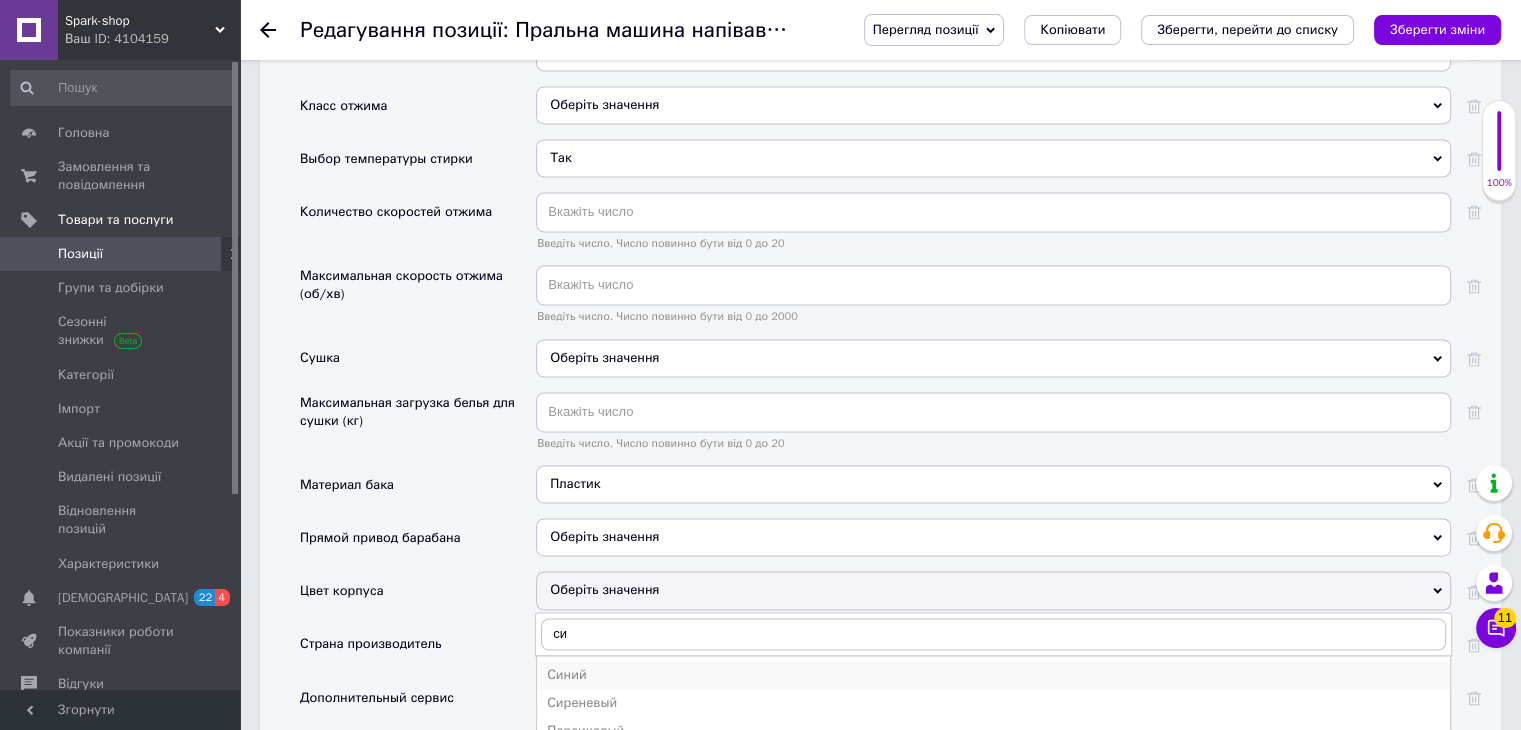 click on "Синий" at bounding box center (993, 675) 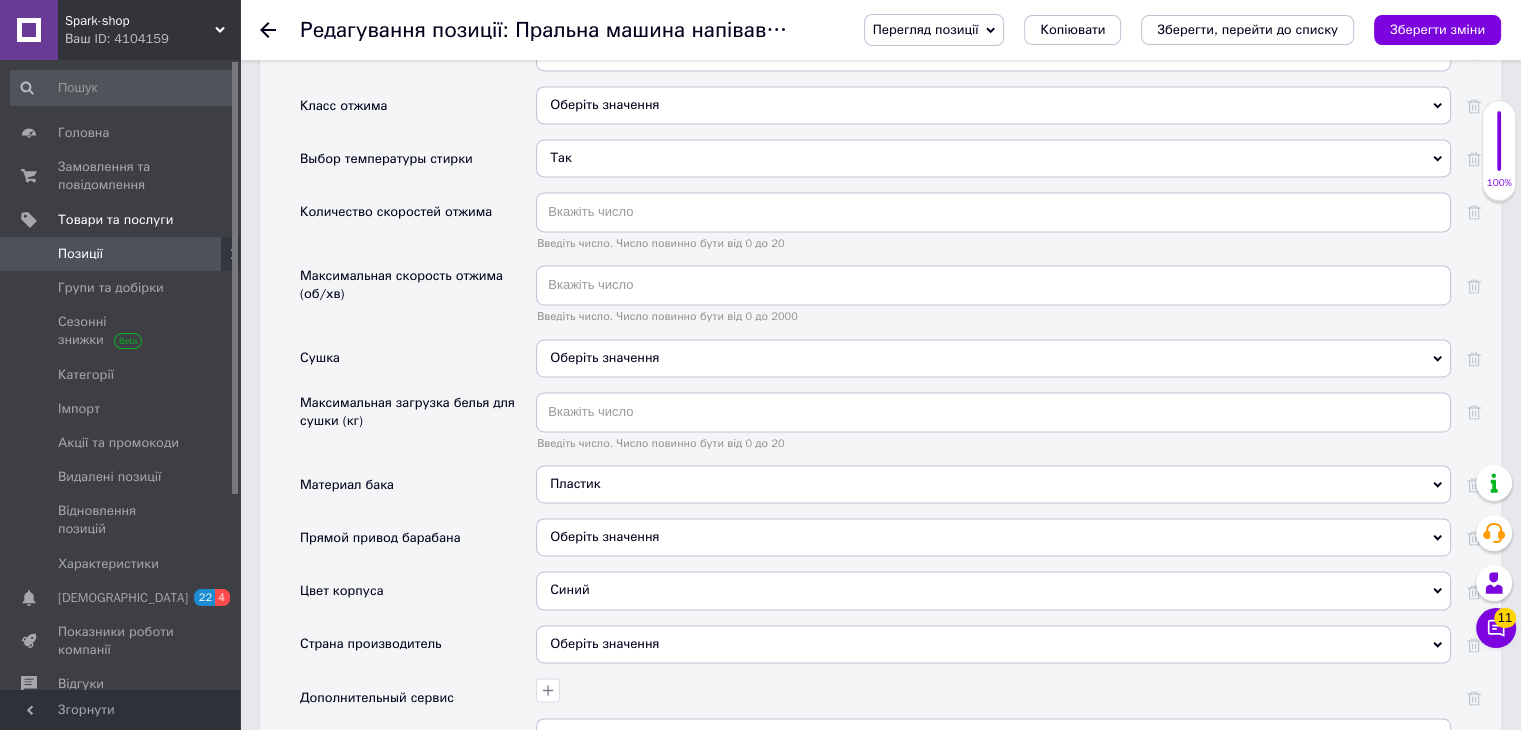 click on "Оберіть значення" at bounding box center (993, 644) 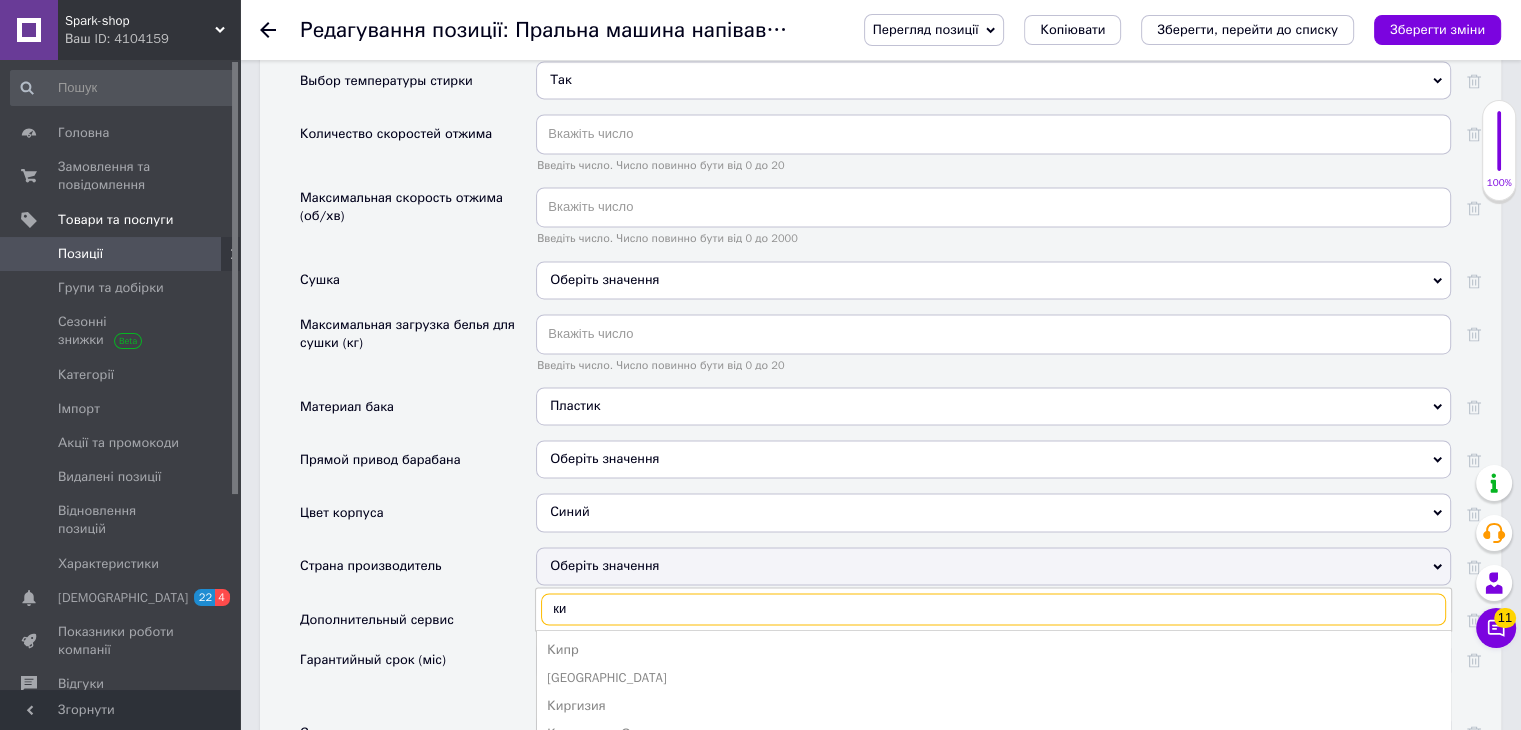 scroll, scrollTop: 3177, scrollLeft: 0, axis: vertical 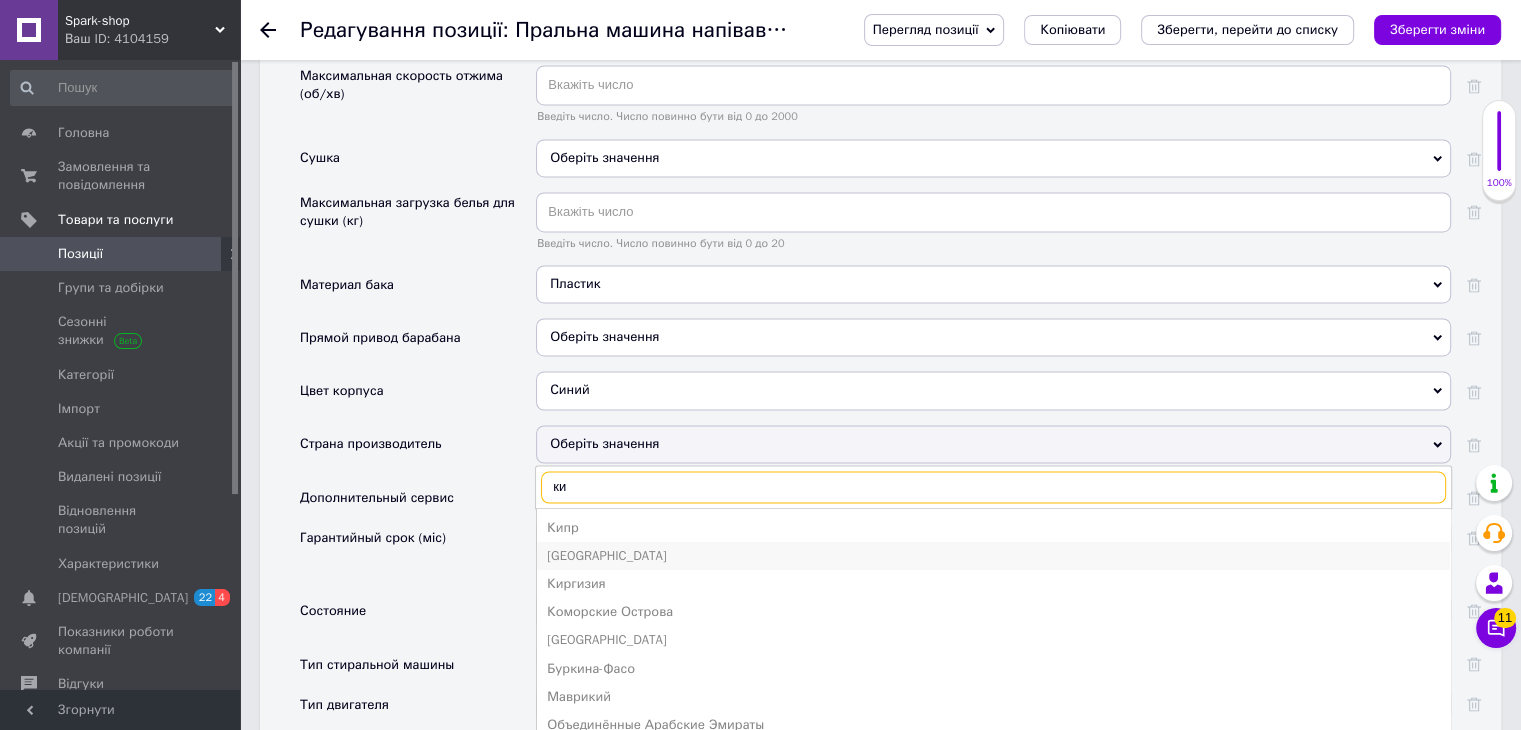 type on "ки" 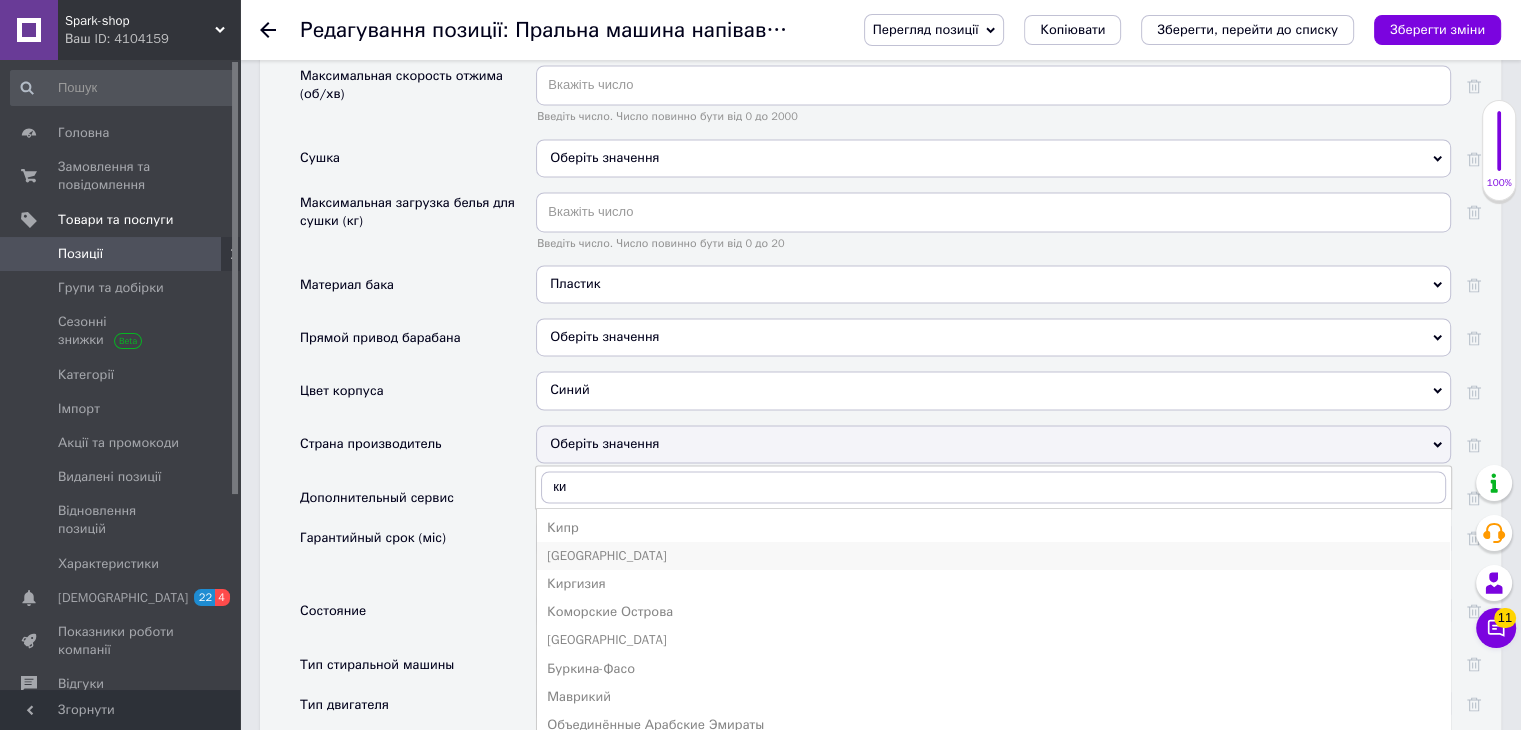 click on "[GEOGRAPHIC_DATA]" at bounding box center [993, 556] 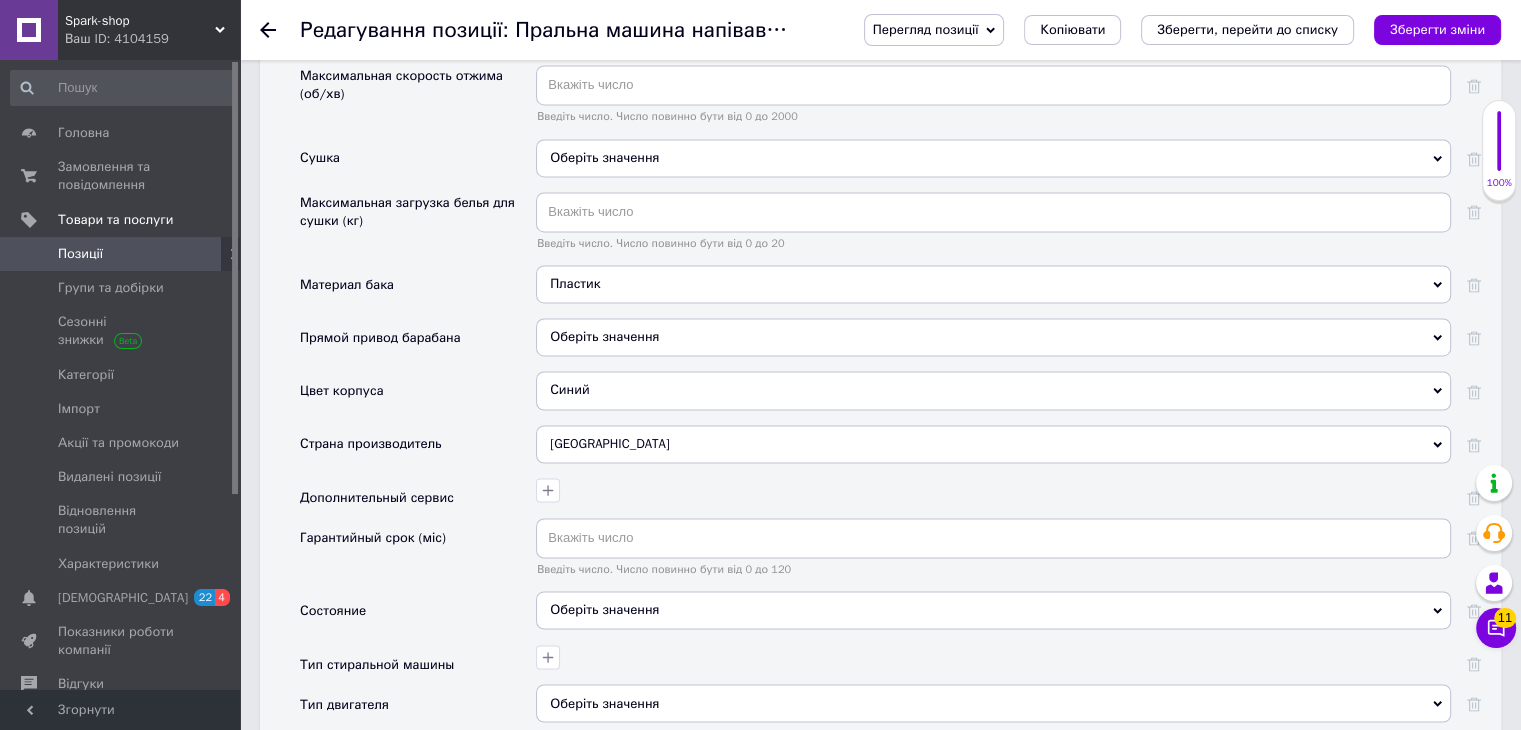 click on "Оберіть значення" at bounding box center (993, 610) 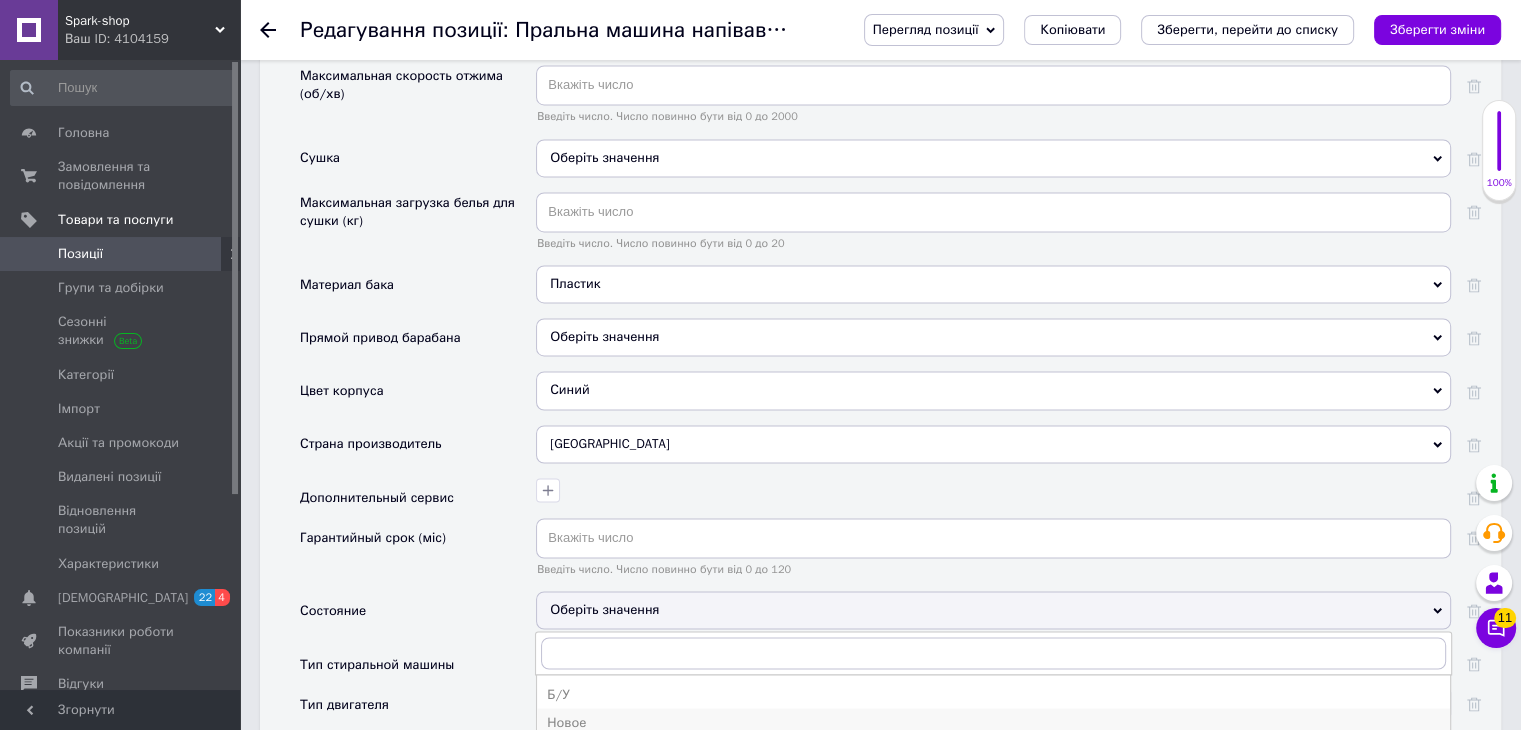click on "Новое" at bounding box center [993, 722] 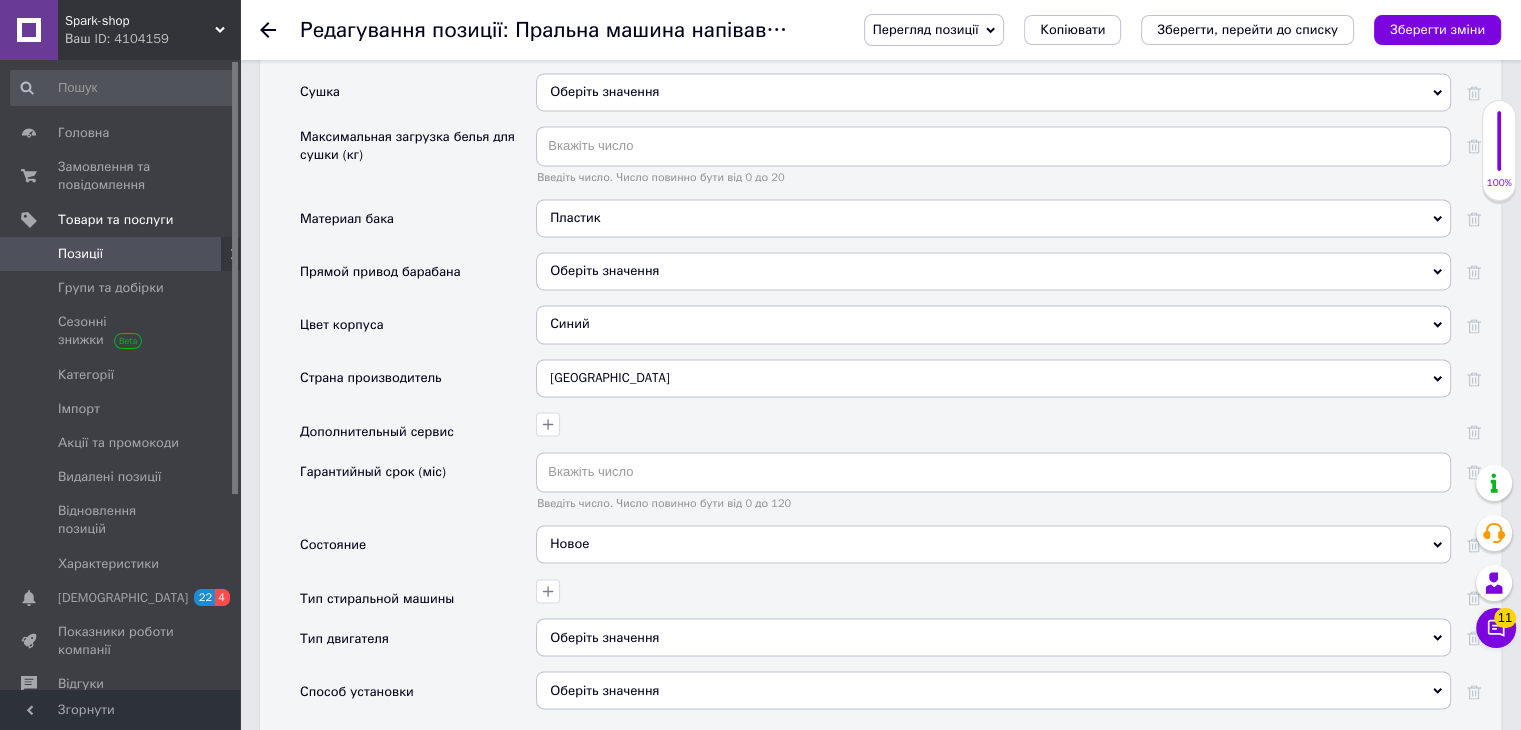scroll, scrollTop: 3277, scrollLeft: 0, axis: vertical 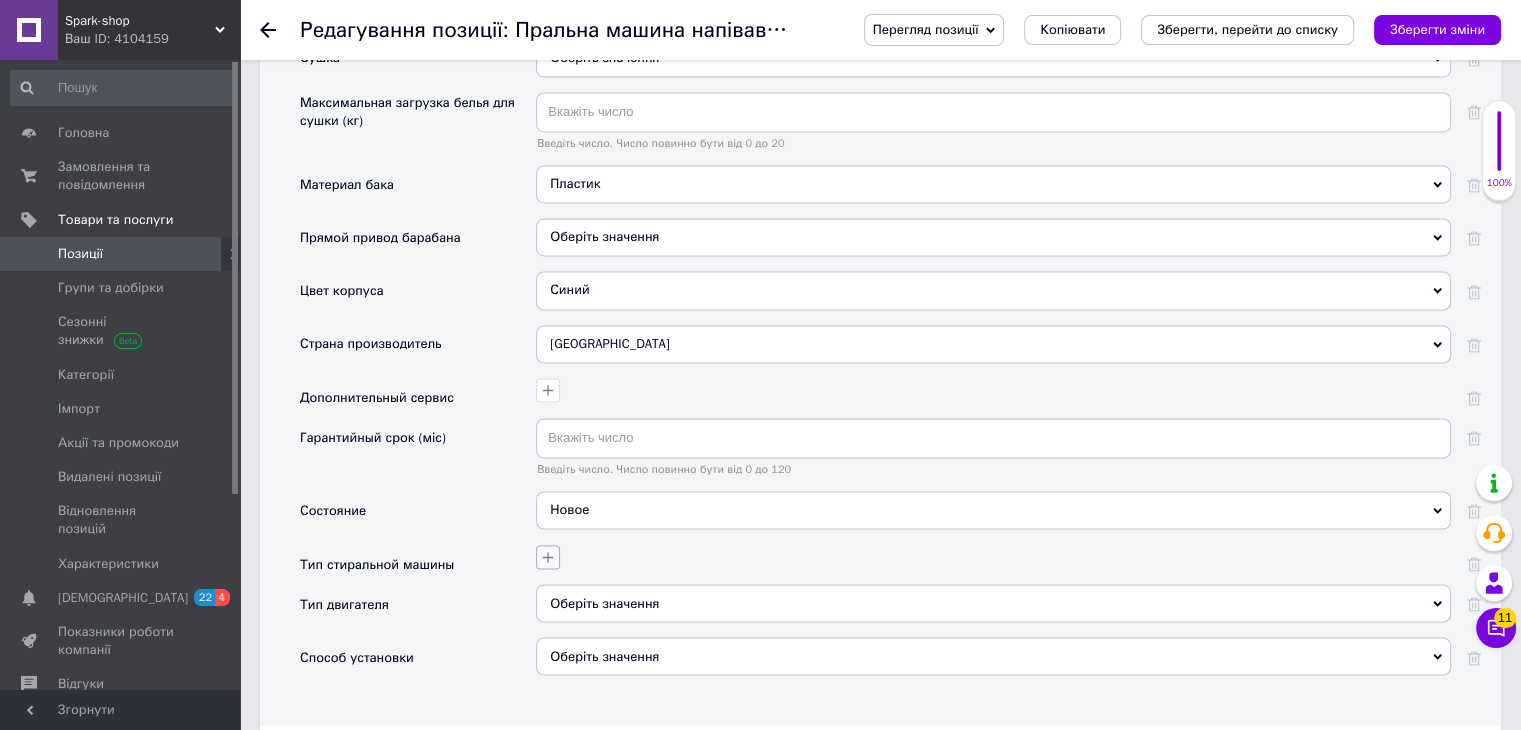 click at bounding box center [548, 557] 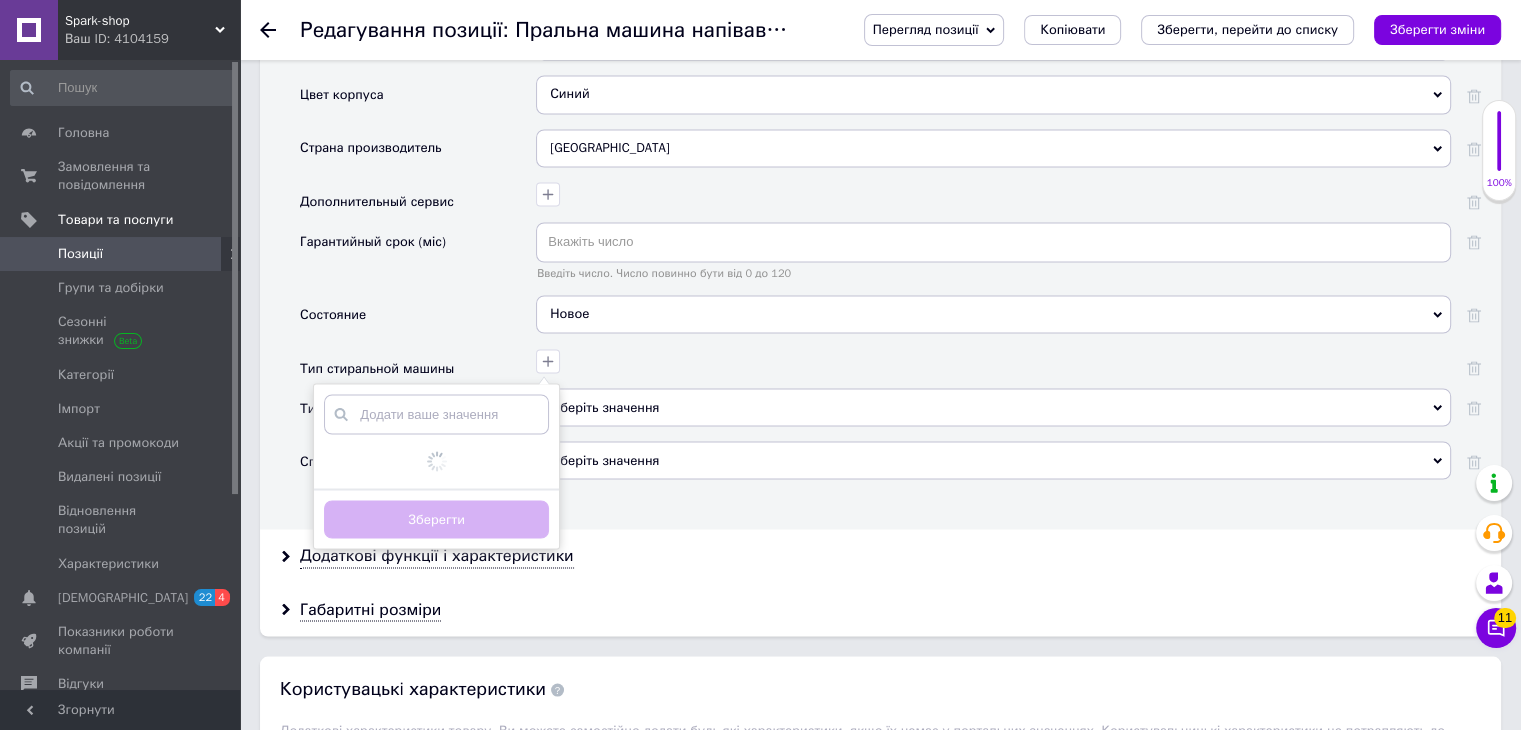 scroll, scrollTop: 3477, scrollLeft: 0, axis: vertical 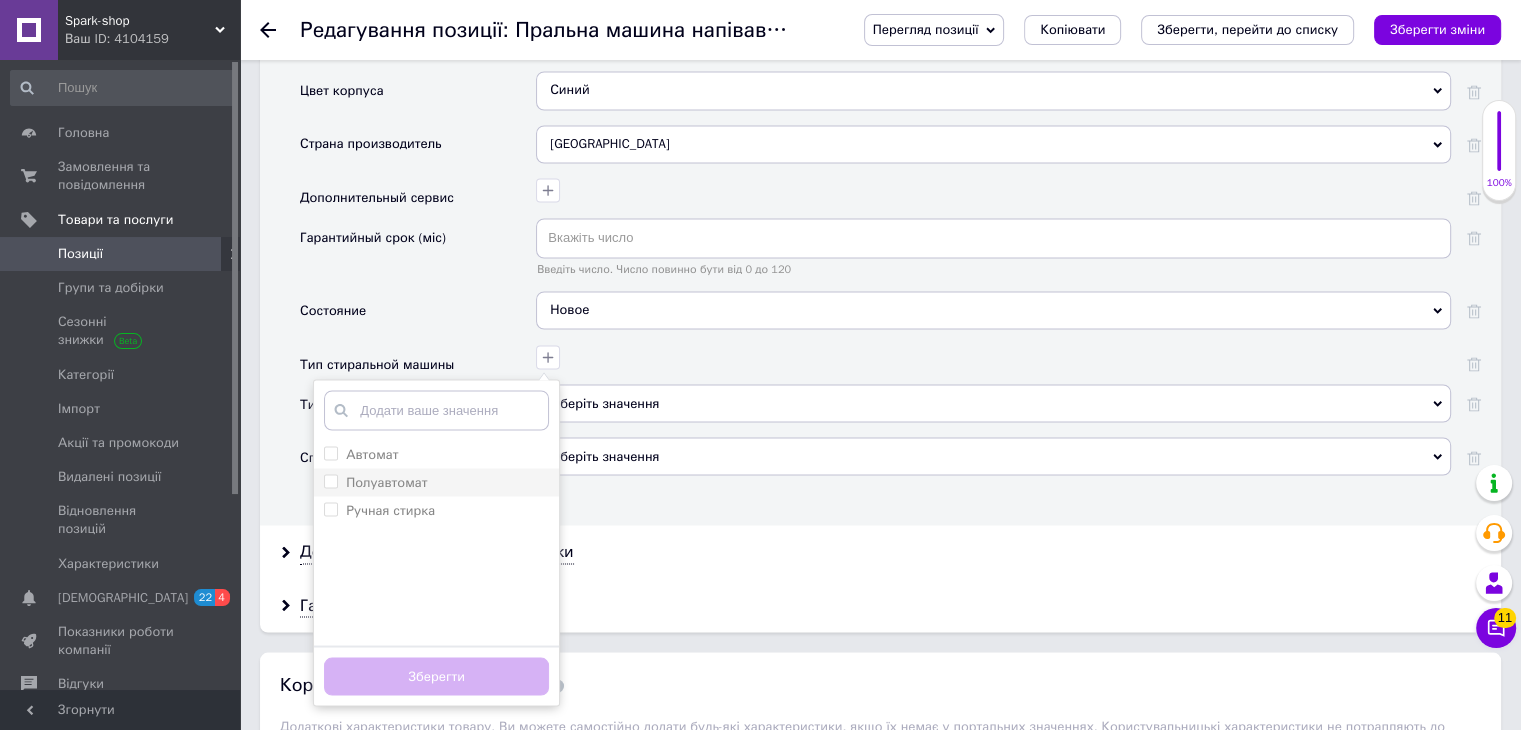click on "Полуавтомат" at bounding box center [436, 482] 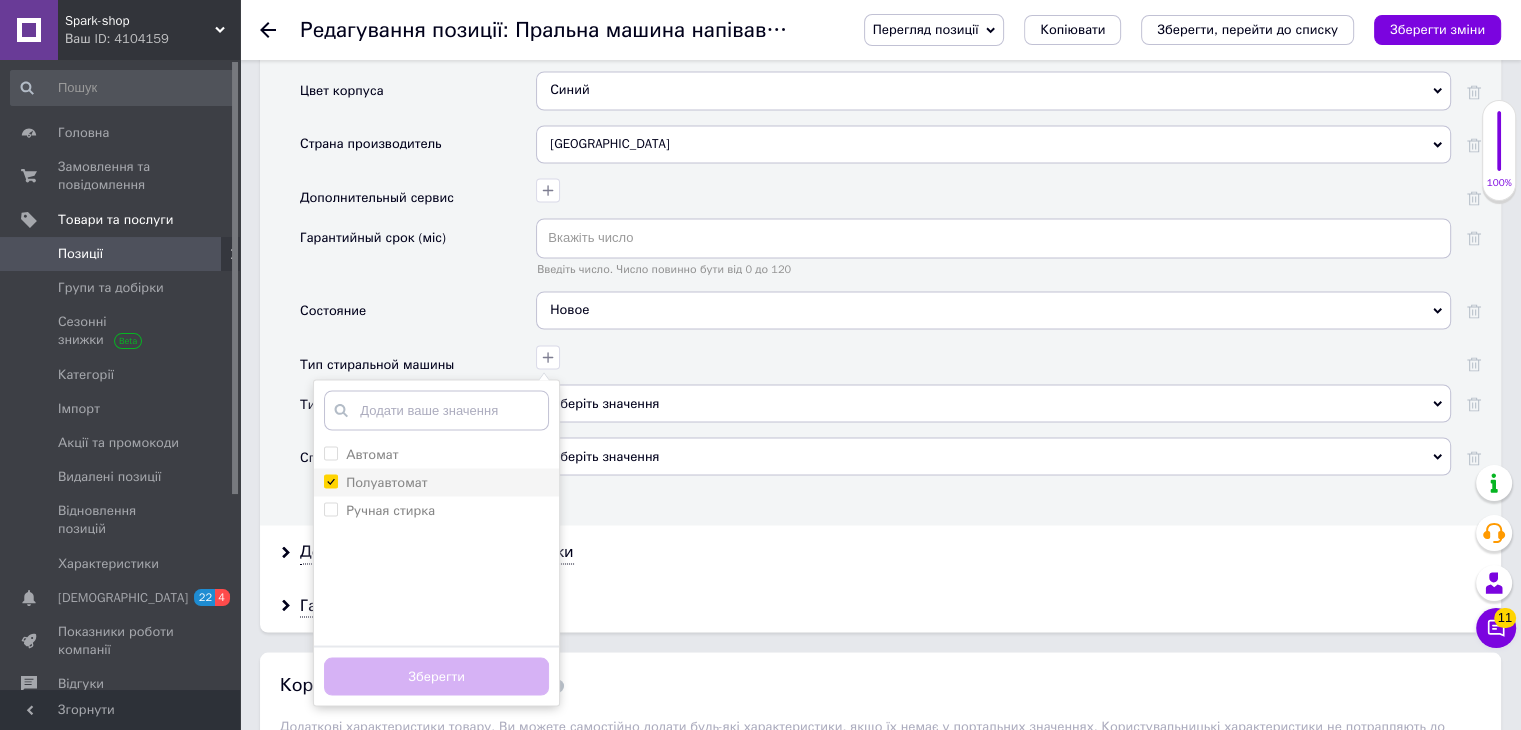checkbox on "true" 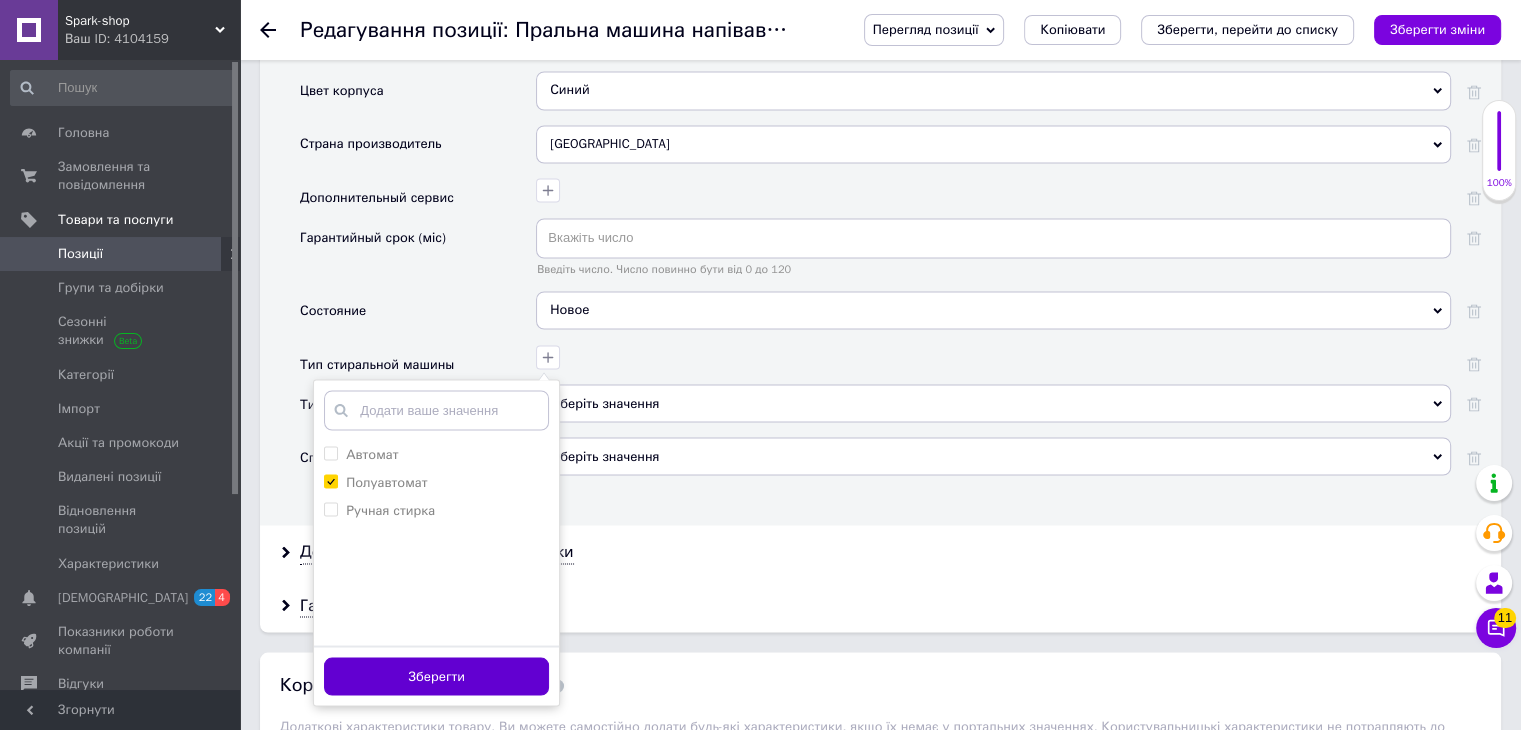 click on "Зберегти" at bounding box center [436, 676] 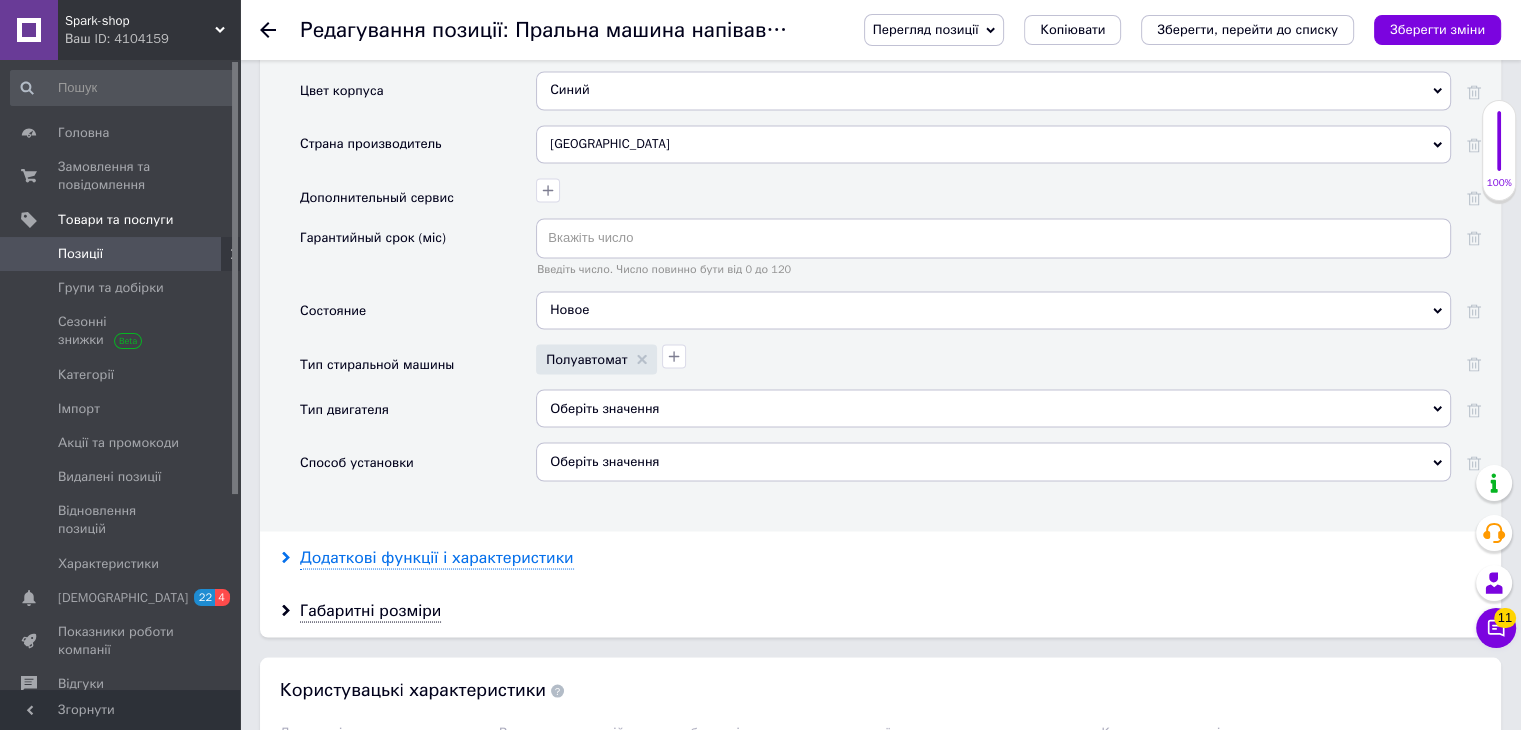 click on "Додаткові функції і характеристики" at bounding box center [437, 557] 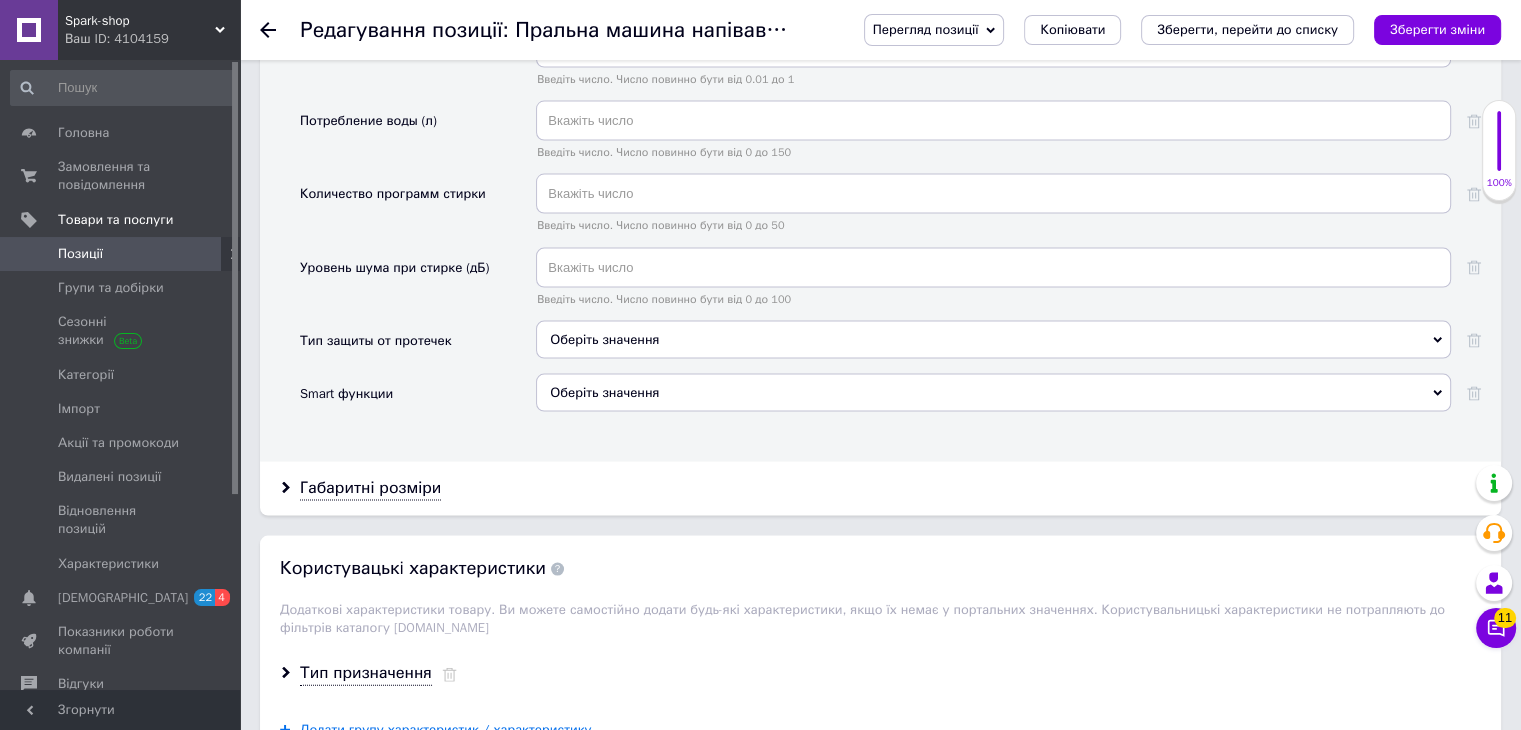 scroll, scrollTop: 4177, scrollLeft: 0, axis: vertical 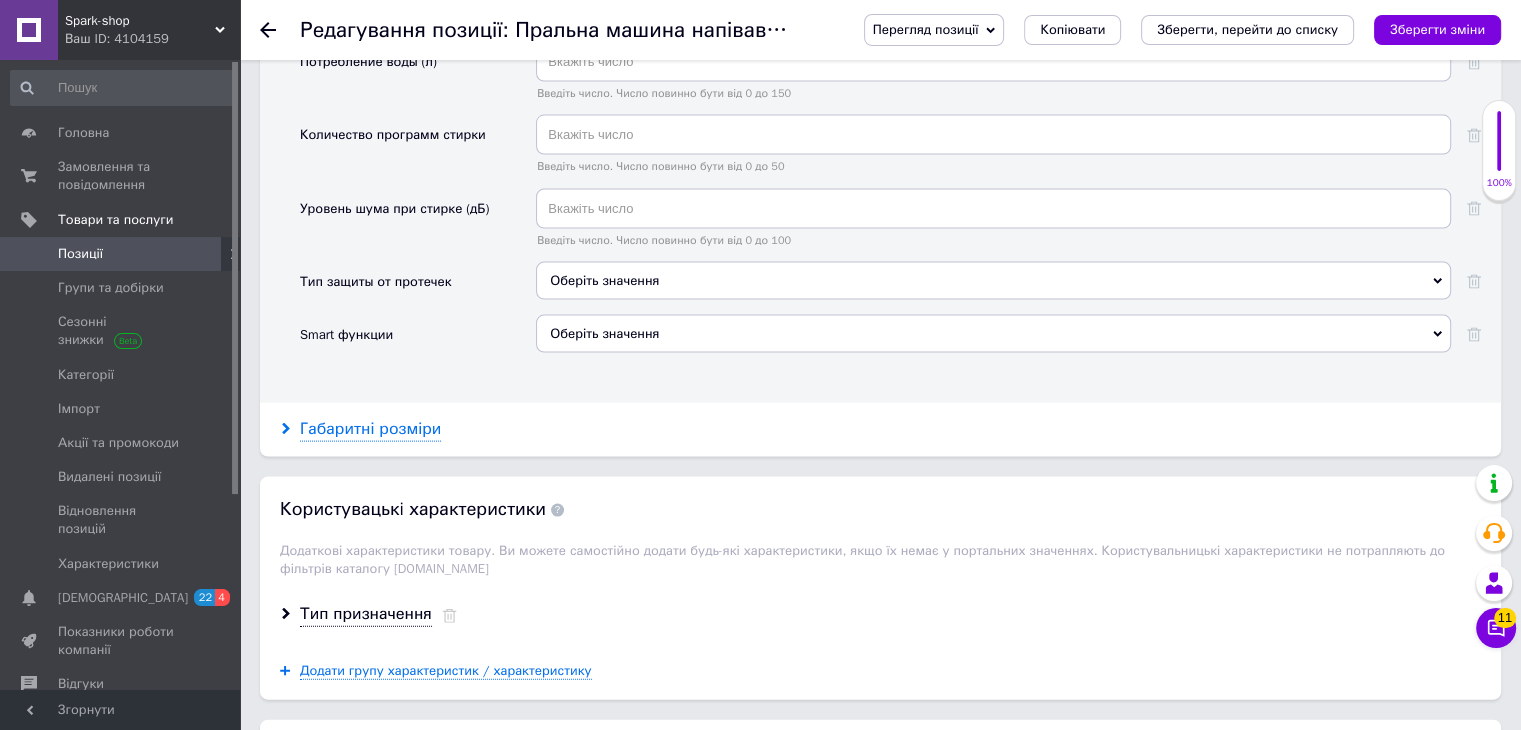 click on "Габаритні розміри" at bounding box center (370, 429) 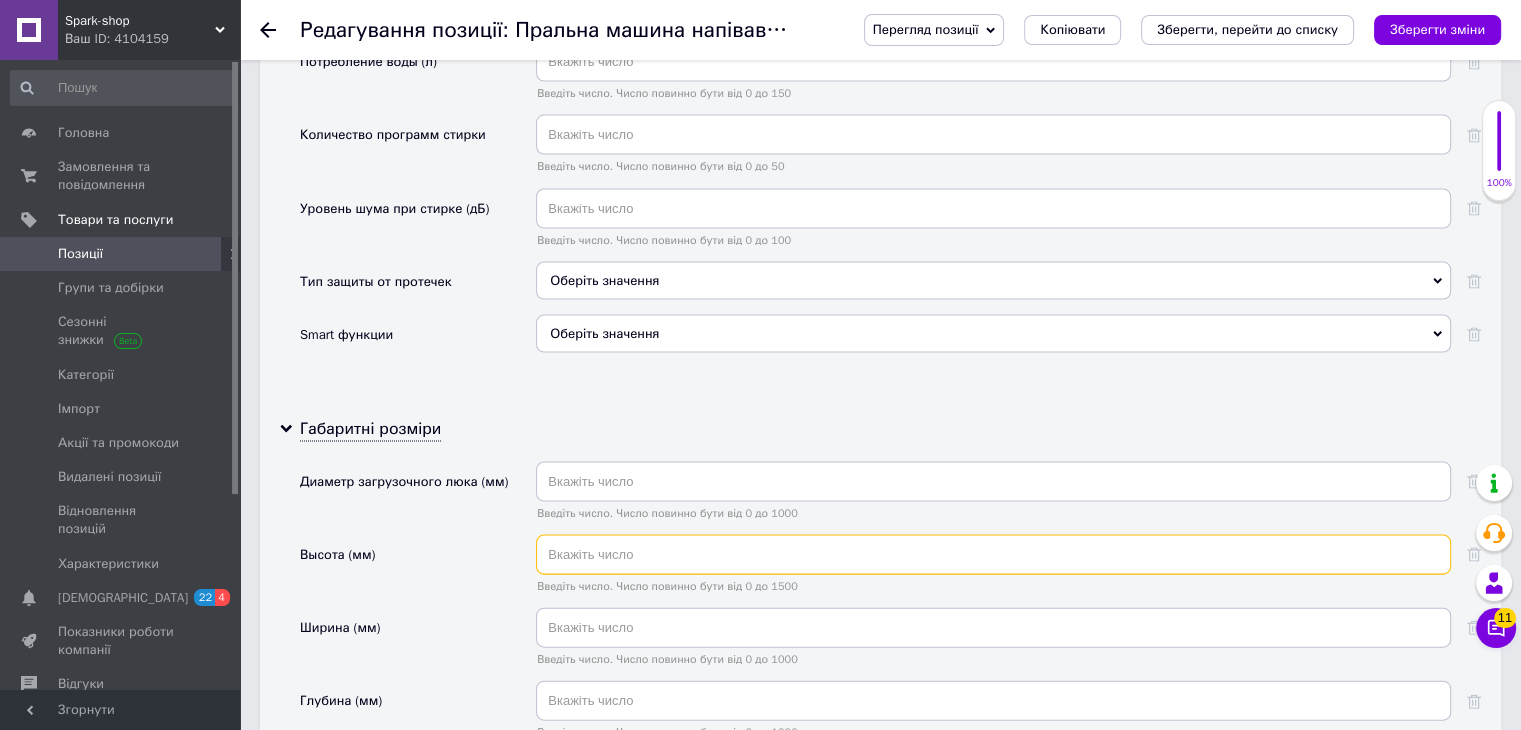 click at bounding box center [993, 555] 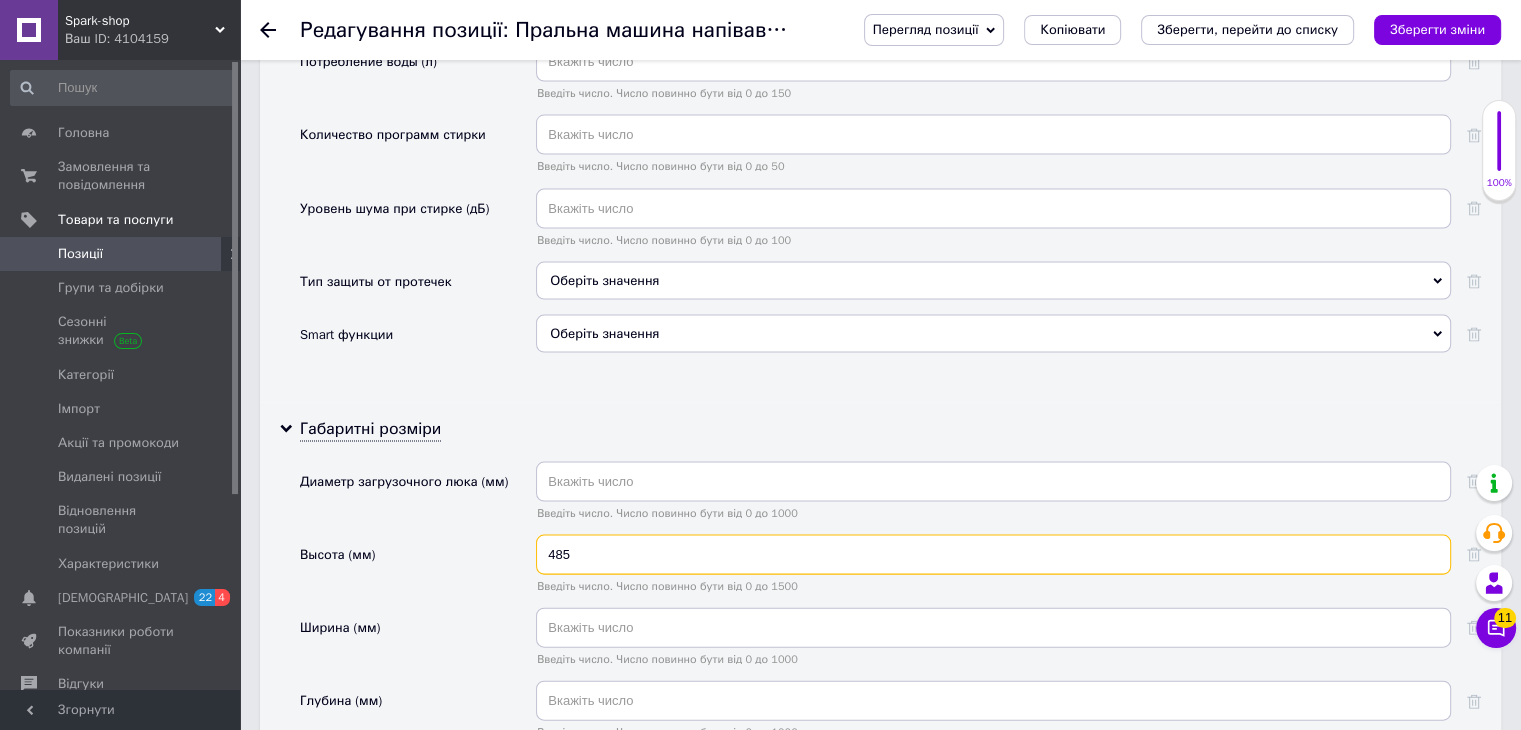 type on "485" 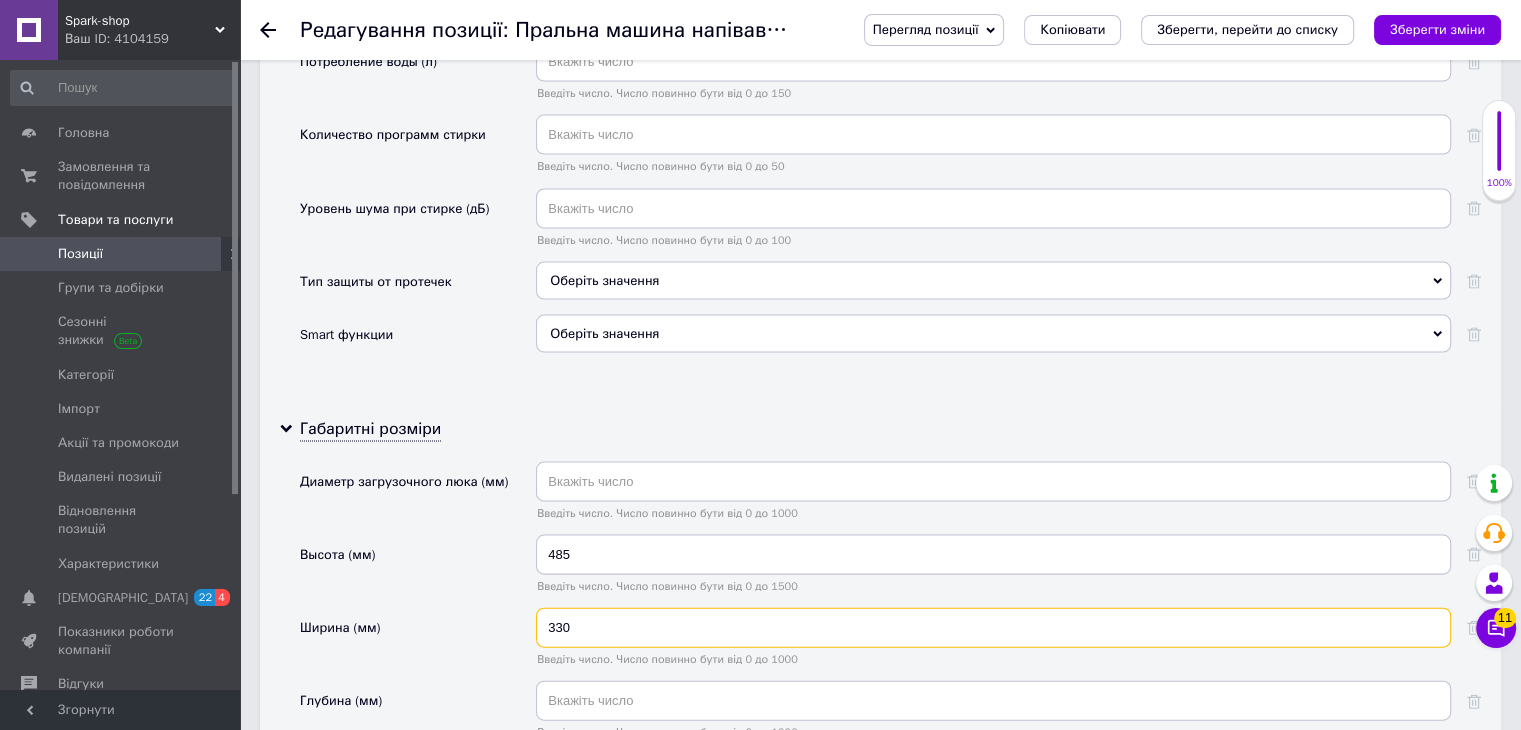 type on "330" 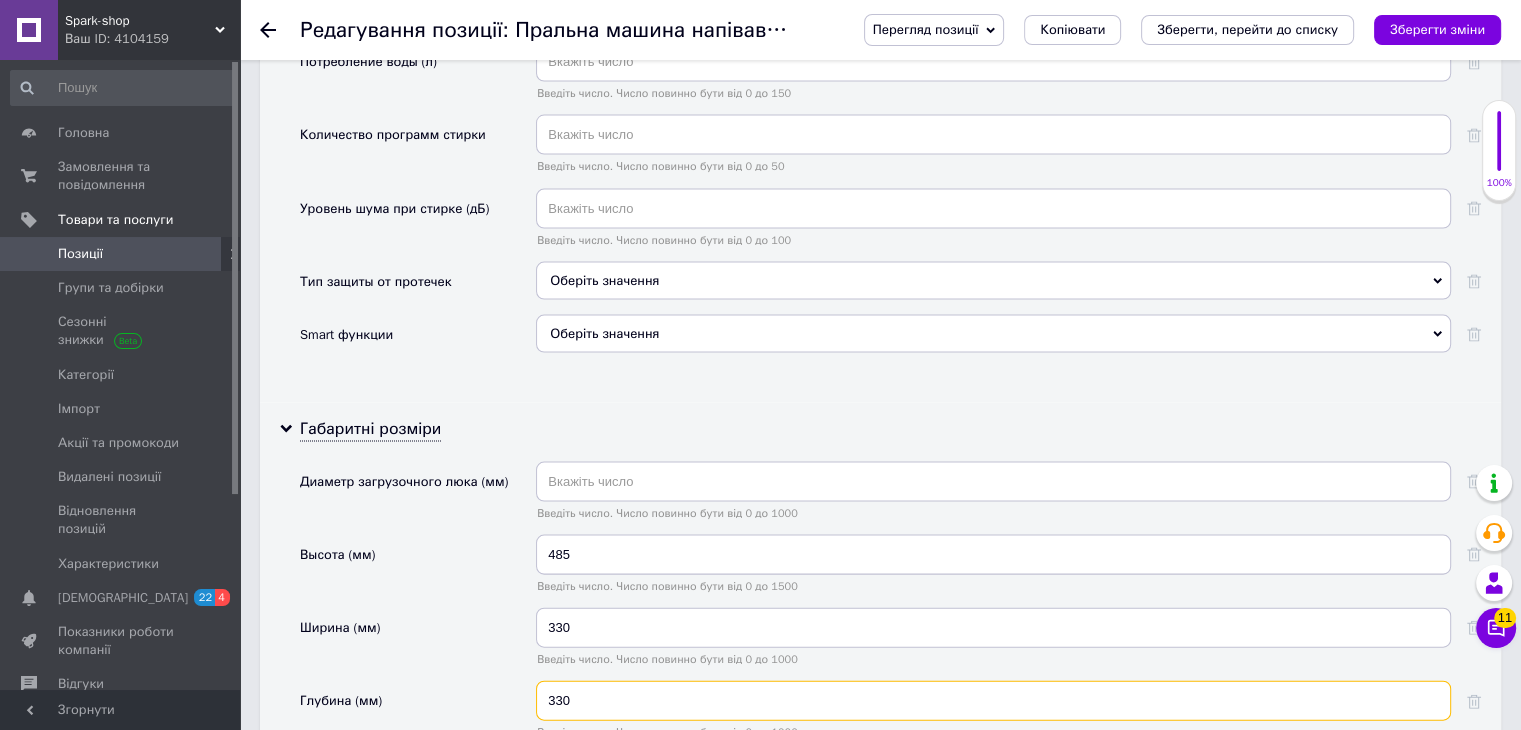 type on "330" 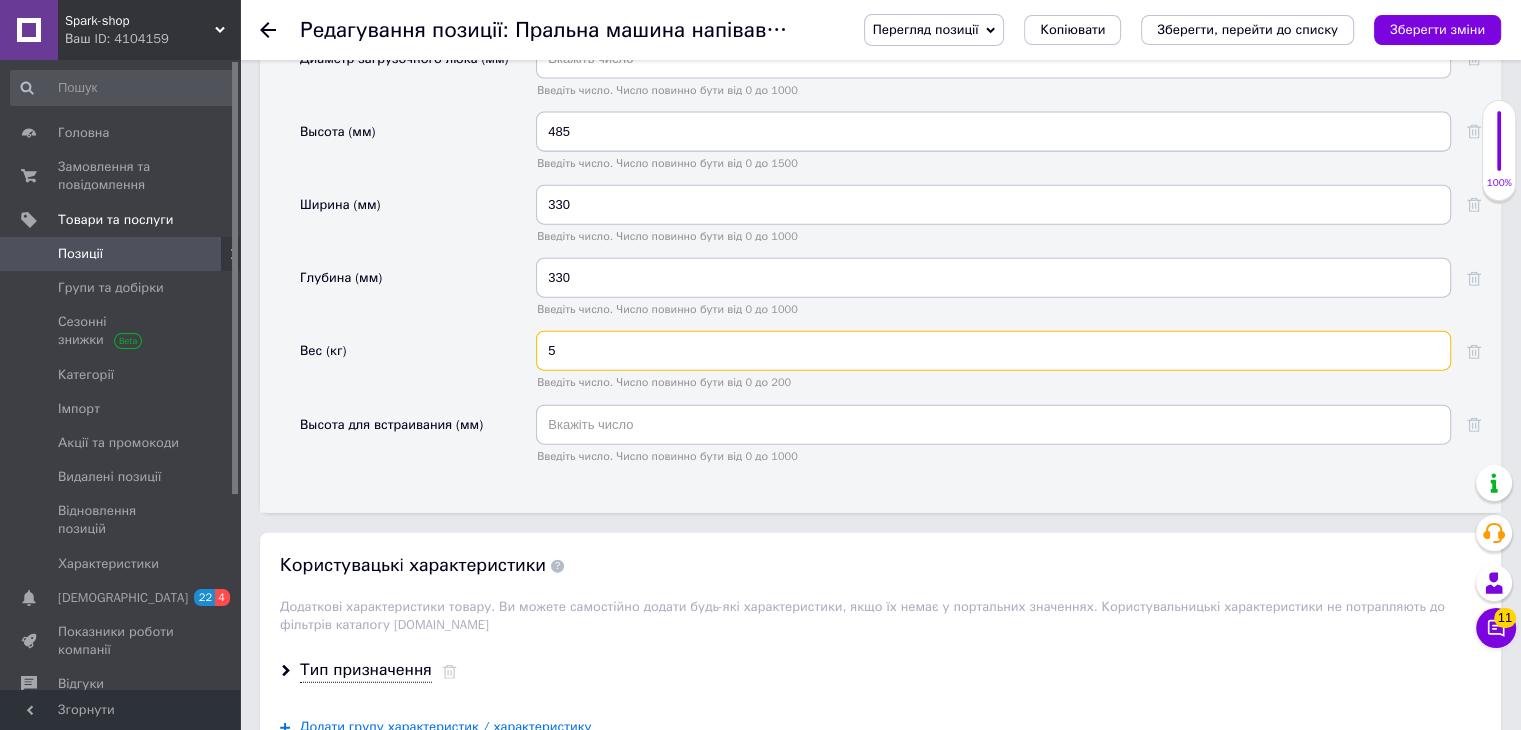 scroll, scrollTop: 4400, scrollLeft: 0, axis: vertical 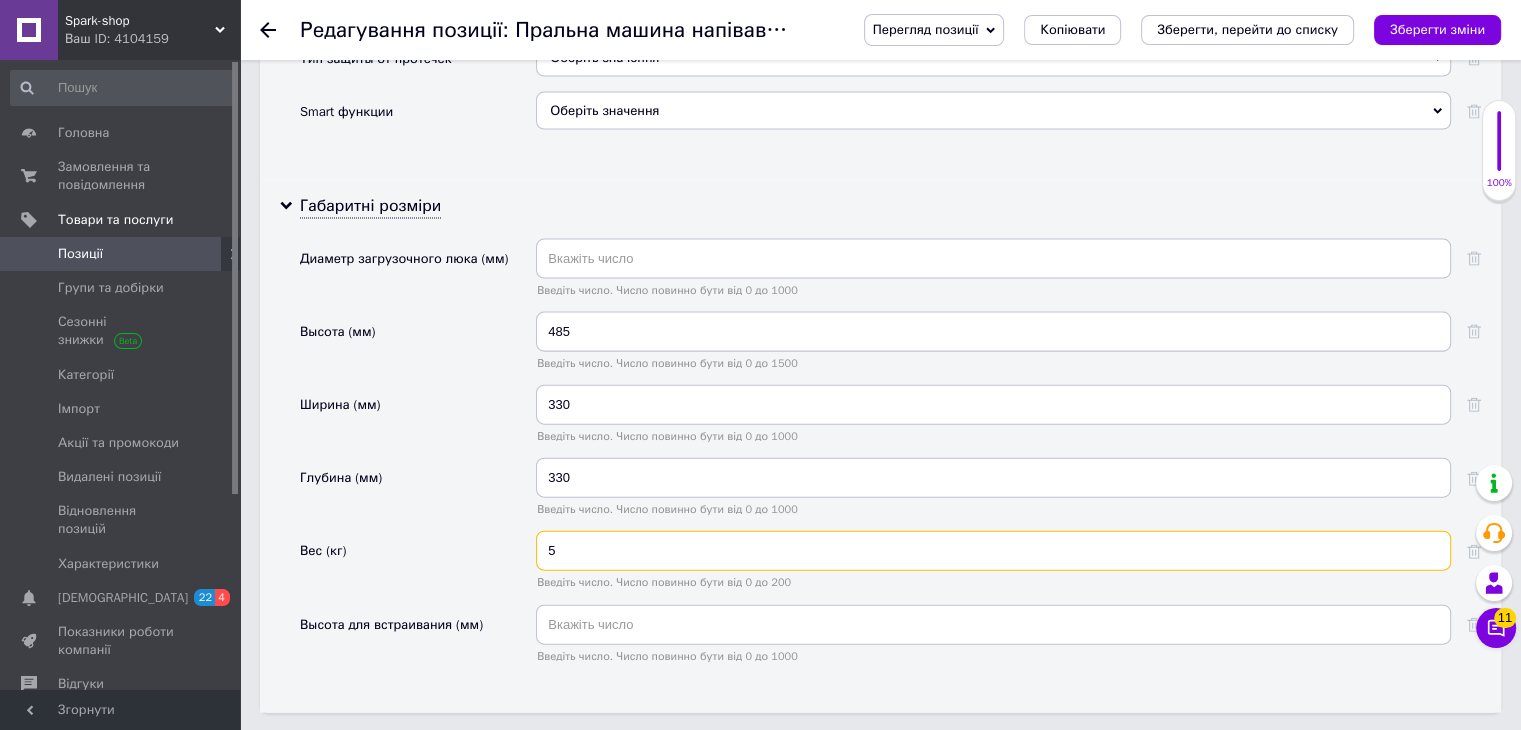 type on "5" 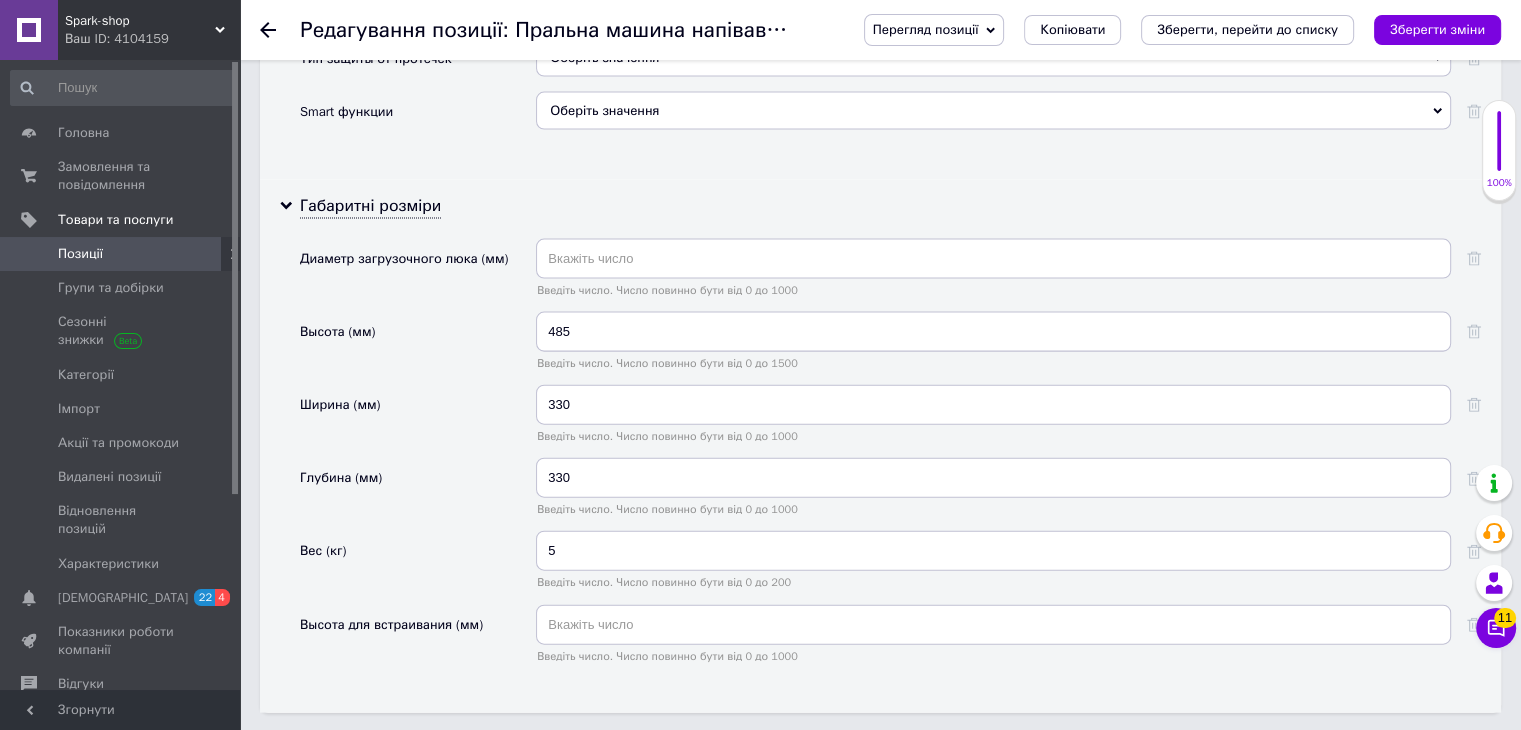 click on "Перегляд позиції" at bounding box center [926, 29] 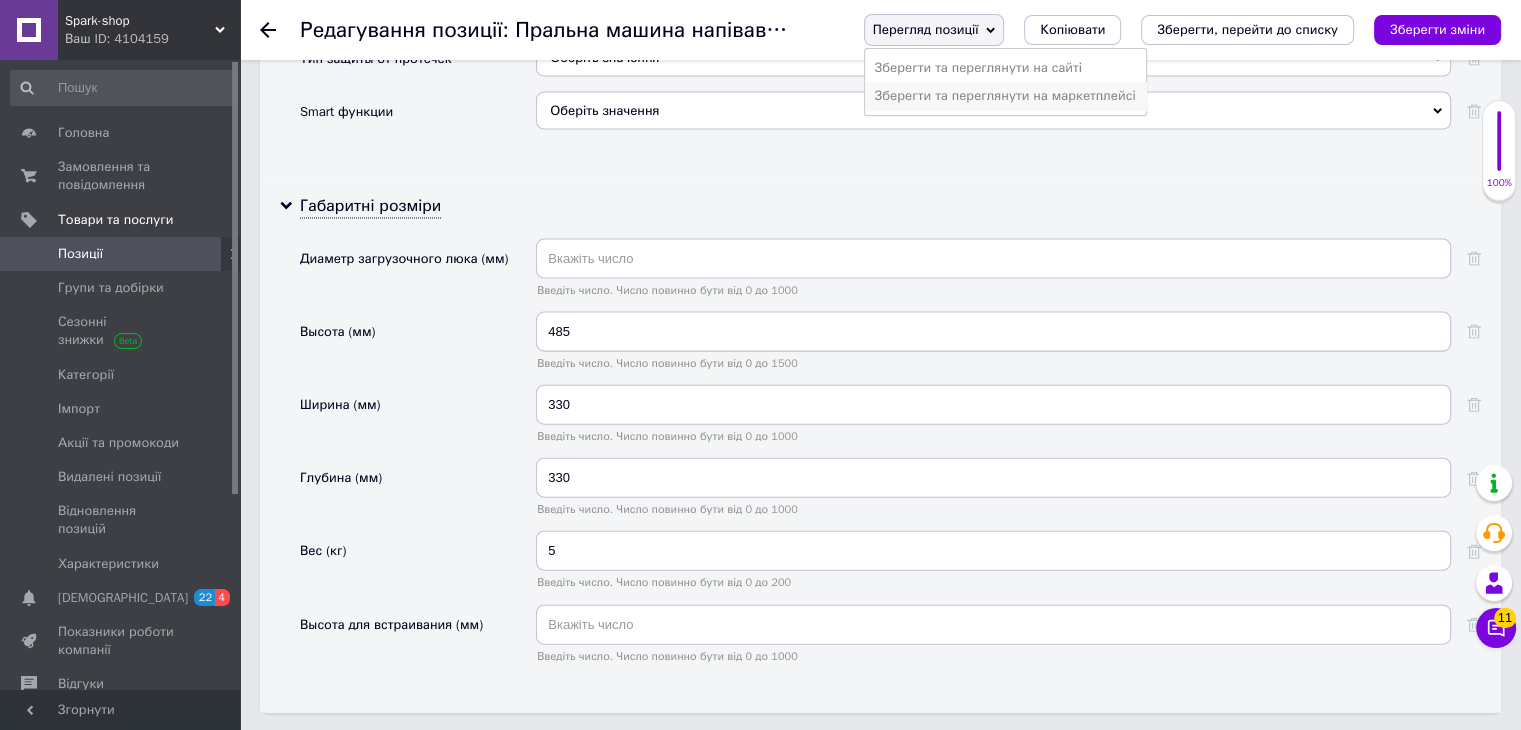 click on "Зберегти та переглянути на маркетплейсі" at bounding box center (1005, 96) 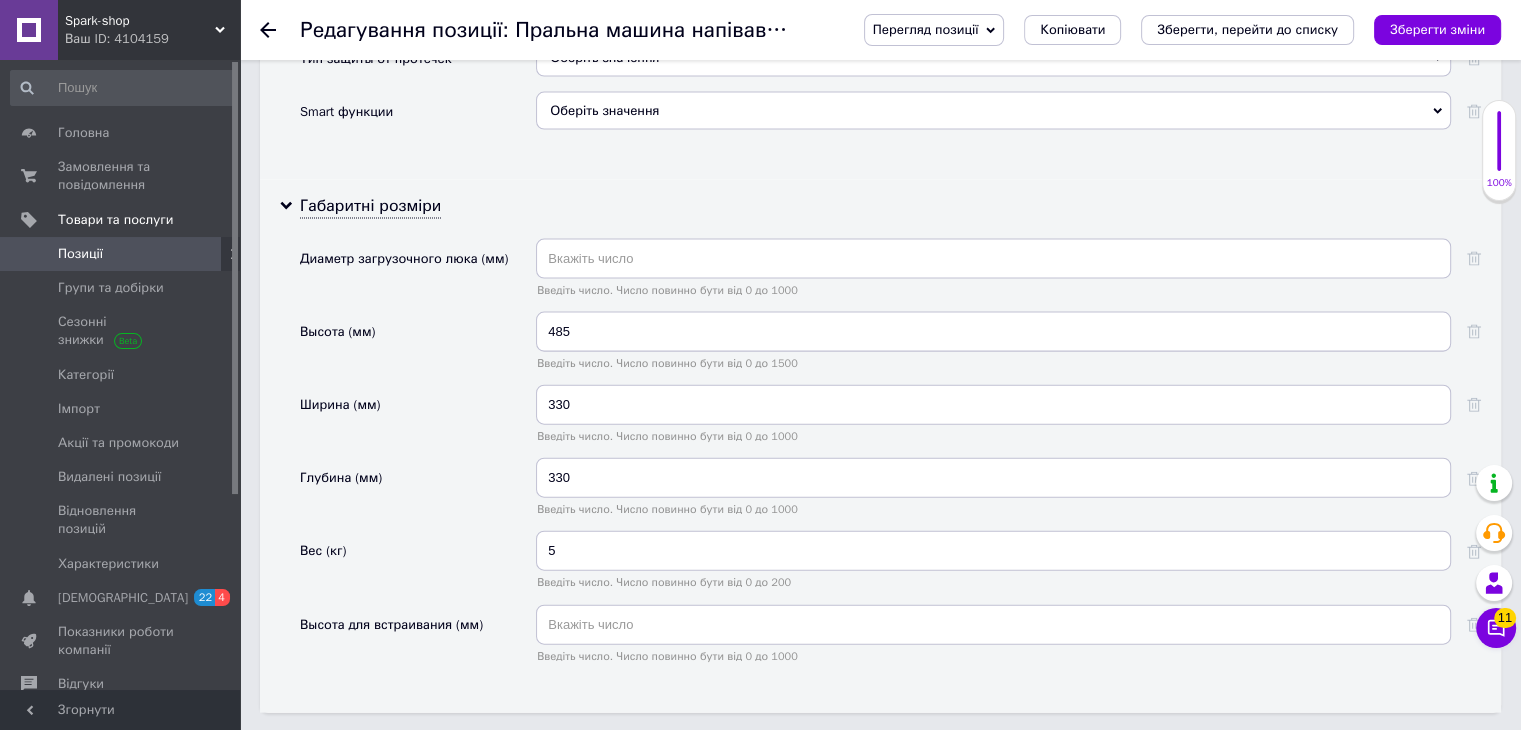 scroll, scrollTop: 2472, scrollLeft: 0, axis: vertical 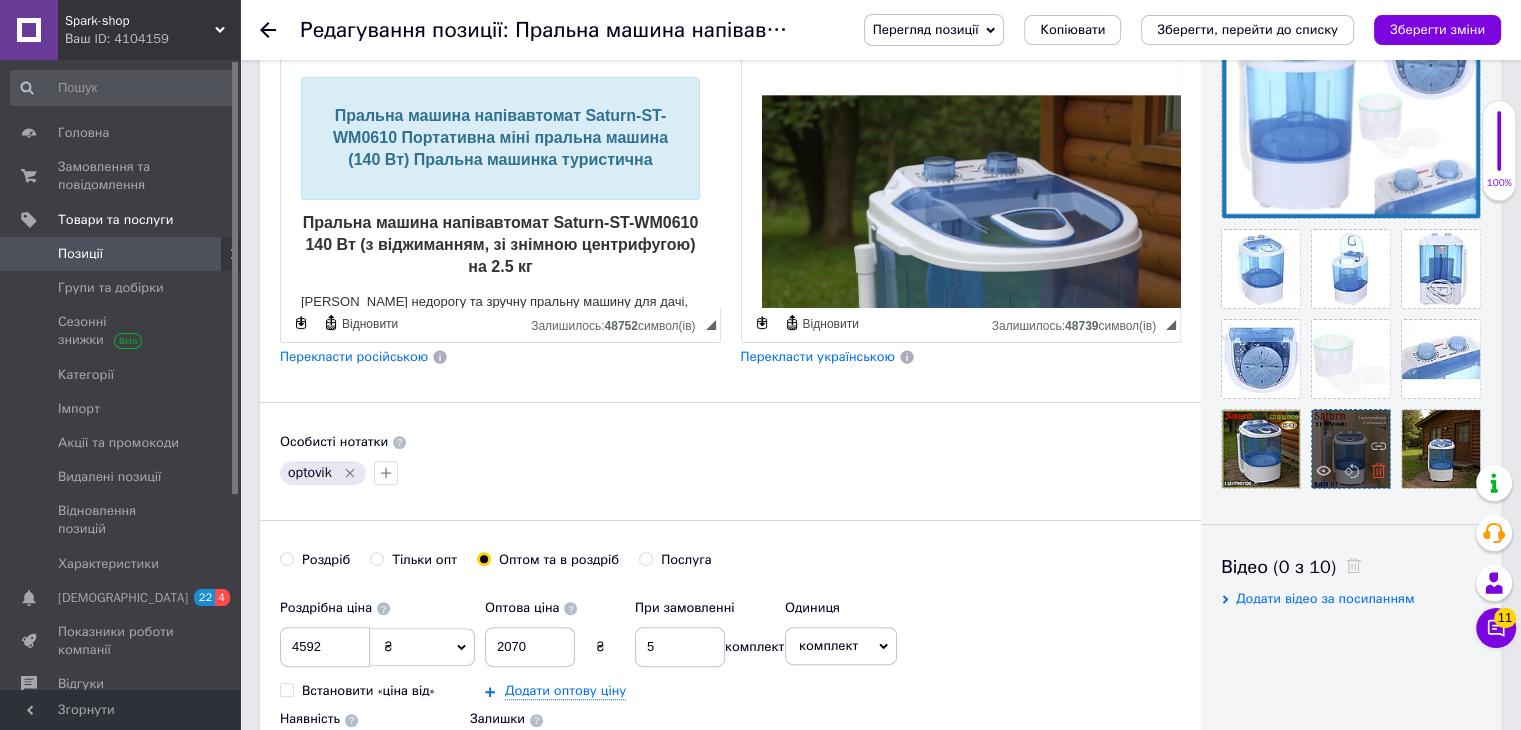 click 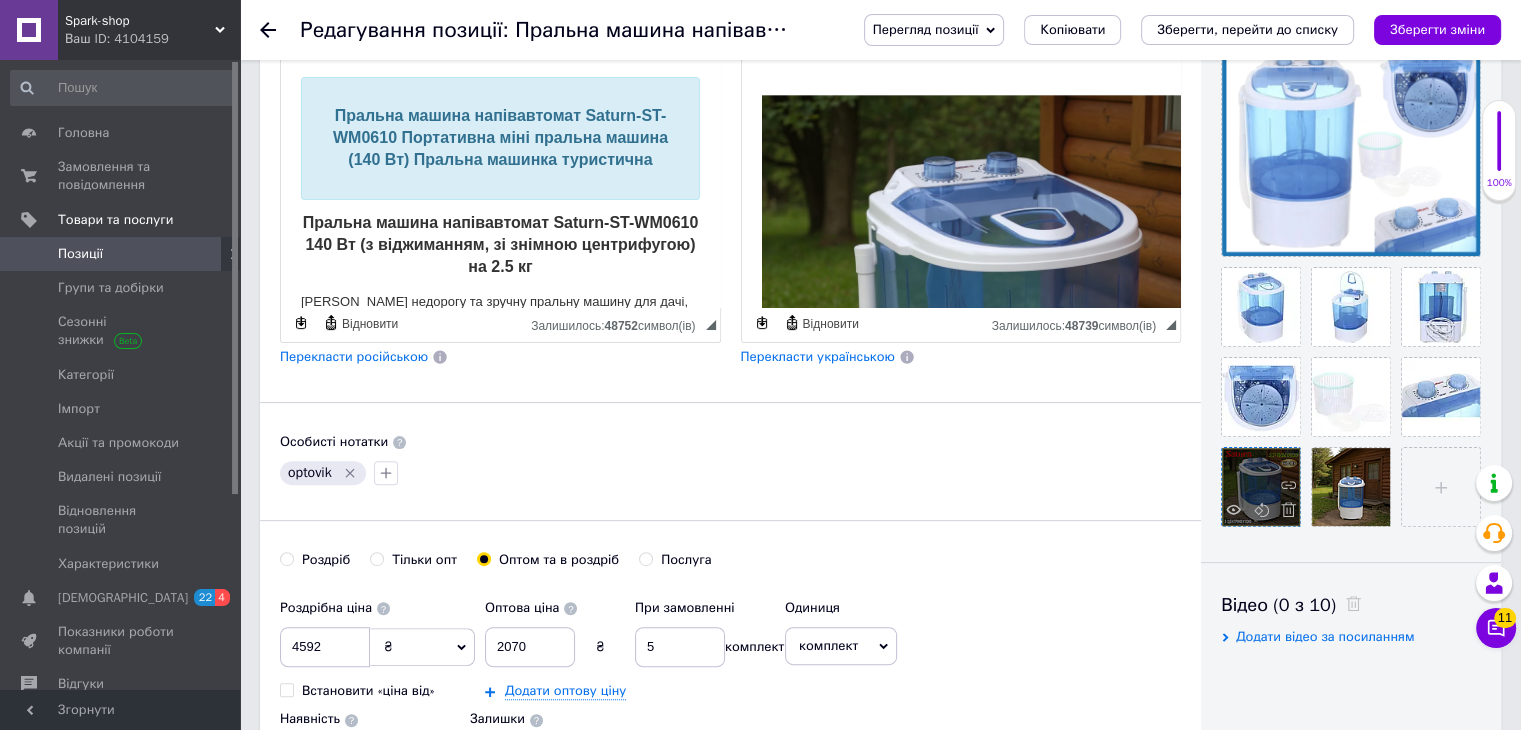 click at bounding box center [1283, 512] 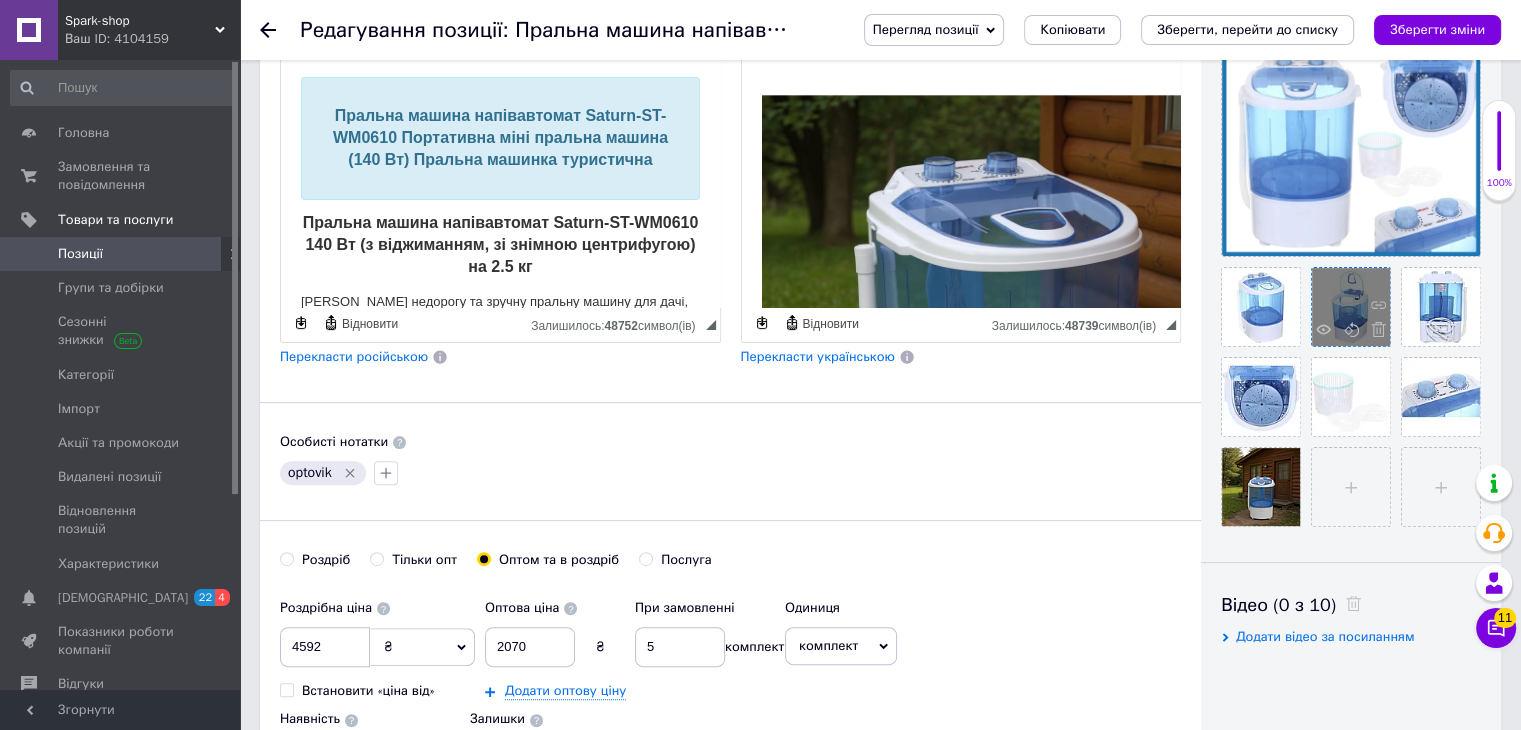 scroll, scrollTop: 400, scrollLeft: 0, axis: vertical 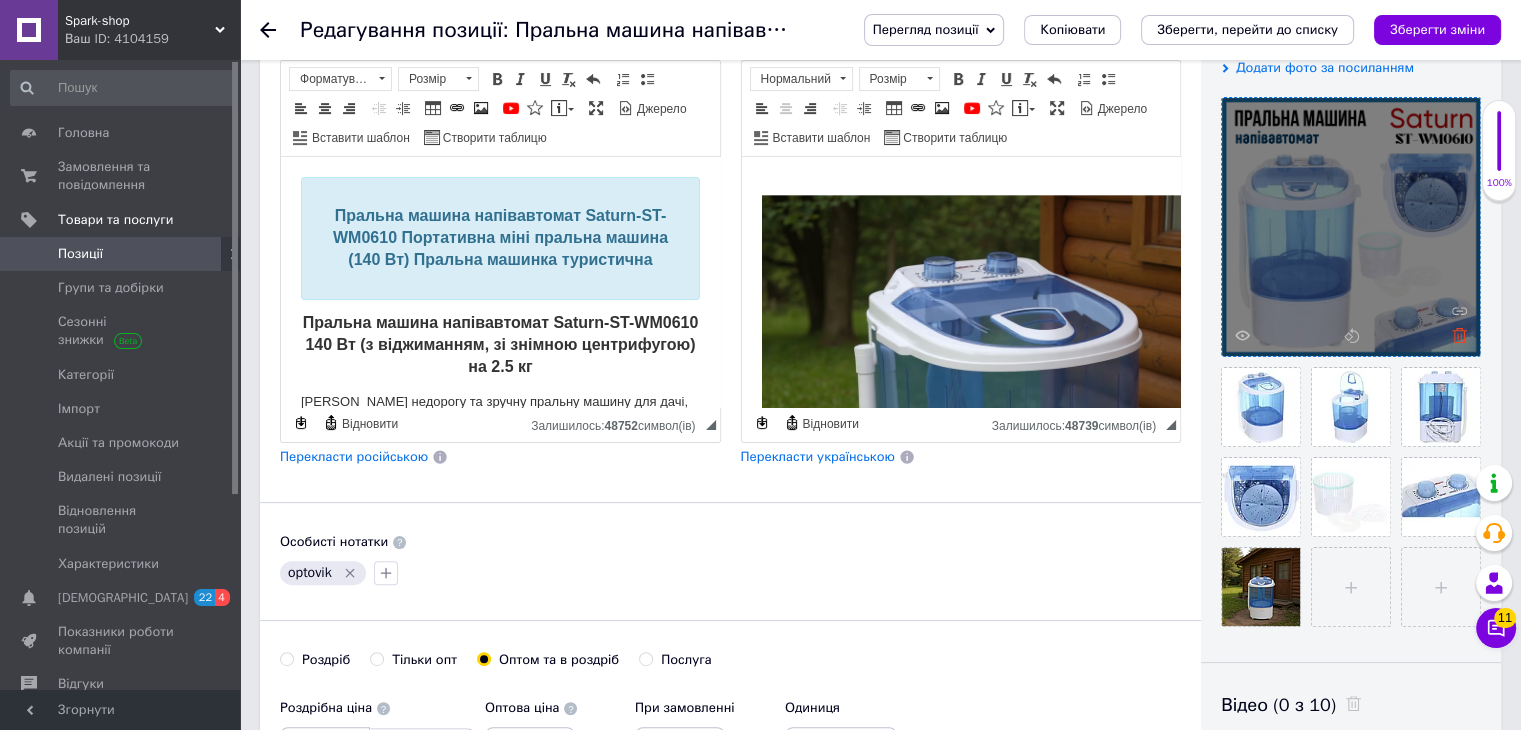 click 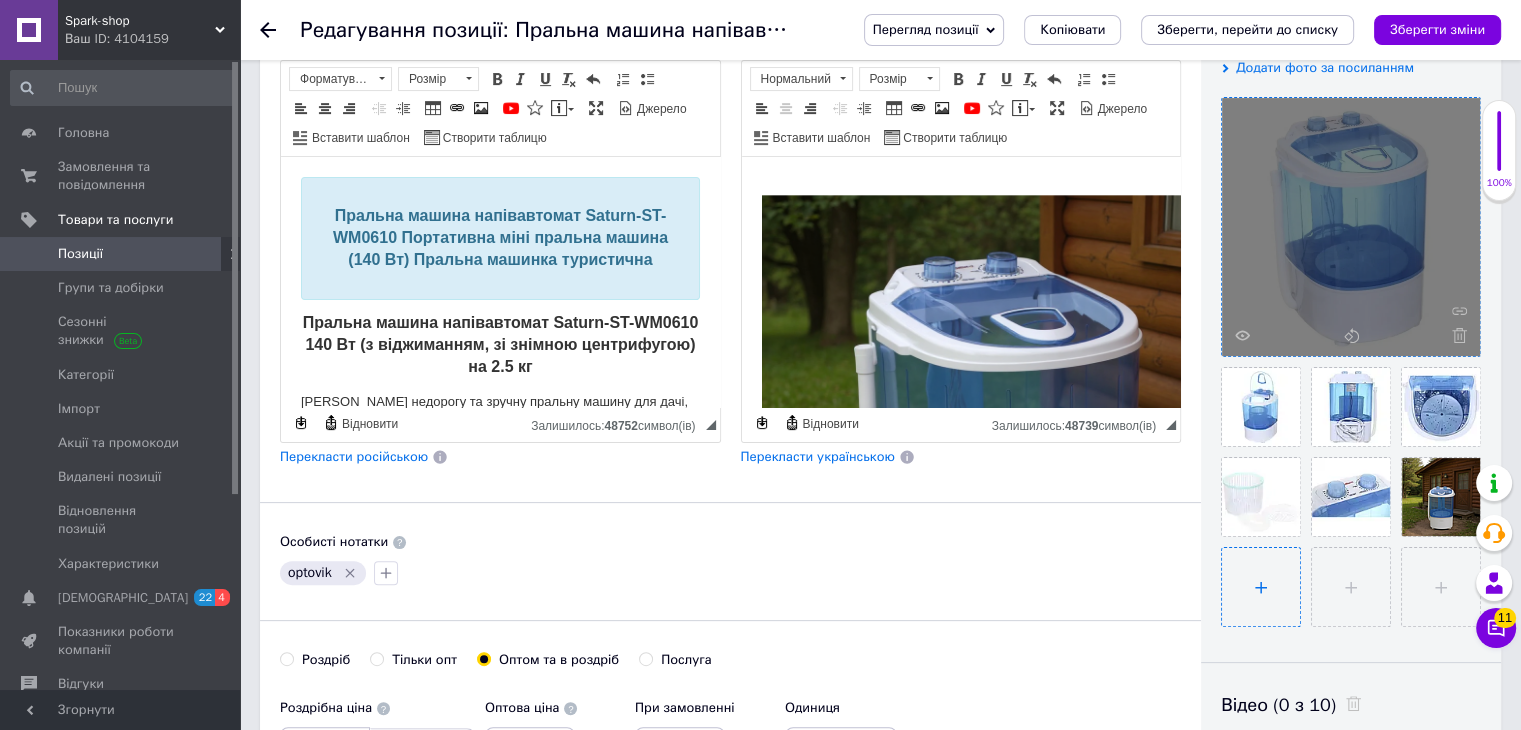 click at bounding box center (1261, 587) 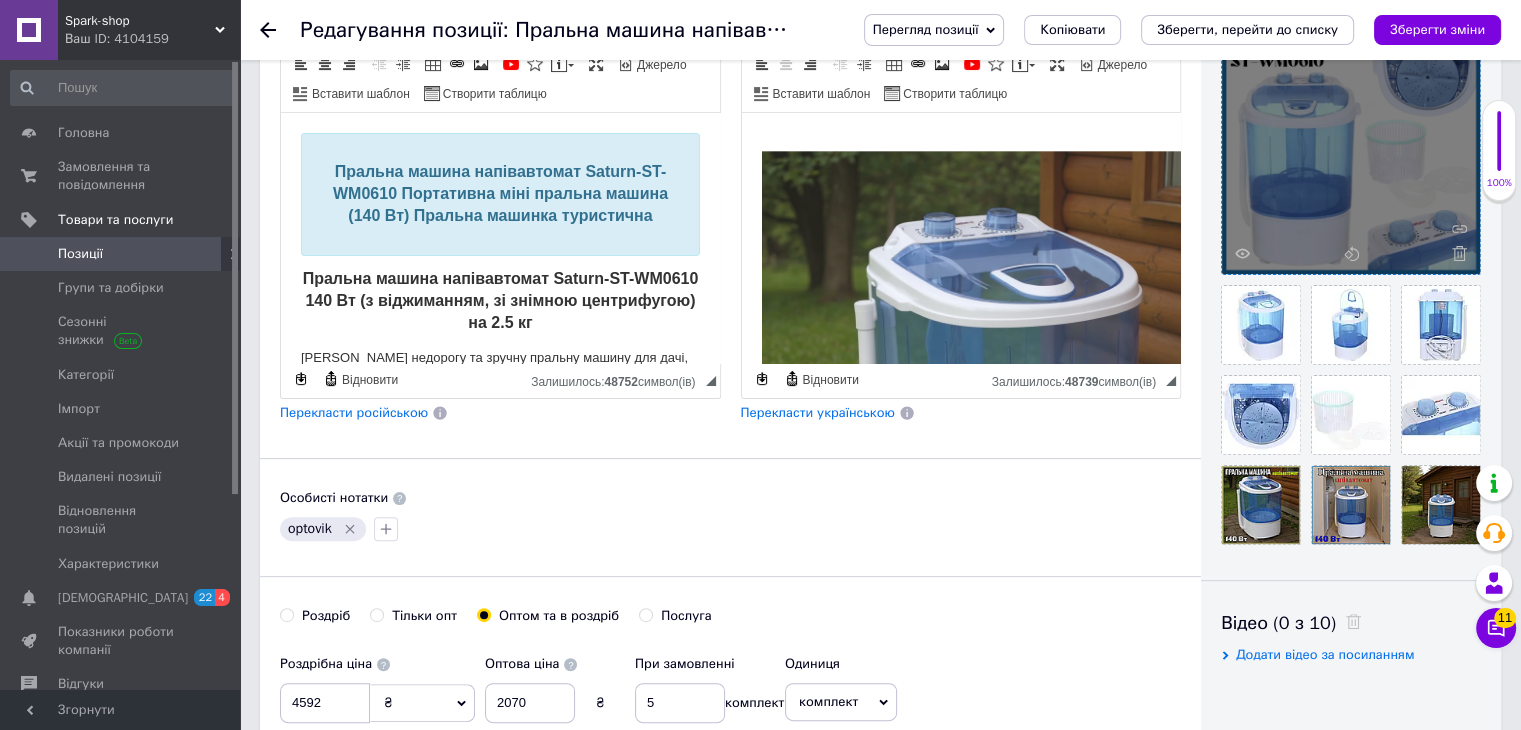 scroll, scrollTop: 300, scrollLeft: 0, axis: vertical 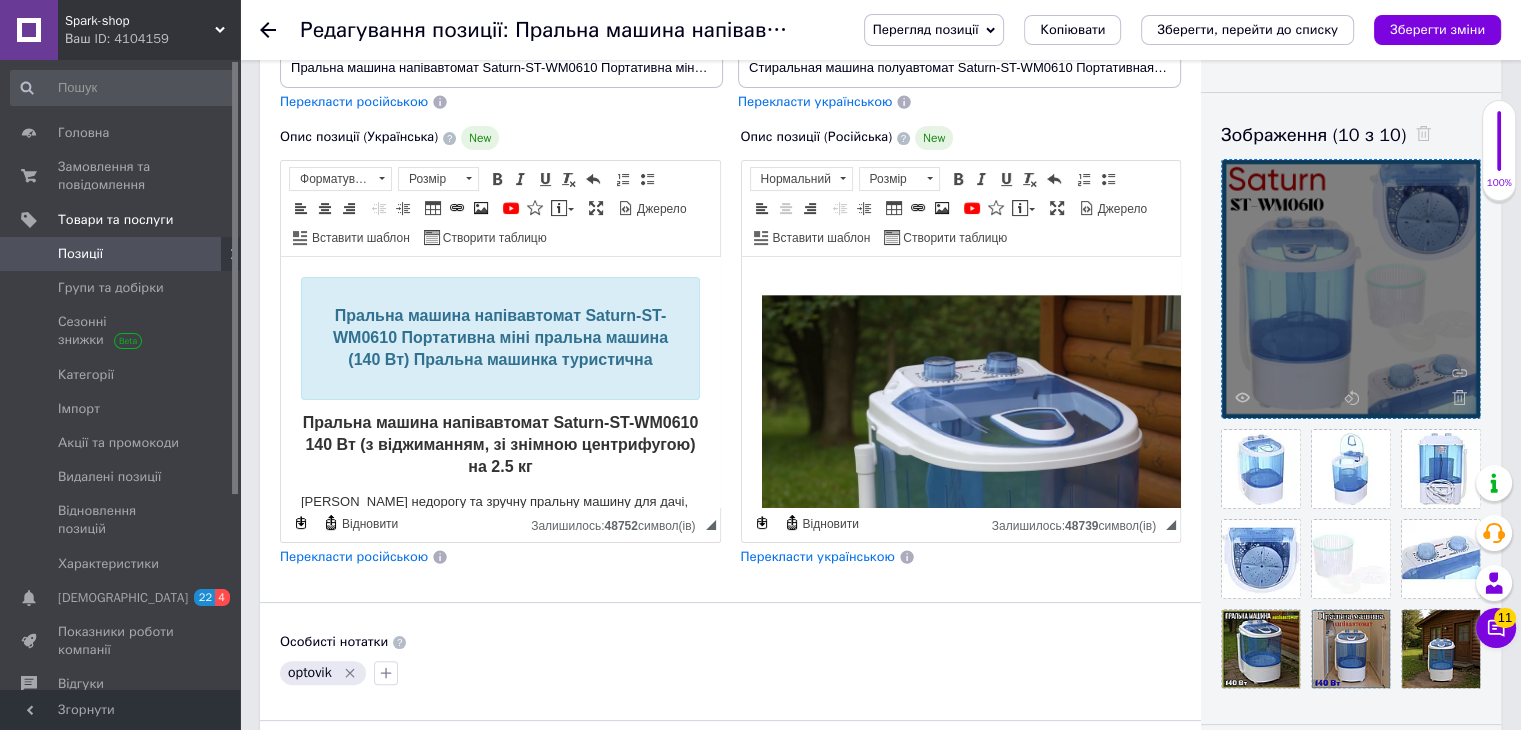 click on "Перекласти українською" at bounding box center (818, 556) 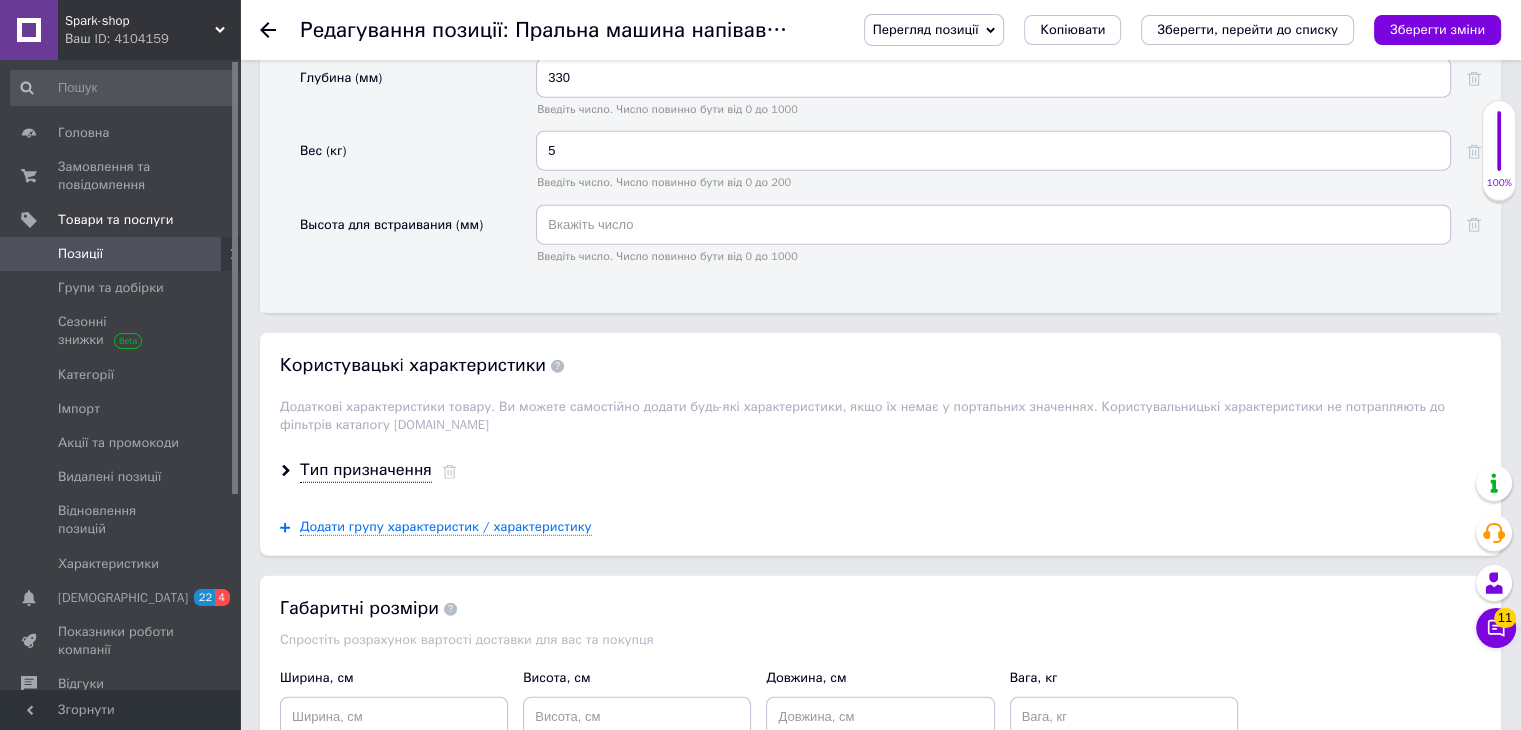 scroll, scrollTop: 5200, scrollLeft: 0, axis: vertical 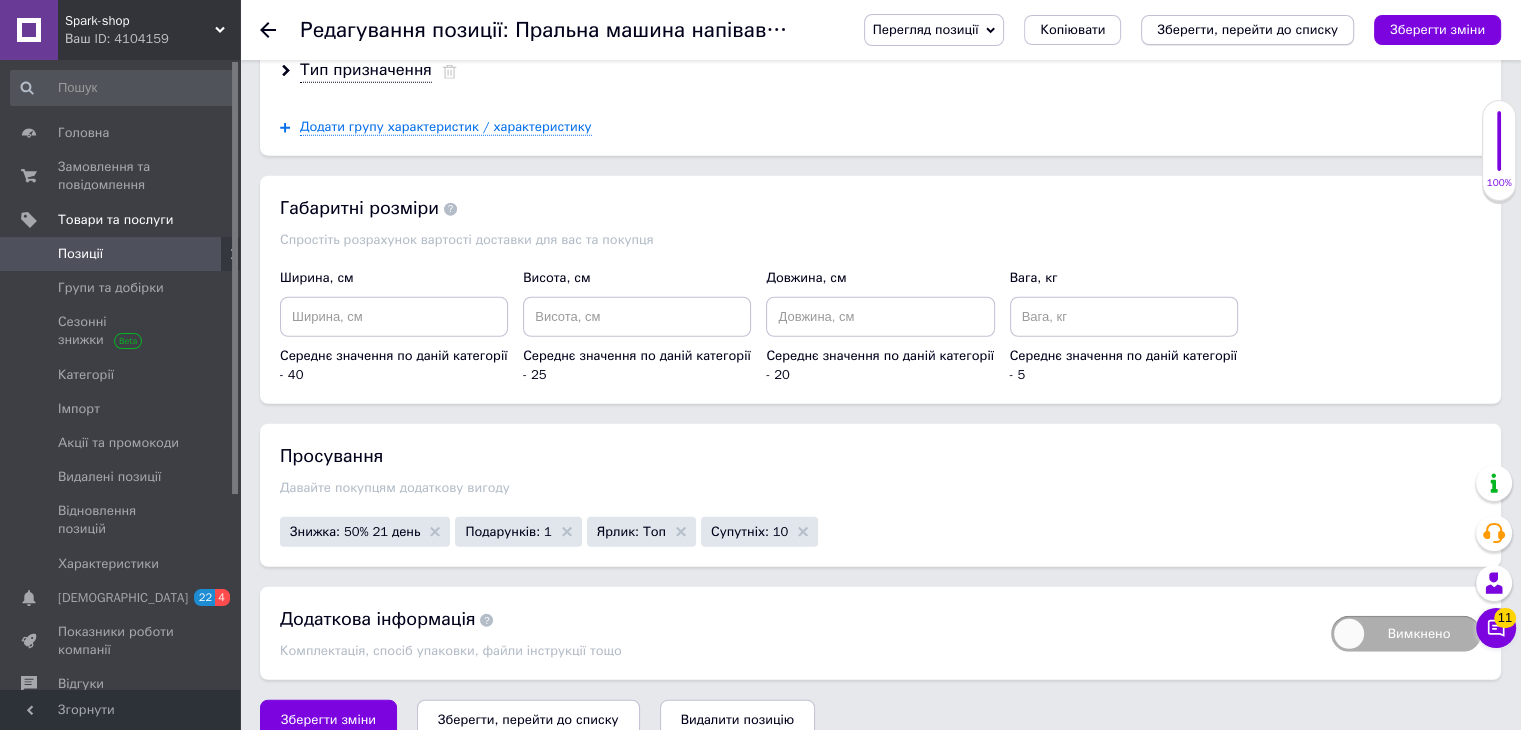 click on "Зберегти, перейти до списку" at bounding box center (1247, 30) 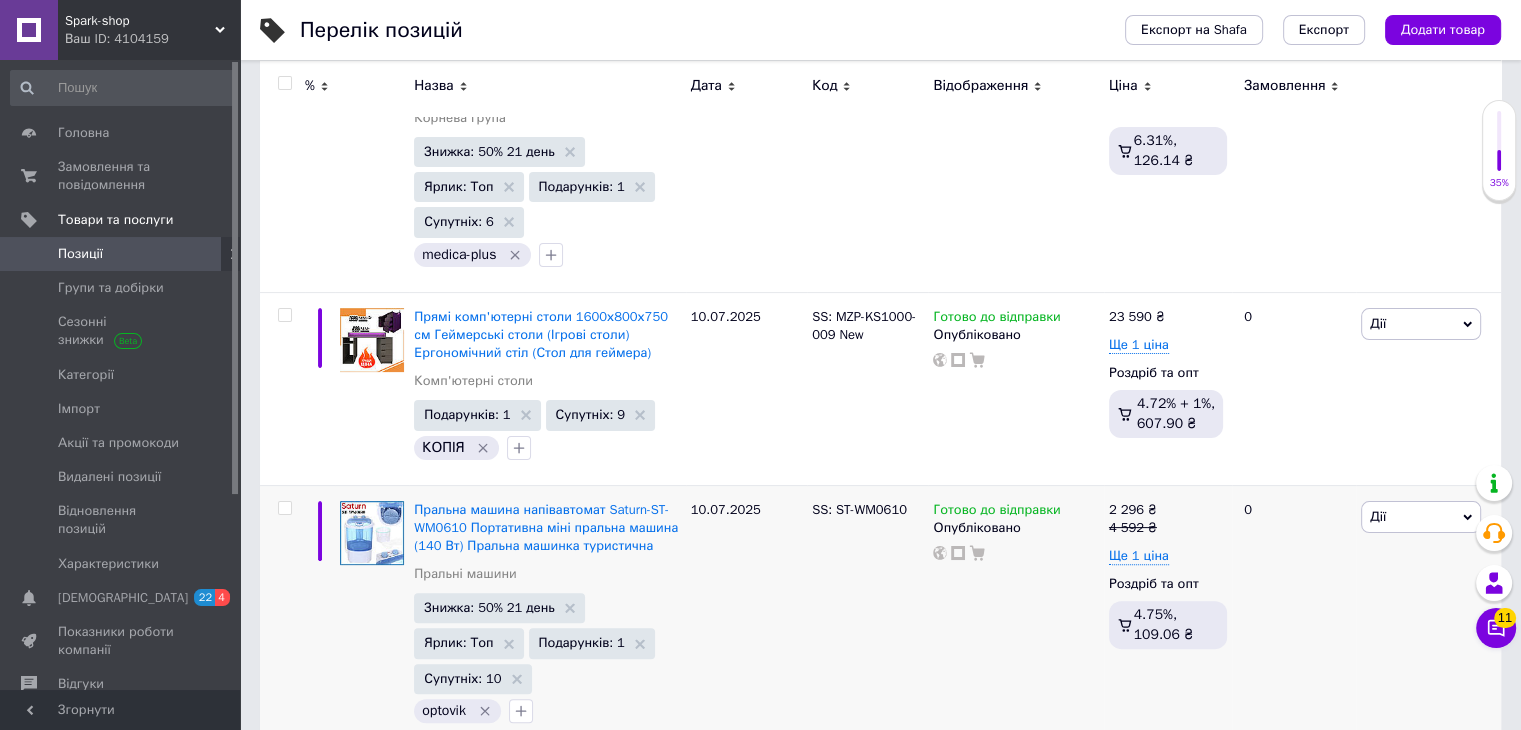 scroll, scrollTop: 400, scrollLeft: 0, axis: vertical 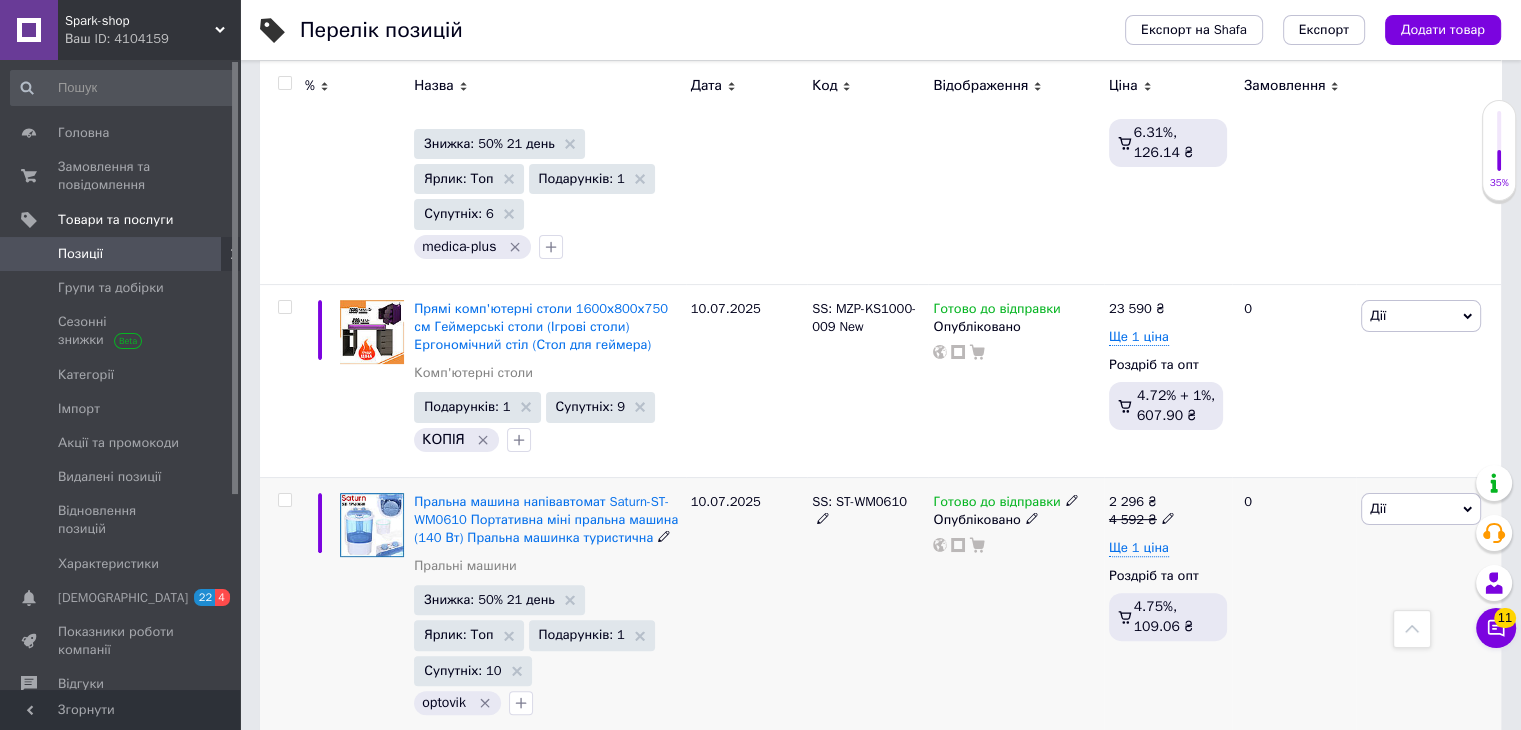 click on "Дії" at bounding box center [1421, 509] 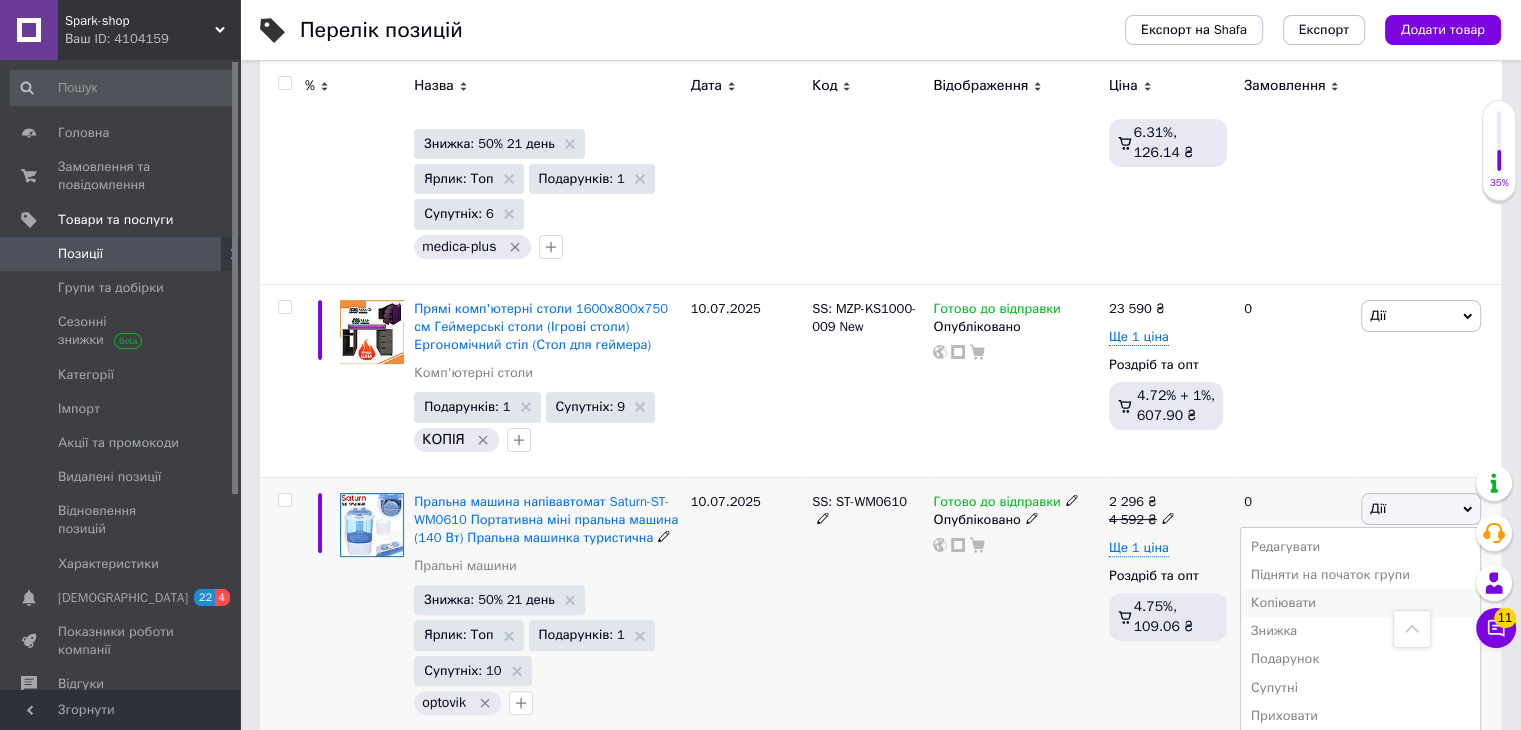 click on "Копіювати" at bounding box center [1360, 603] 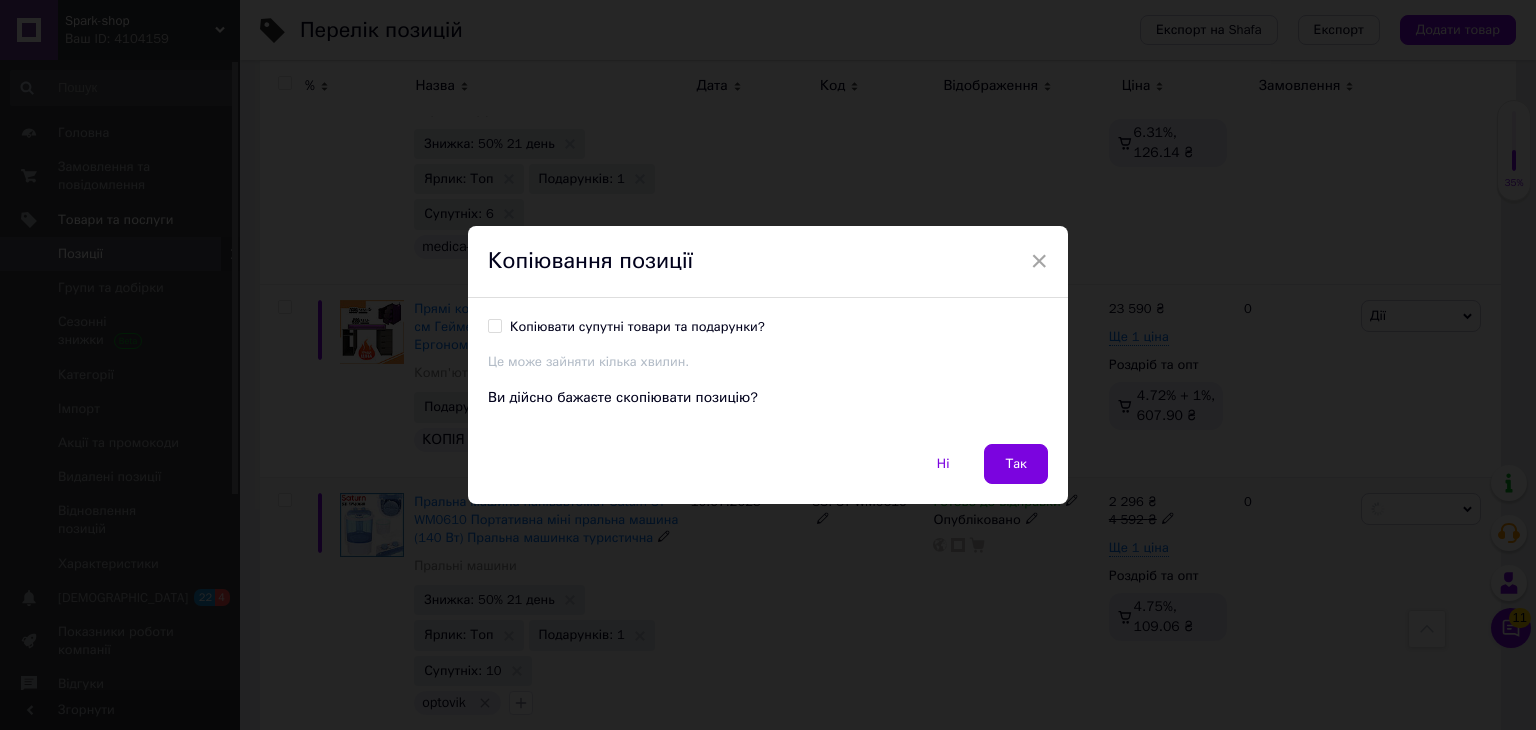 click on "Копіювати супутні товари та подарунки?" at bounding box center (637, 327) 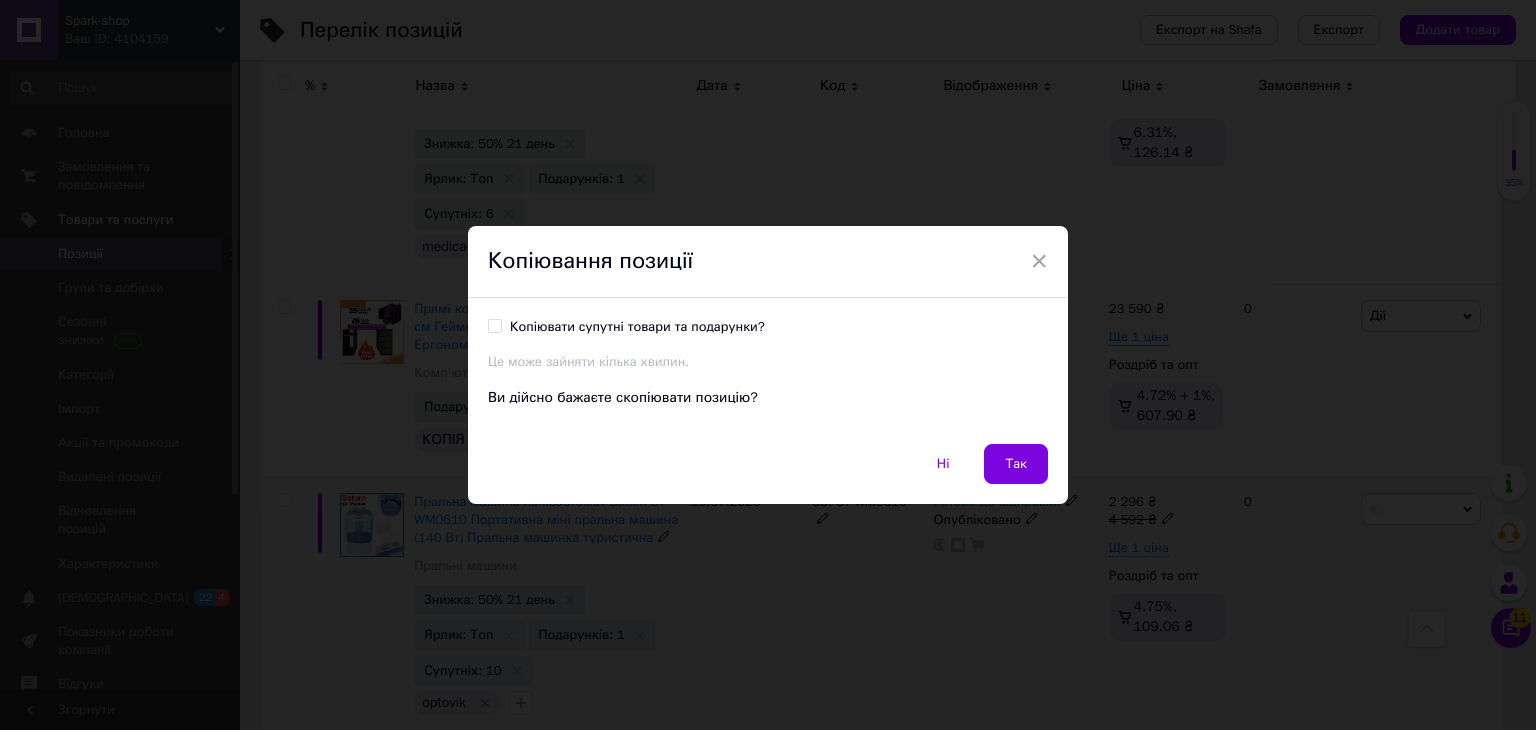 click on "Копіювати супутні товари та подарунки?" at bounding box center (494, 325) 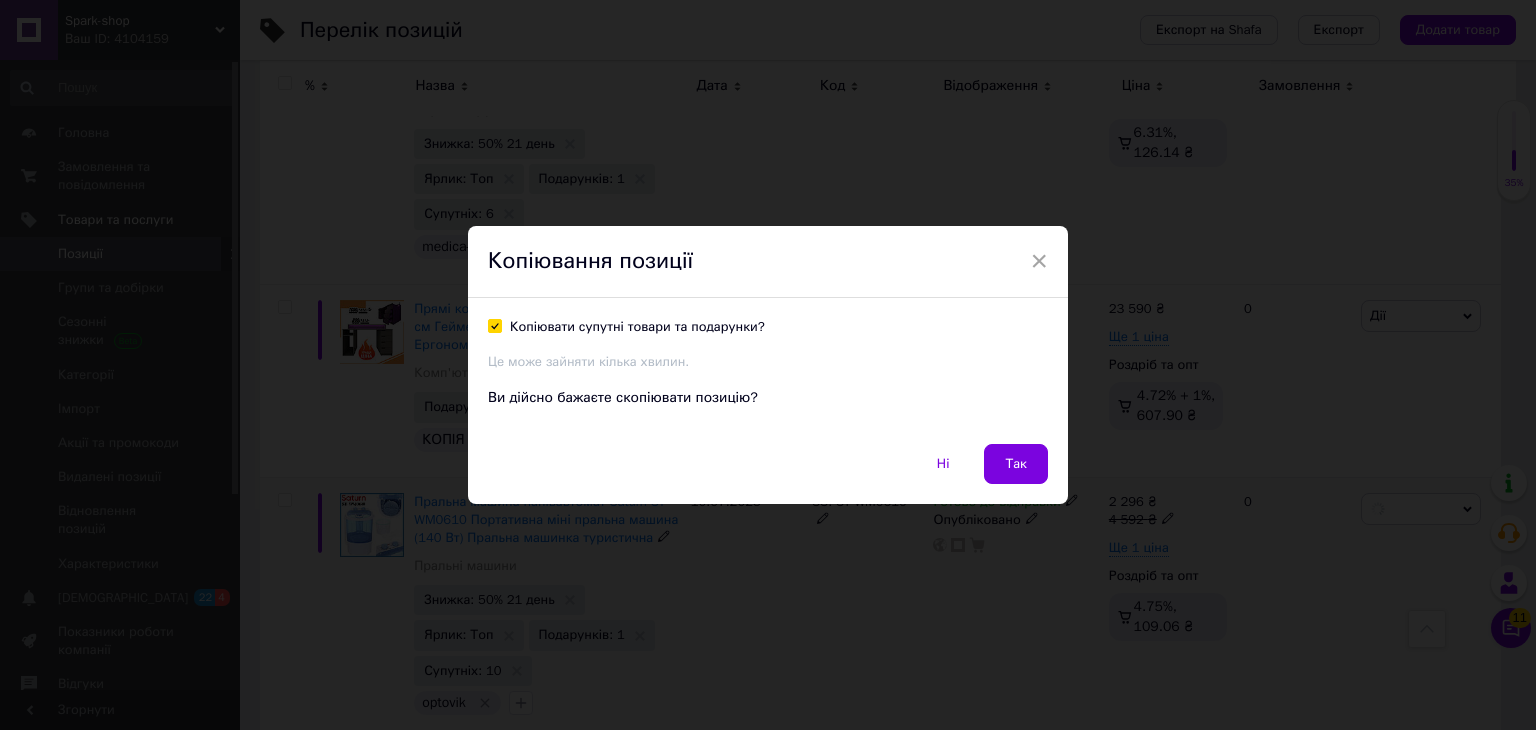 checkbox on "true" 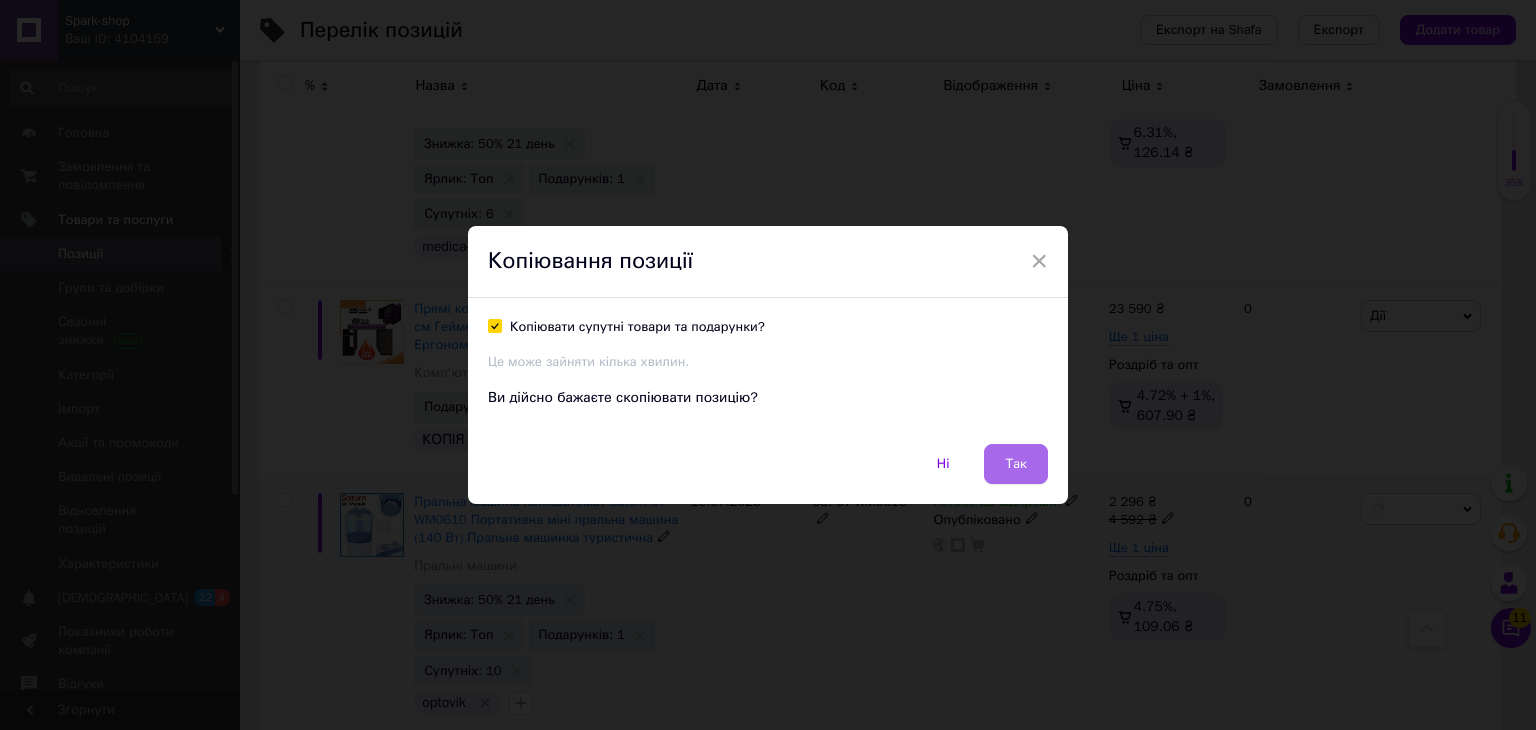 click on "Так" at bounding box center [1016, 464] 